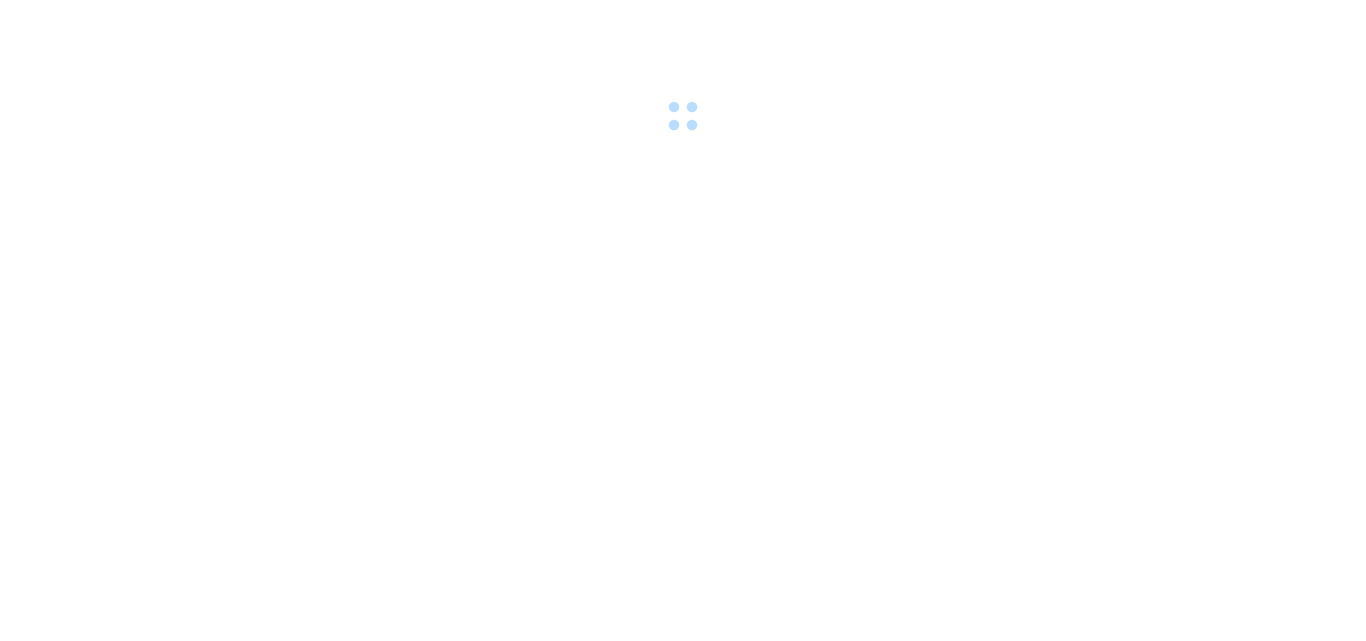 scroll, scrollTop: 0, scrollLeft: 0, axis: both 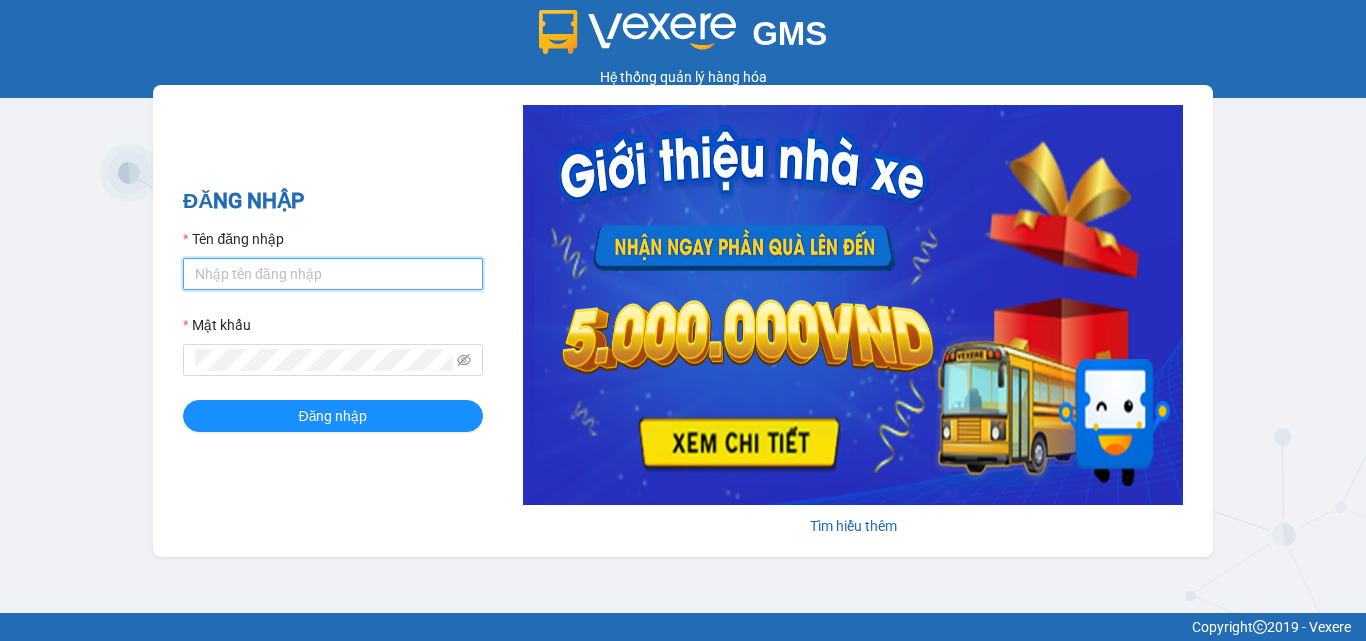 click on "Tên đăng nhập" at bounding box center [333, 274] 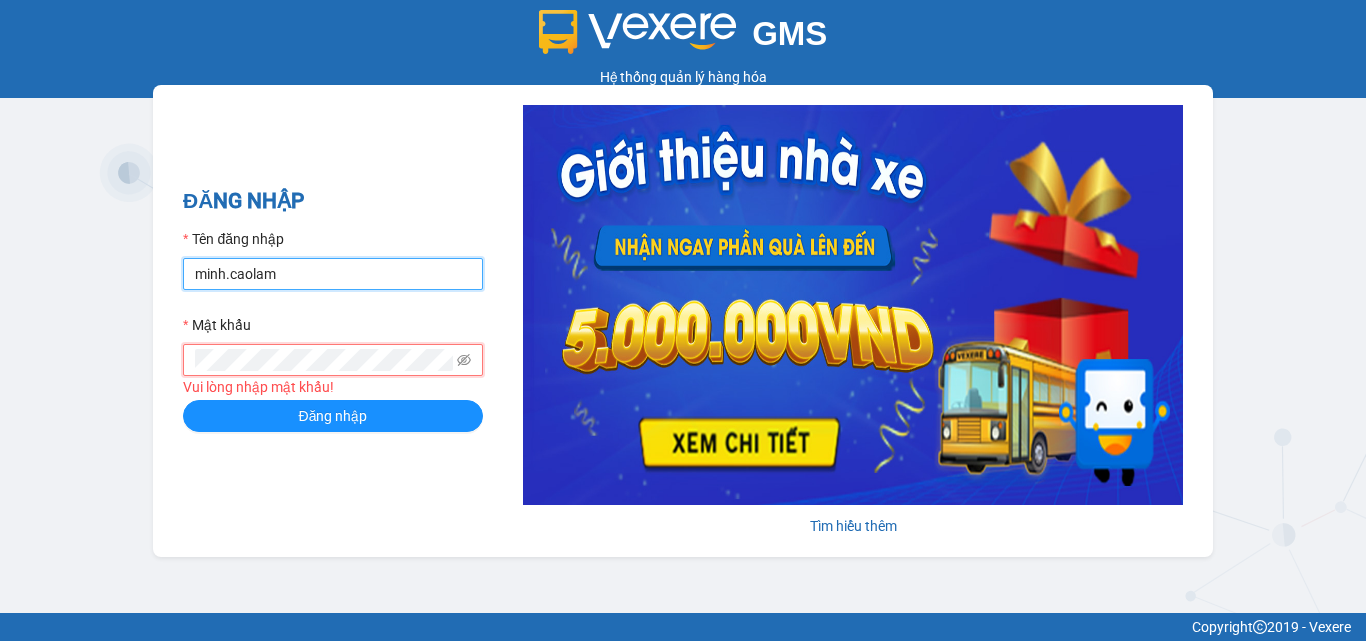 click on "minh.caolam" at bounding box center (333, 274) 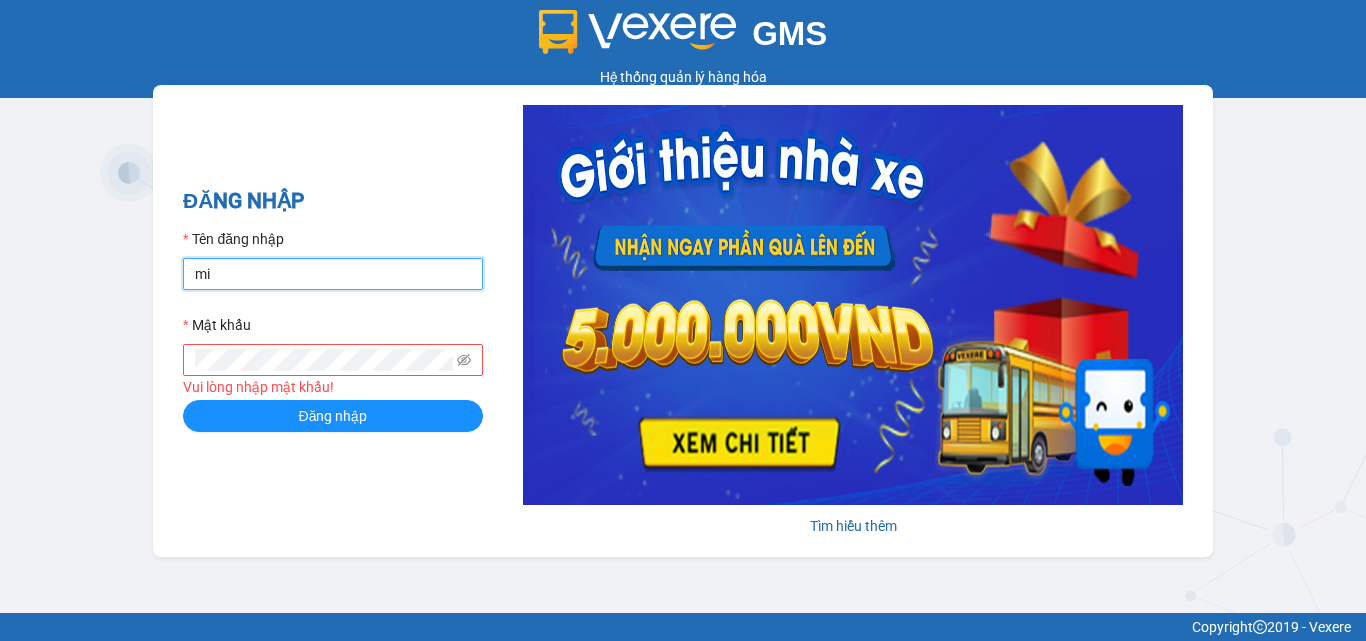 type on "m" 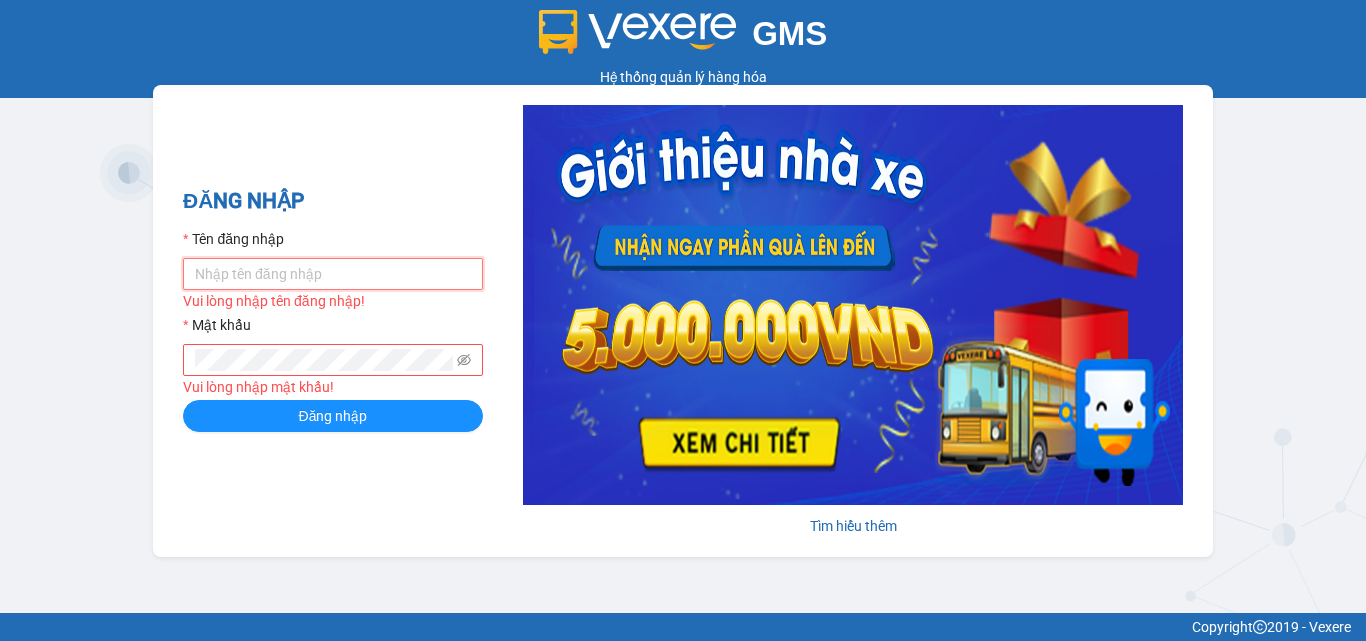 click on "Tên đăng nhập" at bounding box center (333, 274) 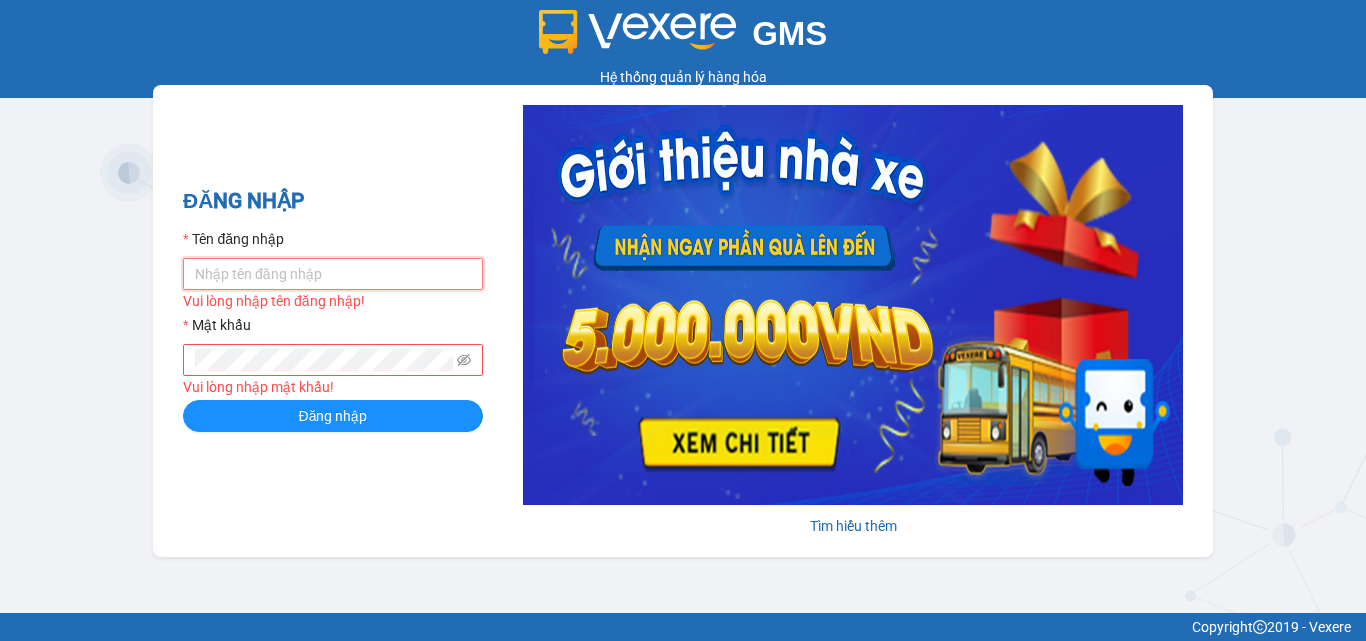 type on "[PERSON_NAME].caolam" 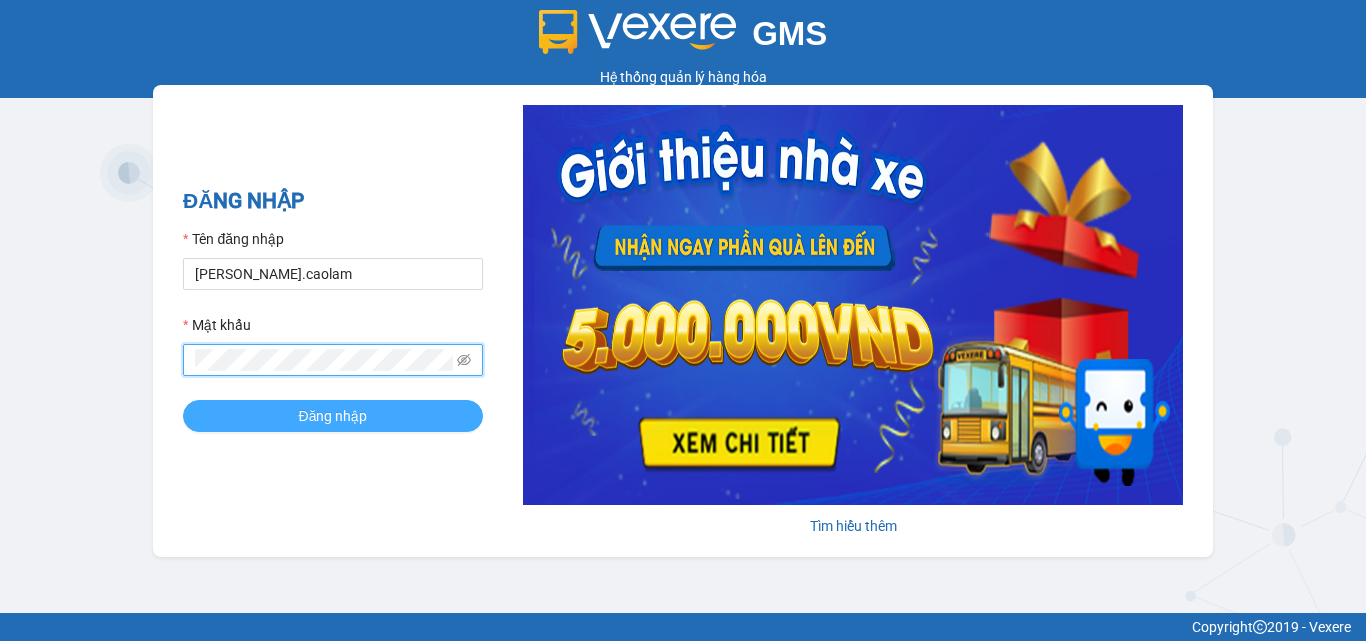 click on "Đăng nhập" at bounding box center (333, 416) 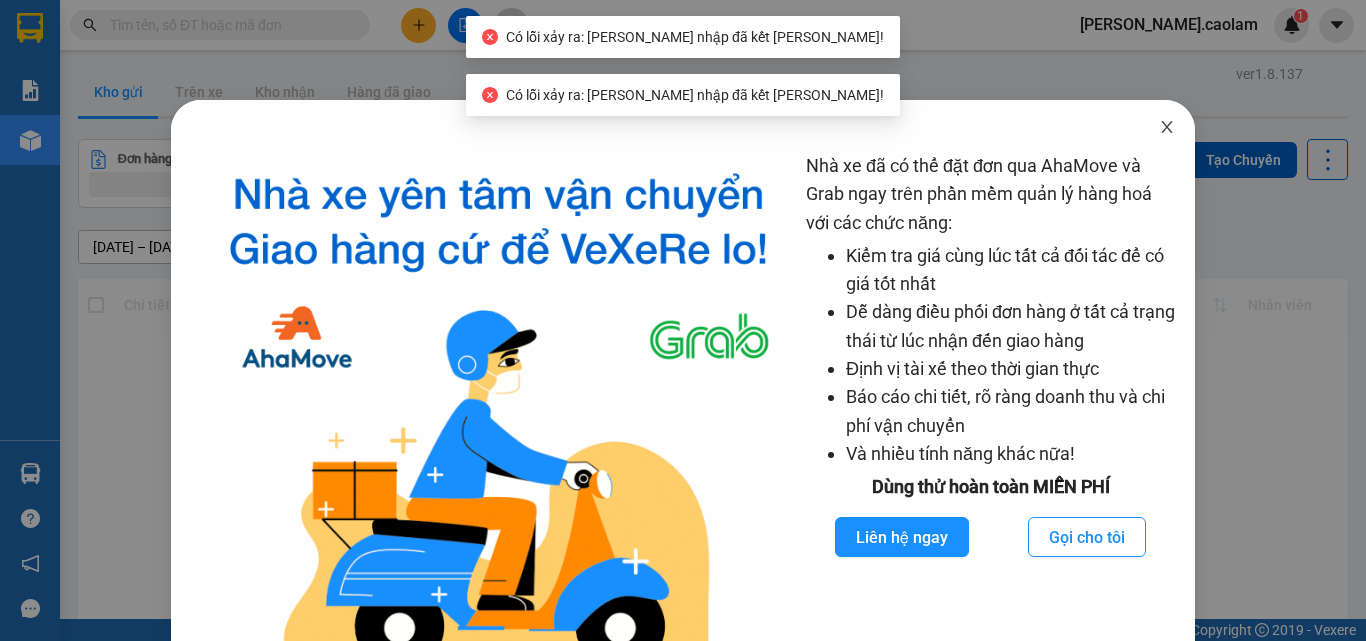click 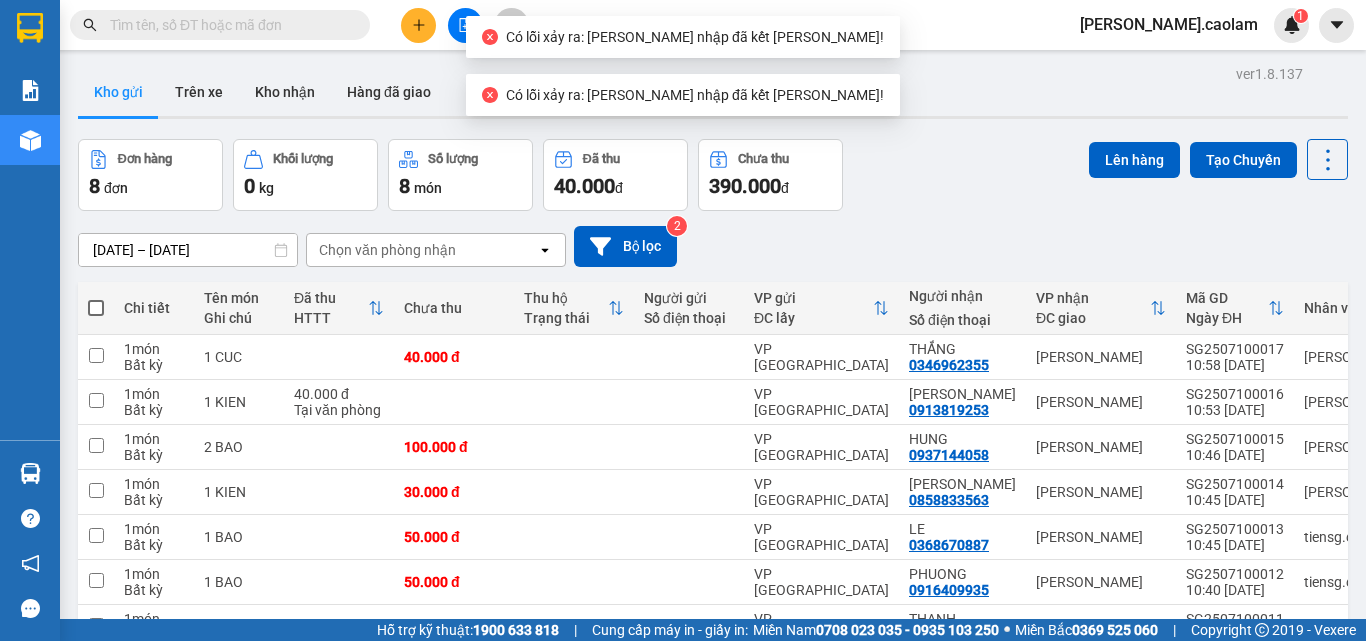 click on "Đơn hàng 8 đơn [PERSON_NAME] 0 kg Số [PERSON_NAME] 8 món Đã thu 40.000  [PERSON_NAME] thu 390.000  đ Lên hàng Tạo Chuyến" at bounding box center [713, 175] 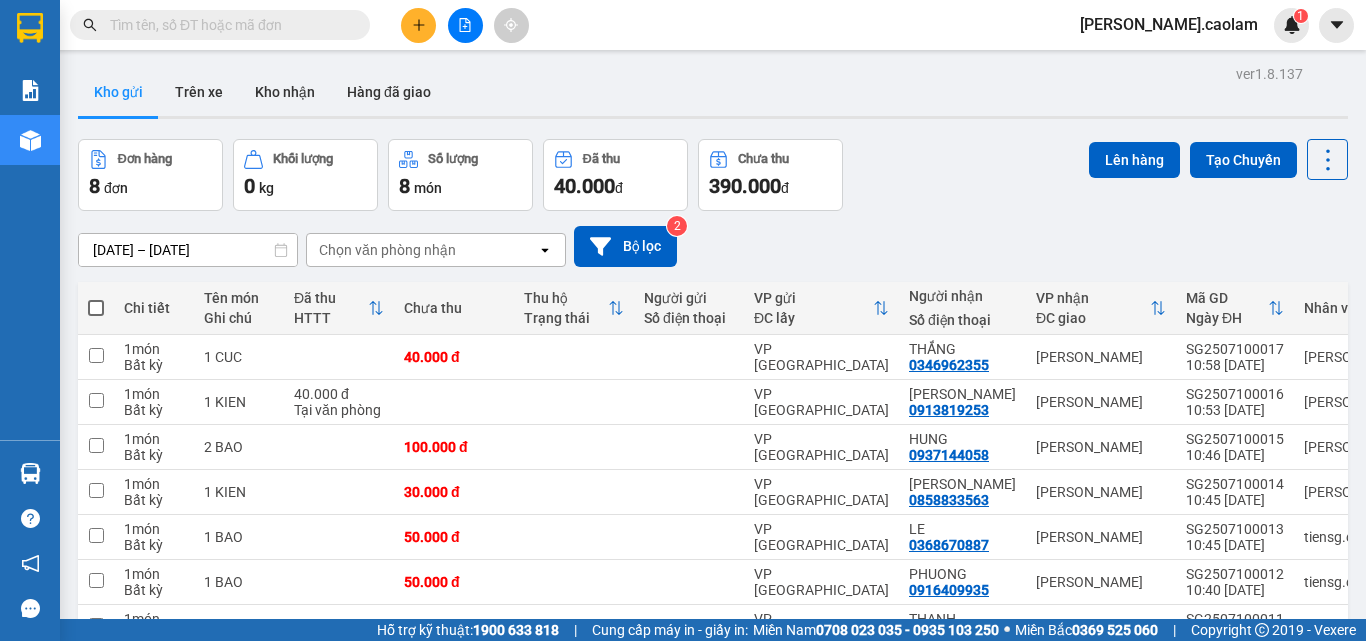 click at bounding box center (418, 25) 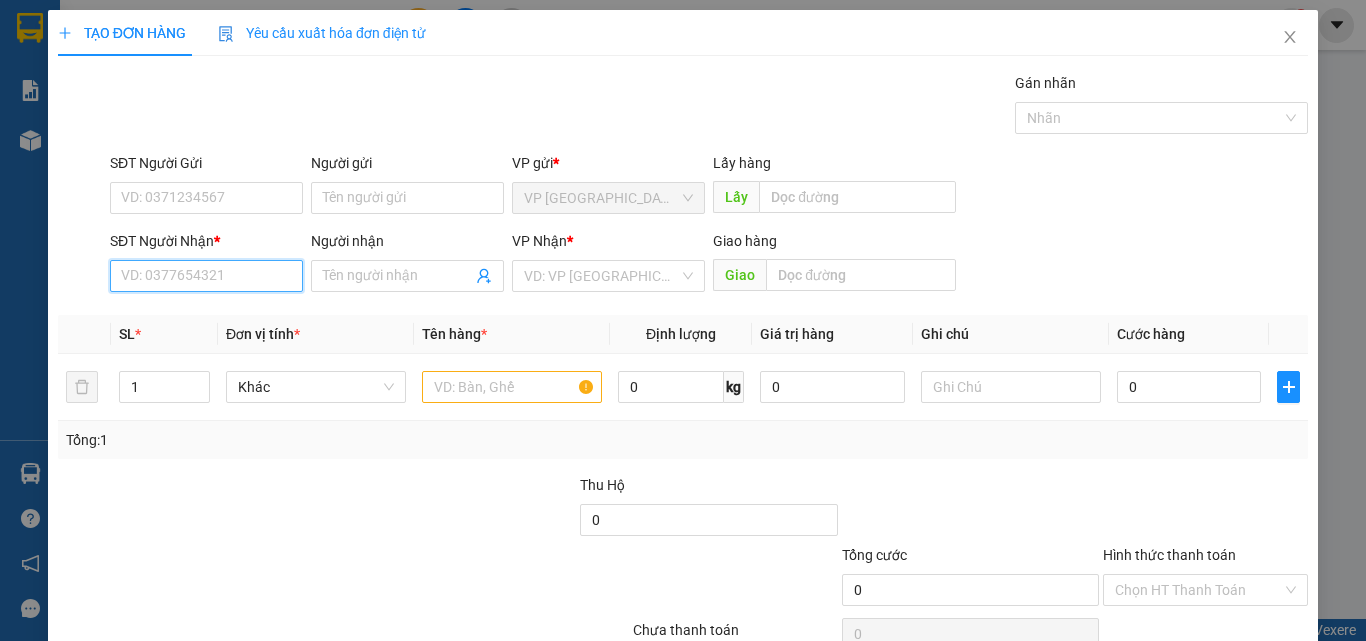 click on "SĐT Người Nhận  *" at bounding box center [206, 276] 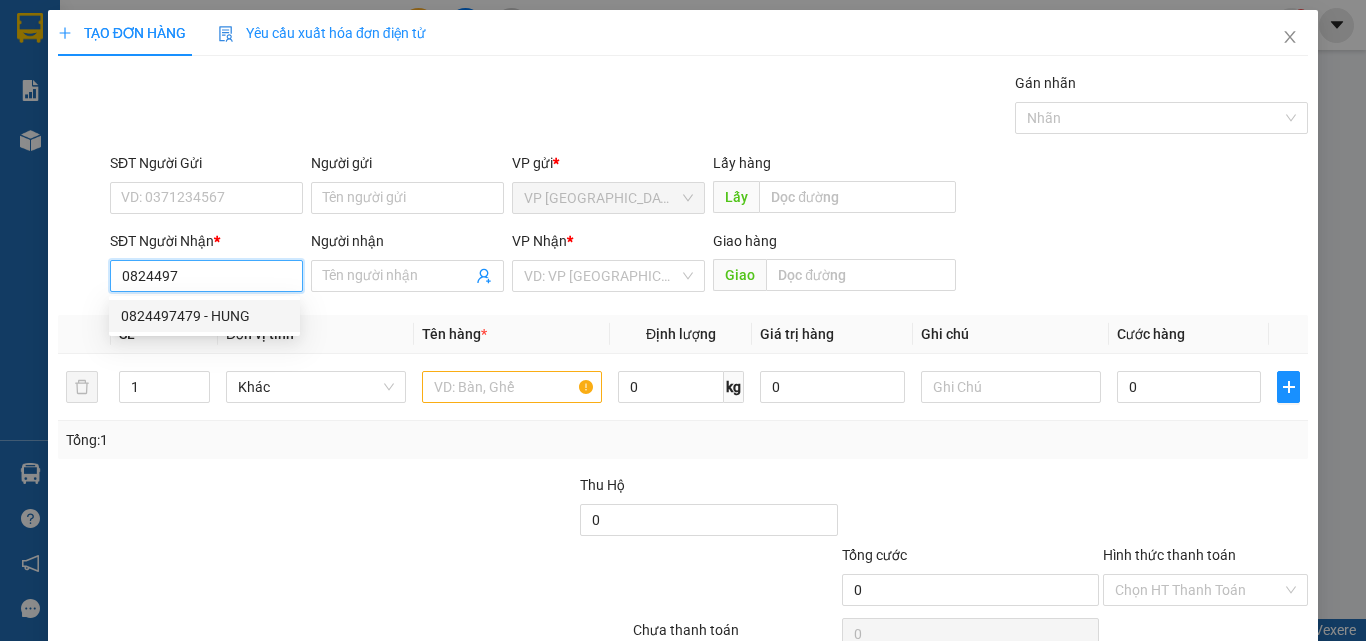 click on "0824497479 - HUNG" at bounding box center (204, 316) 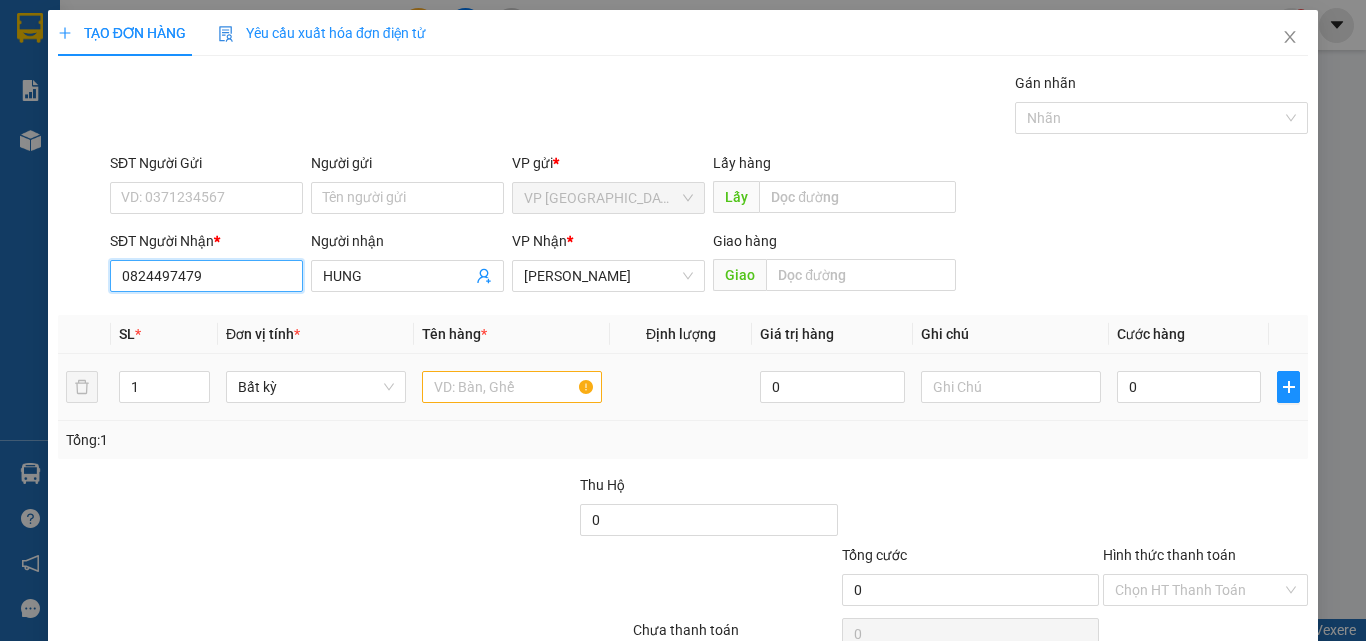 type on "0824497479" 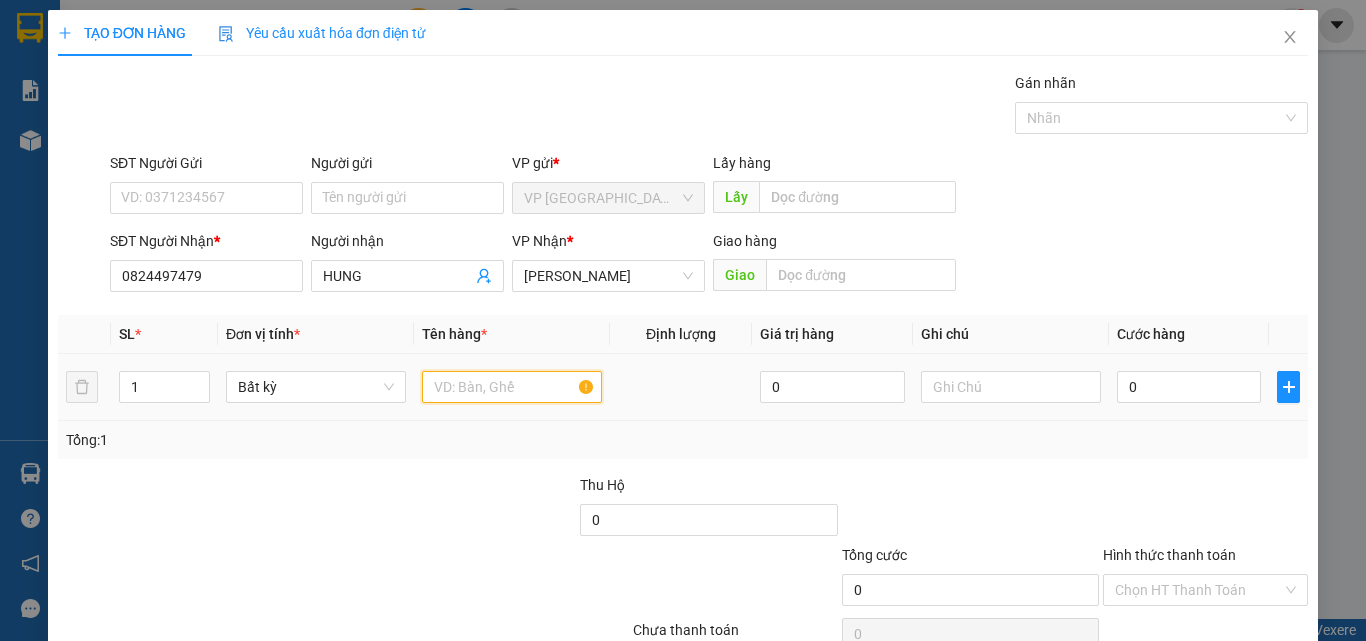 click at bounding box center [512, 387] 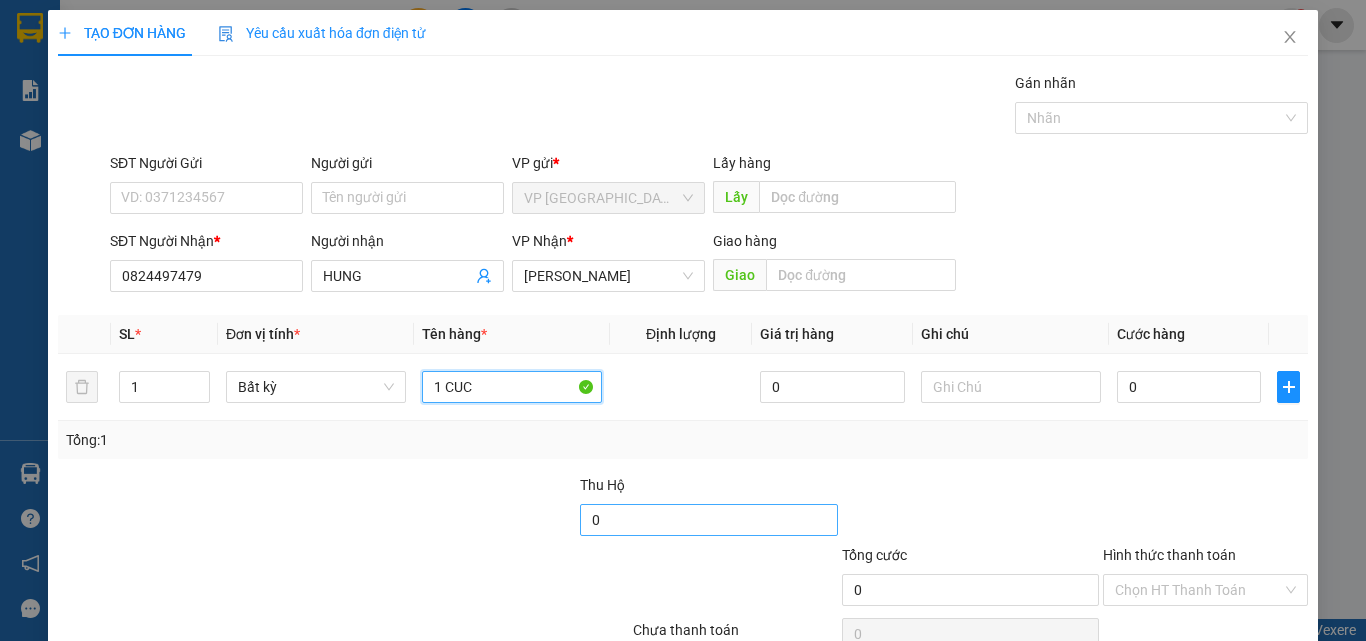 type on "1 CUC" 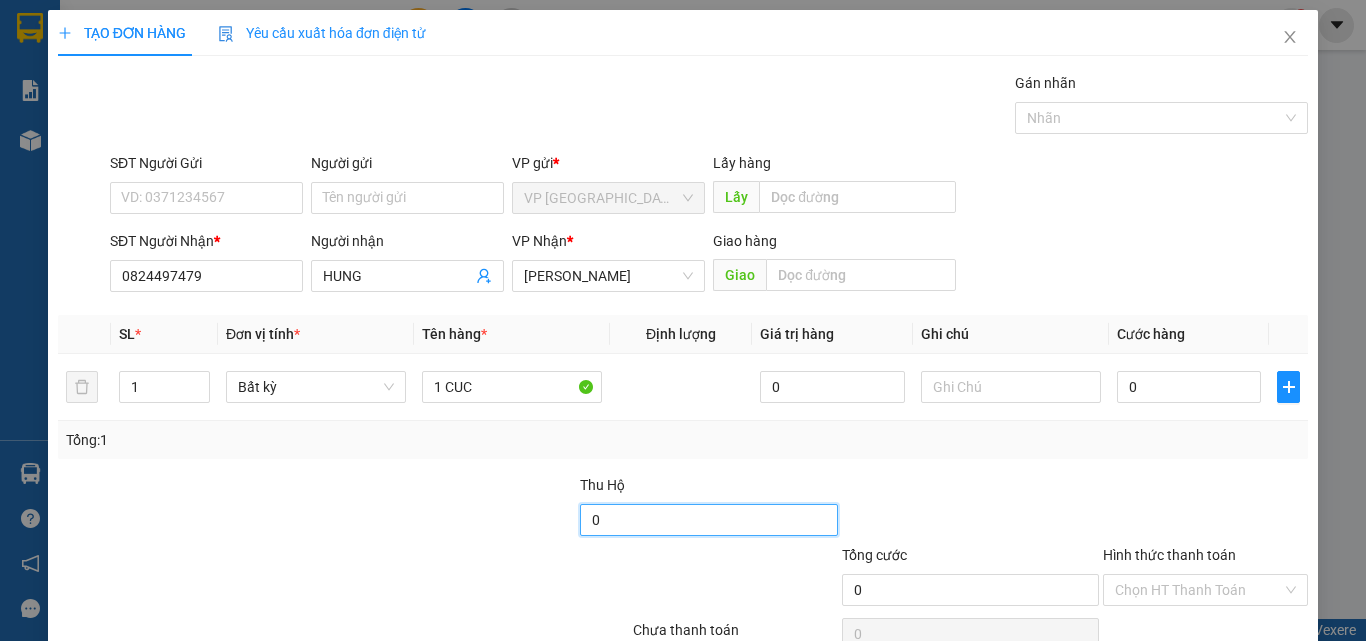 click on "0" at bounding box center [708, 520] 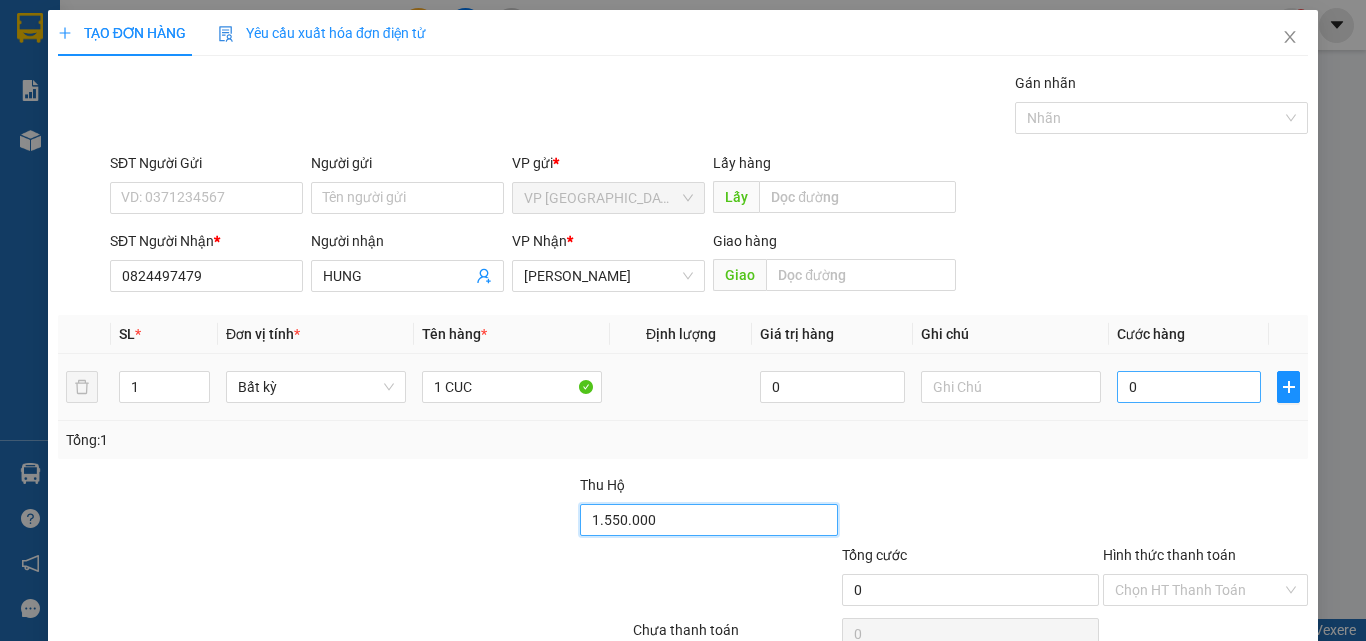 type on "1.550.000" 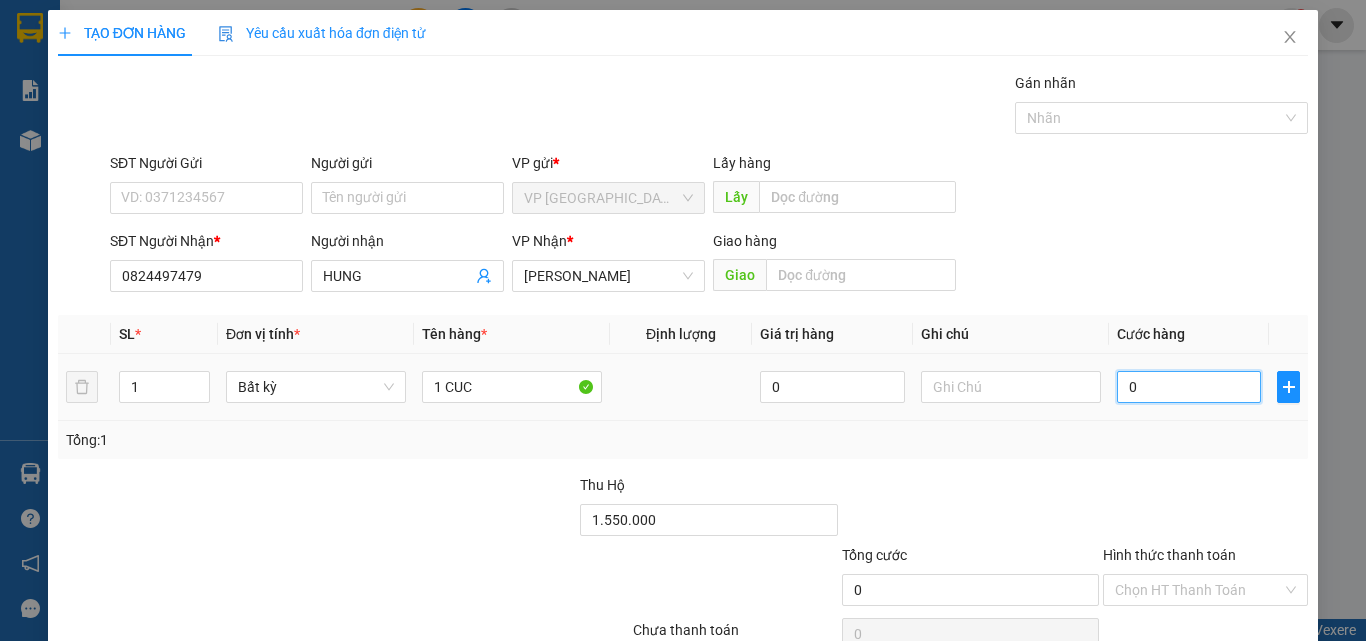 click on "0" at bounding box center [1189, 387] 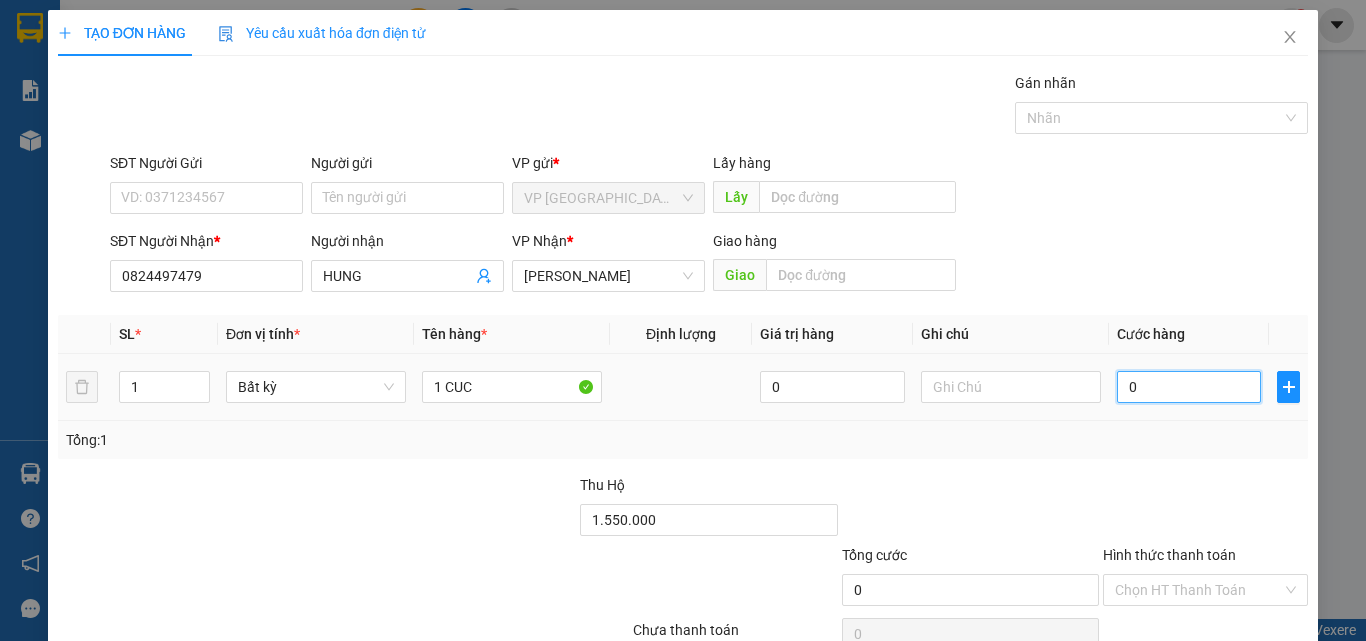 type on "2" 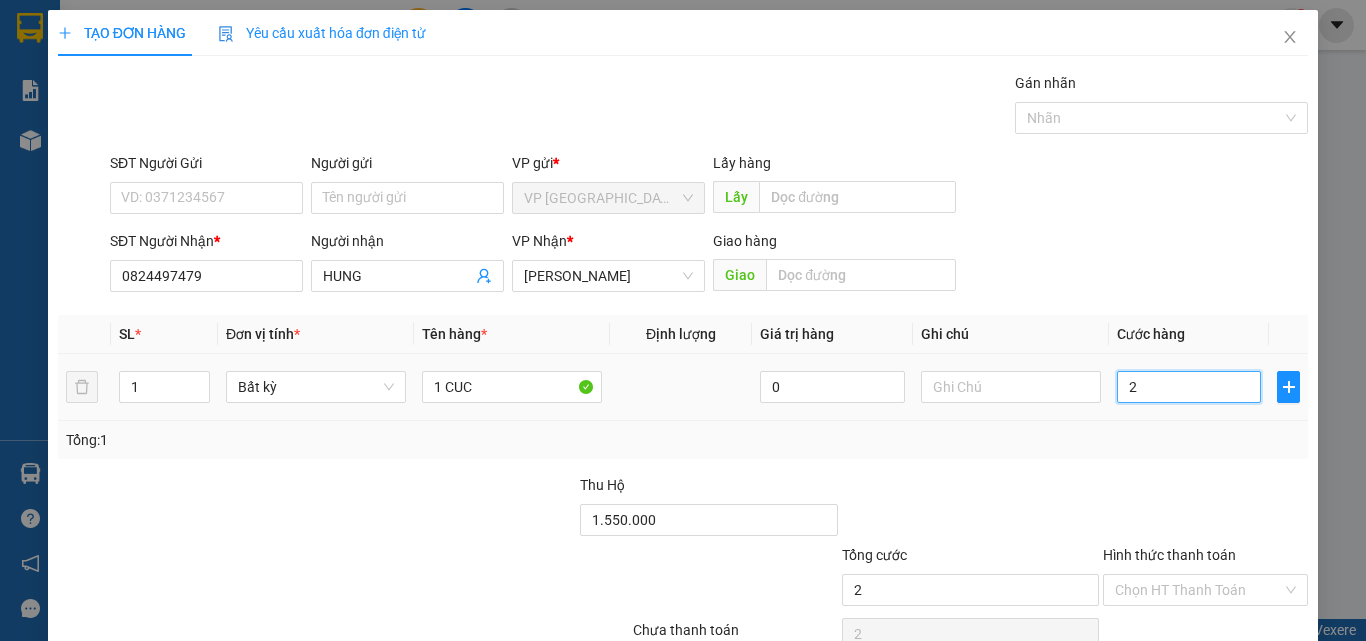 type on "0" 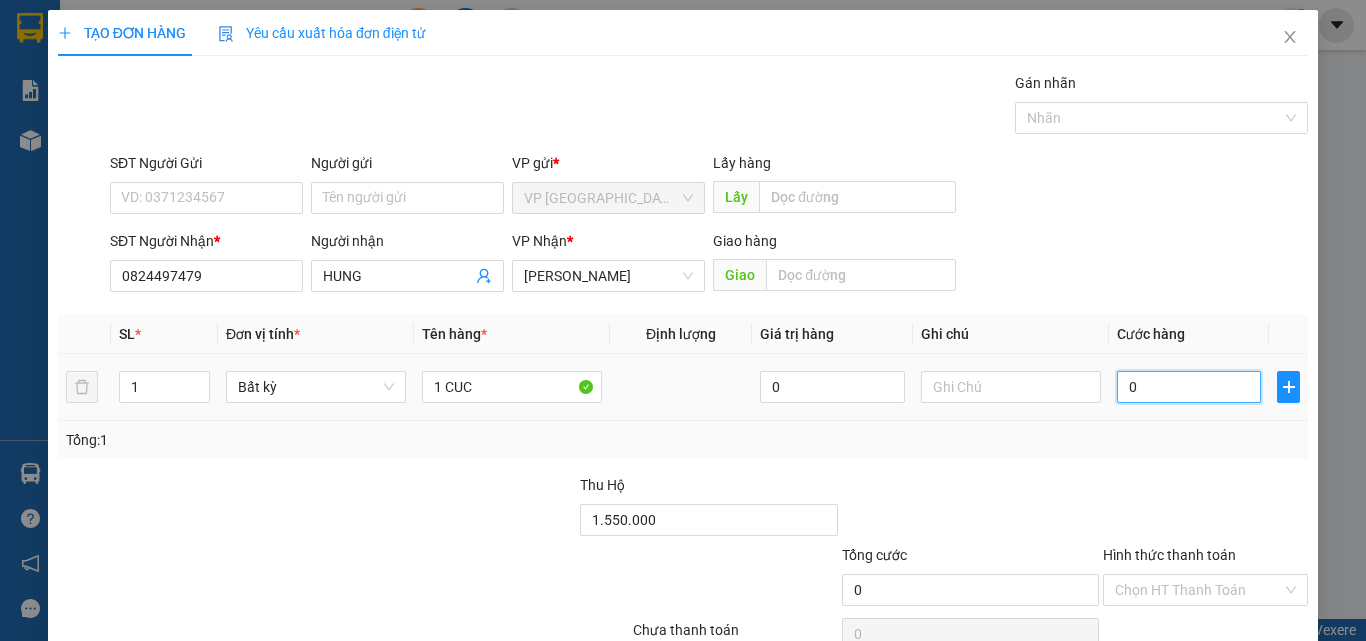 type on "03" 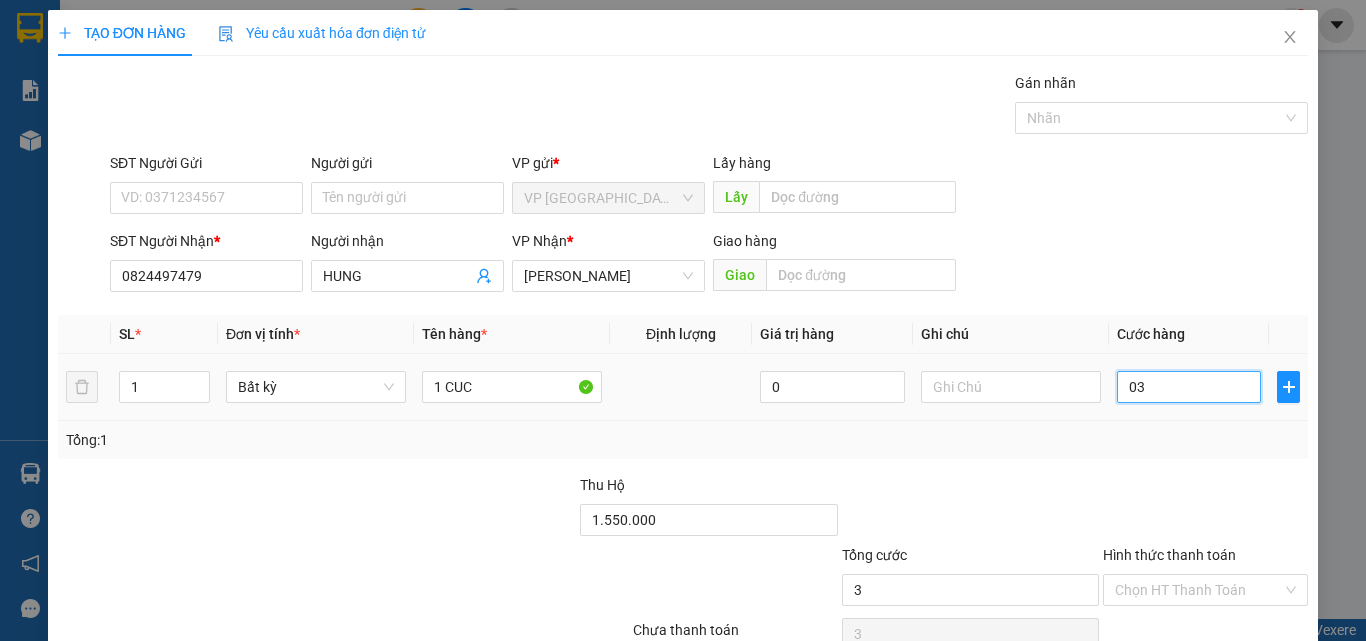 type on "030" 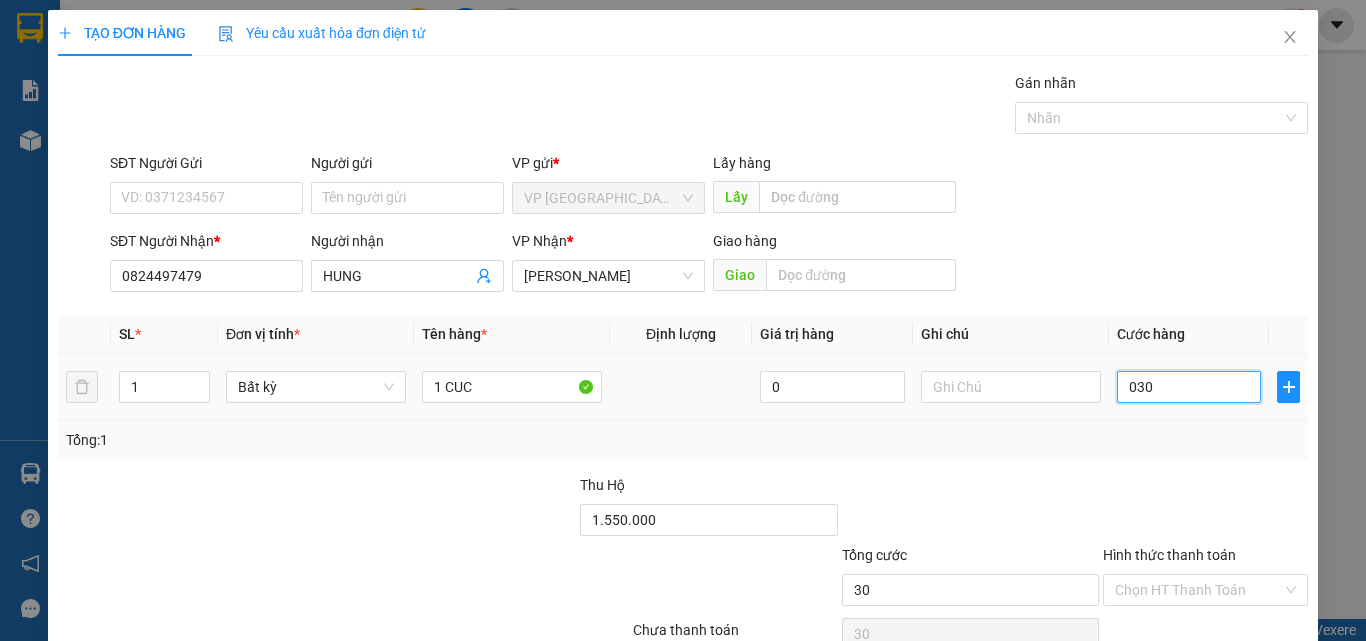 type on "0.300" 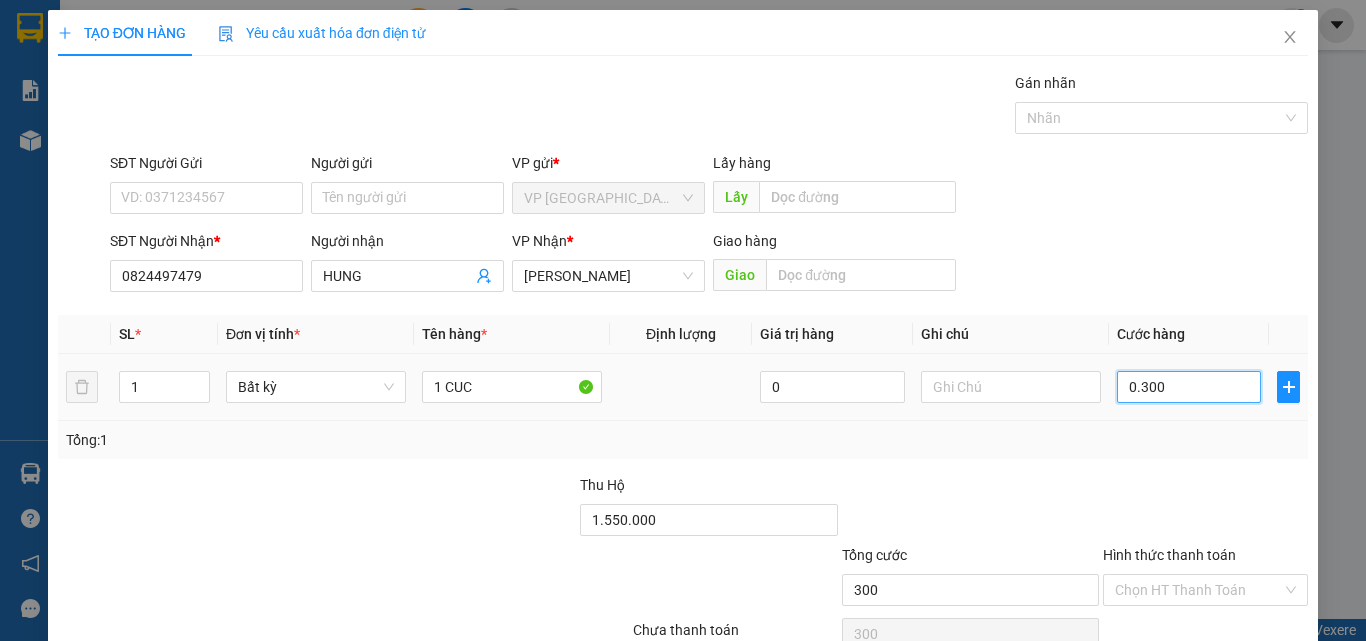 type on "03.000" 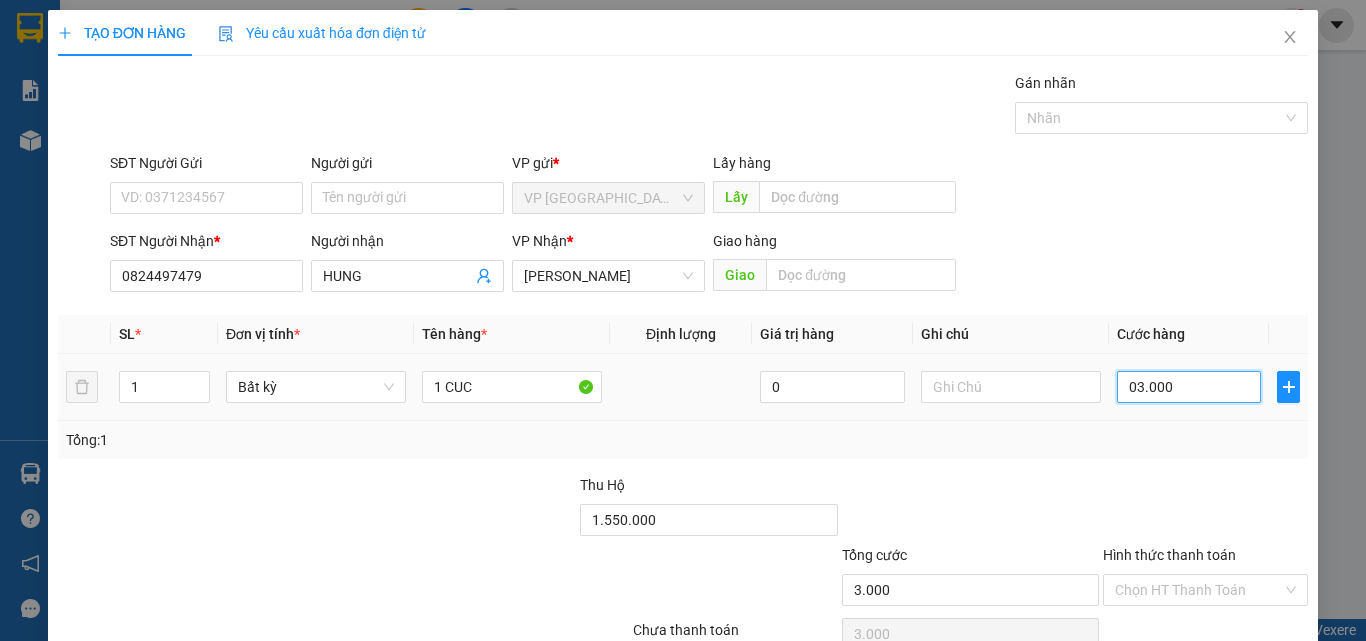 type on "030.000" 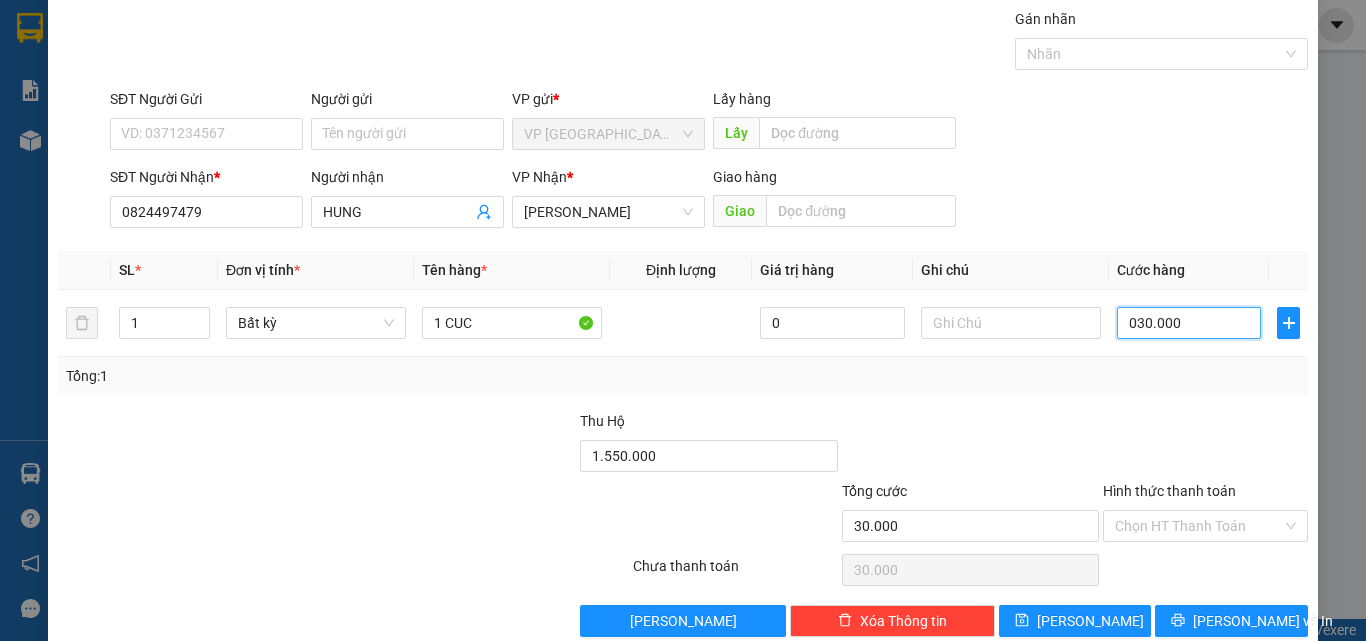 scroll, scrollTop: 99, scrollLeft: 0, axis: vertical 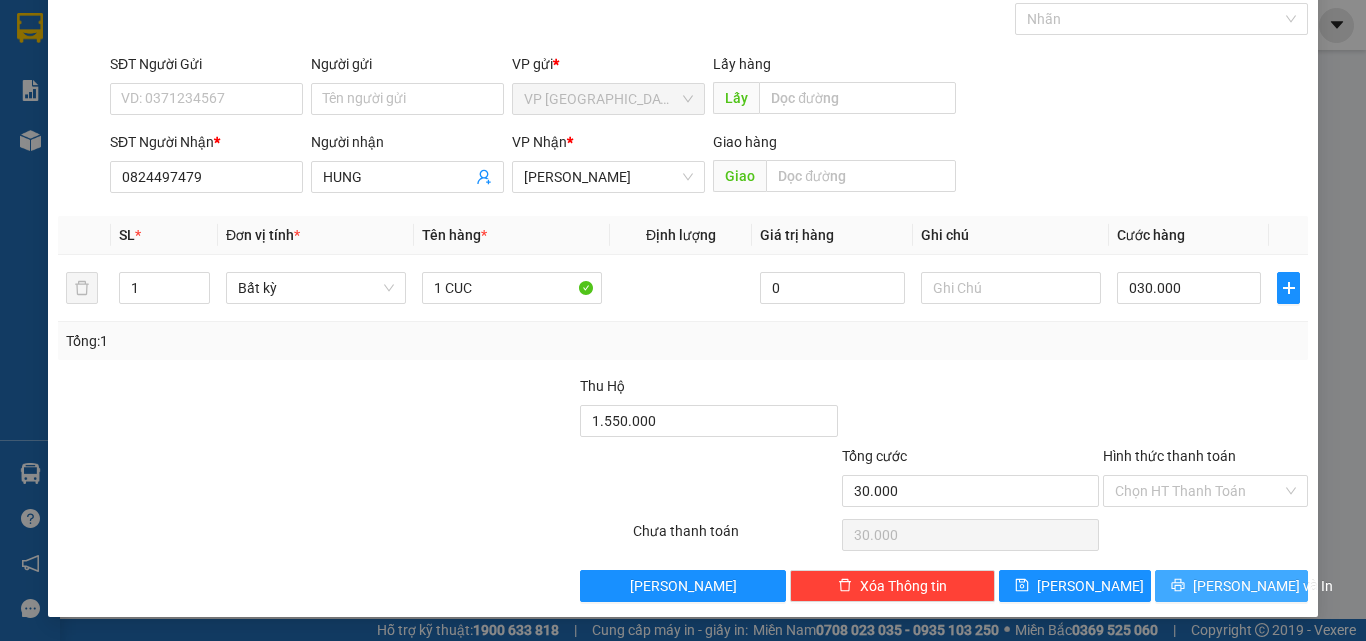 type on "30.000" 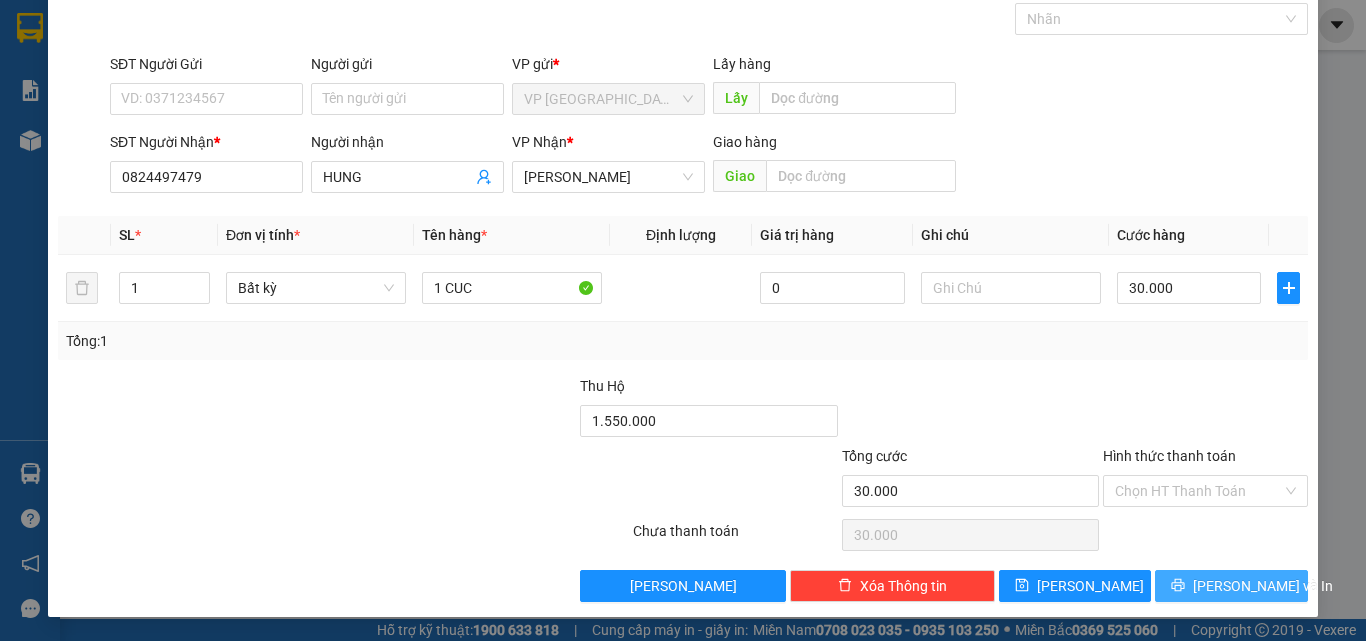 click on "[PERSON_NAME] và In" at bounding box center [1231, 586] 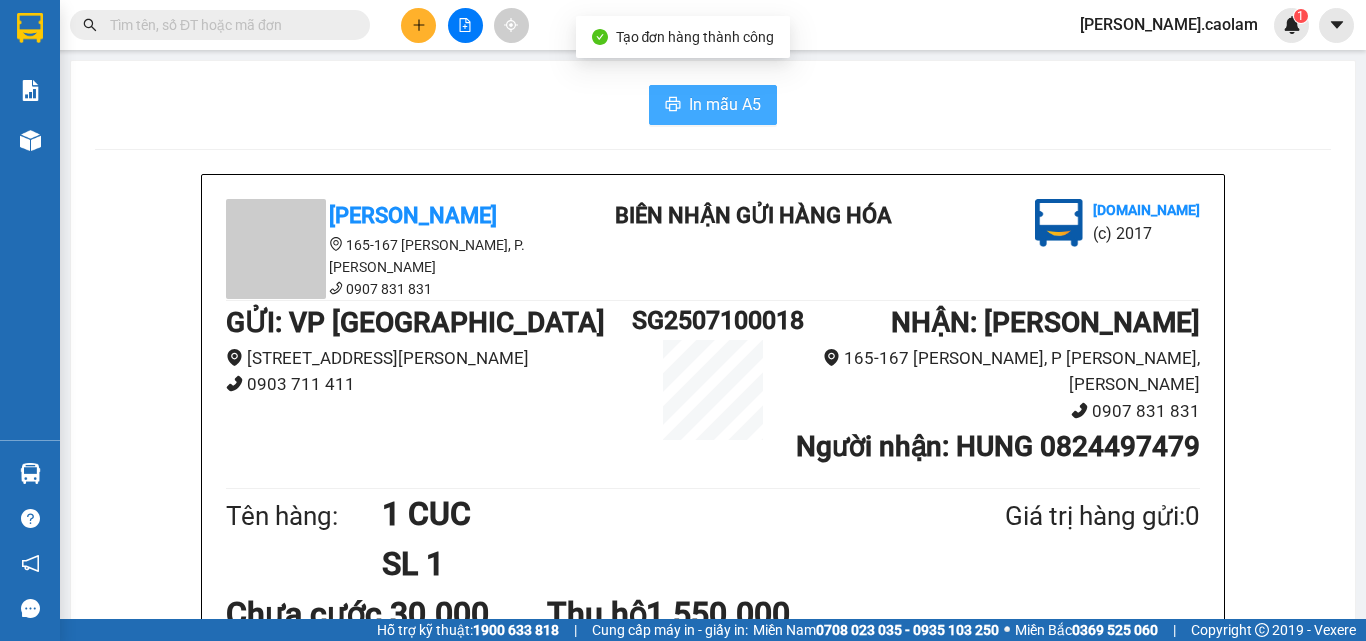 click on "In mẫu A5" at bounding box center [725, 104] 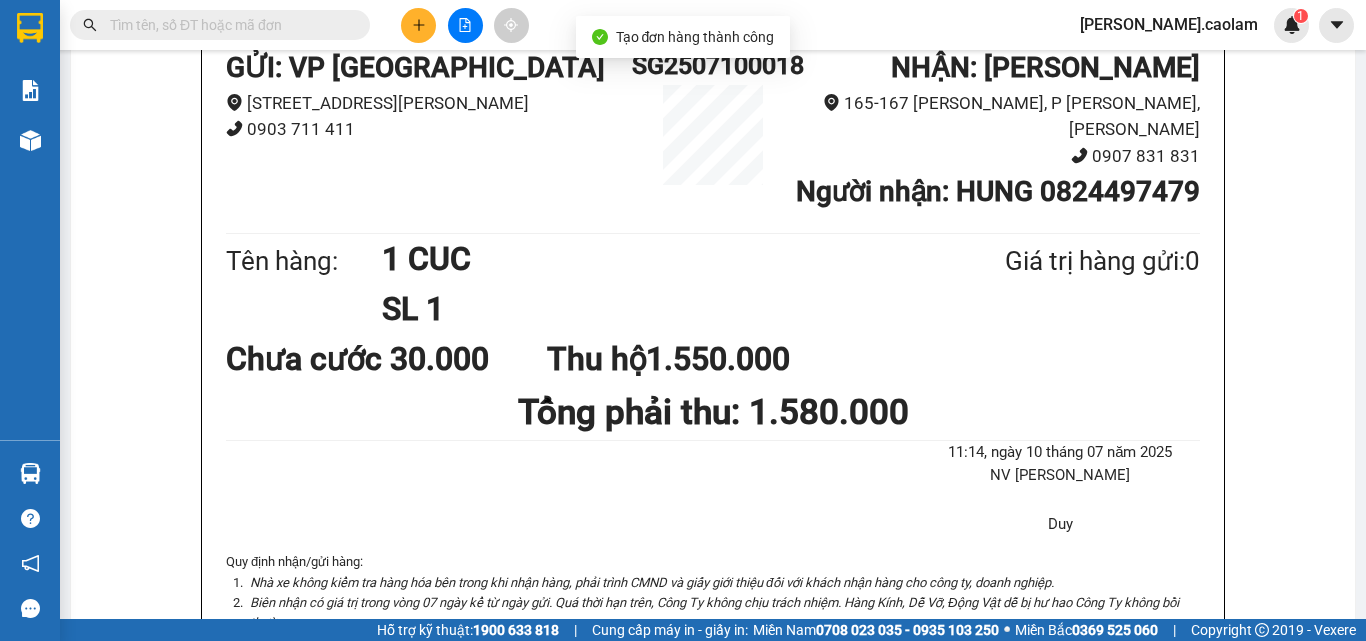 scroll, scrollTop: 300, scrollLeft: 0, axis: vertical 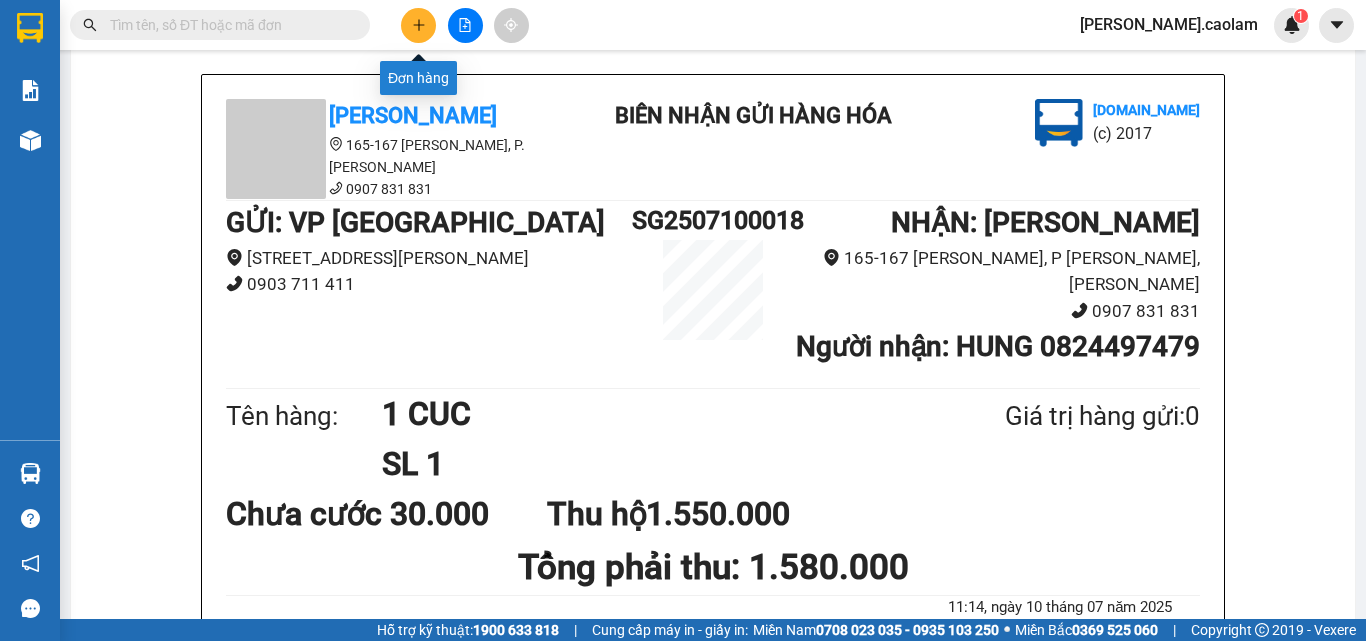 click at bounding box center (418, 25) 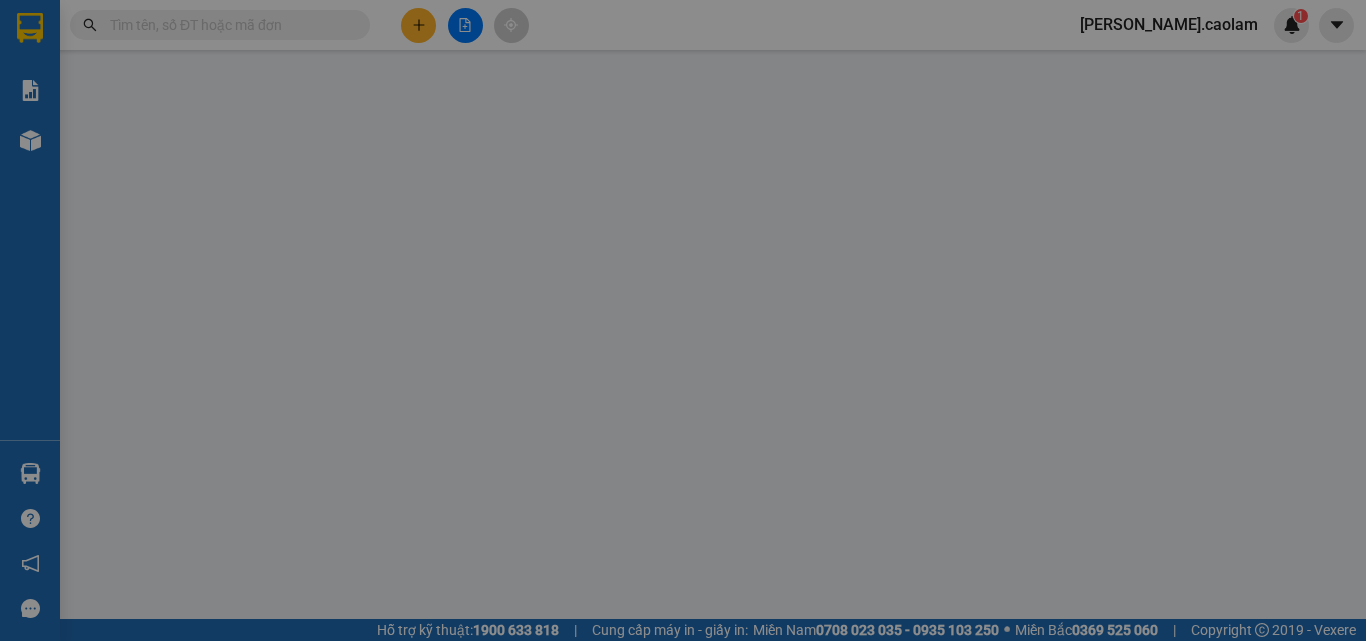 scroll, scrollTop: 0, scrollLeft: 0, axis: both 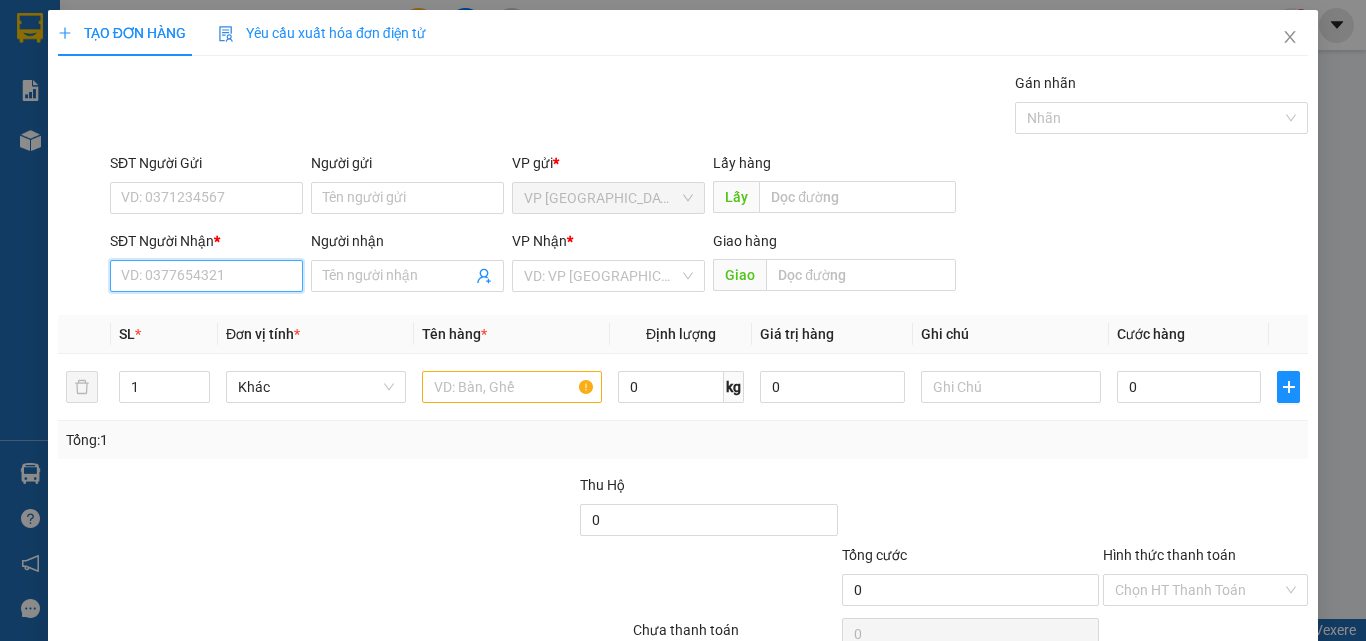 click on "SĐT Người Nhận  *" at bounding box center (206, 276) 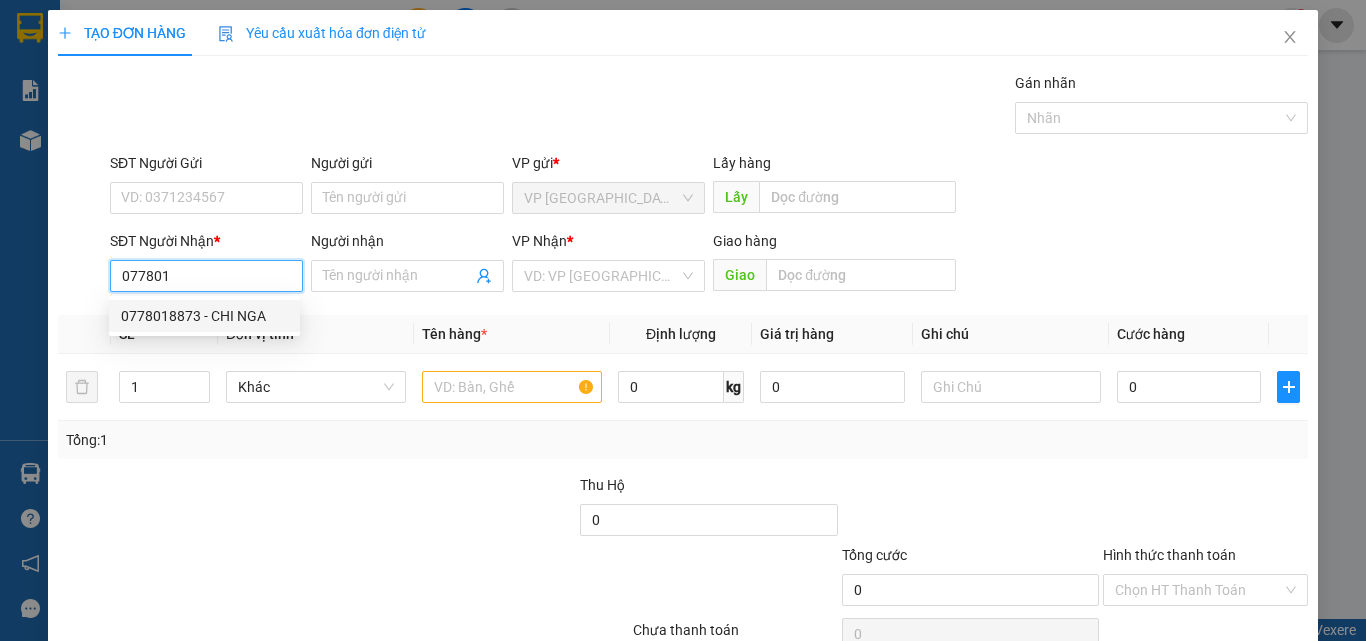 click on "0778018873 - CHI NGA" at bounding box center (204, 316) 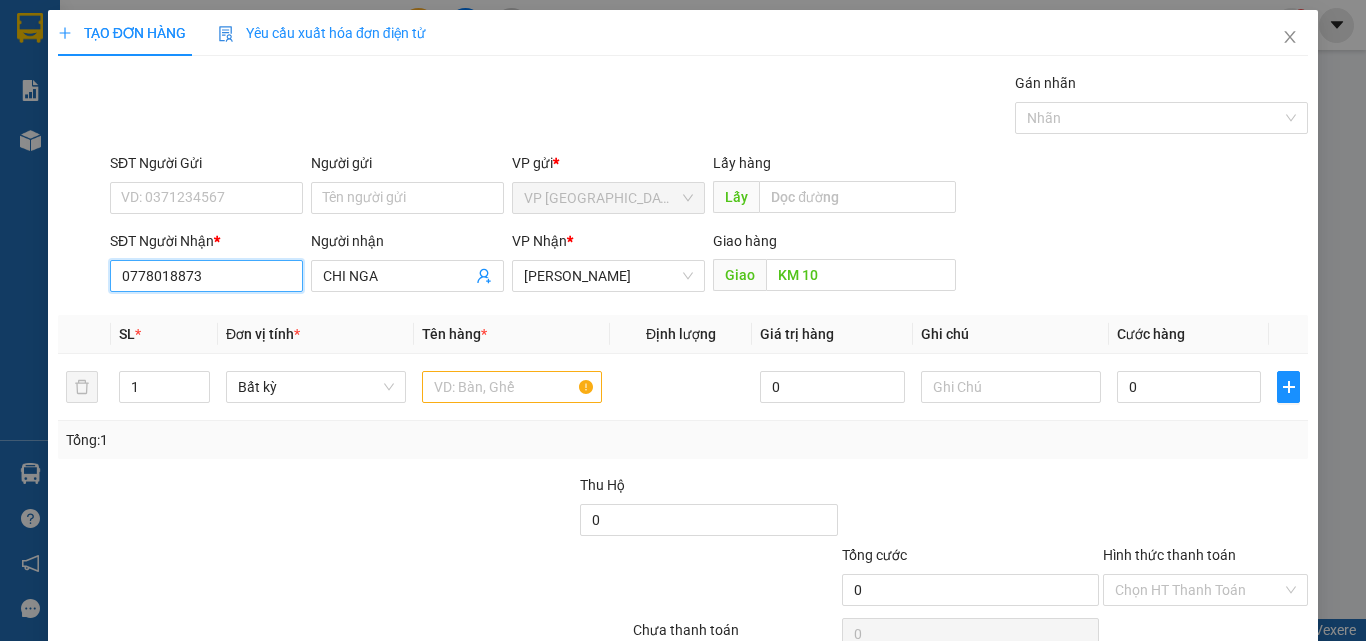 type on "0778018873" 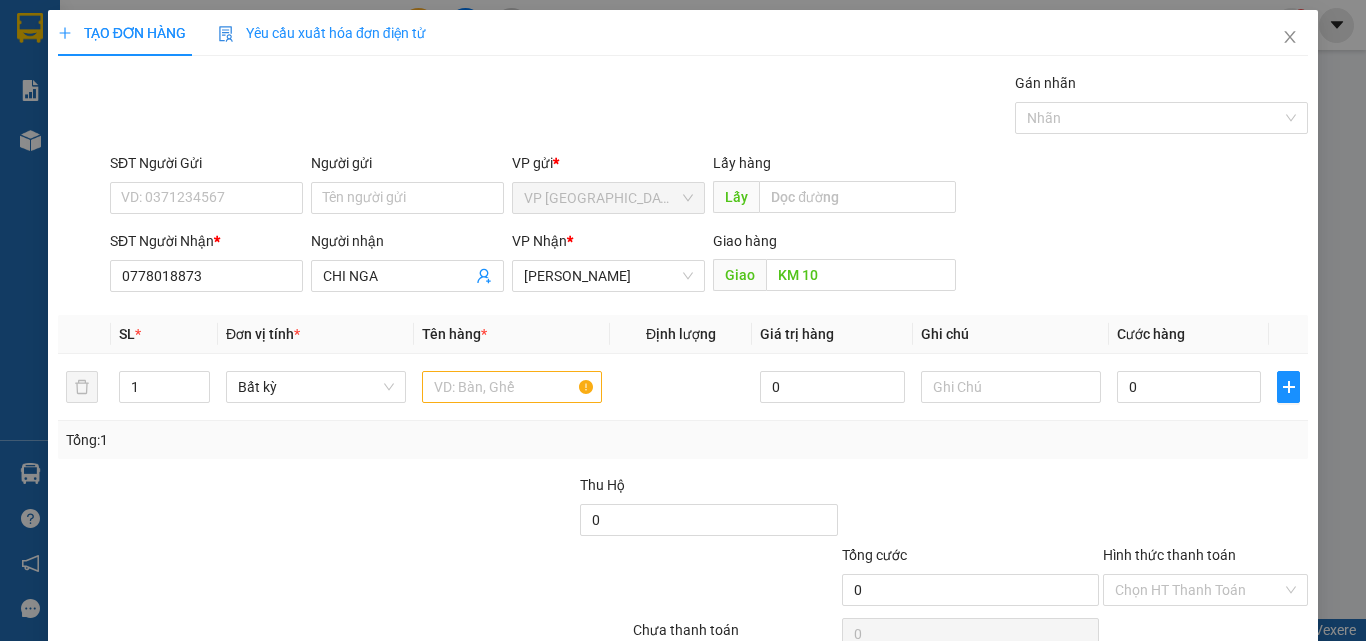 click on "Tổng:  1" at bounding box center [297, 440] 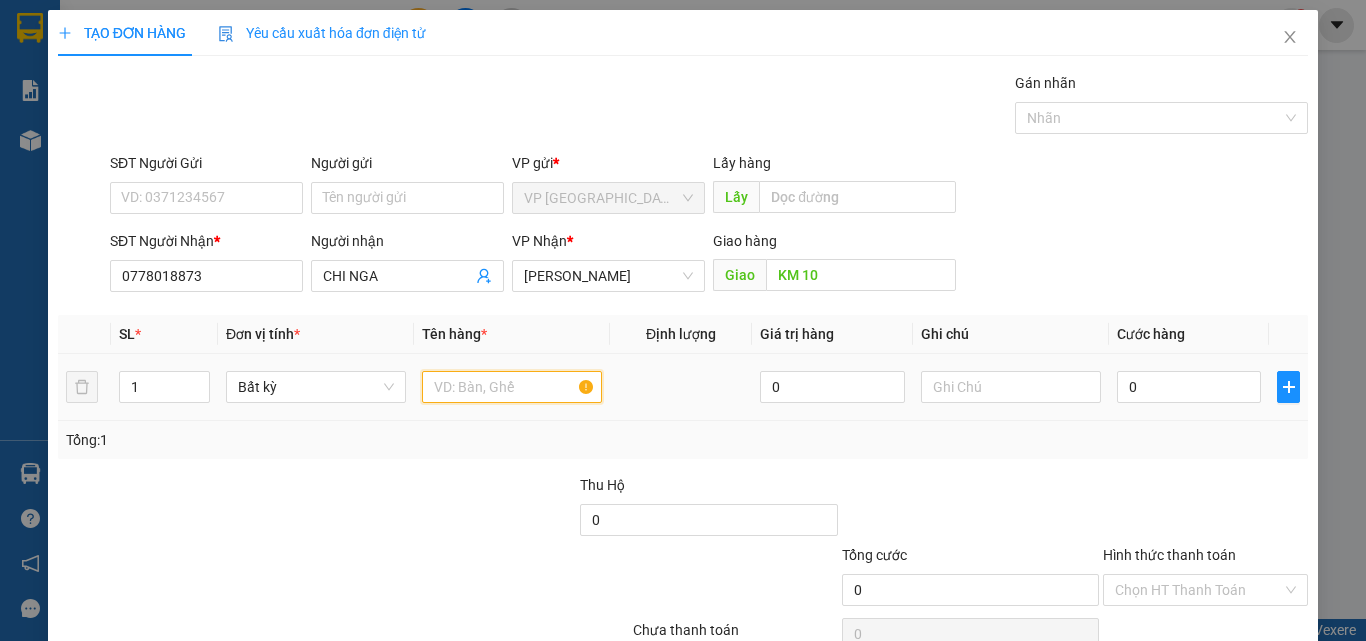 click at bounding box center (512, 387) 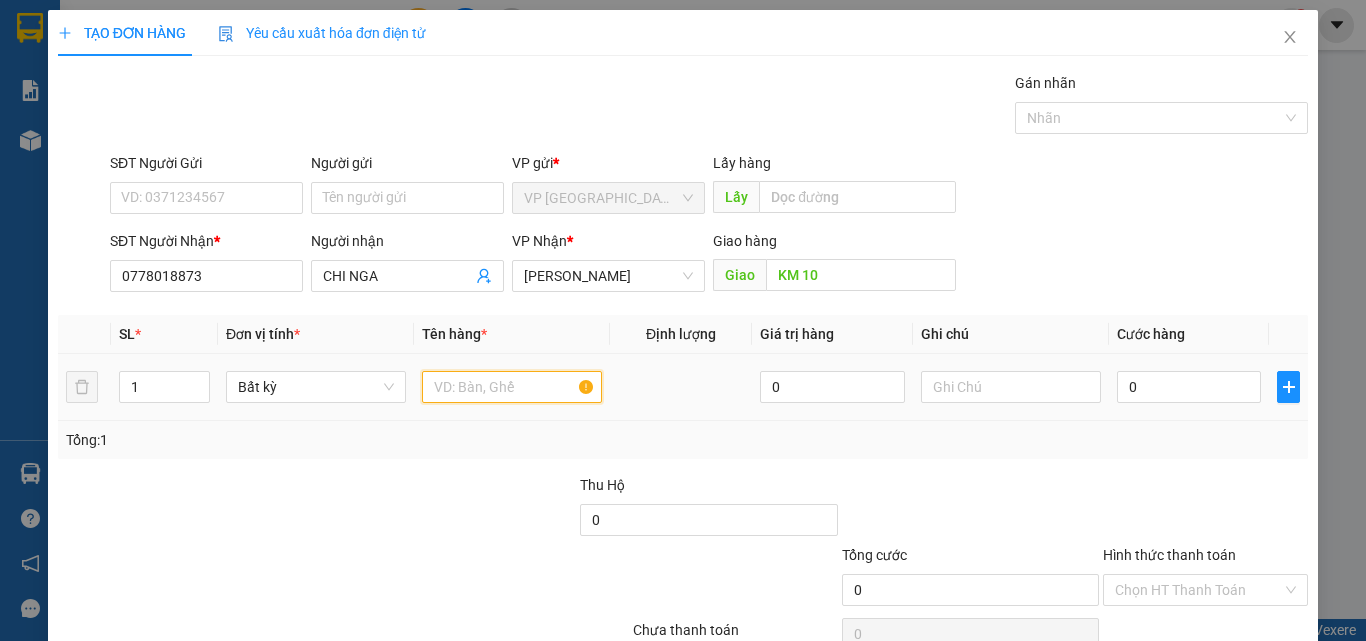 click at bounding box center [512, 387] 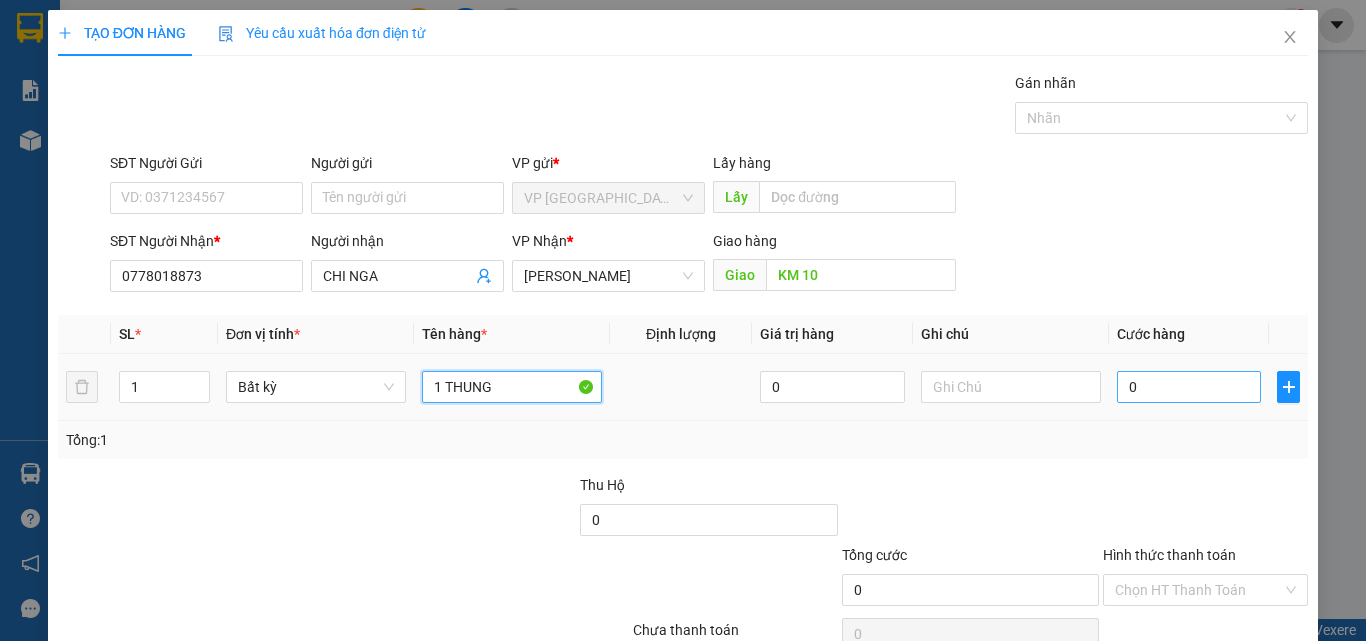 type on "1 THUNG" 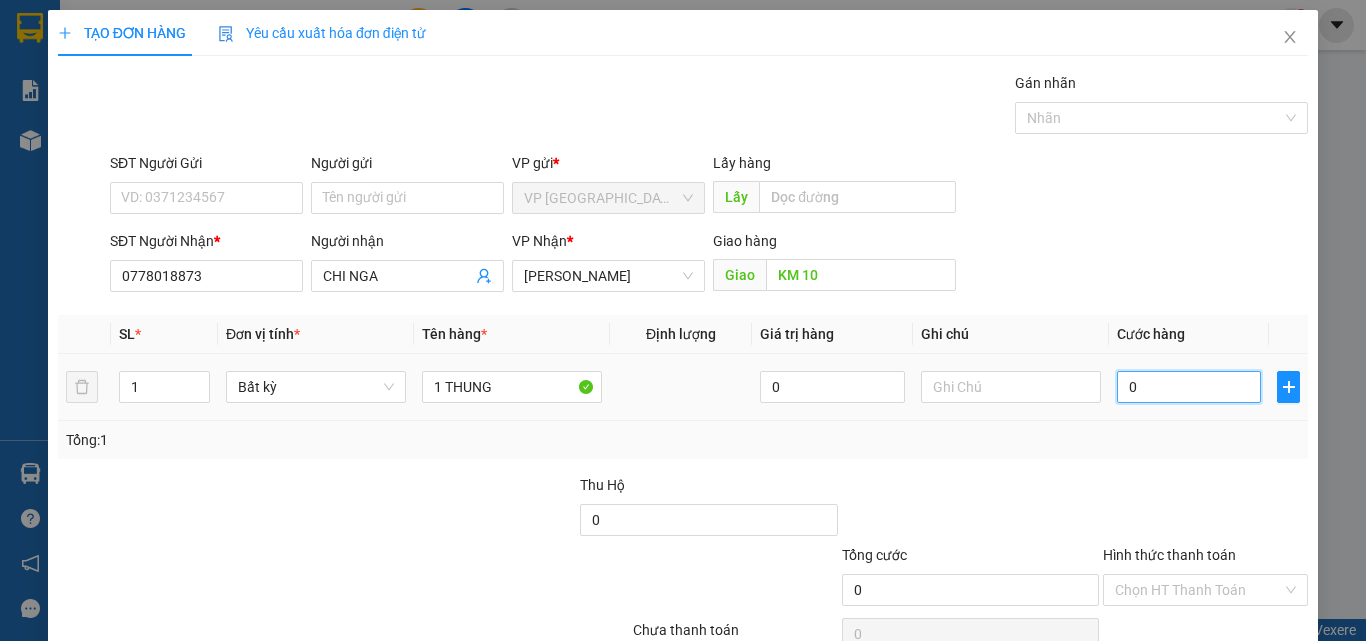 click on "0" at bounding box center [1189, 387] 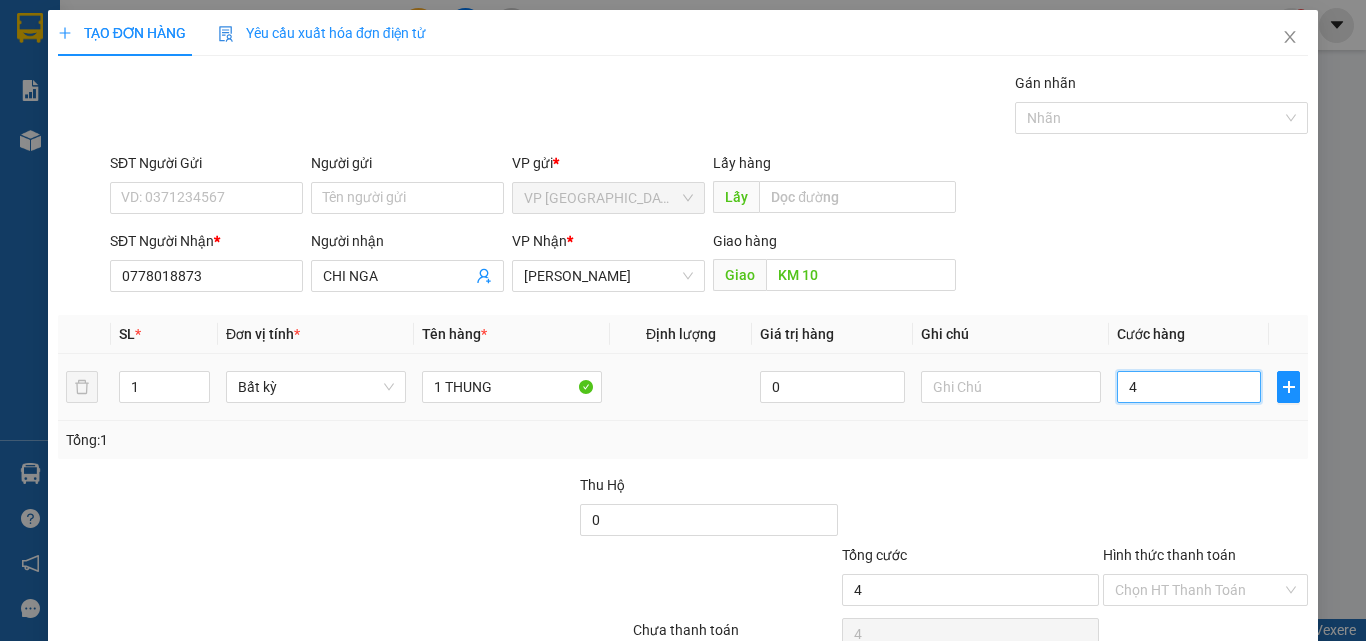 type on "40" 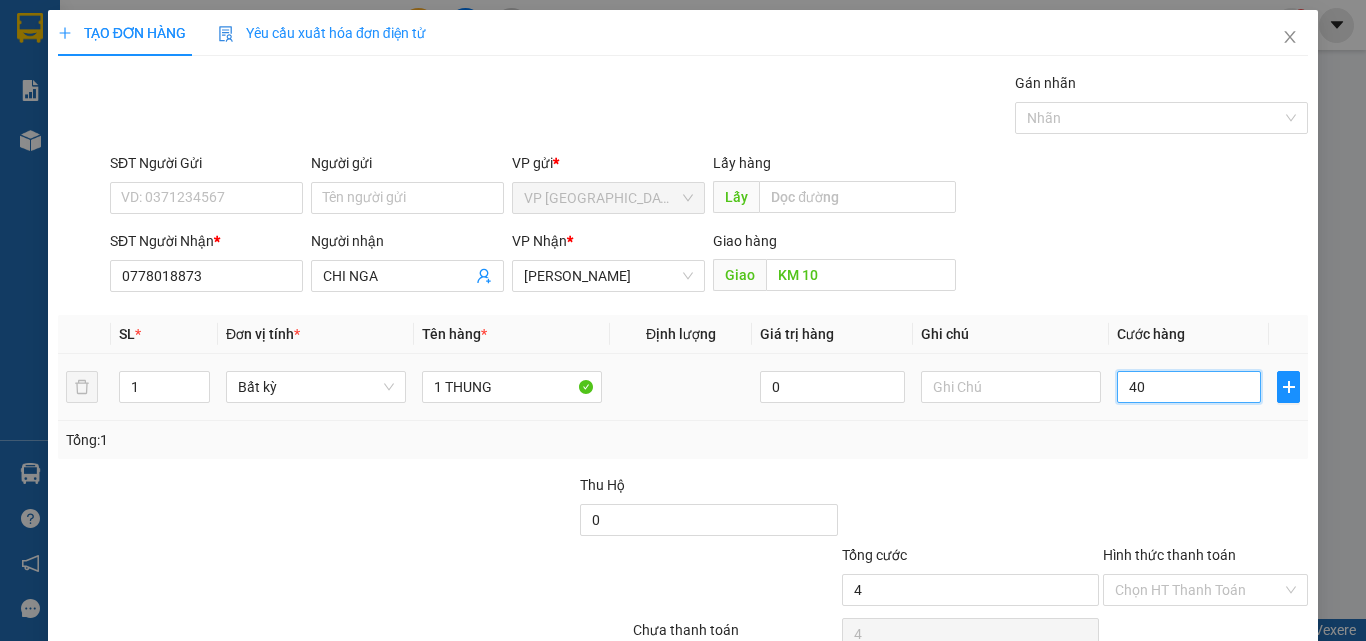 type on "40" 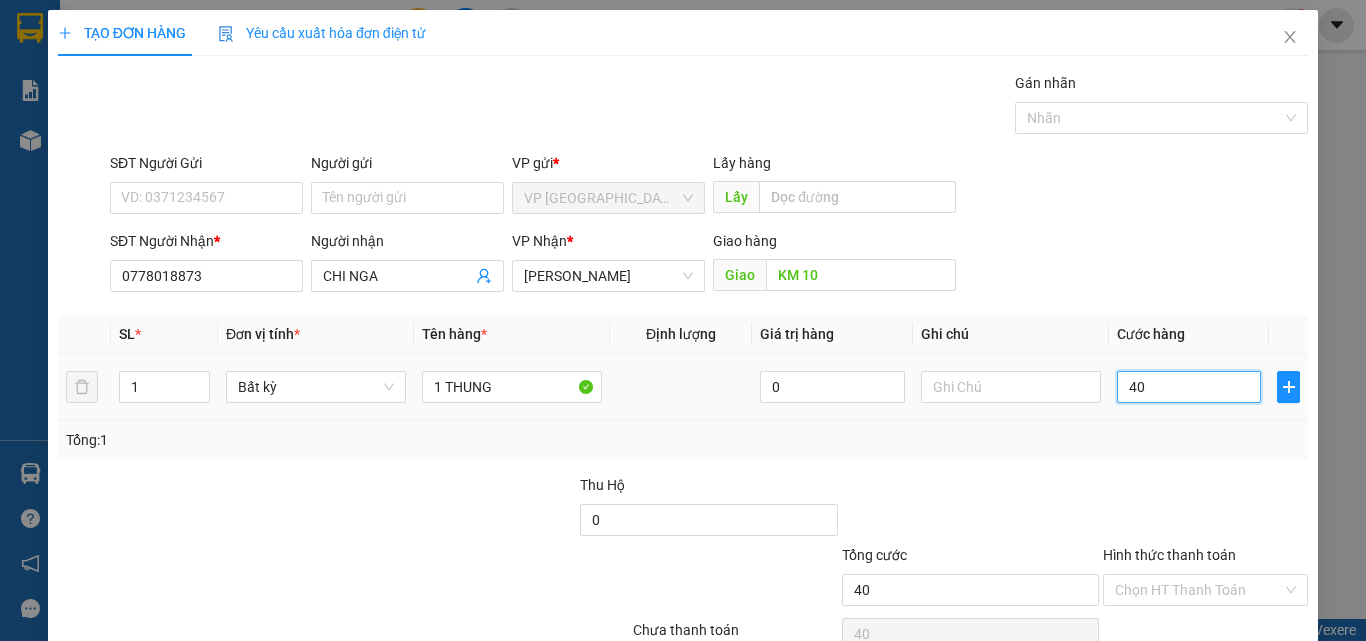 type on "400" 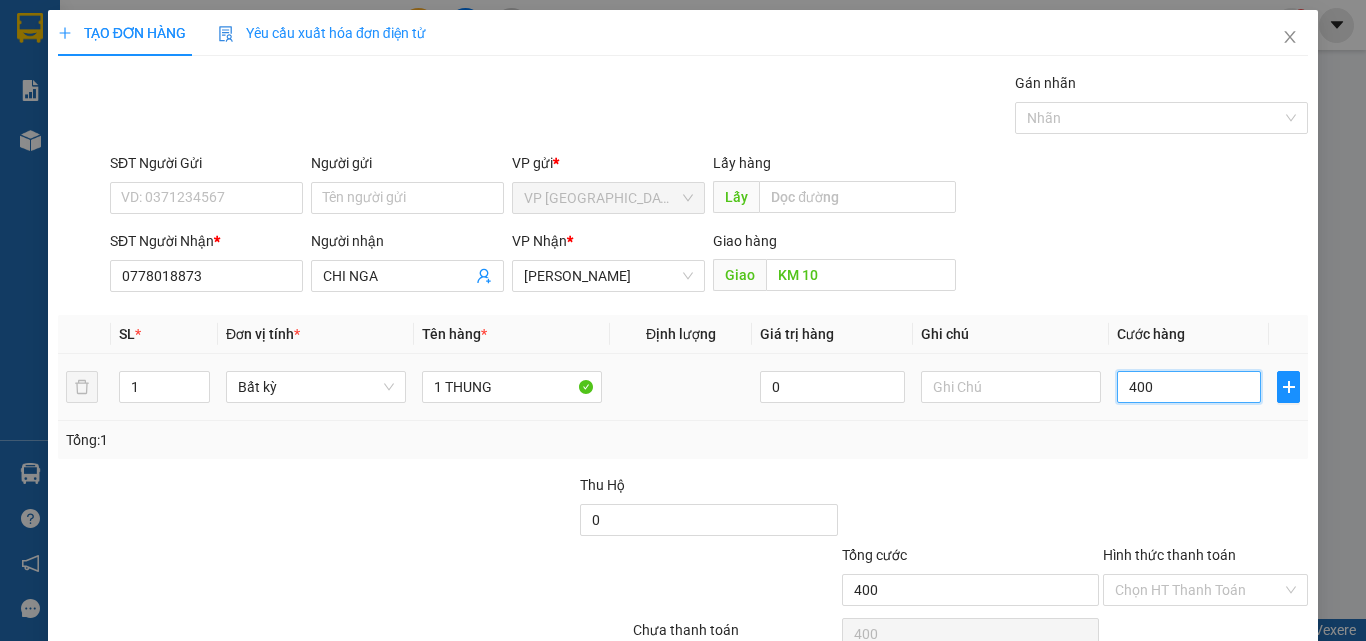 type on "4.000" 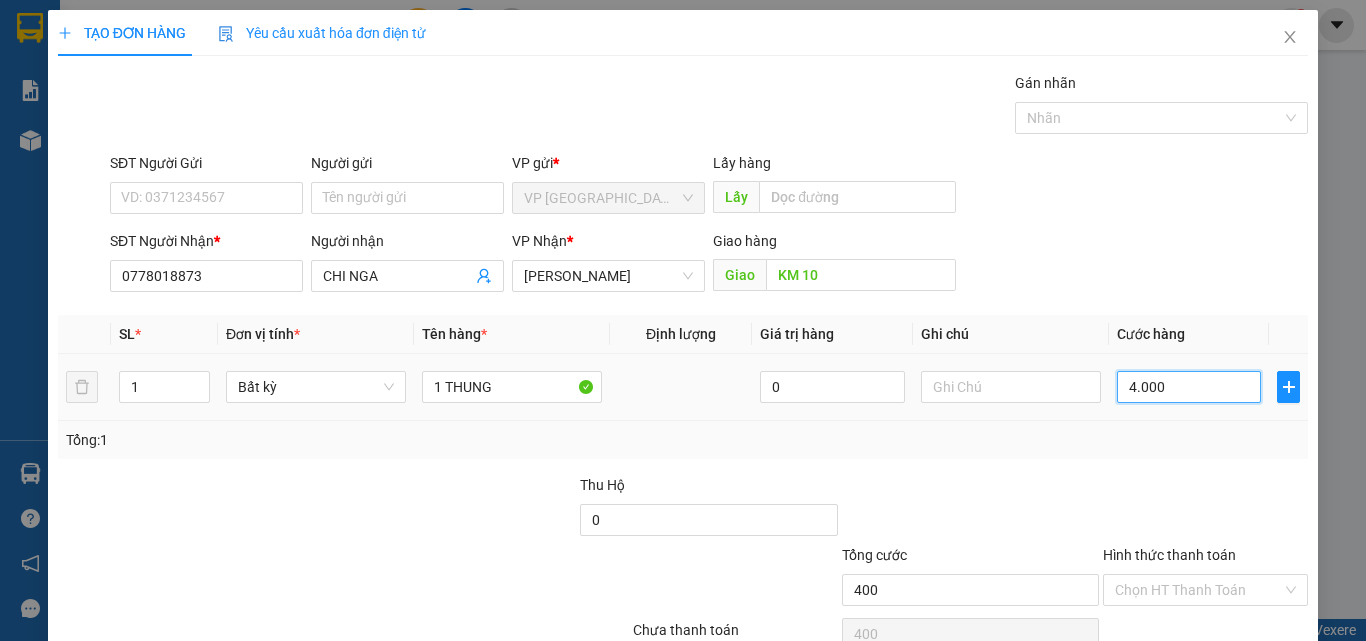 type on "4.000" 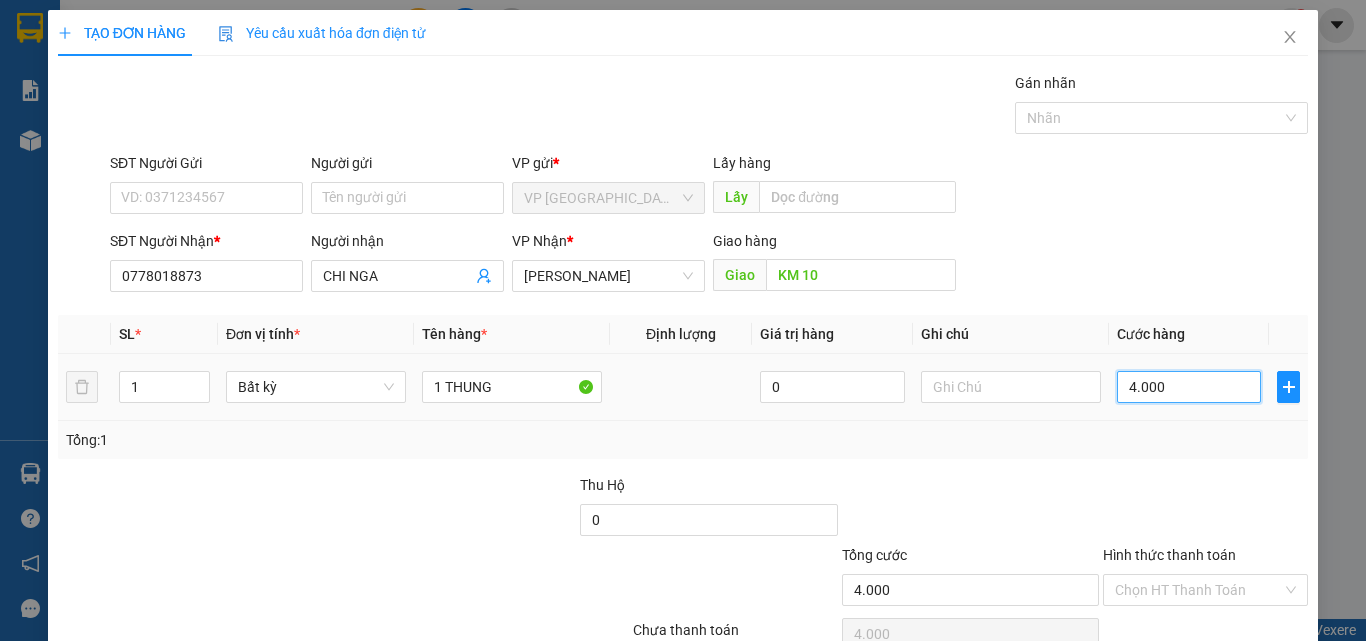 type on "40.000" 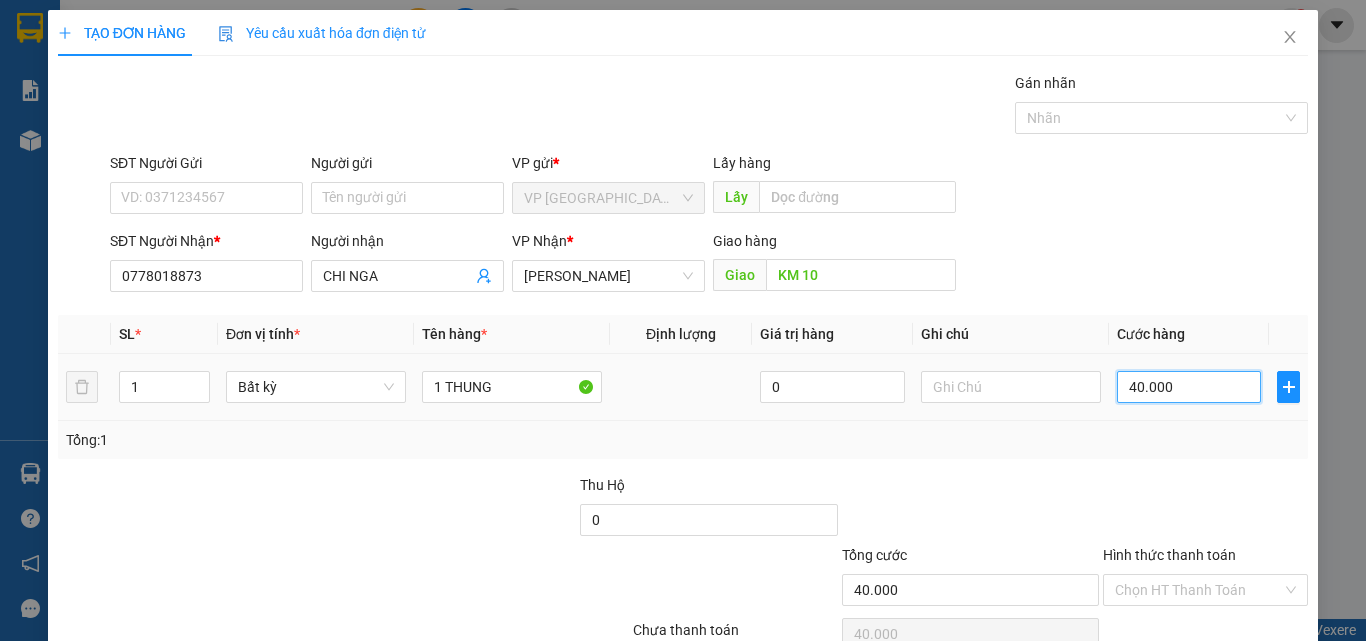 scroll, scrollTop: 99, scrollLeft: 0, axis: vertical 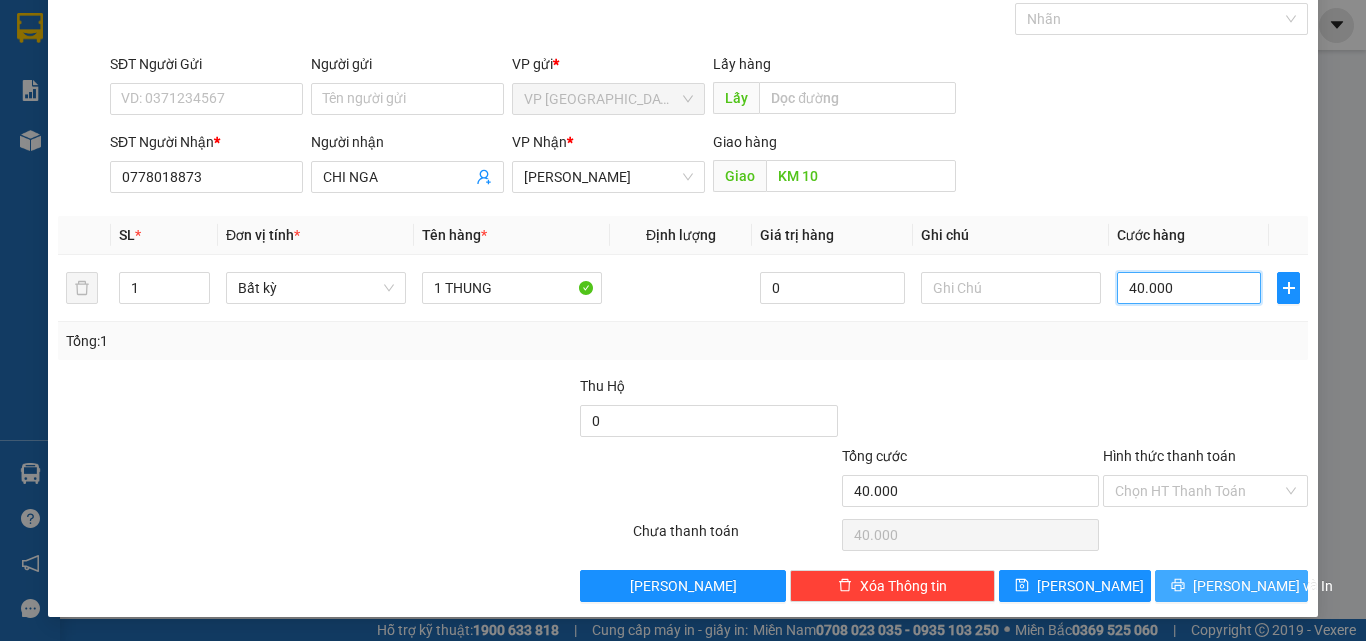 type on "40.000" 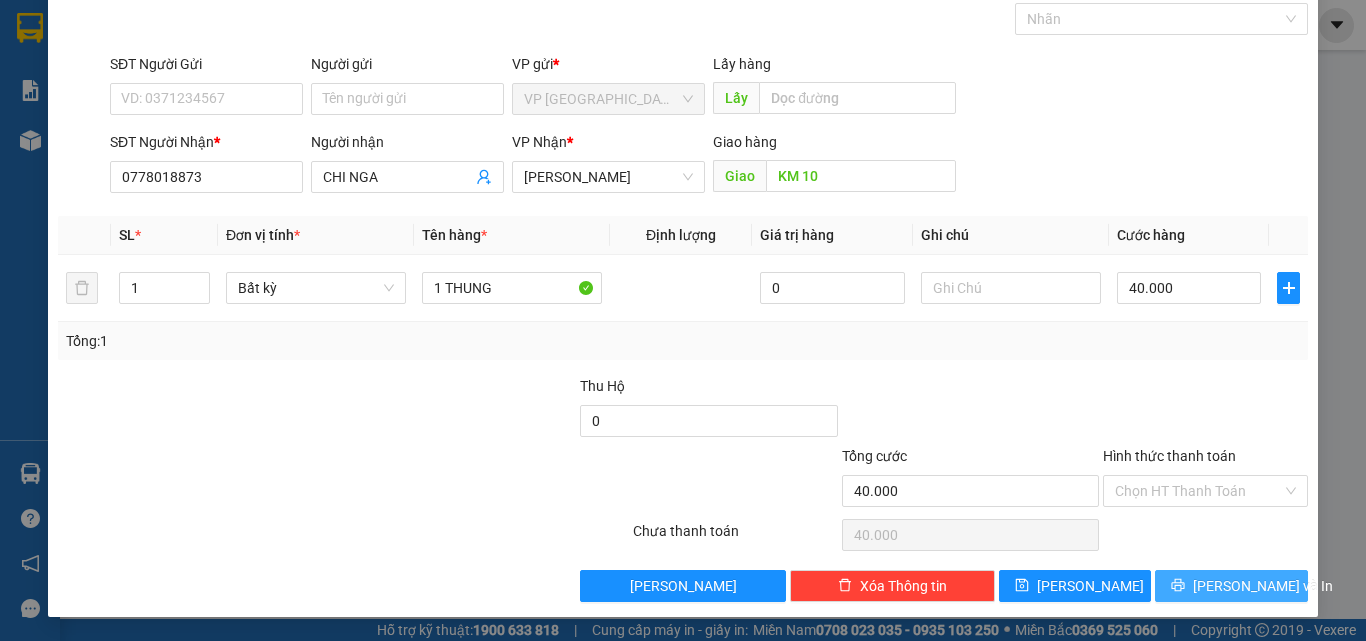 click on "[PERSON_NAME] và In" at bounding box center [1263, 586] 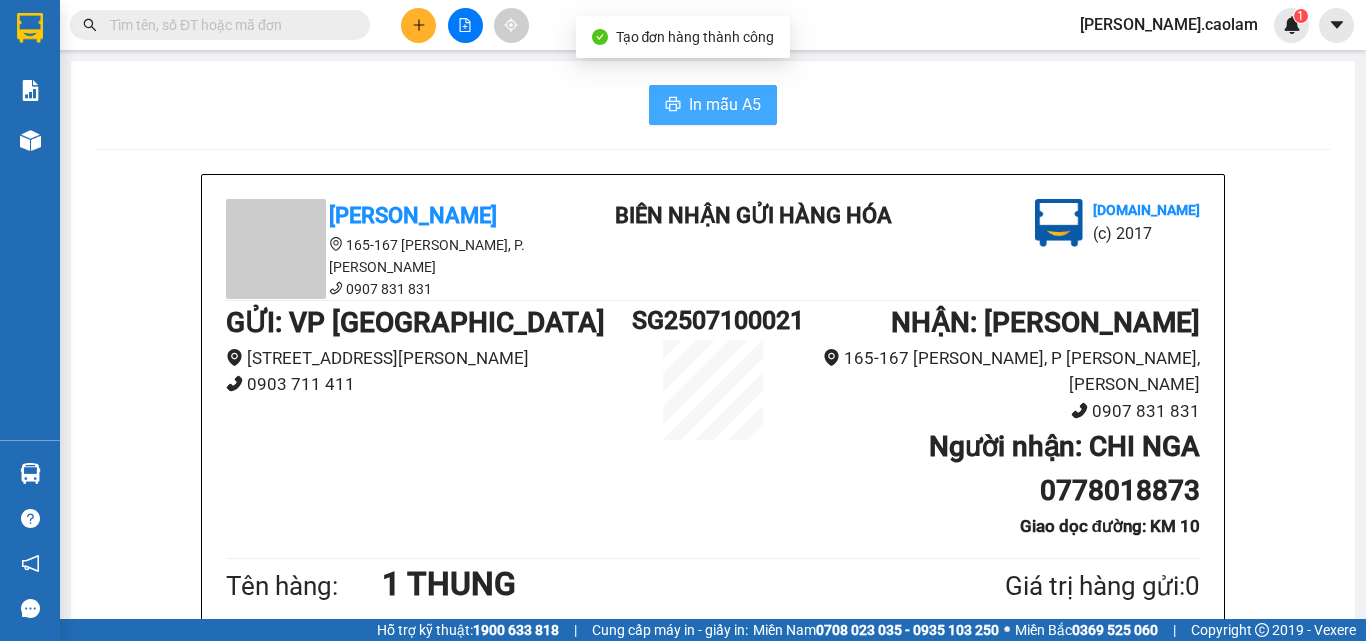 click on "In mẫu A5" at bounding box center (725, 104) 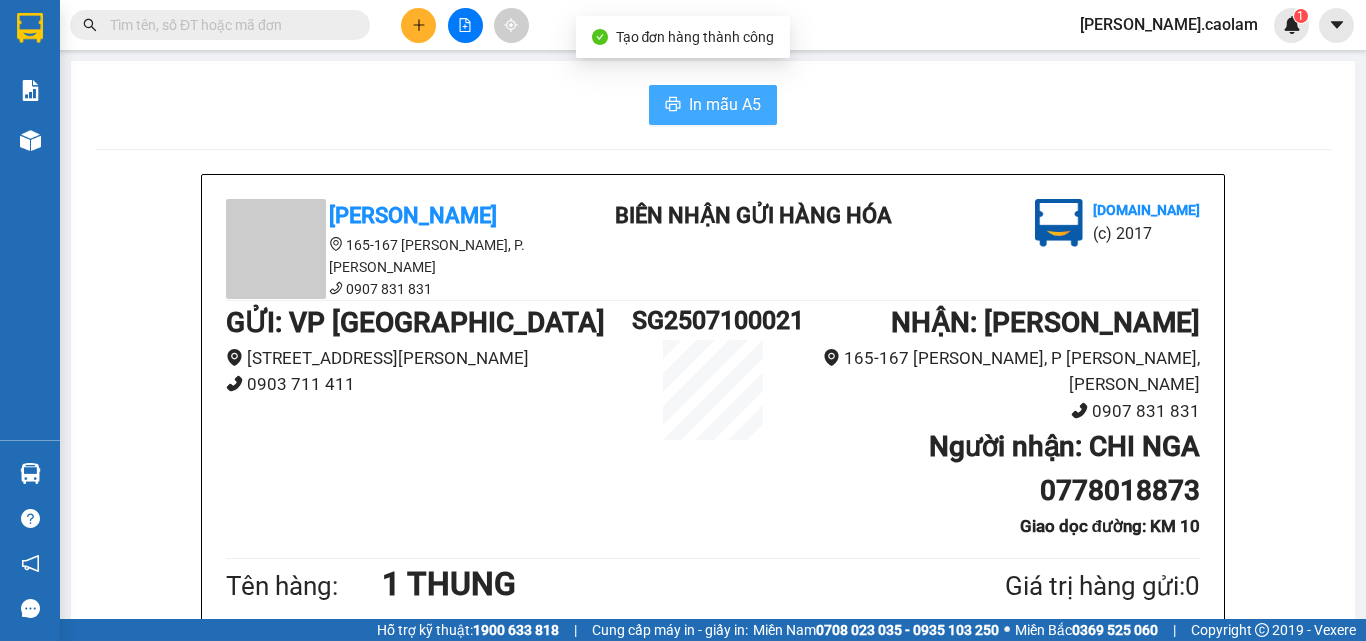 scroll, scrollTop: 0, scrollLeft: 0, axis: both 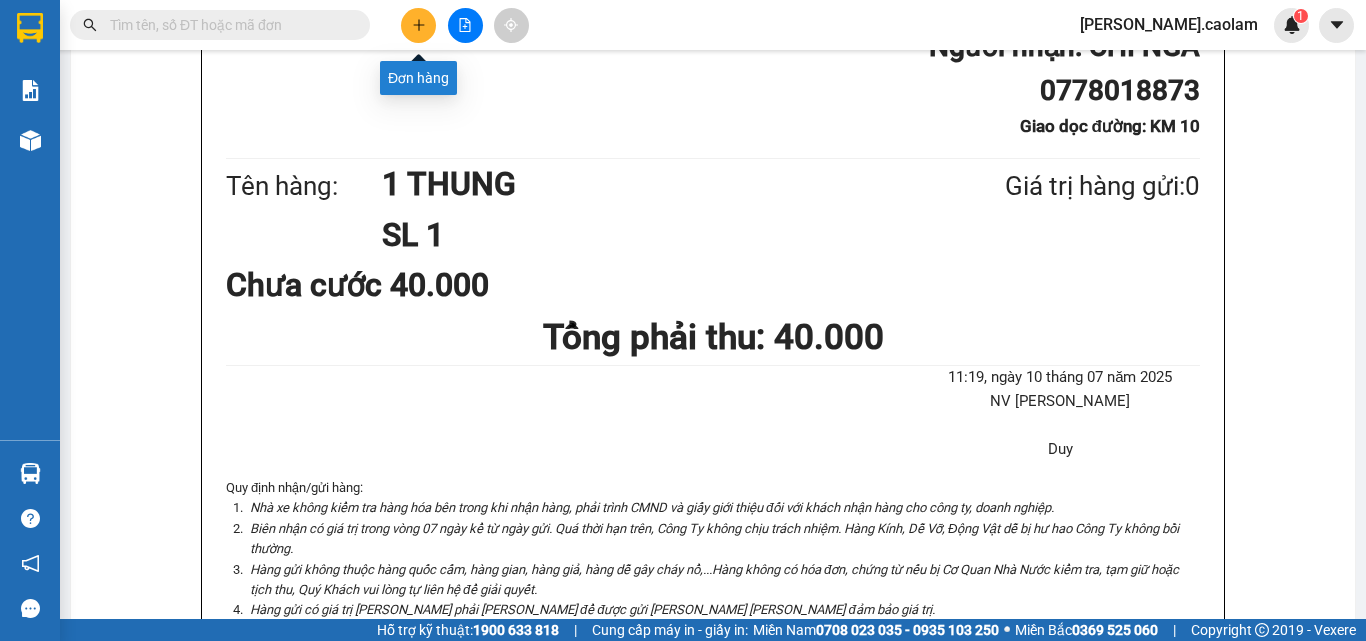 click at bounding box center [418, 25] 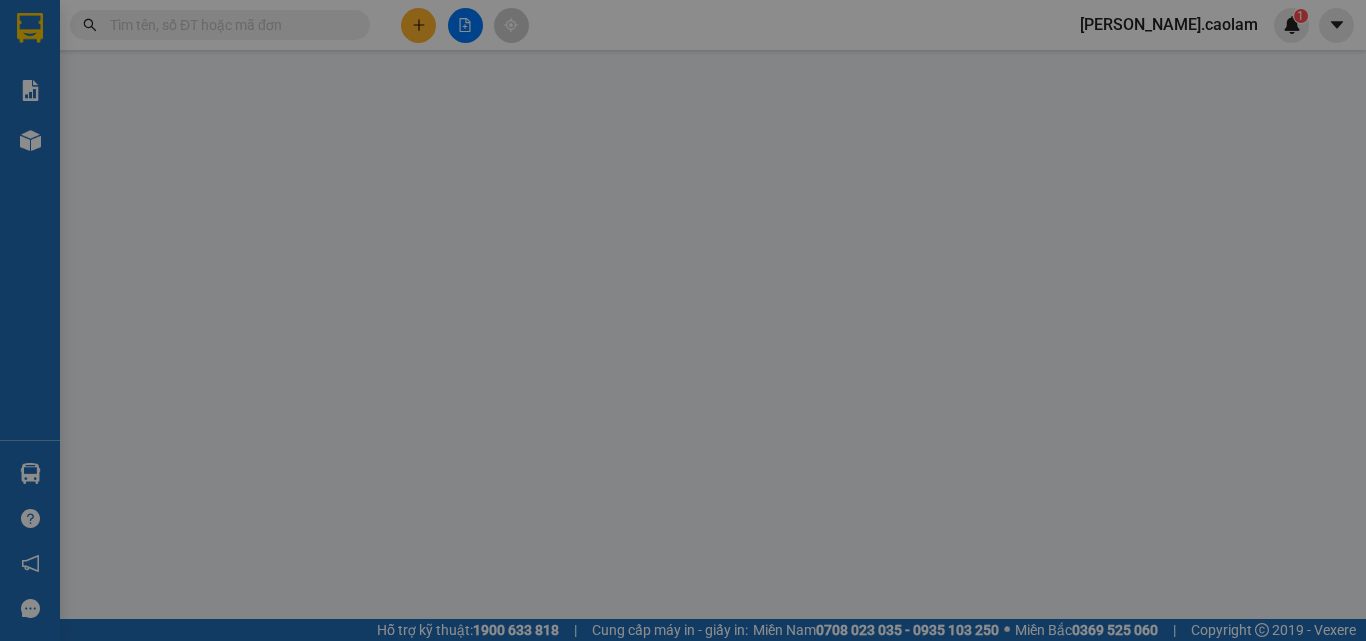 scroll, scrollTop: 0, scrollLeft: 0, axis: both 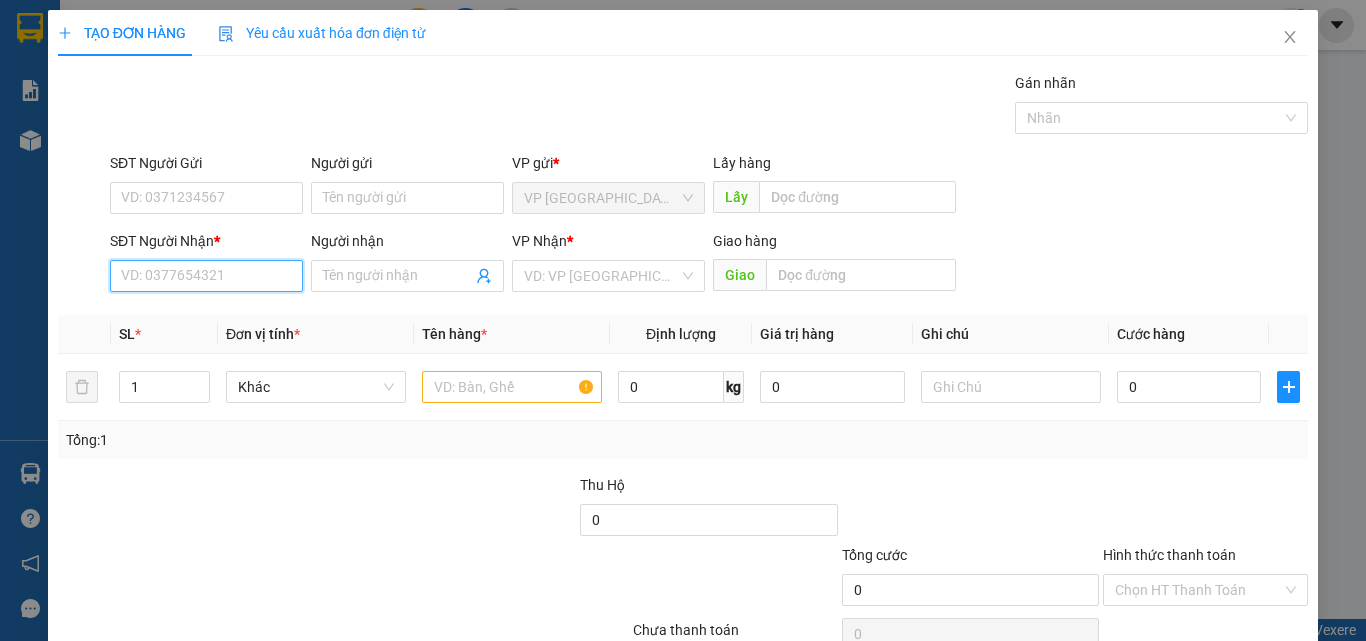 click on "SĐT Người Nhận  *" at bounding box center (206, 276) 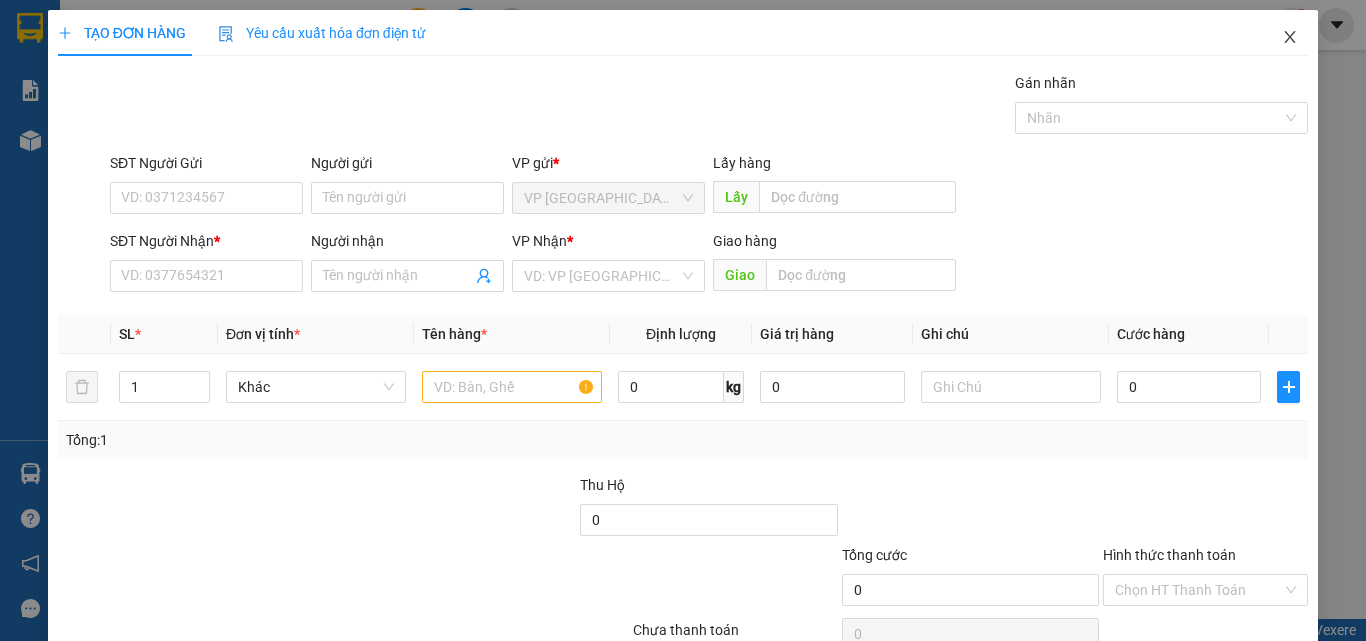 drag, startPoint x: 1276, startPoint y: 33, endPoint x: 1263, endPoint y: 43, distance: 16.40122 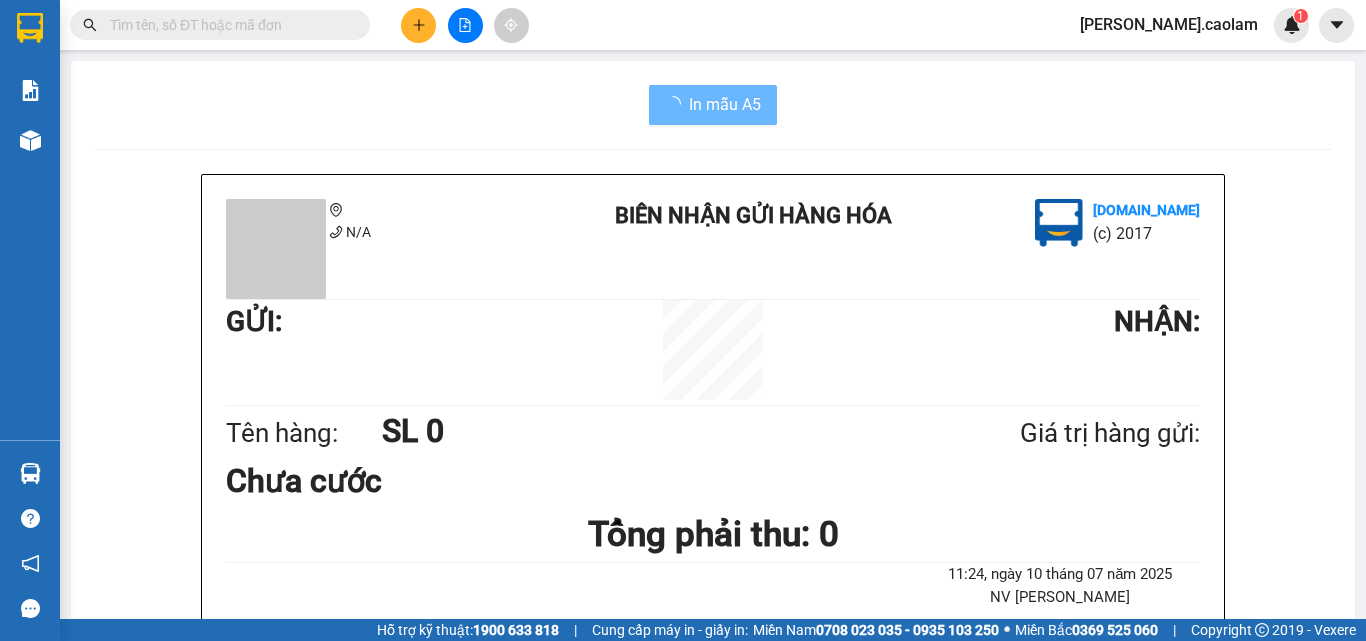 click at bounding box center [228, 25] 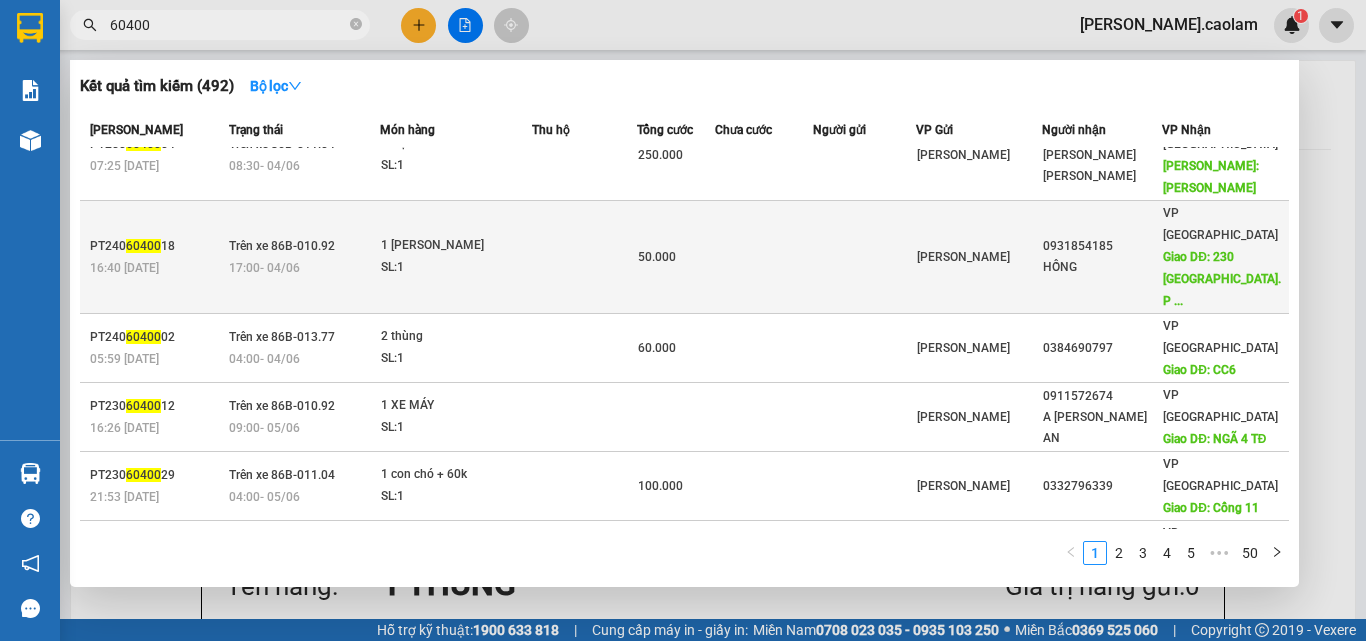 scroll, scrollTop: 177, scrollLeft: 0, axis: vertical 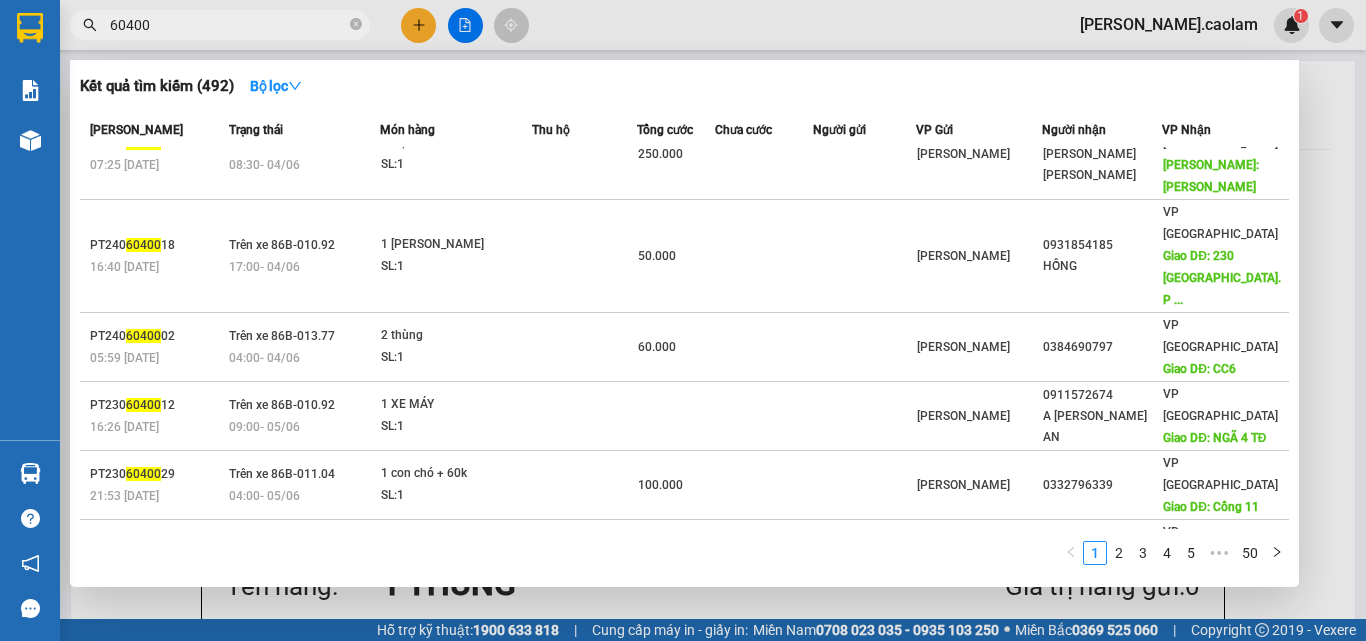 type on "60400" 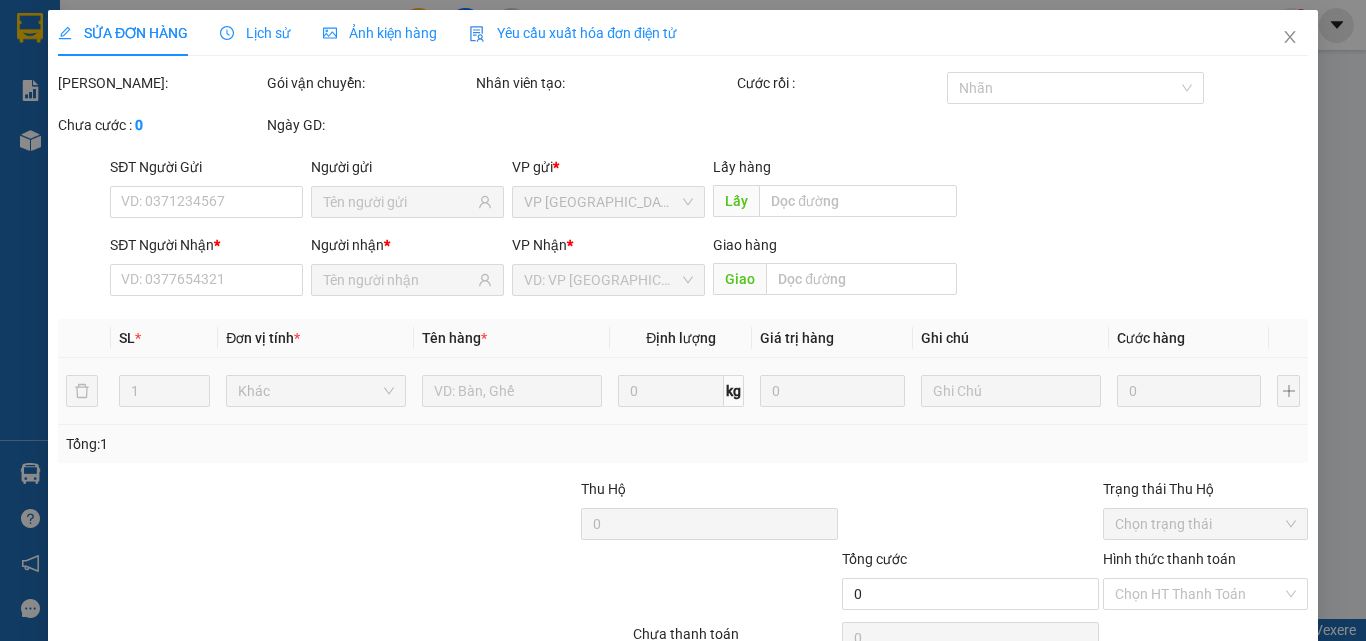 type on "0362260400" 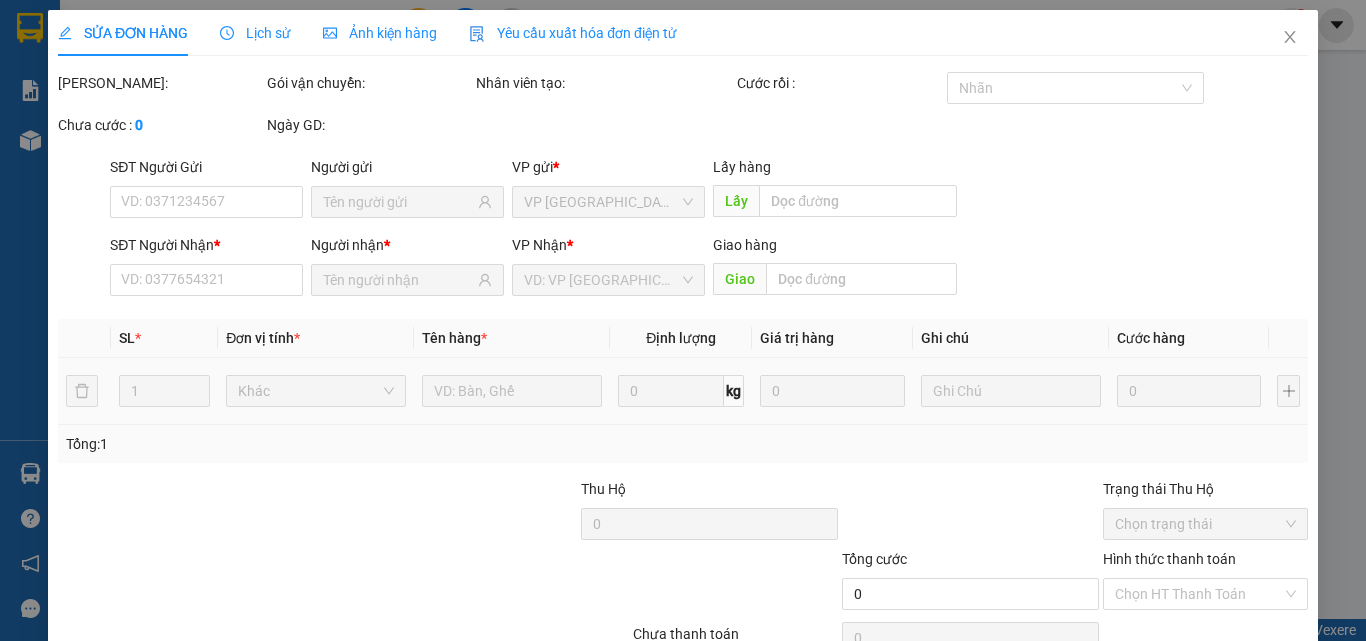type on "1.340.000" 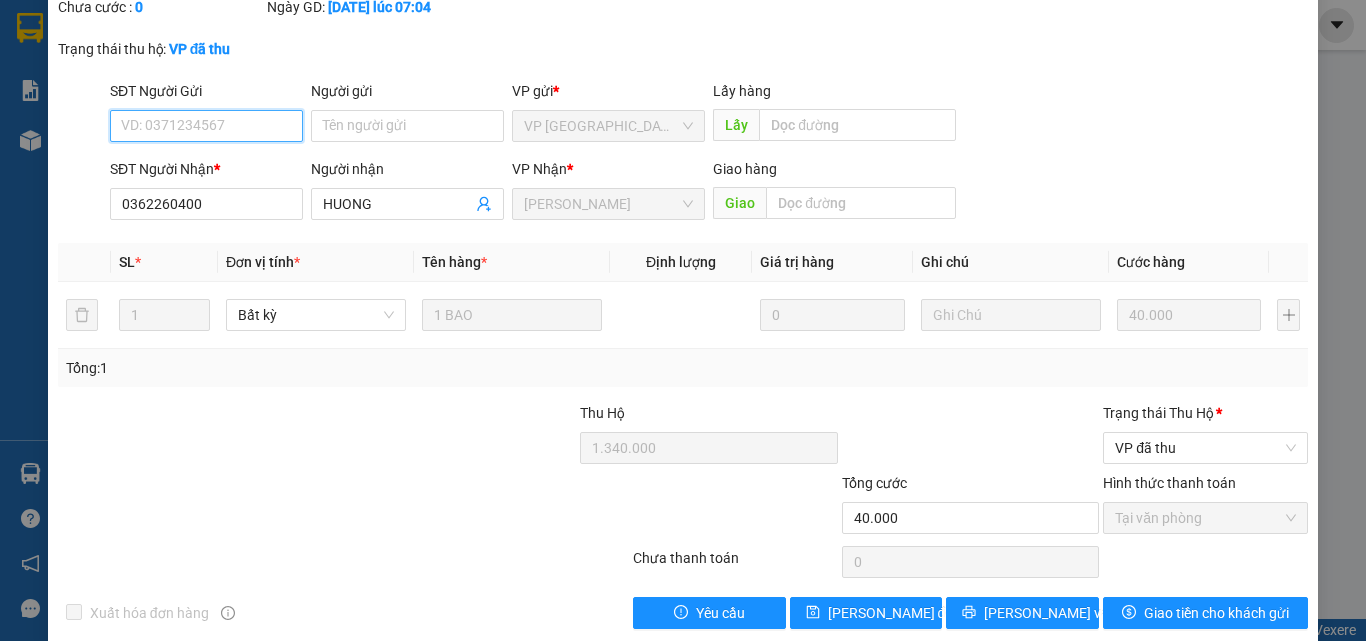 scroll, scrollTop: 145, scrollLeft: 0, axis: vertical 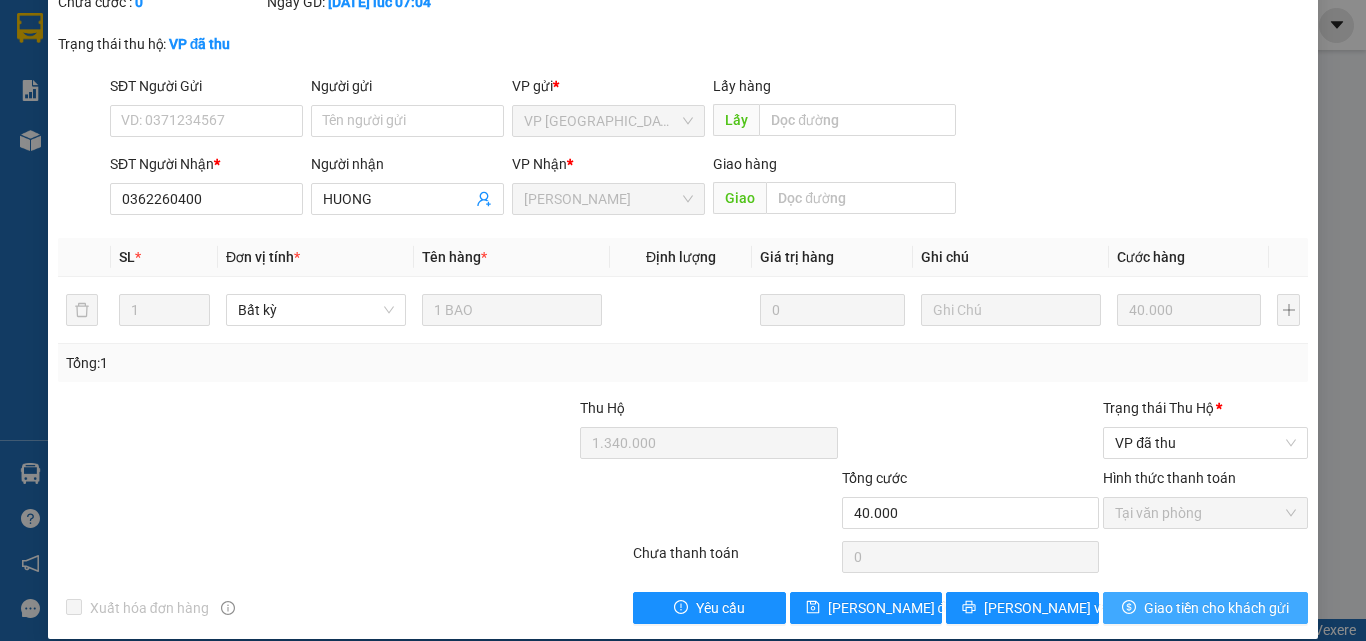 drag, startPoint x: 1164, startPoint y: 593, endPoint x: 979, endPoint y: 604, distance: 185.32674 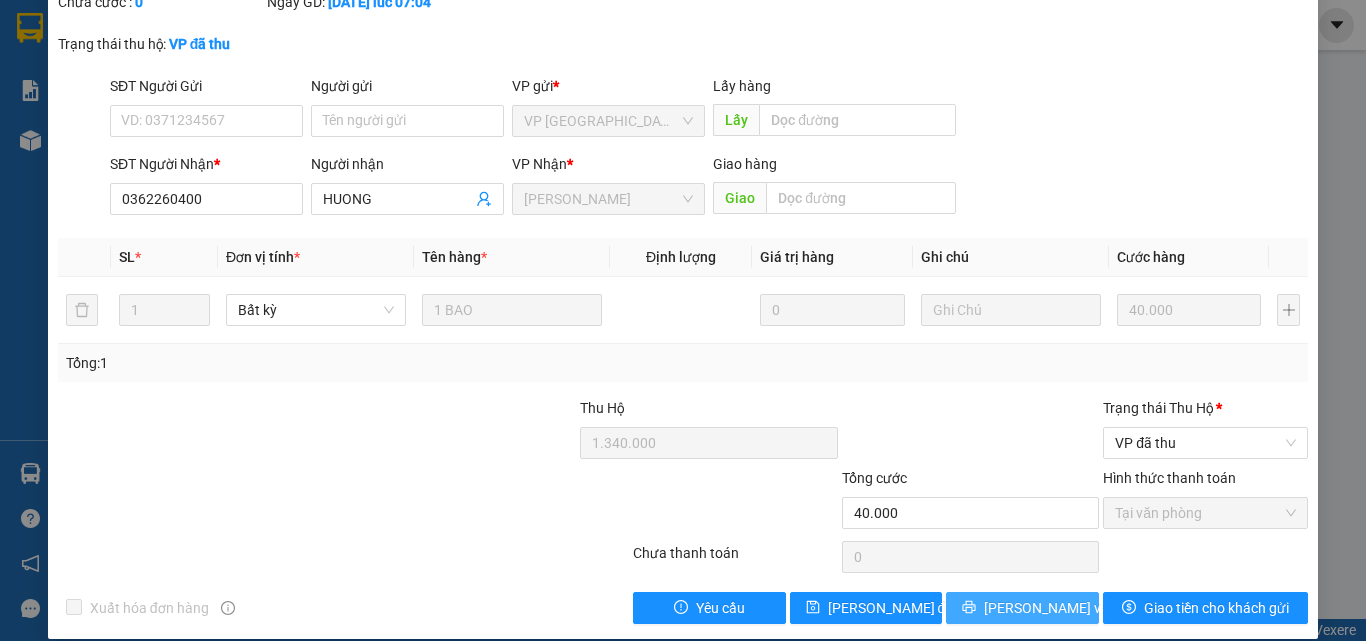 click on "[PERSON_NAME] và In" at bounding box center (1022, 608) 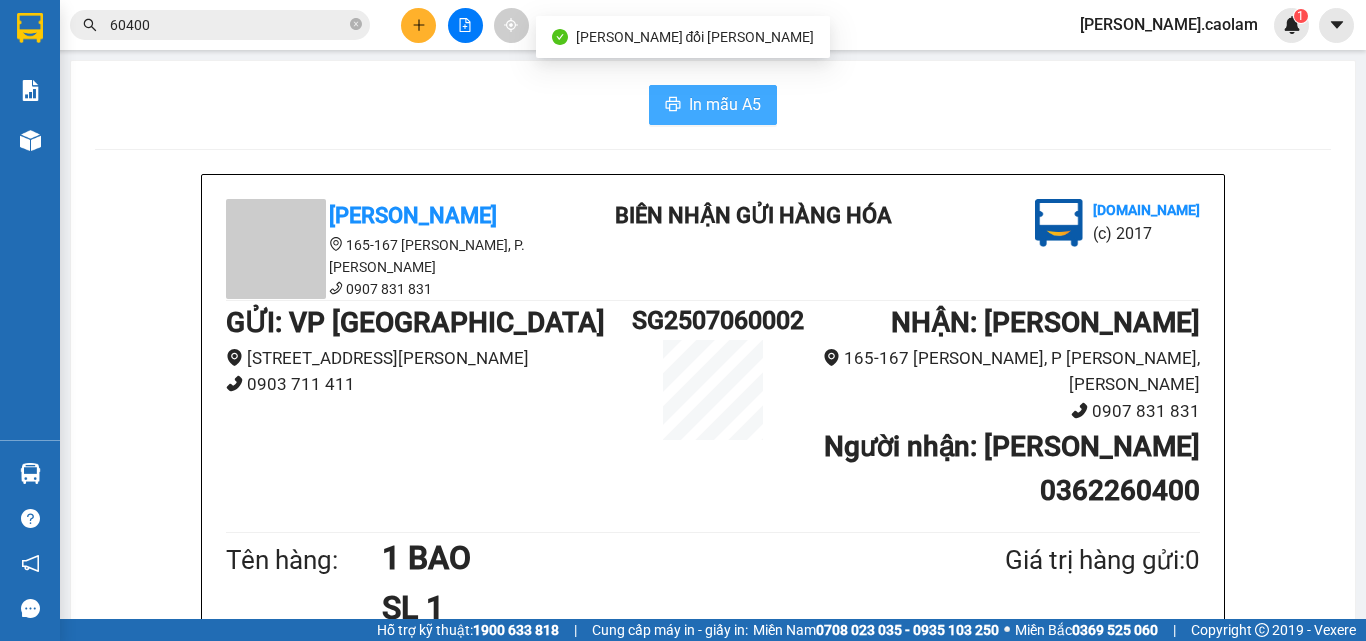 click on "In mẫu A5" at bounding box center (725, 104) 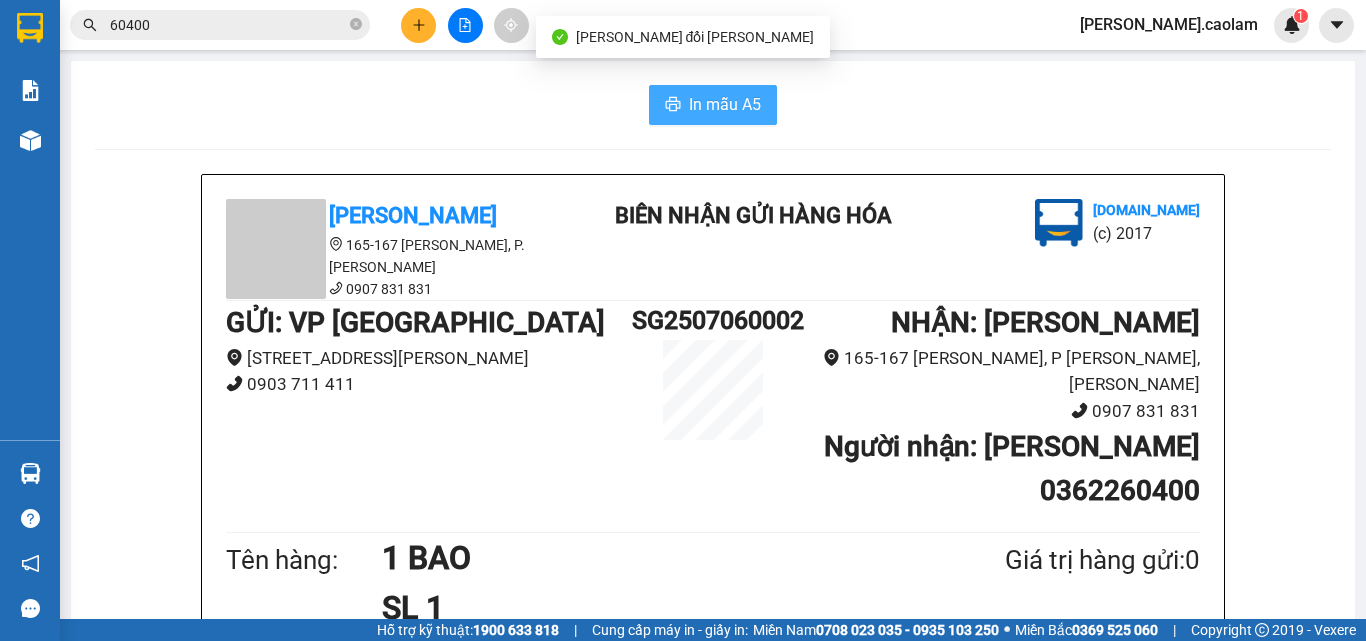 scroll, scrollTop: 0, scrollLeft: 0, axis: both 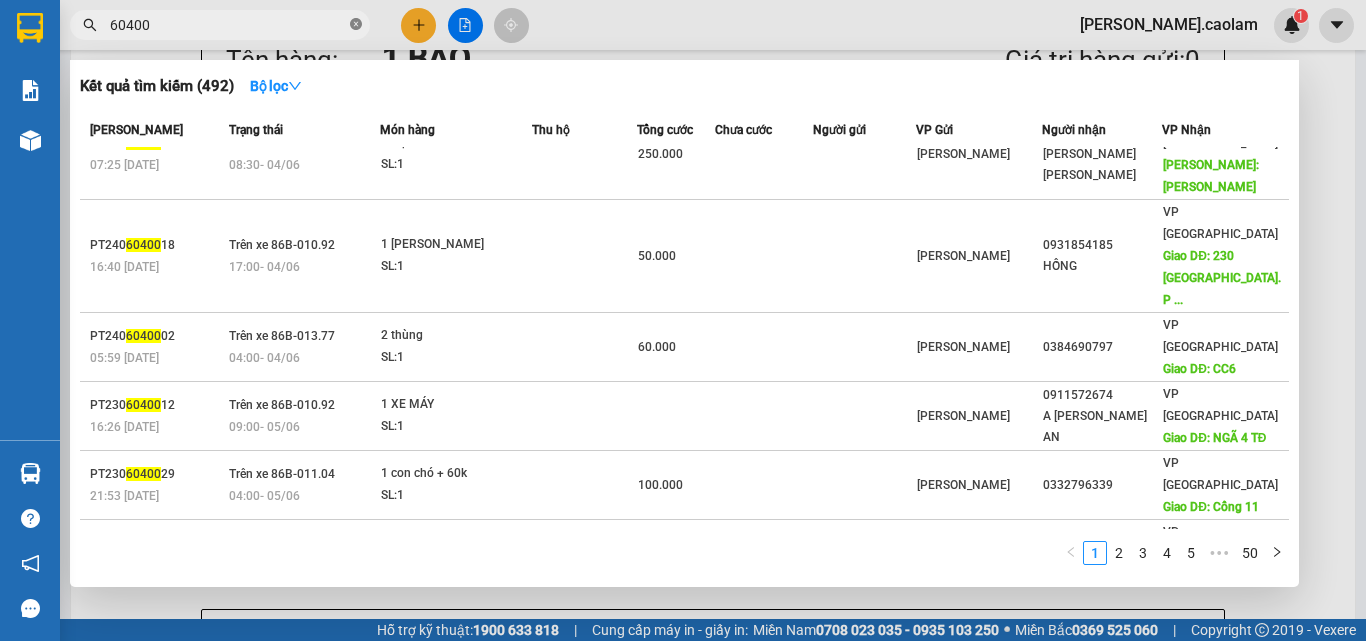 click 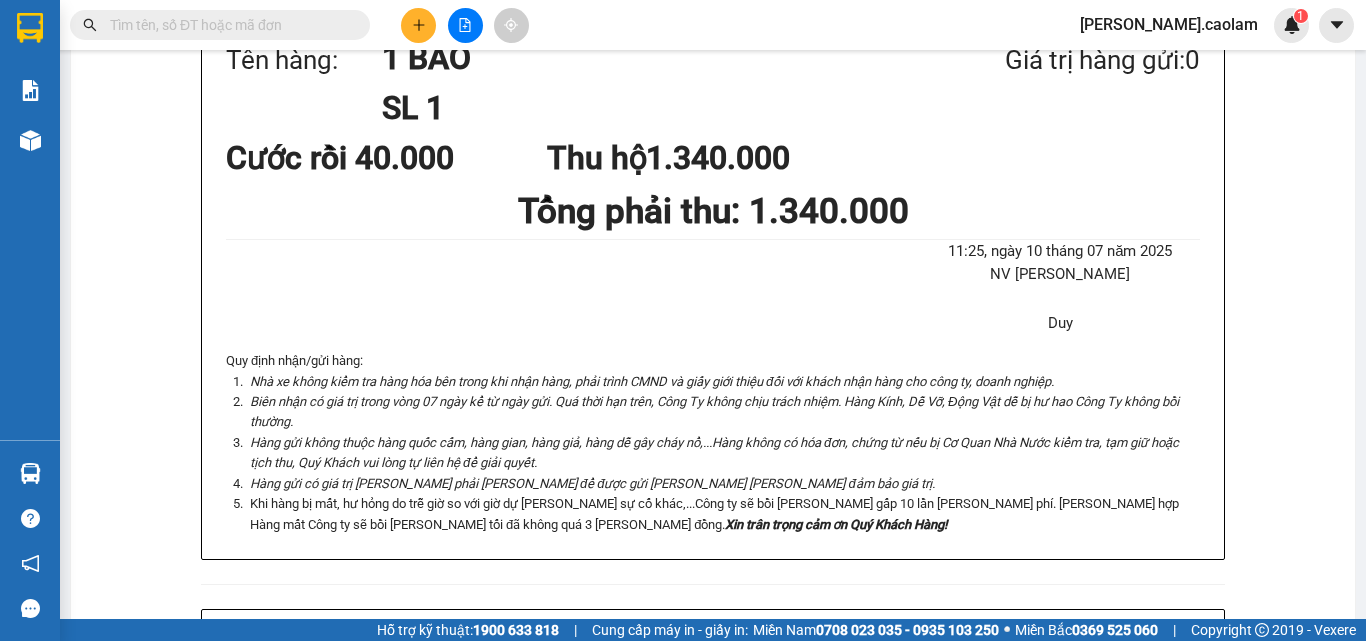 click at bounding box center (228, 25) 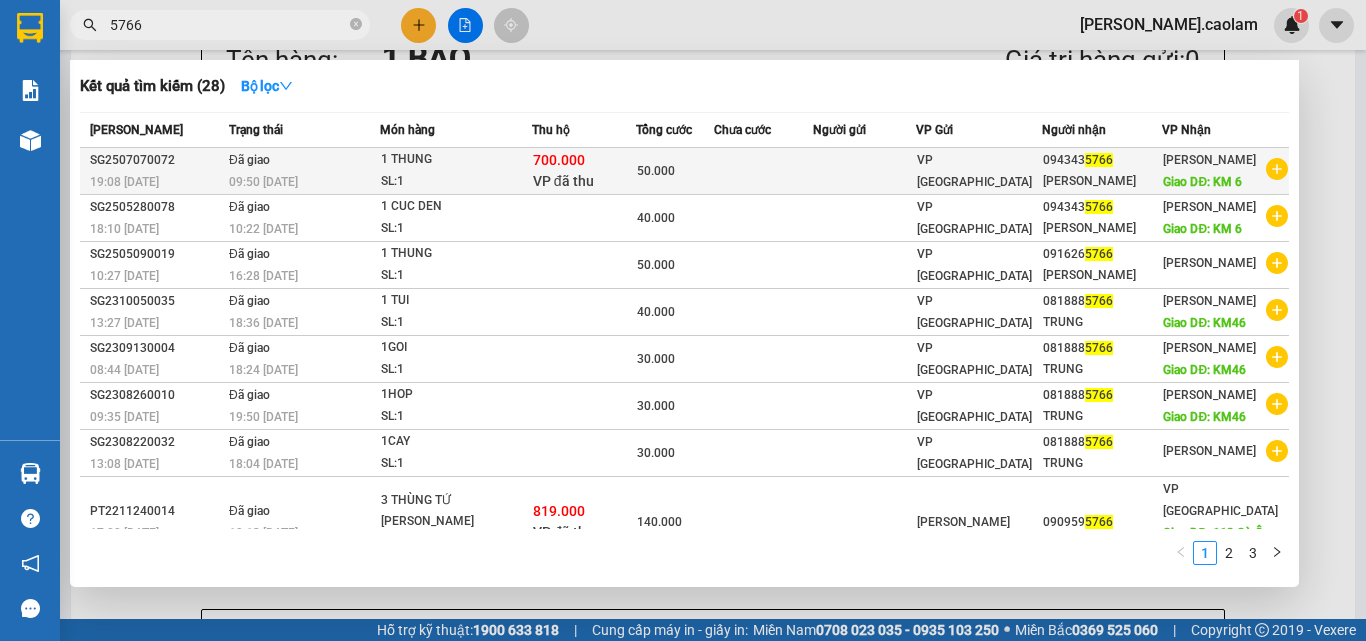 type on "5766" 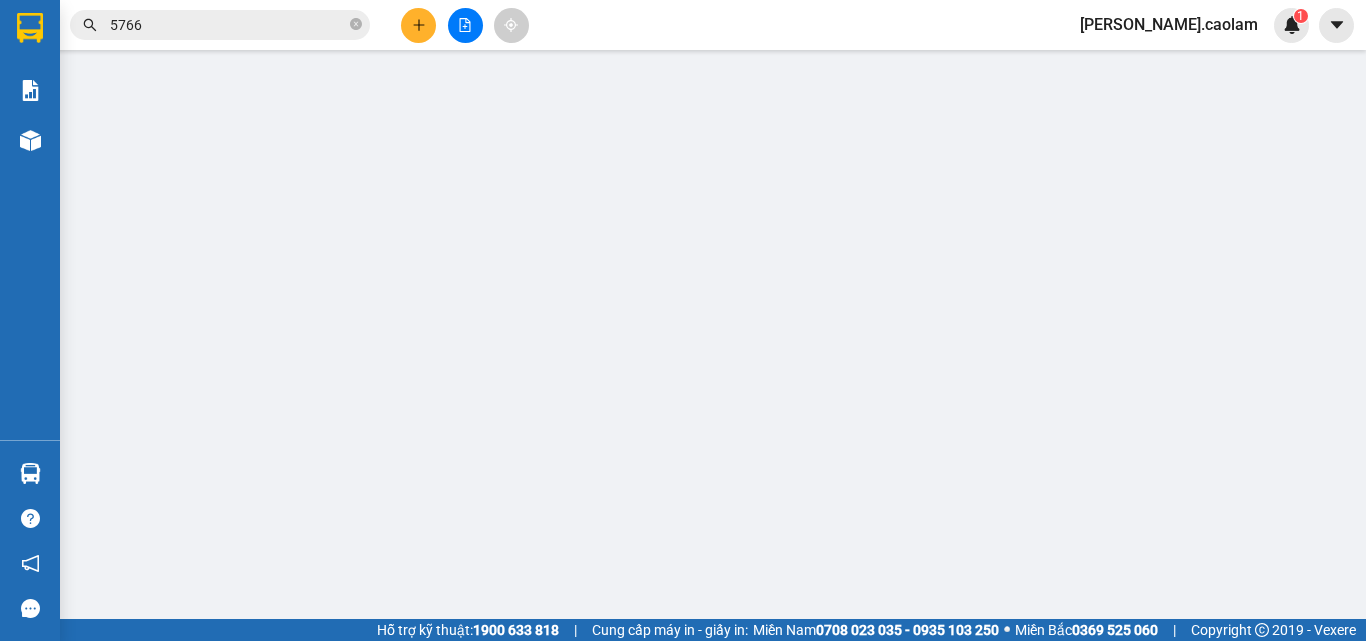 scroll, scrollTop: 0, scrollLeft: 0, axis: both 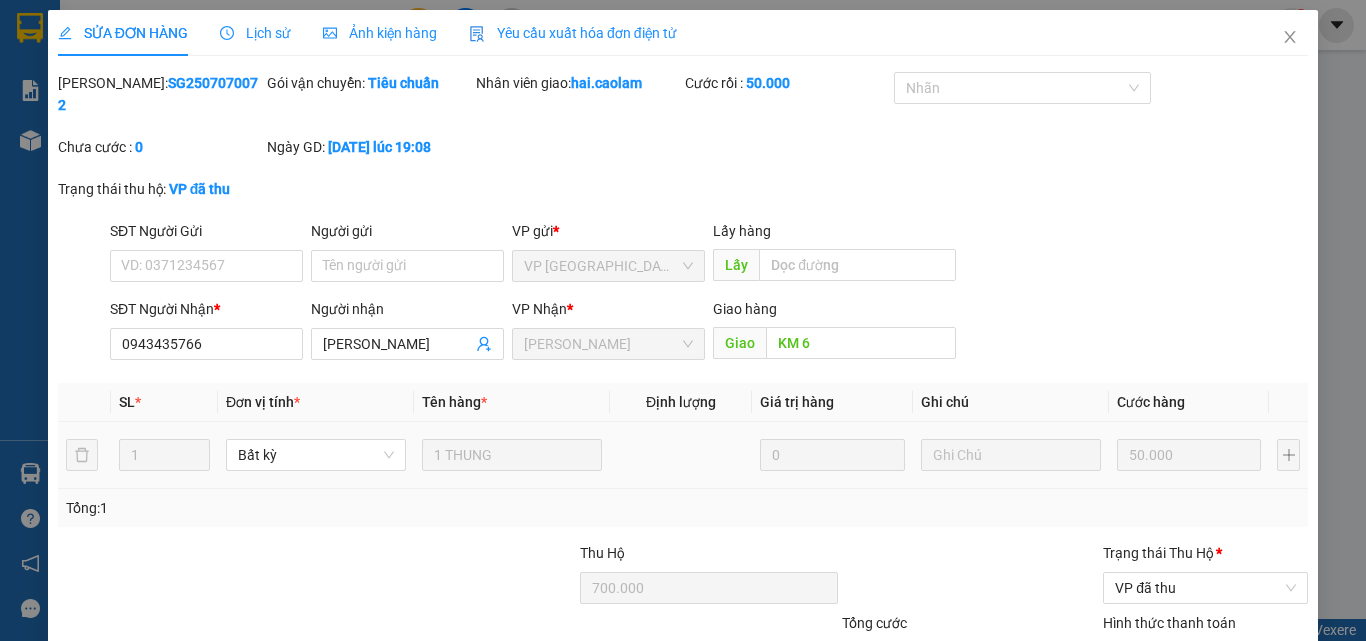 type on "0943435766" 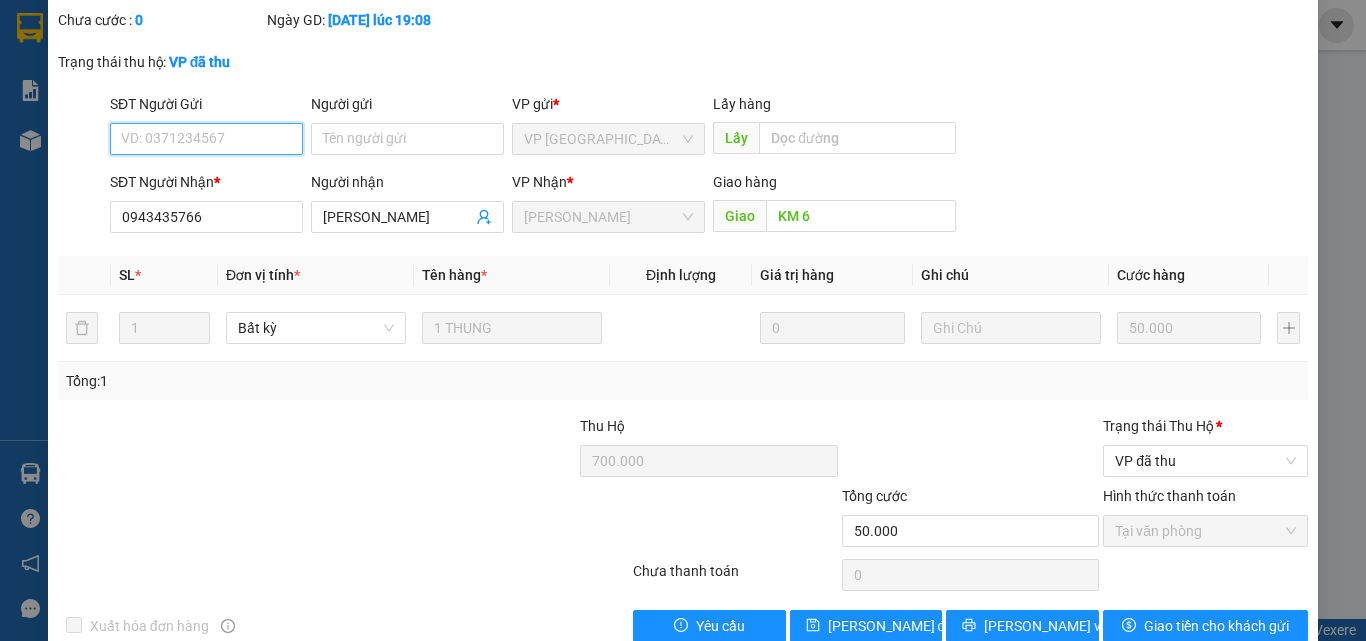 scroll, scrollTop: 145, scrollLeft: 0, axis: vertical 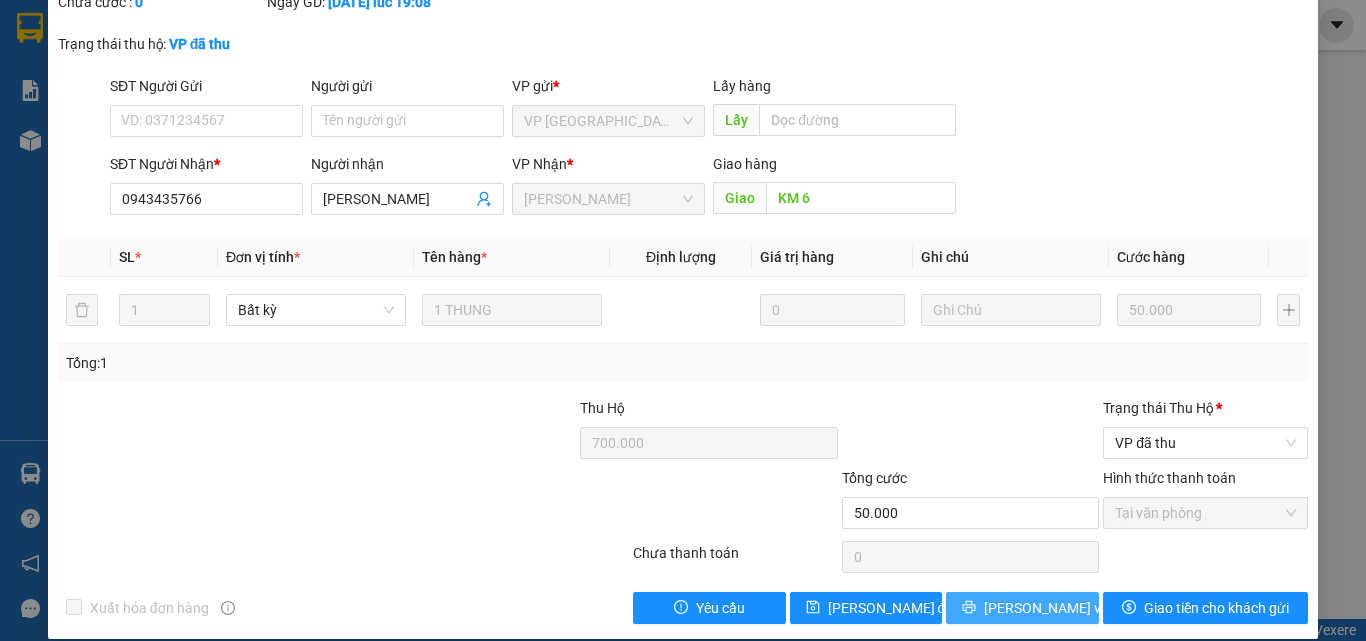 click on "[PERSON_NAME] và In" at bounding box center [1054, 608] 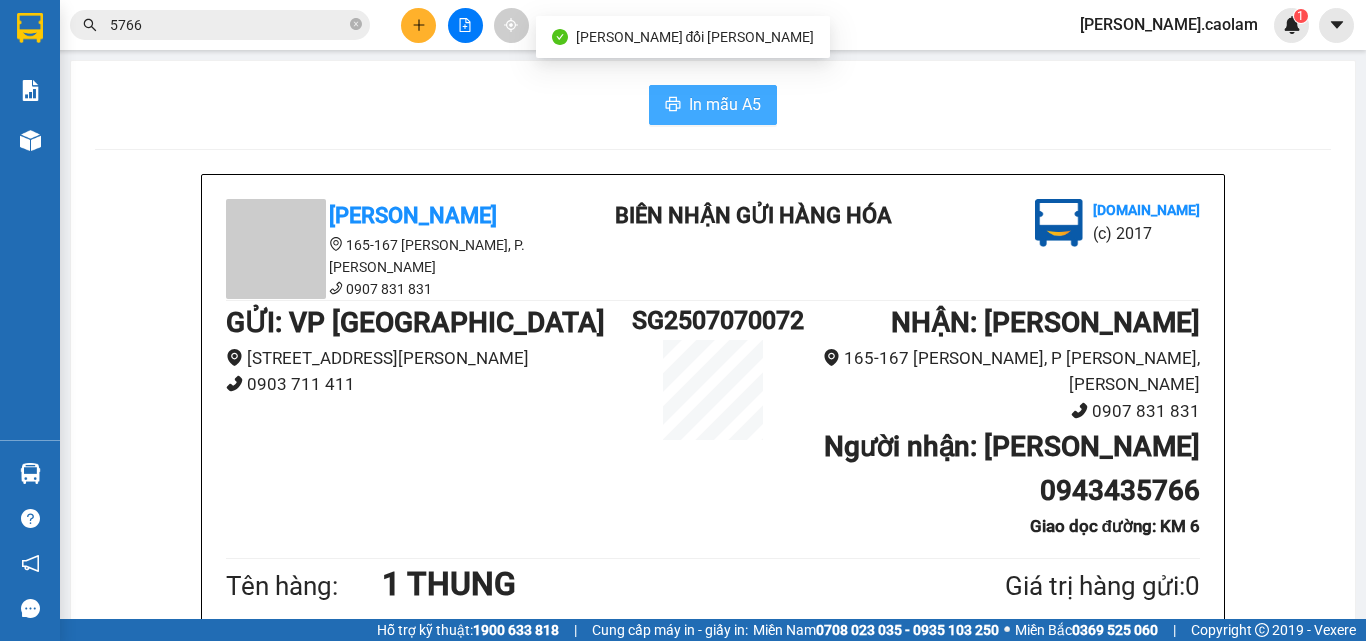 click on "In mẫu A5" at bounding box center (725, 104) 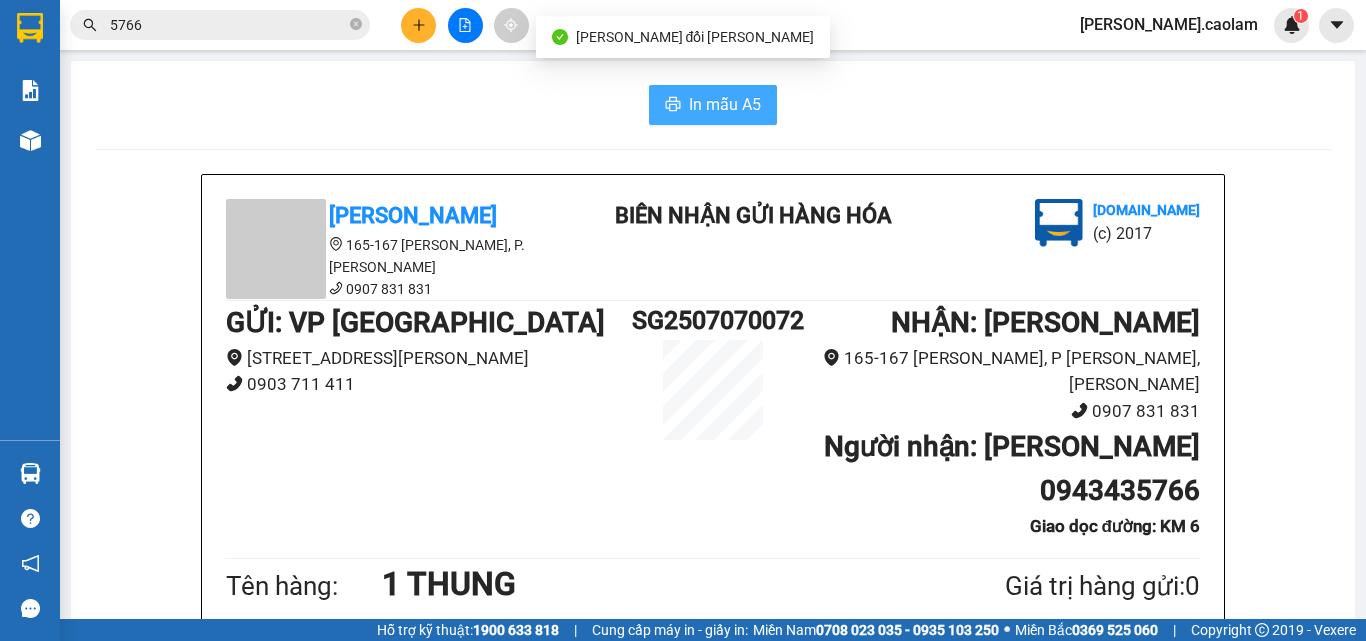 scroll, scrollTop: 500, scrollLeft: 0, axis: vertical 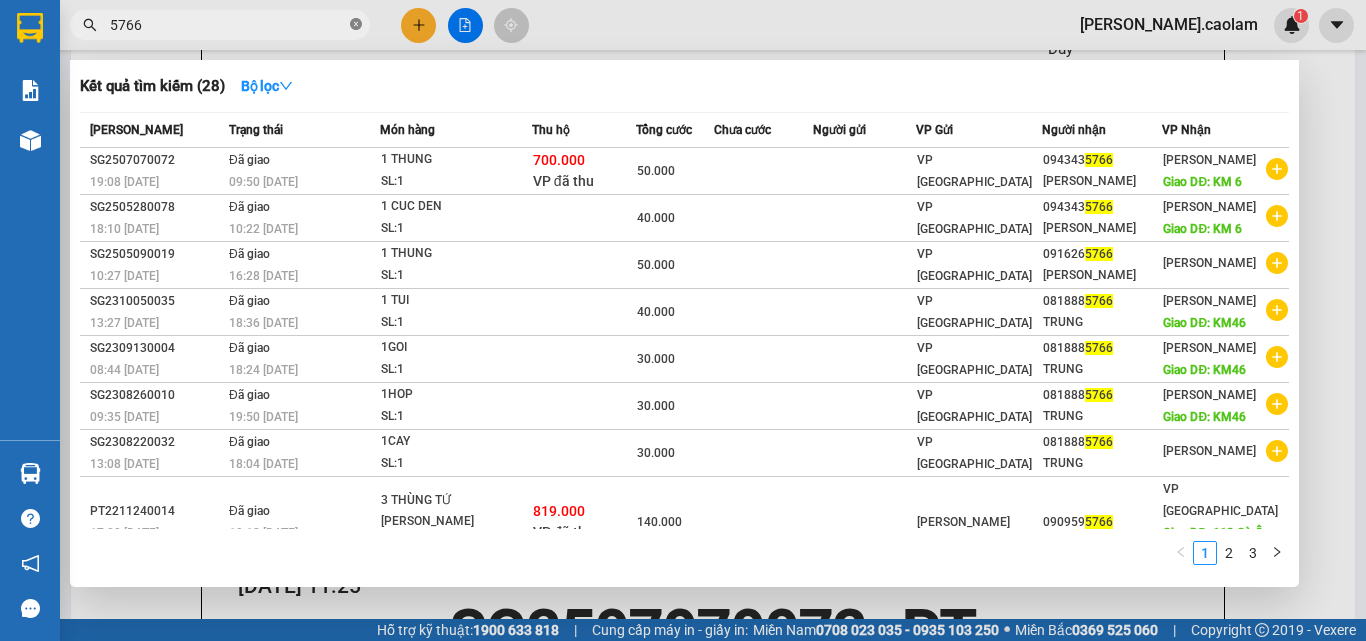 click 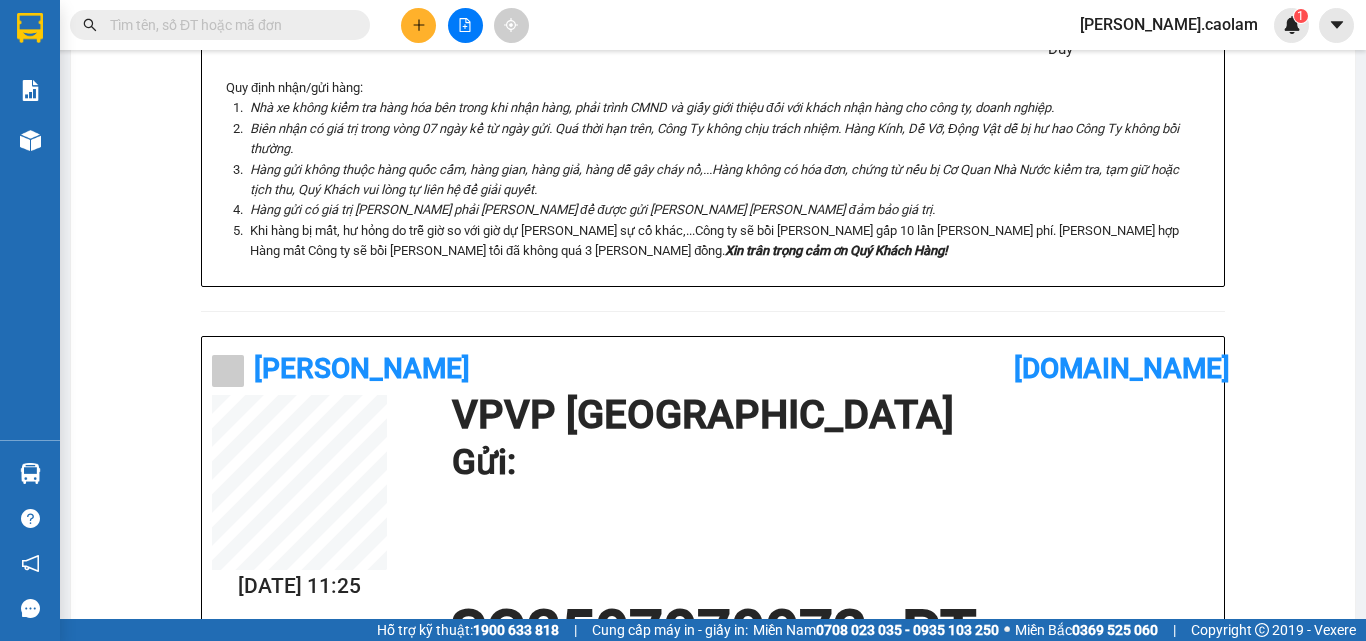 click at bounding box center (228, 25) 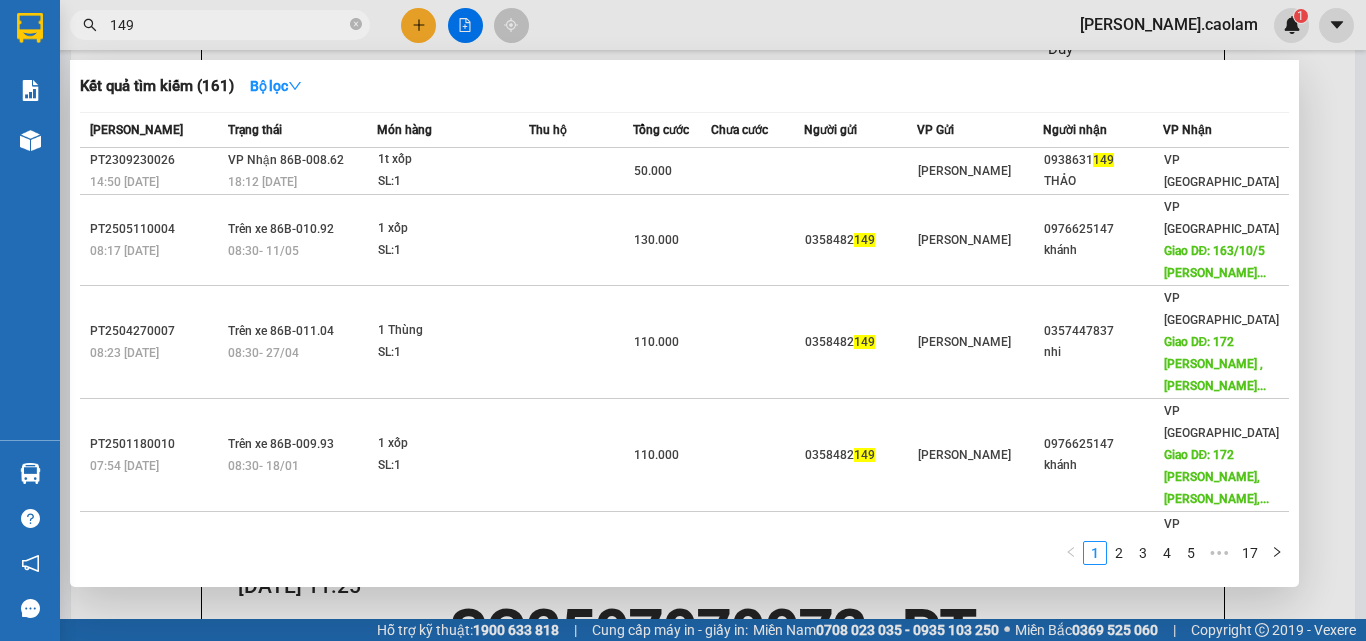 type on "149" 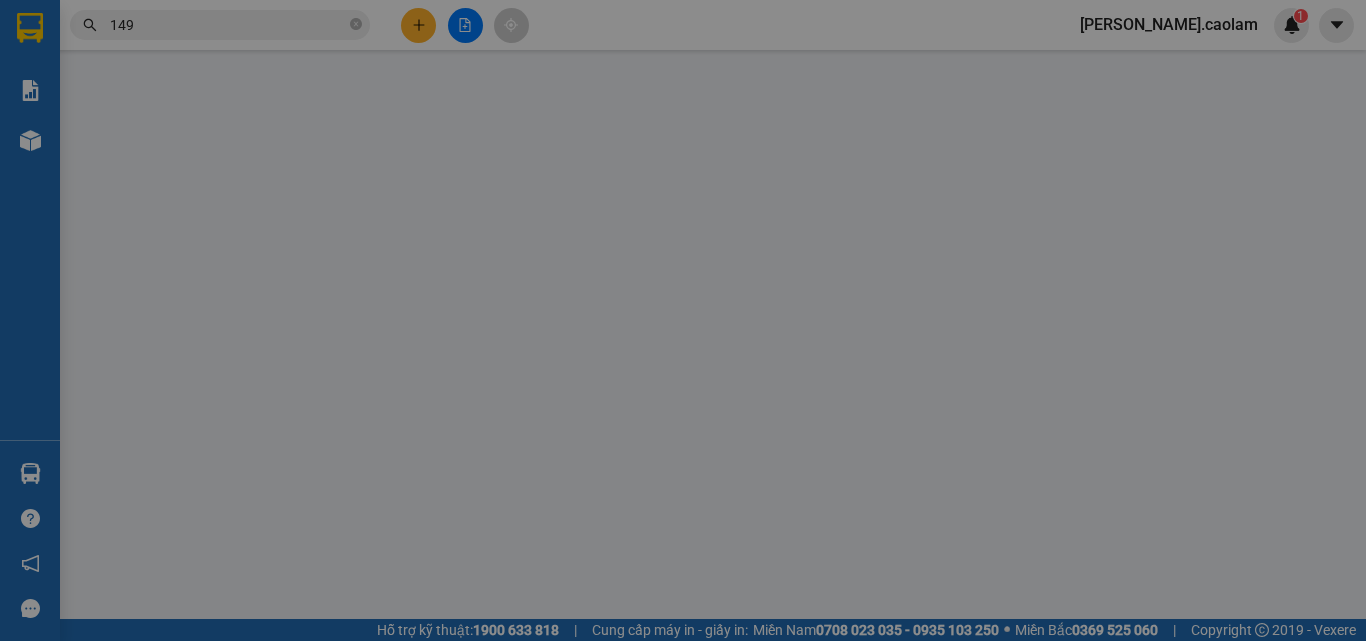 scroll, scrollTop: 0, scrollLeft: 0, axis: both 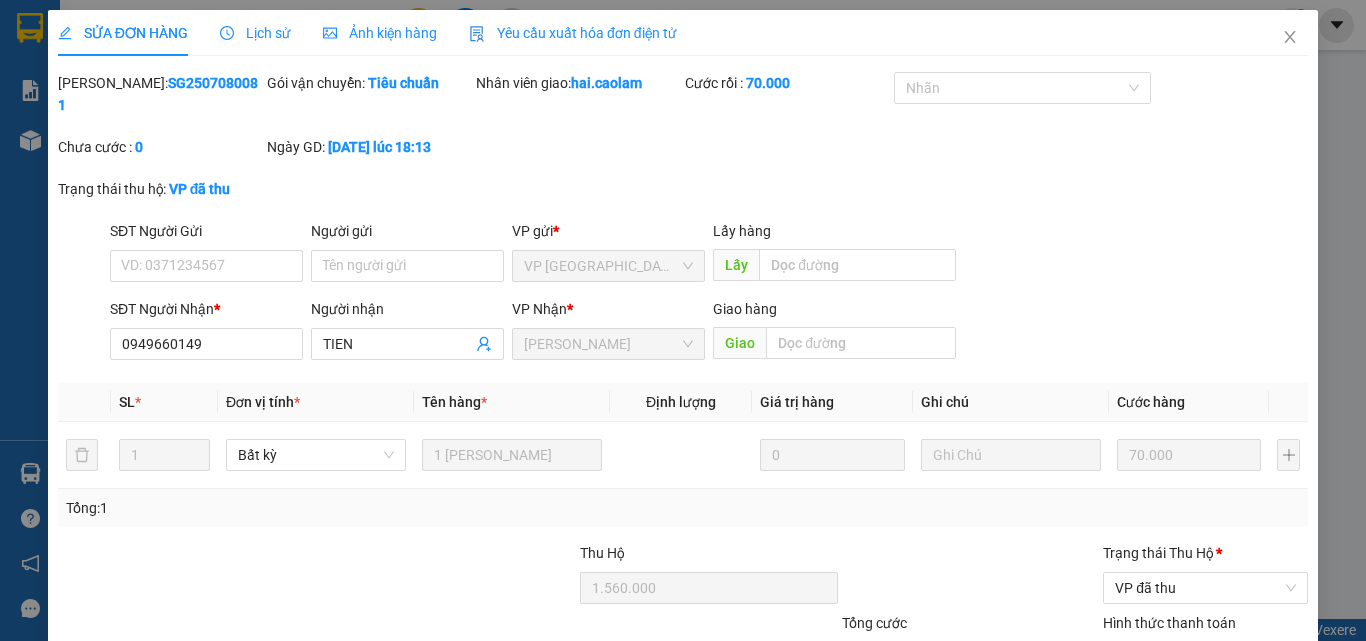 type on "0949660149" 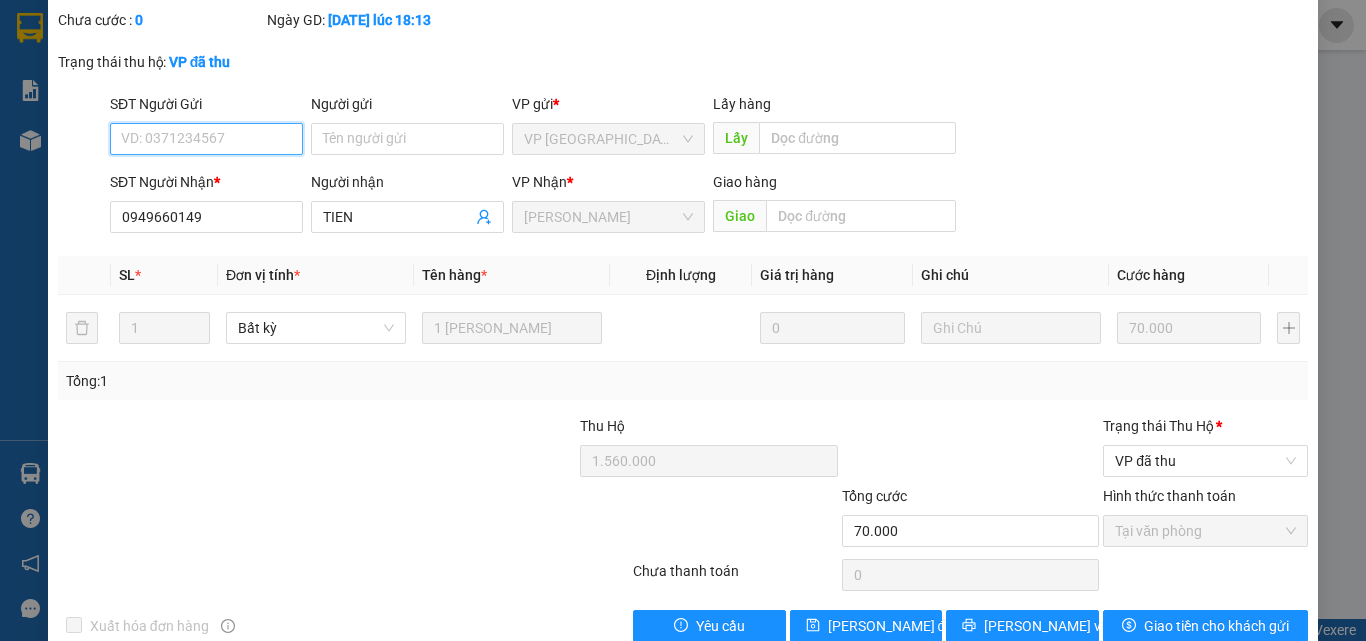 scroll, scrollTop: 145, scrollLeft: 0, axis: vertical 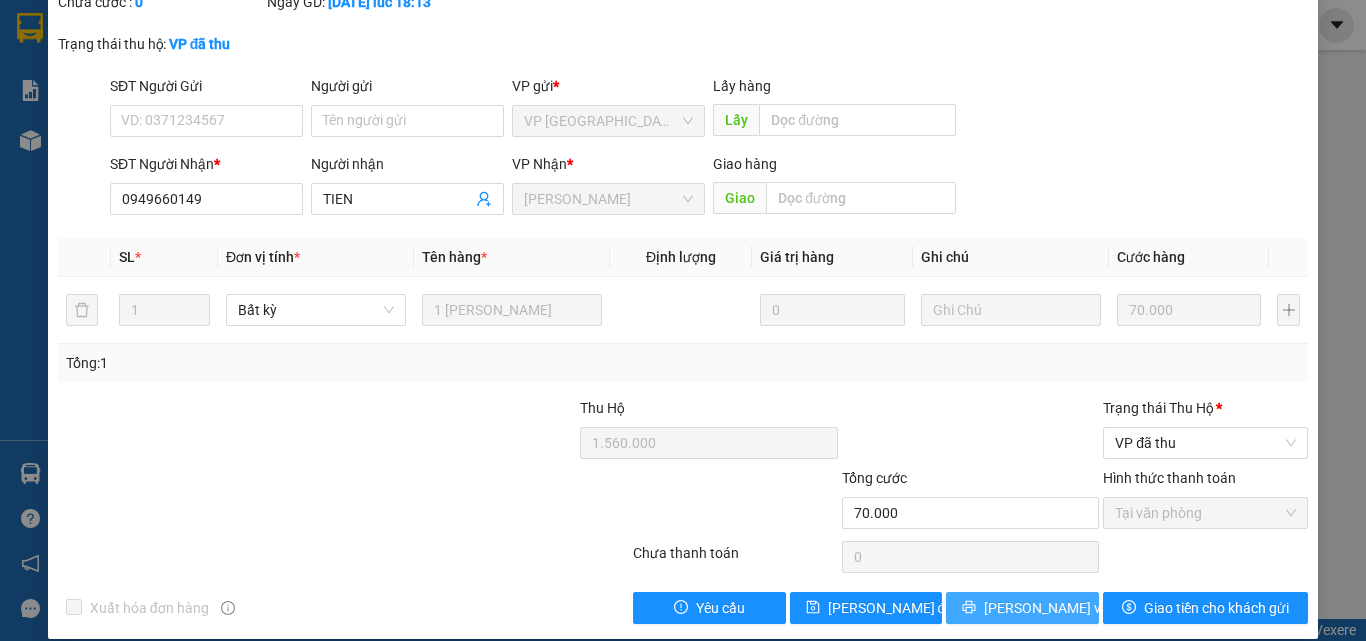 click on "[PERSON_NAME] và In" at bounding box center (1054, 608) 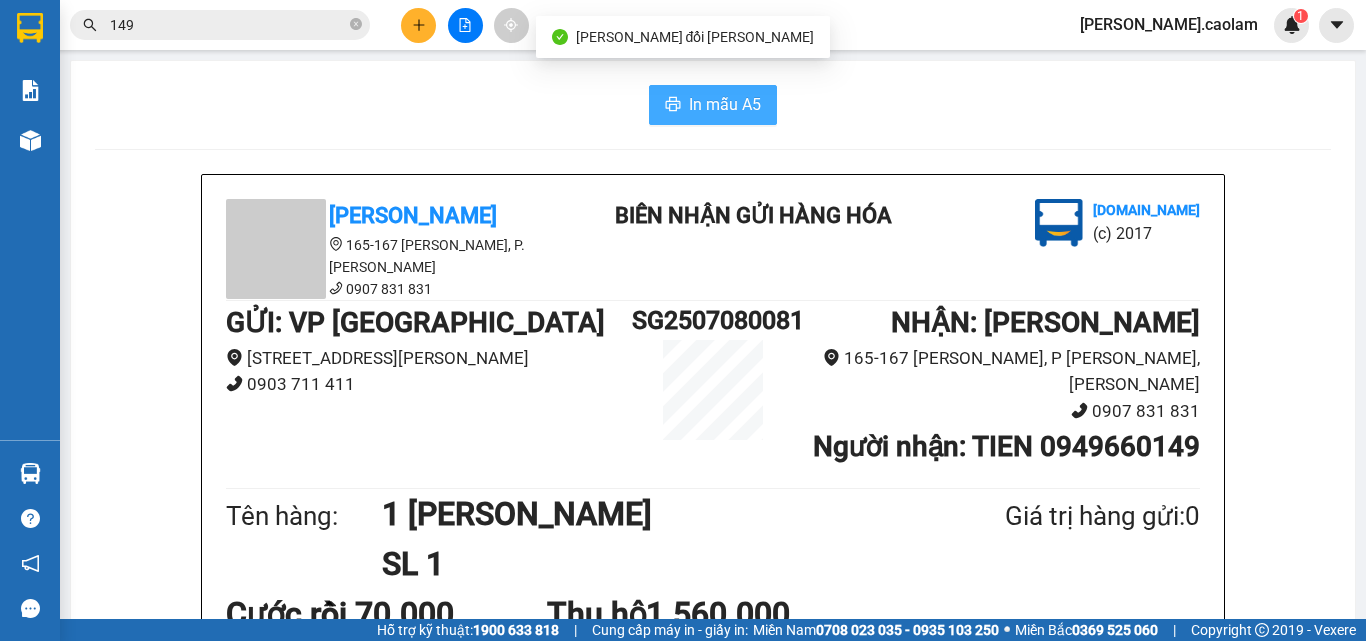 click on "In mẫu A5" at bounding box center [725, 104] 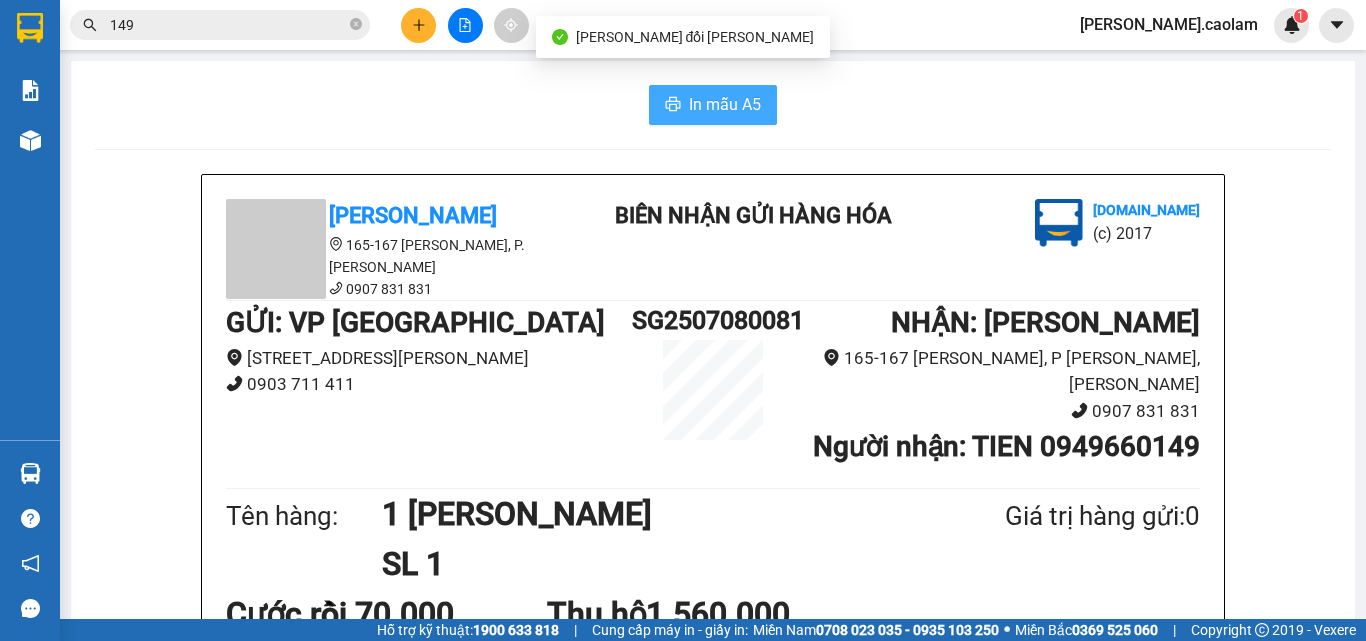 scroll, scrollTop: 500, scrollLeft: 0, axis: vertical 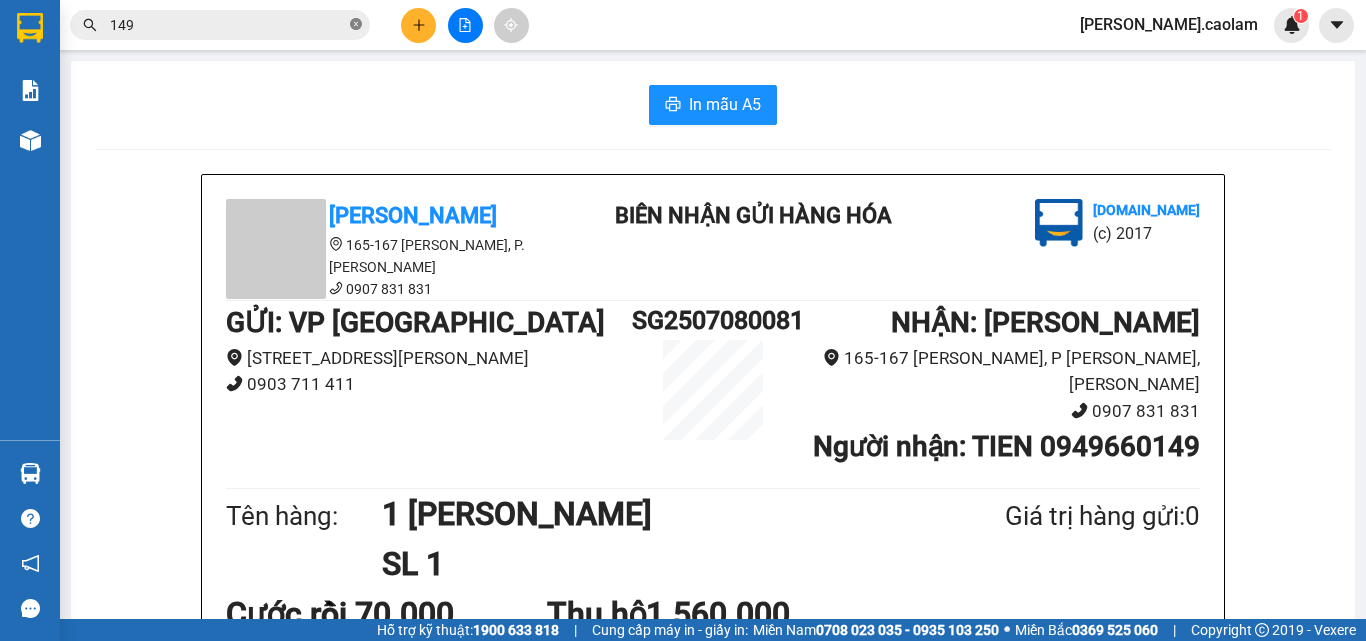 click 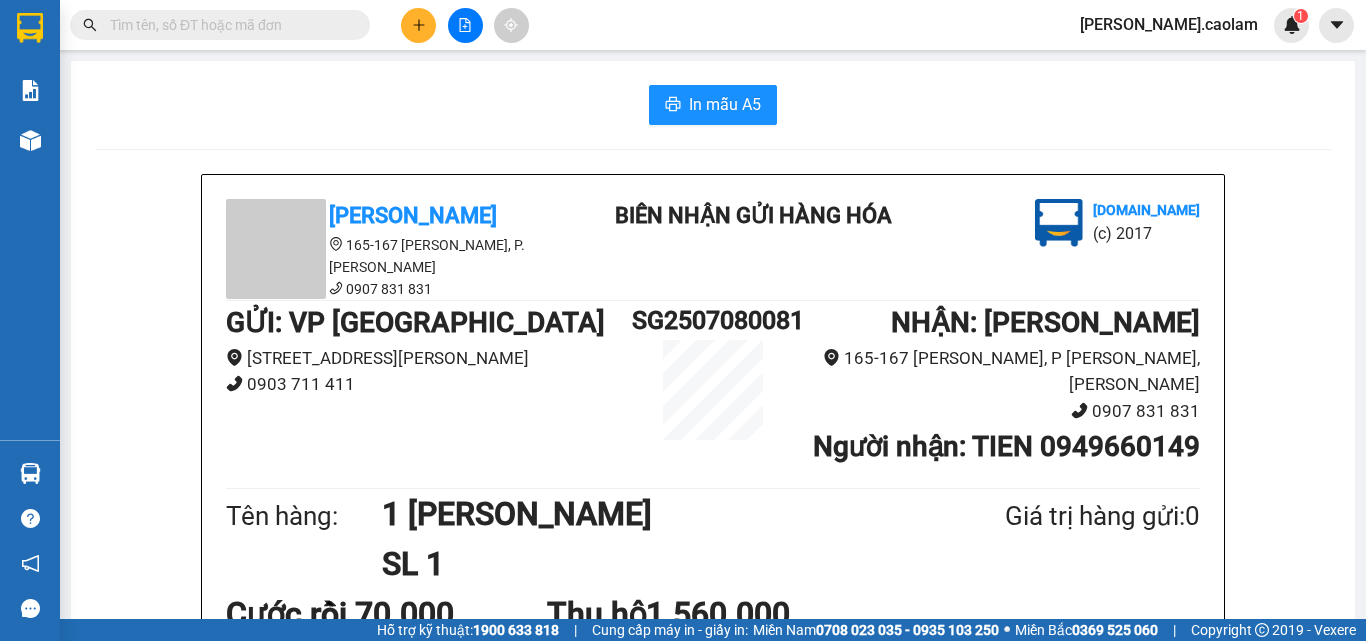 click at bounding box center [228, 25] 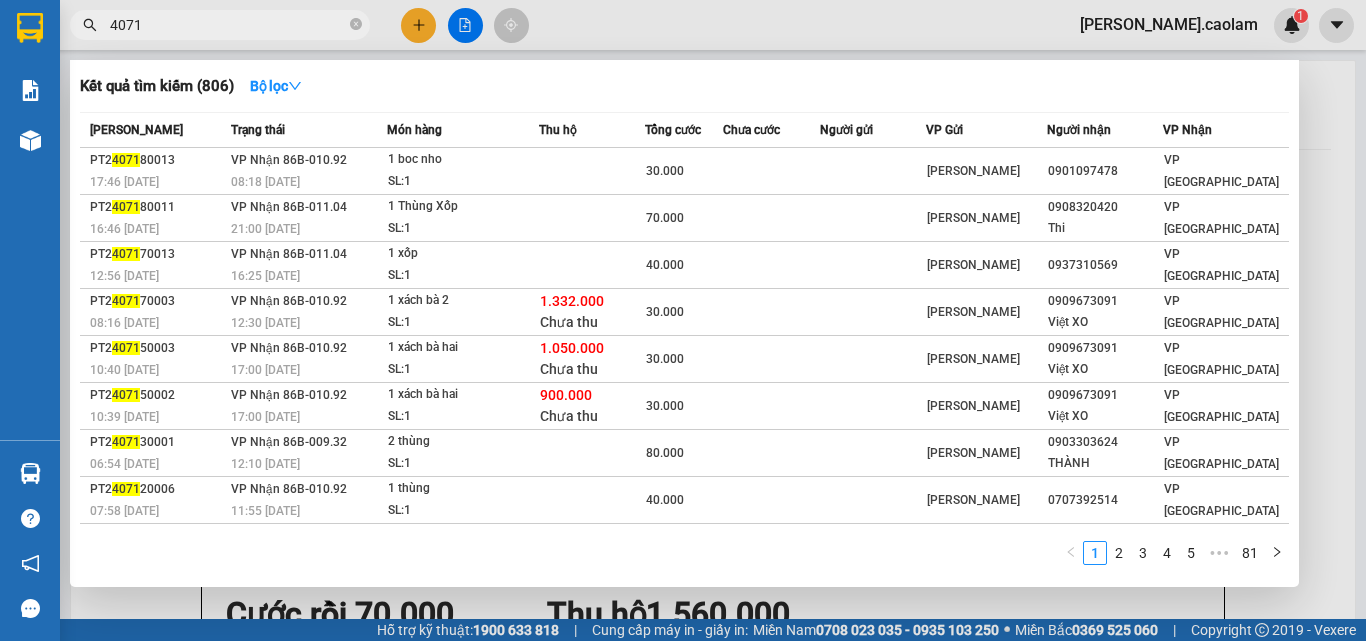 type on "4071" 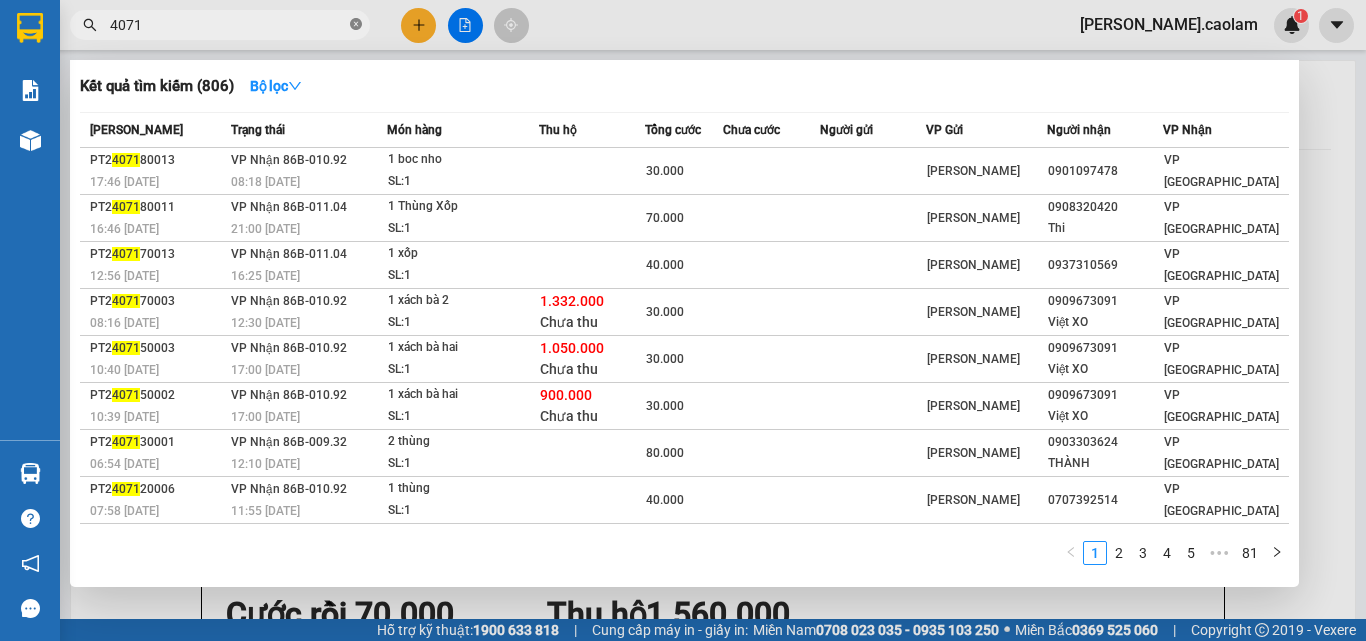 click 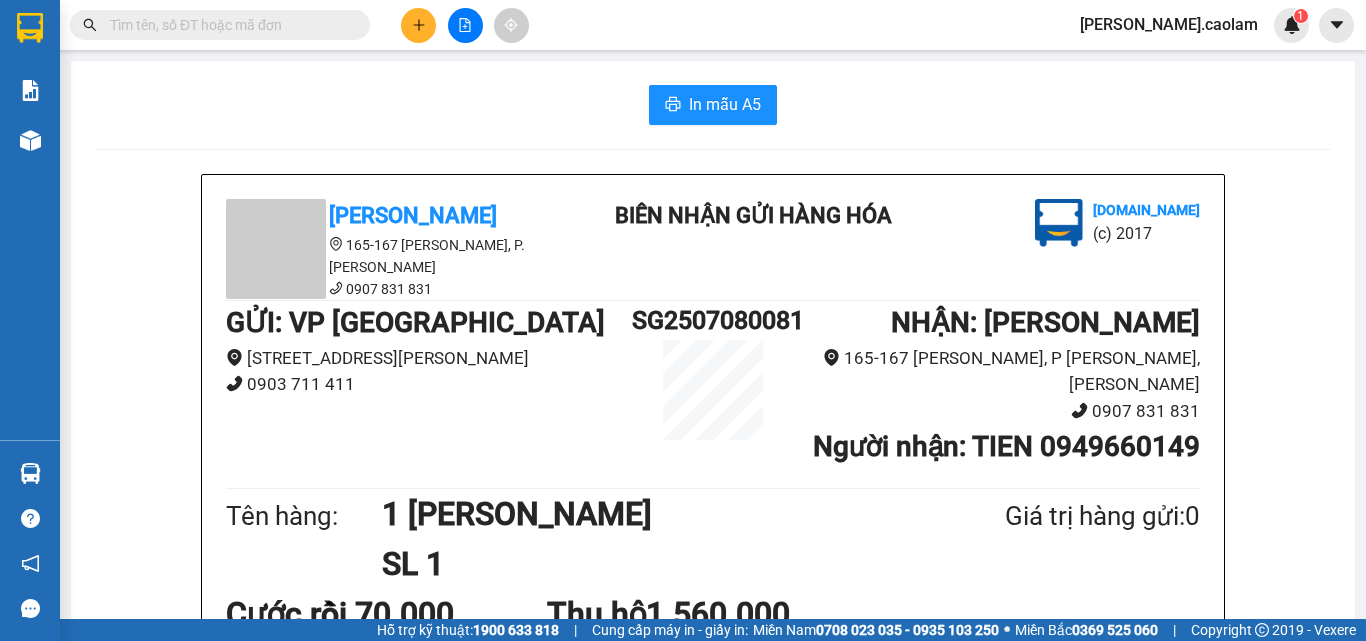 click at bounding box center [228, 25] 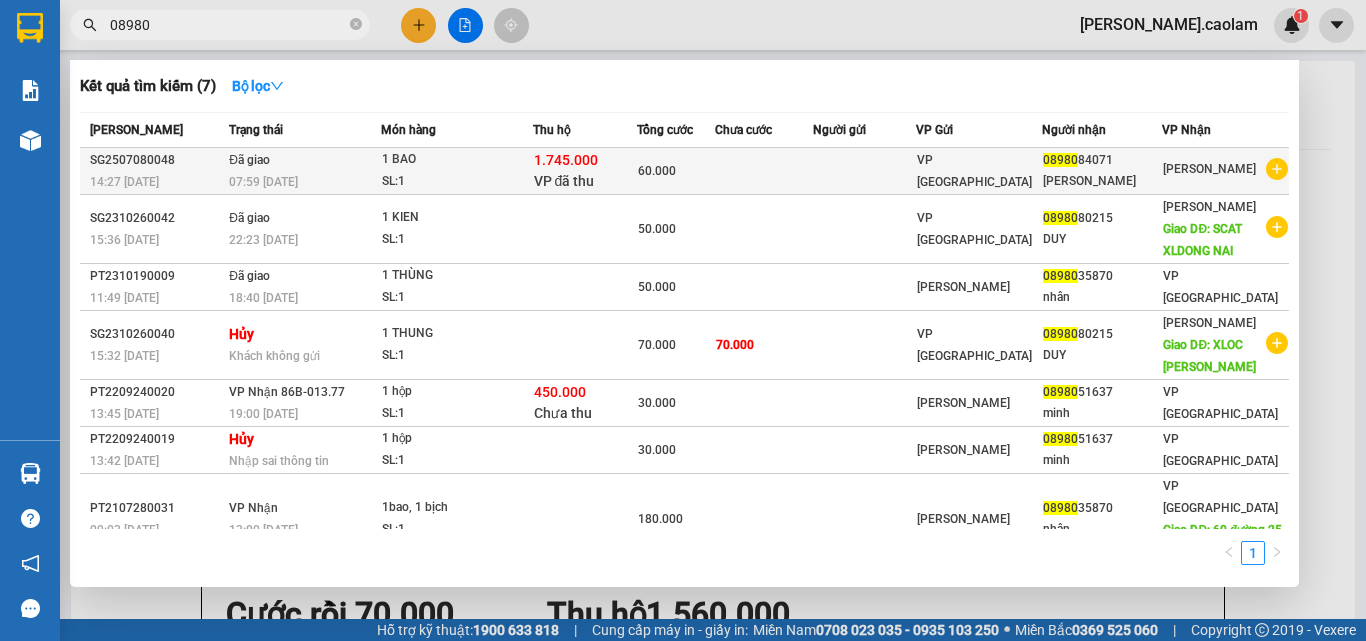 type on "08980" 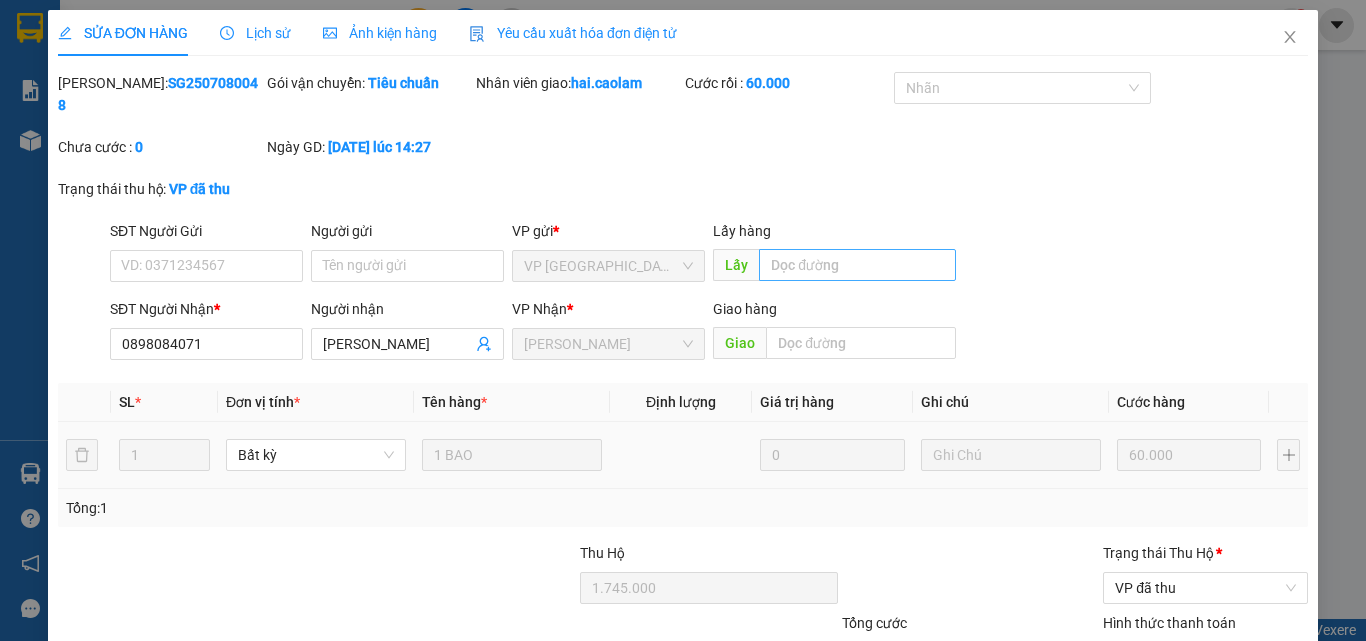 type on "0898084071" 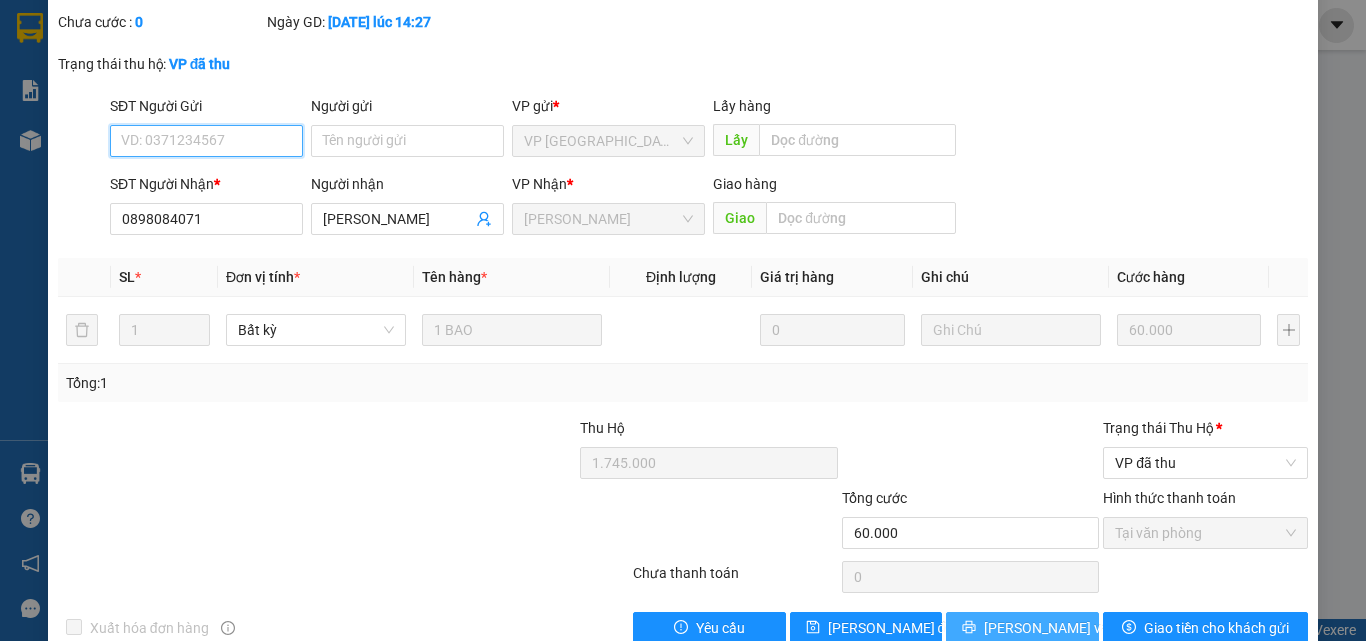 scroll, scrollTop: 145, scrollLeft: 0, axis: vertical 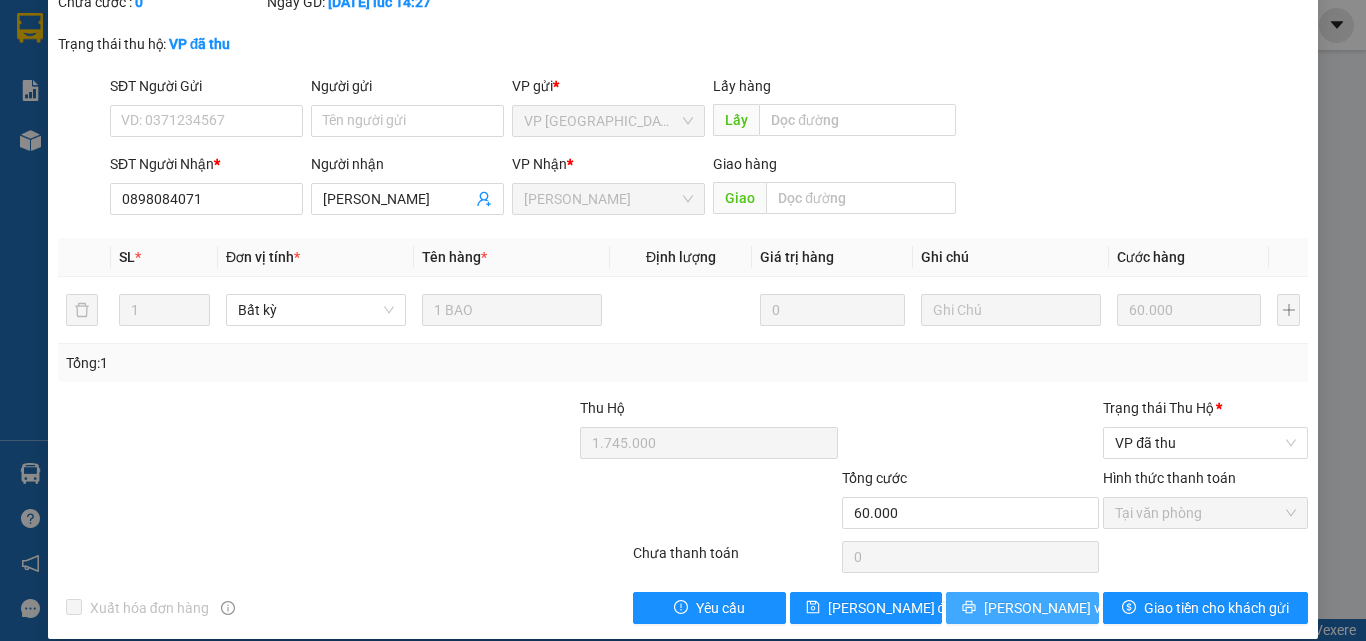click on "[PERSON_NAME] và In" at bounding box center [1054, 608] 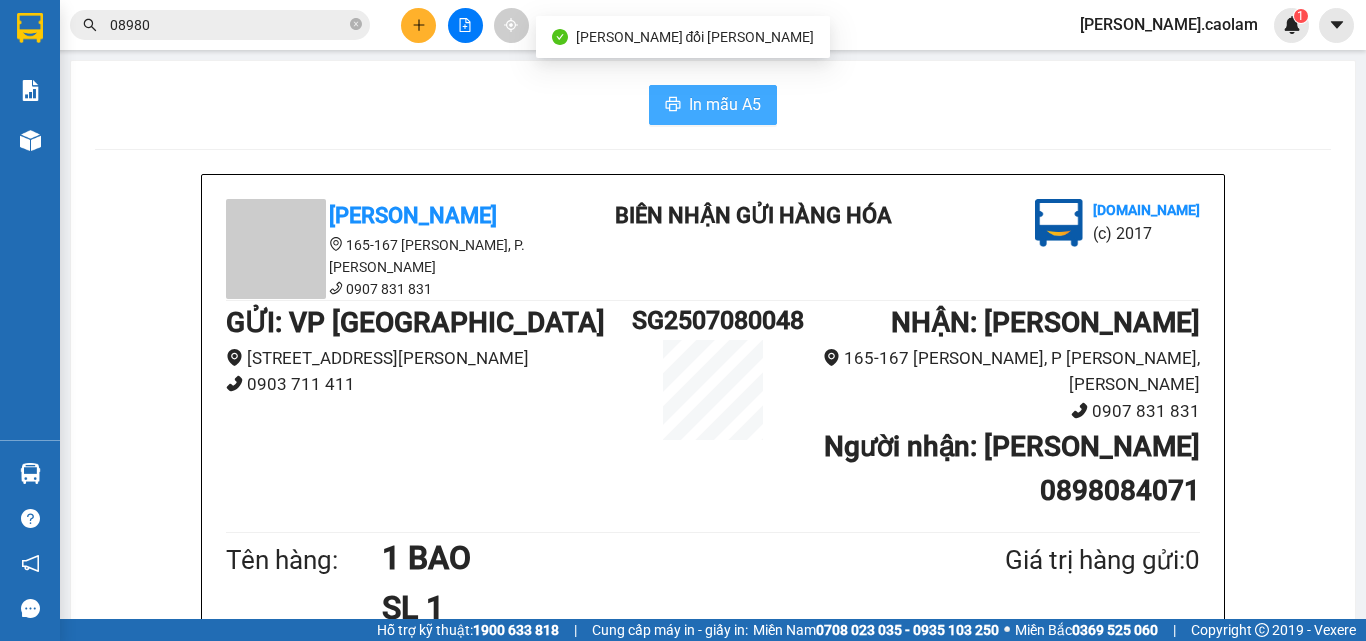 click on "In mẫu A5" at bounding box center (725, 104) 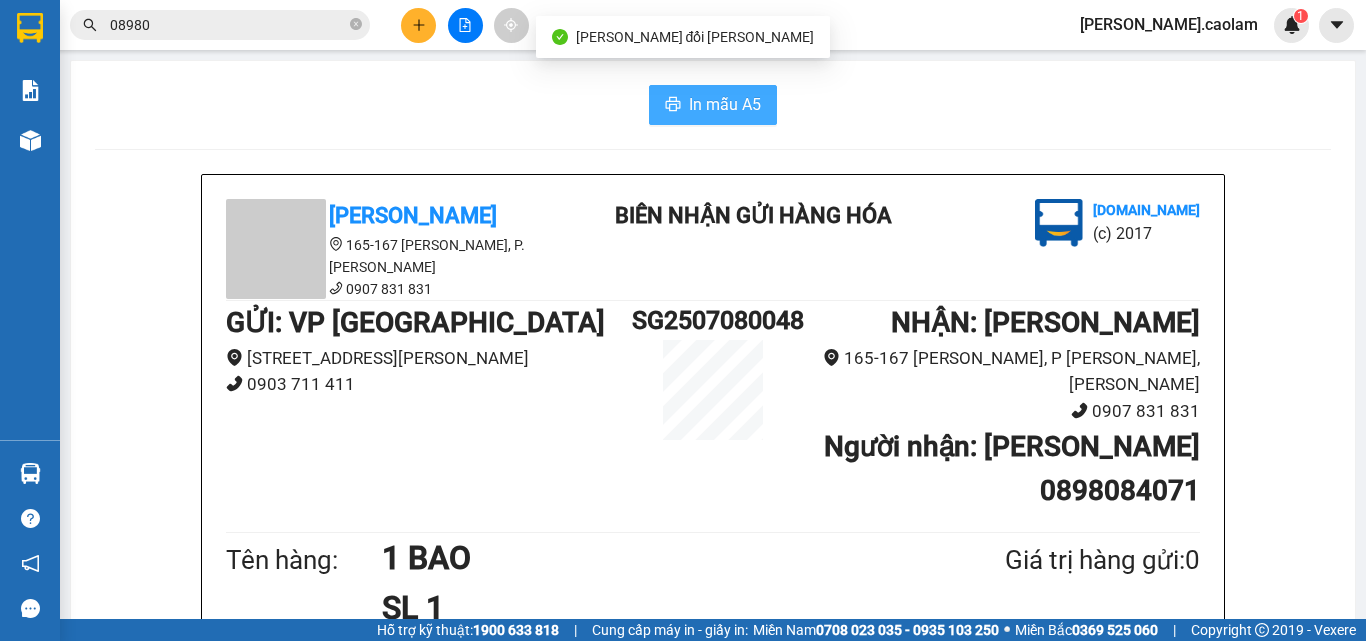 scroll, scrollTop: 0, scrollLeft: 0, axis: both 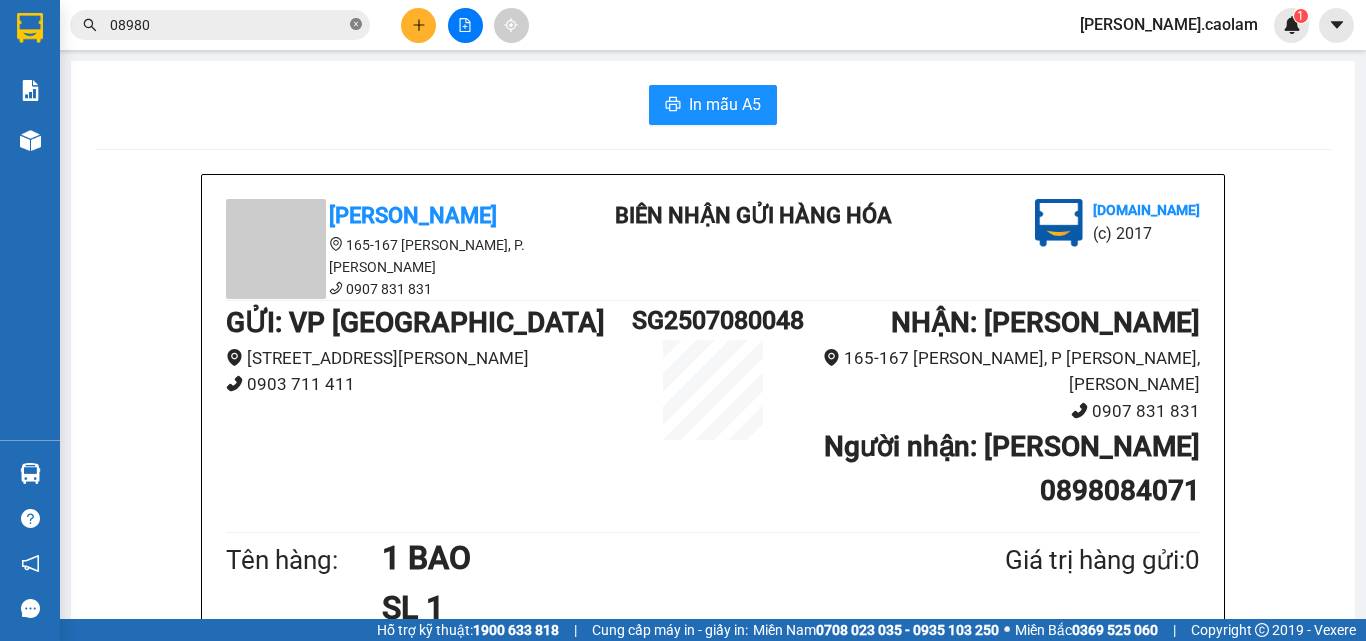 click at bounding box center (356, 25) 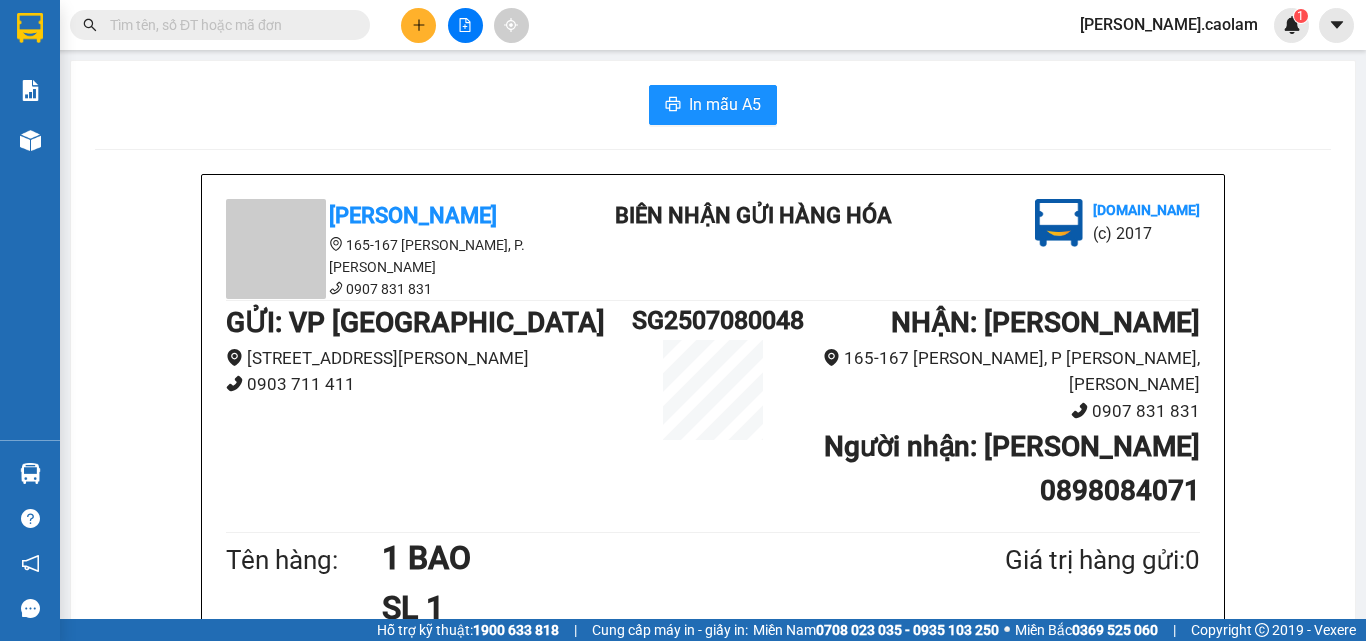 click at bounding box center [228, 25] 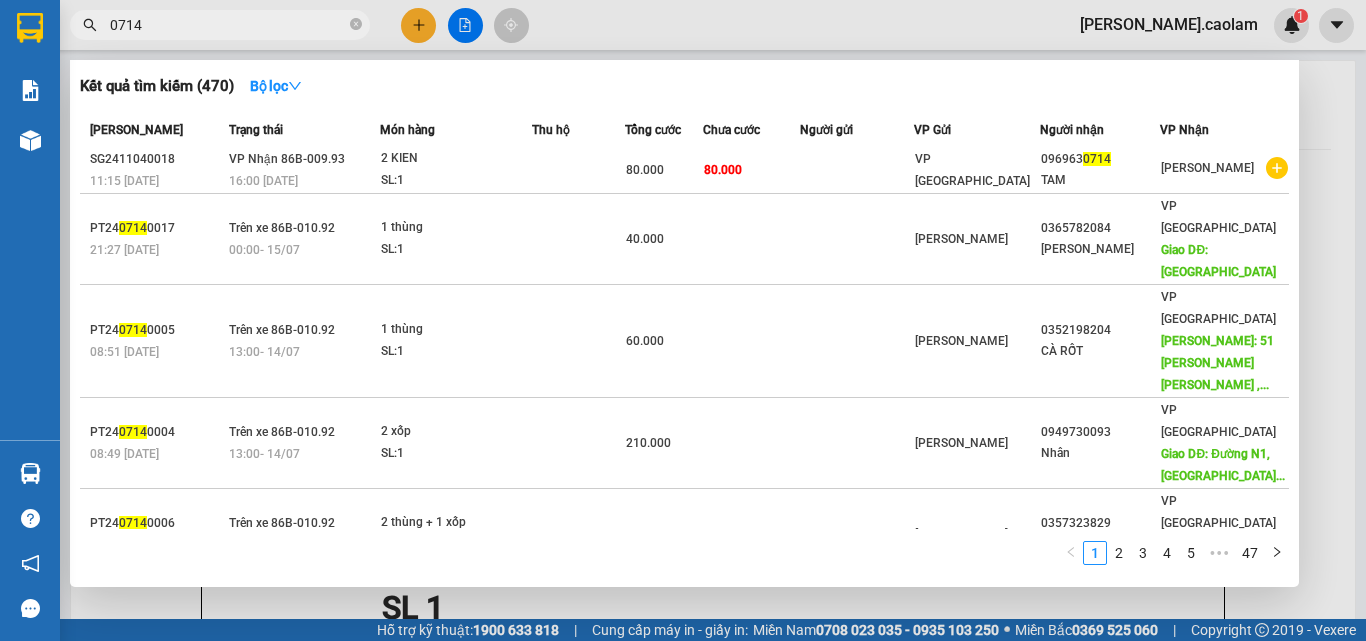 scroll, scrollTop: 0, scrollLeft: 0, axis: both 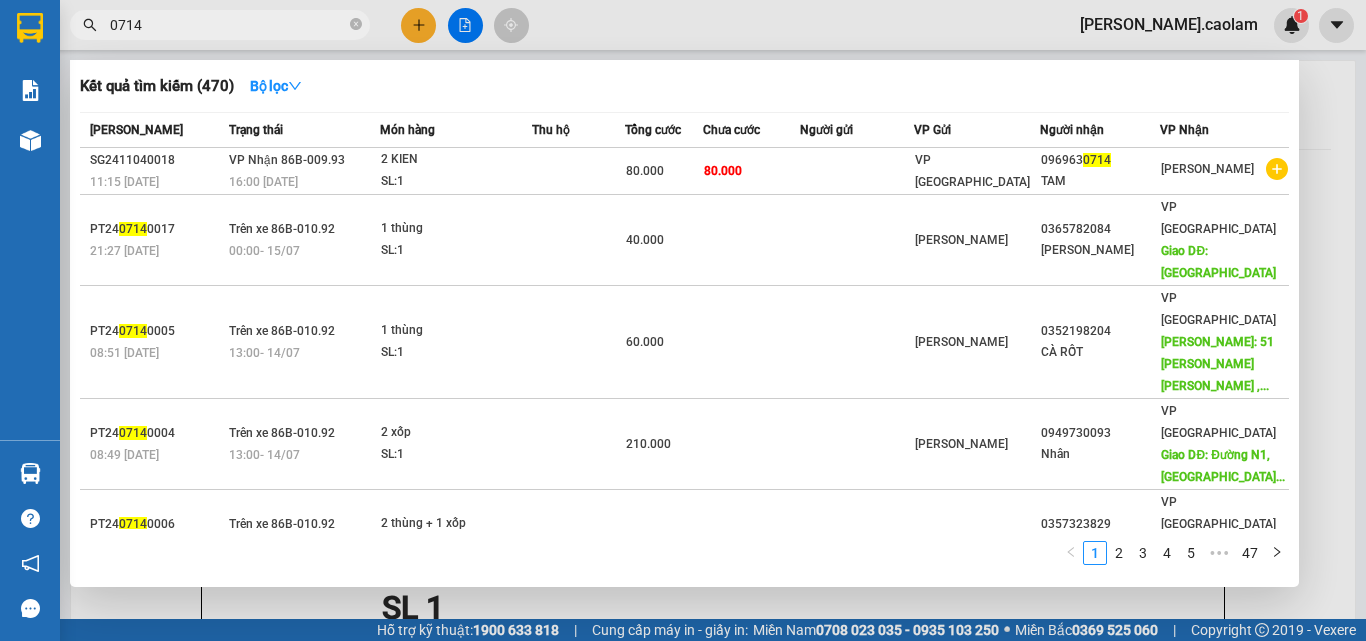 type on "0714" 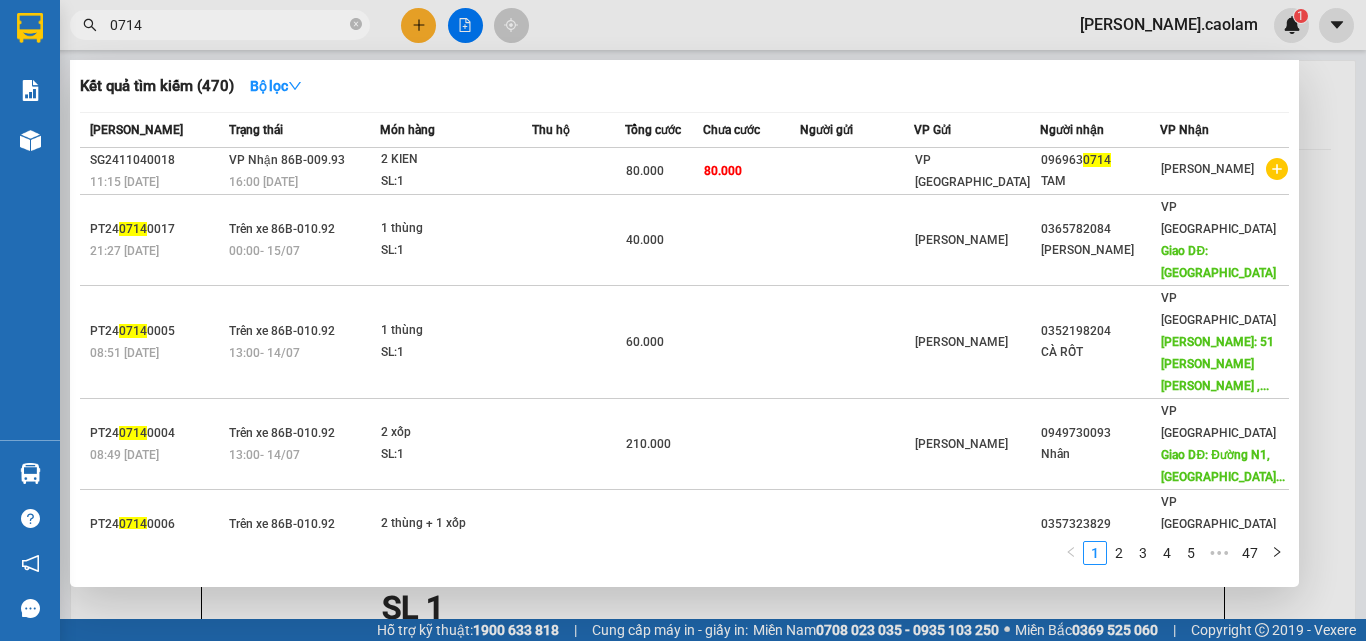 click on "0714" at bounding box center (220, 25) 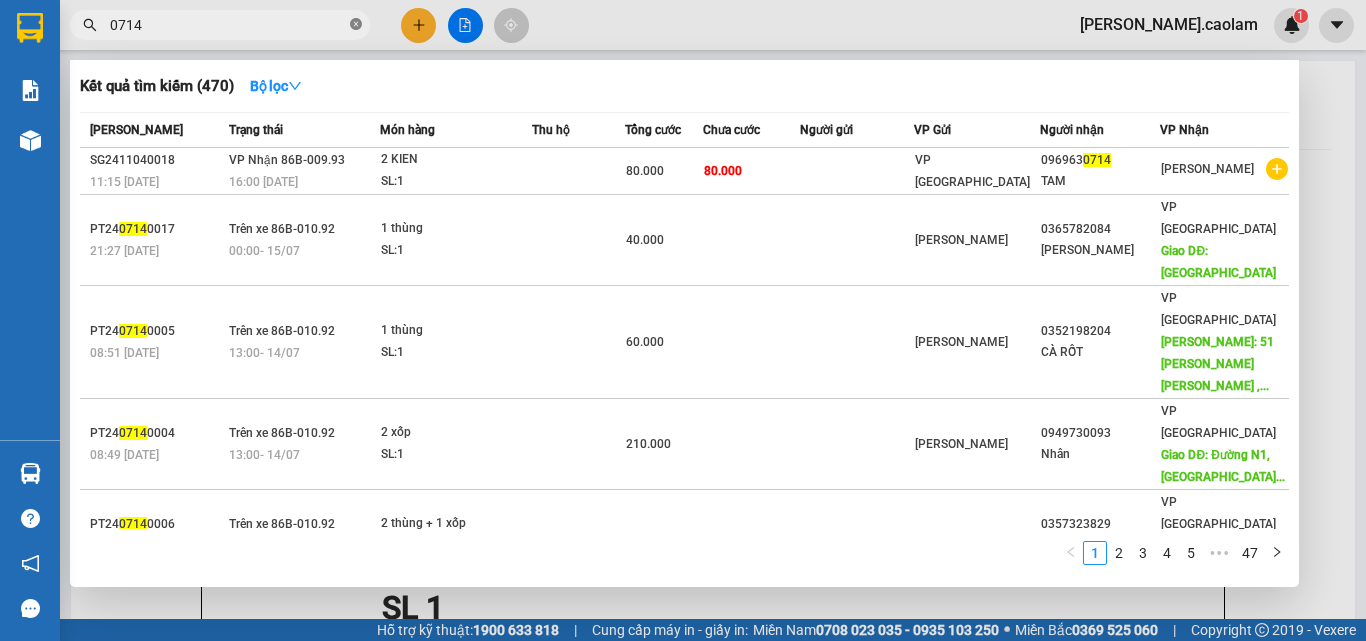click 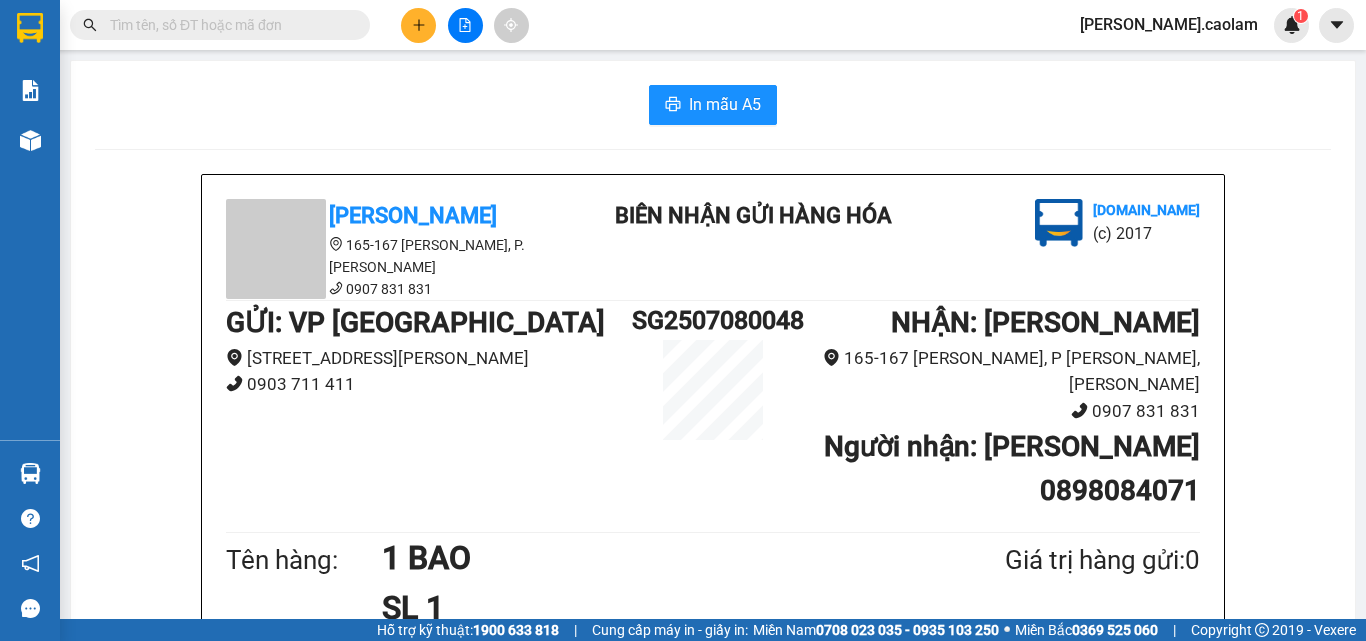 click at bounding box center [228, 25] 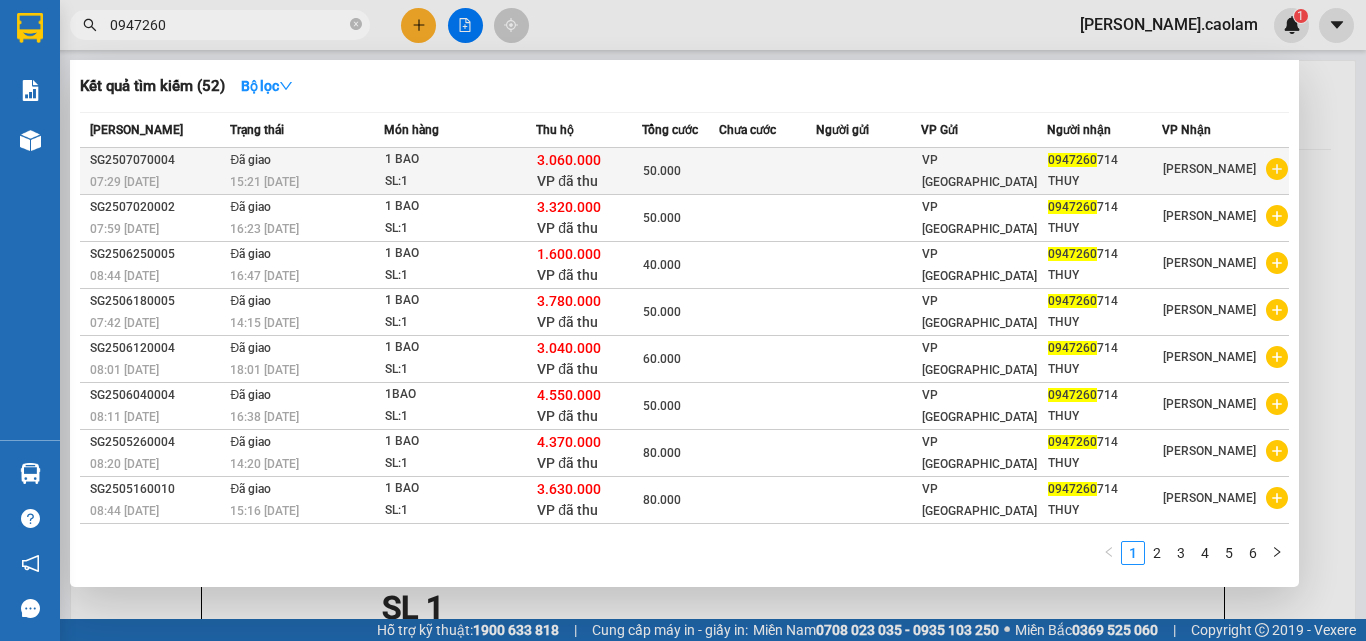 type on "0947260" 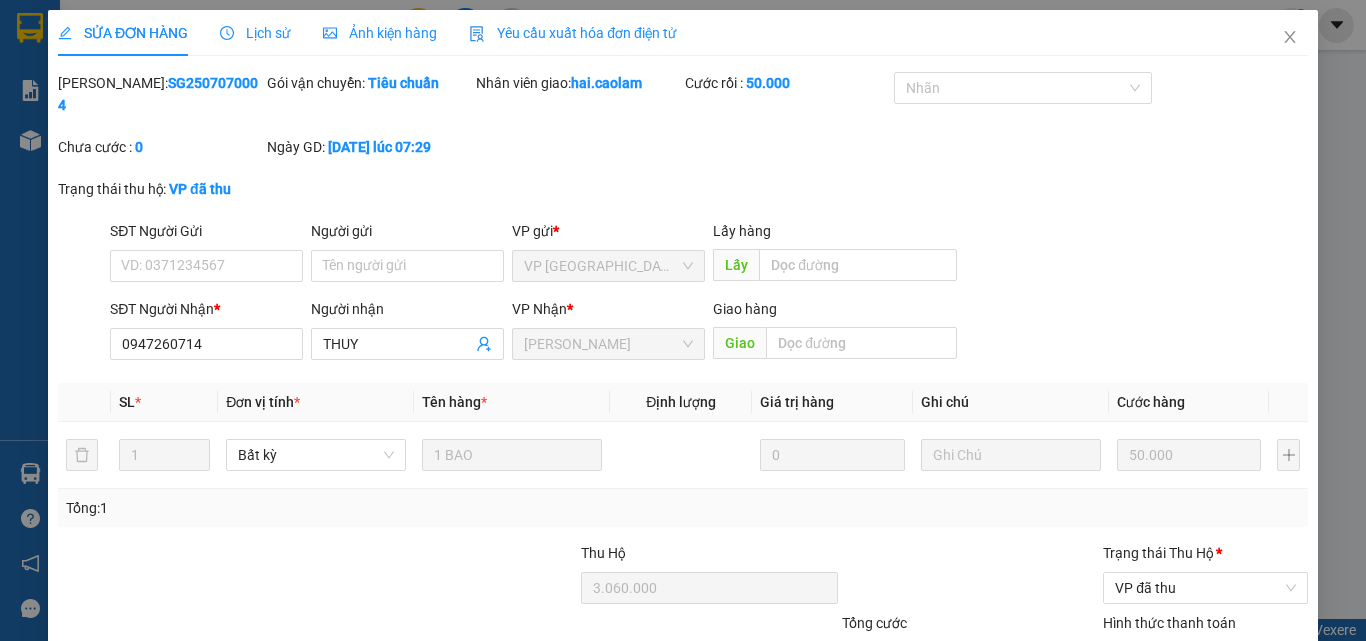 type on "0947260714" 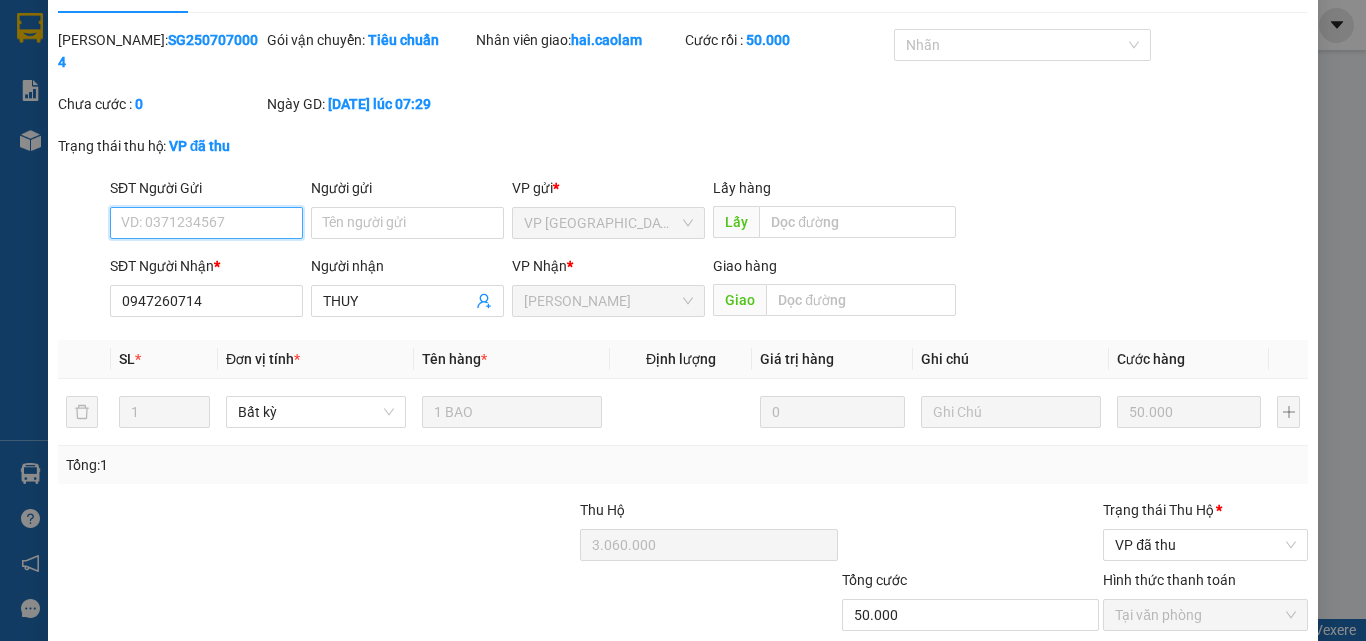 scroll, scrollTop: 145, scrollLeft: 0, axis: vertical 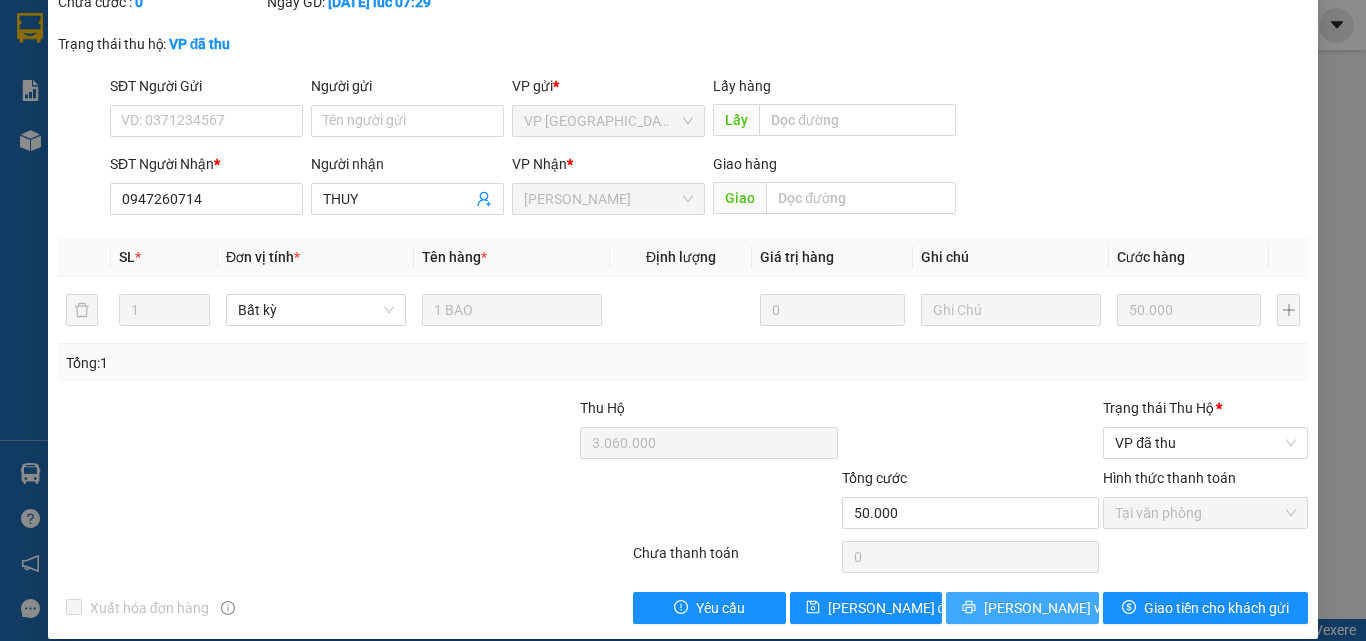 click on "[PERSON_NAME] và In" at bounding box center (1054, 608) 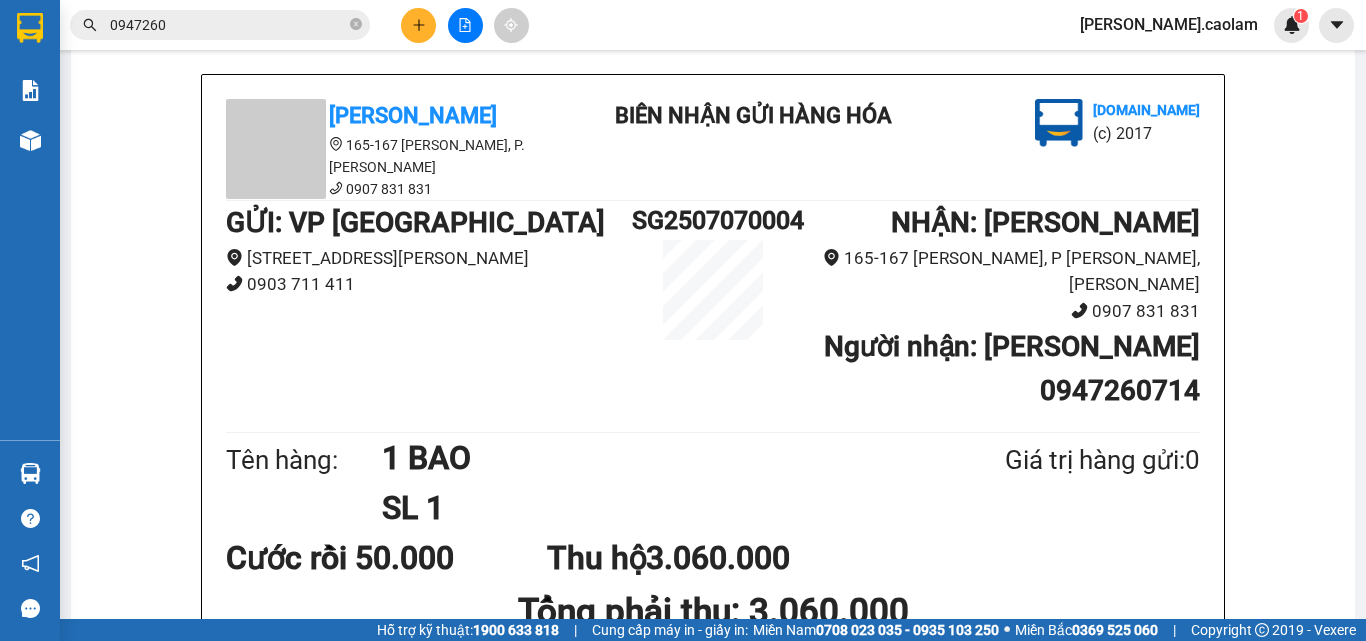 scroll, scrollTop: 0, scrollLeft: 0, axis: both 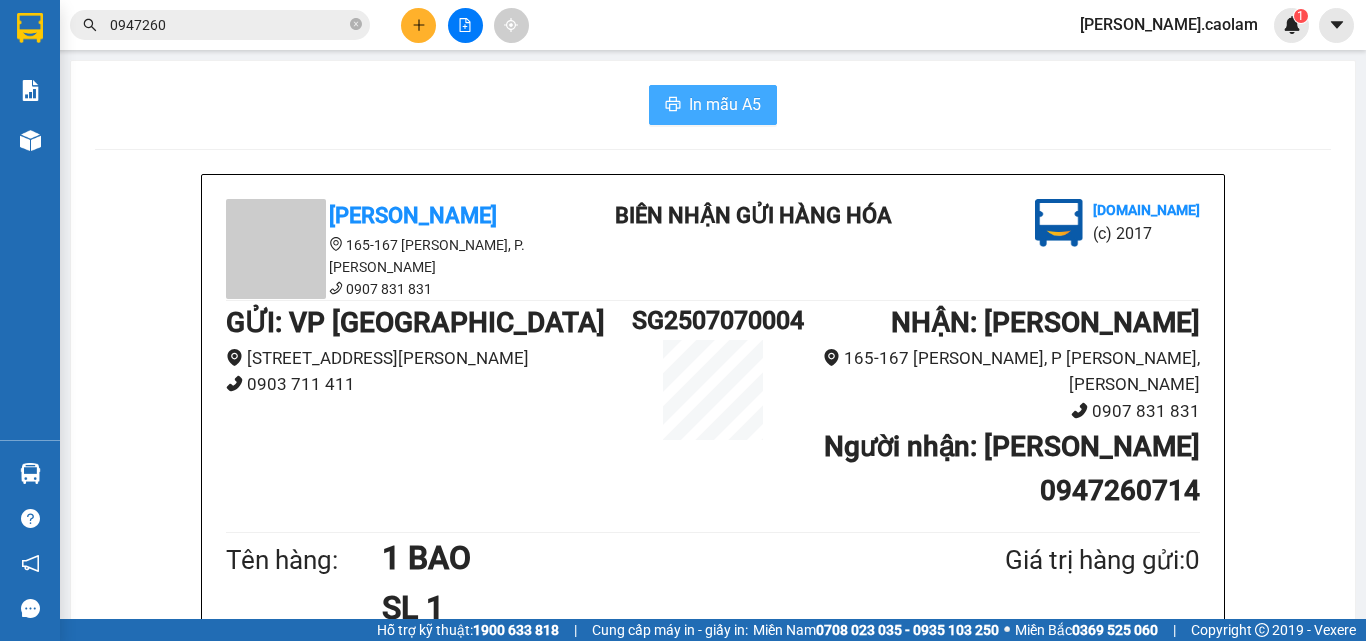 click on "In mẫu A5" at bounding box center [725, 104] 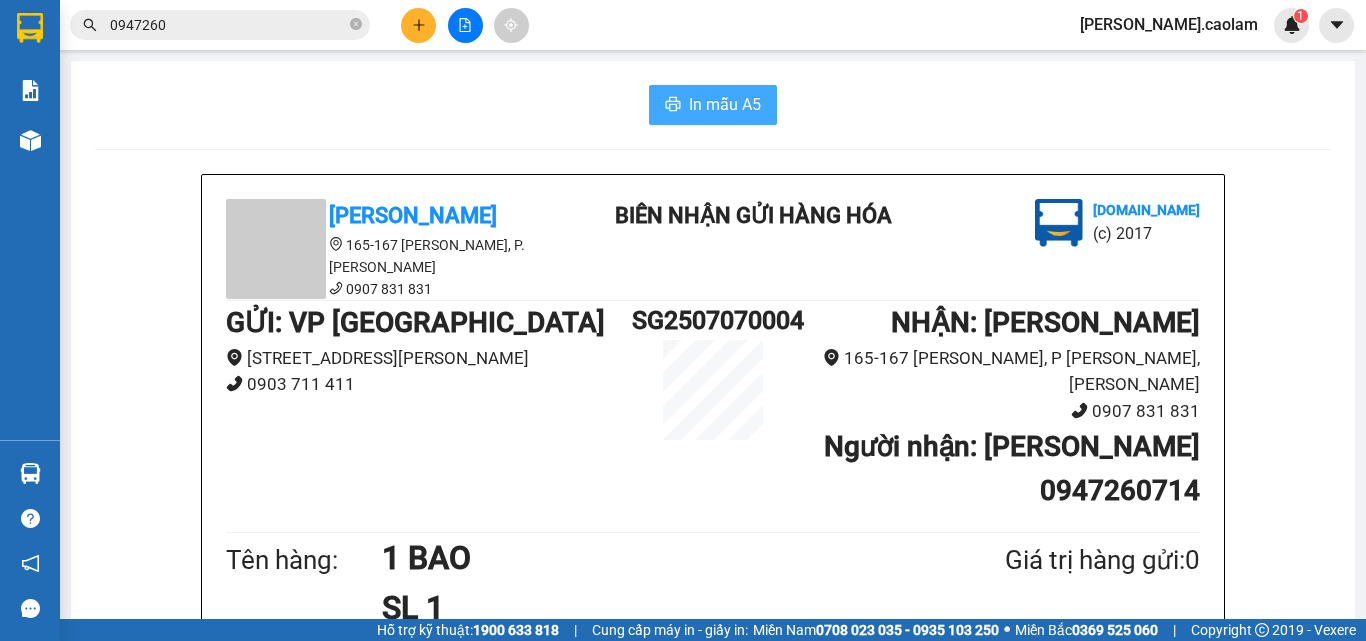 scroll, scrollTop: 488, scrollLeft: 0, axis: vertical 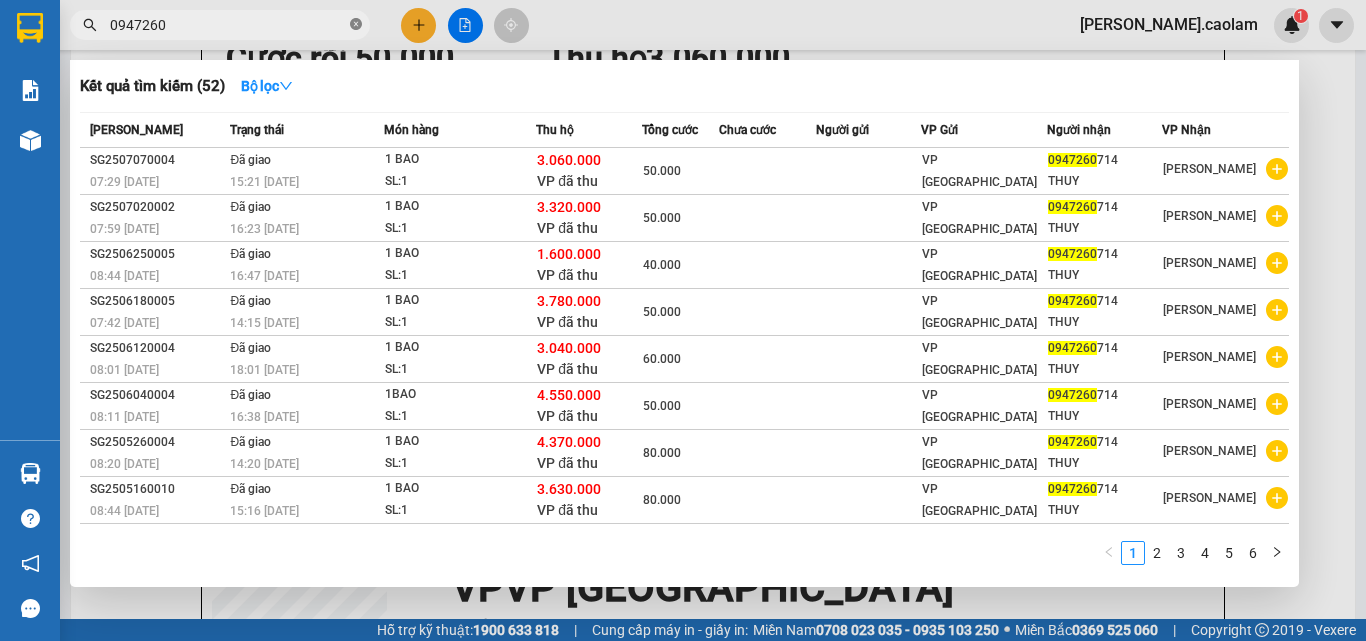 click at bounding box center (356, 25) 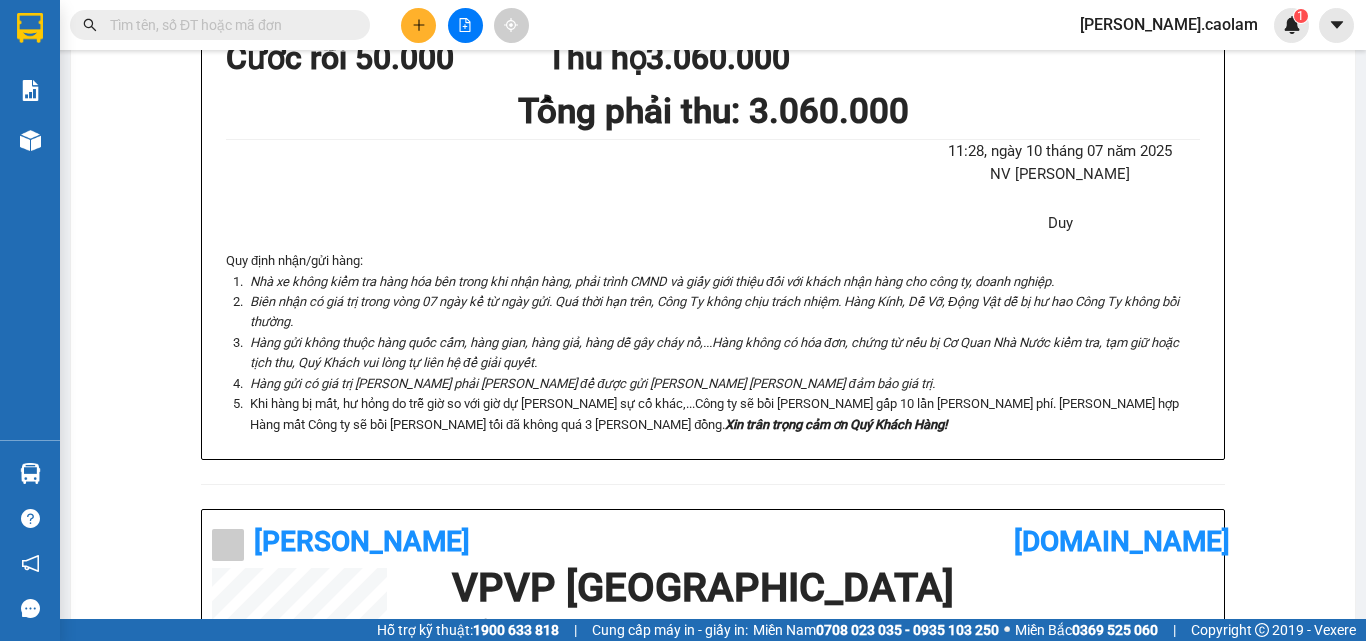 click at bounding box center [228, 25] 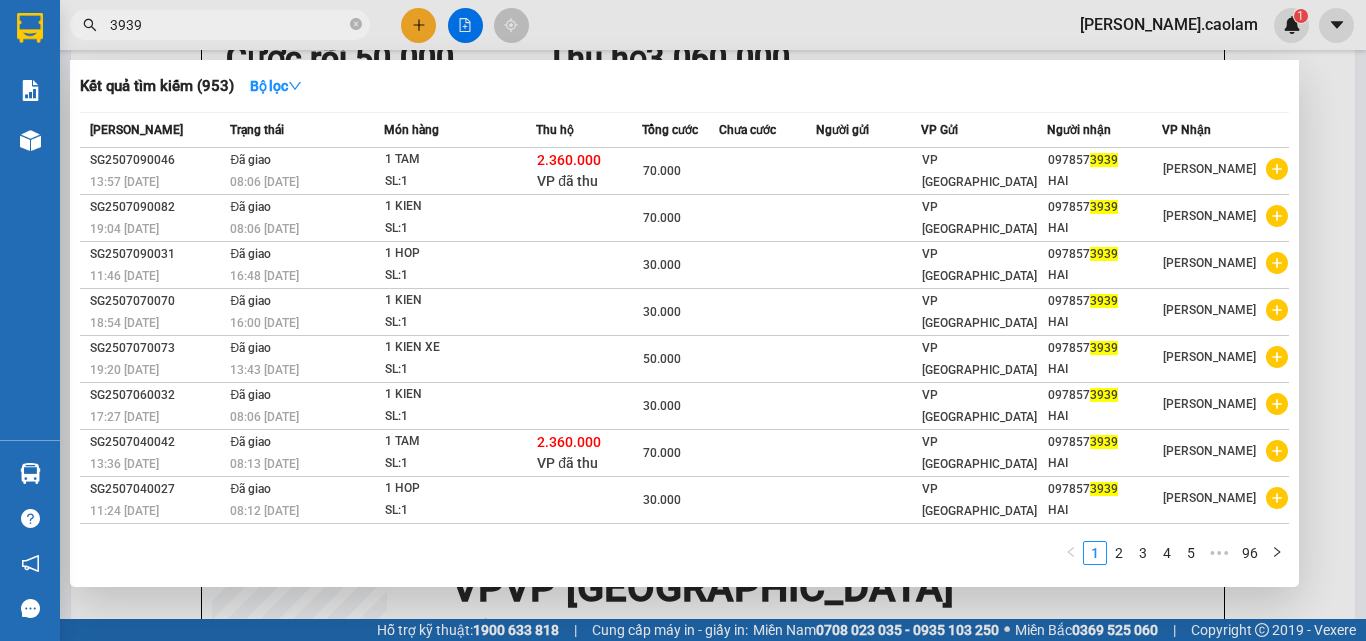 type on "3939" 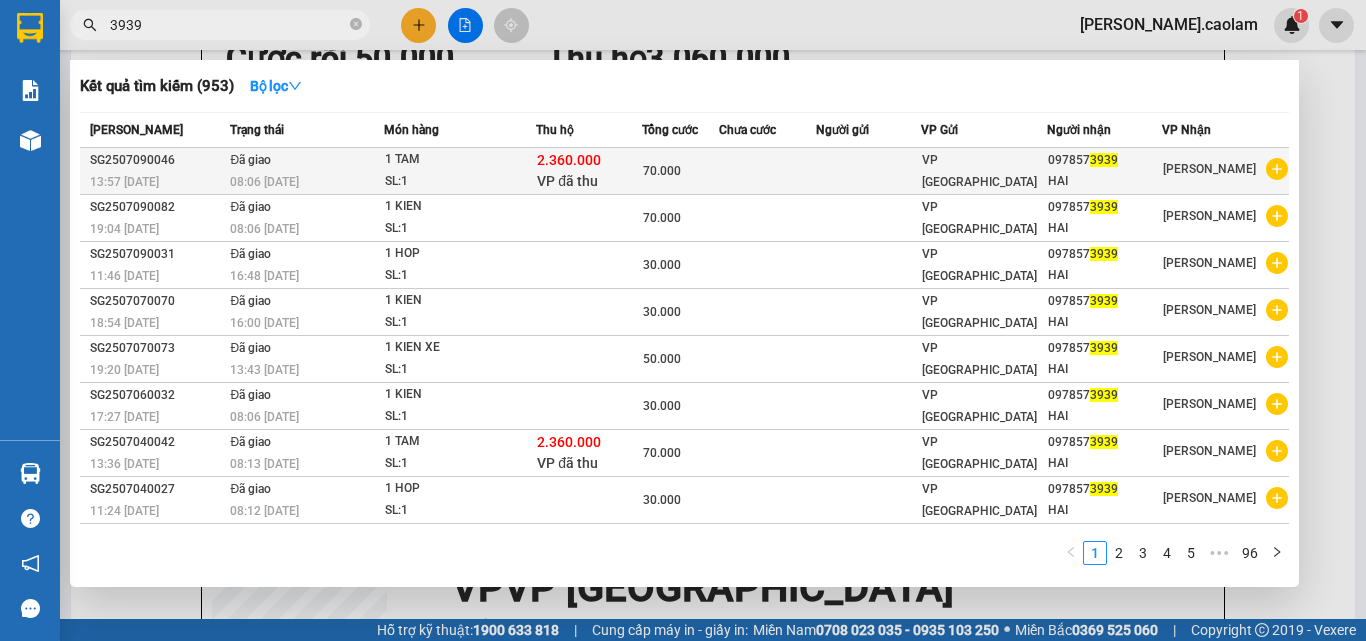 click on "1 TAM" at bounding box center (460, 160) 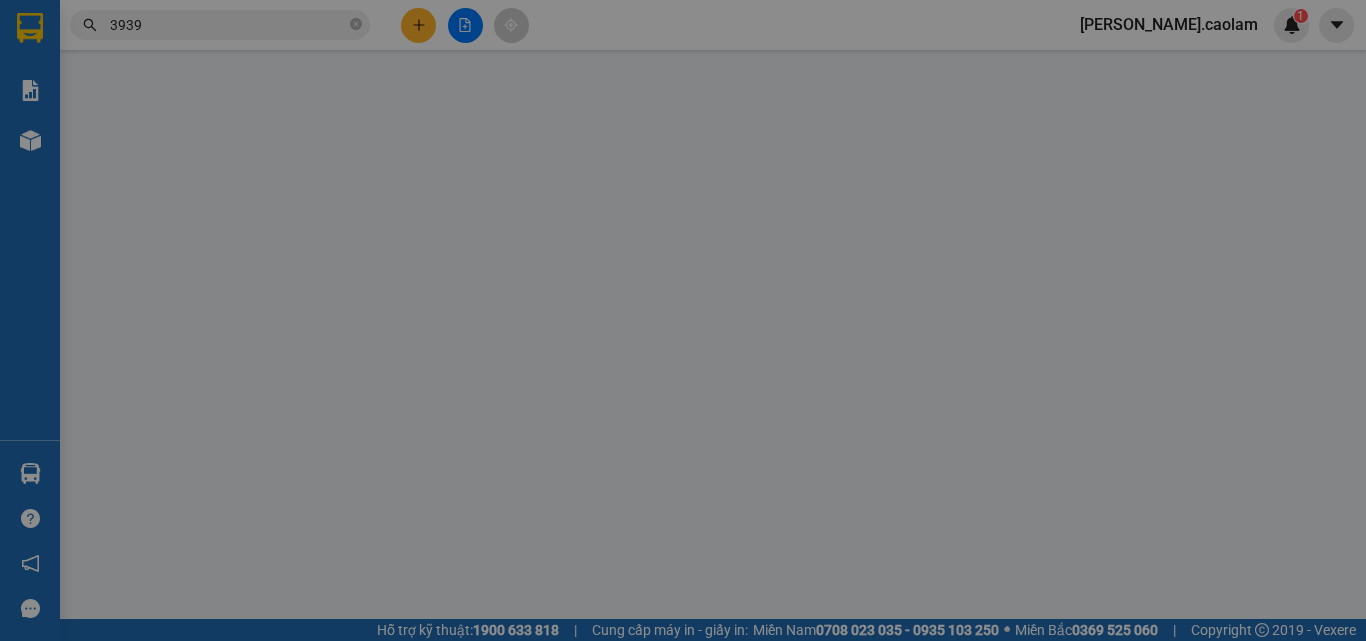 scroll, scrollTop: 0, scrollLeft: 0, axis: both 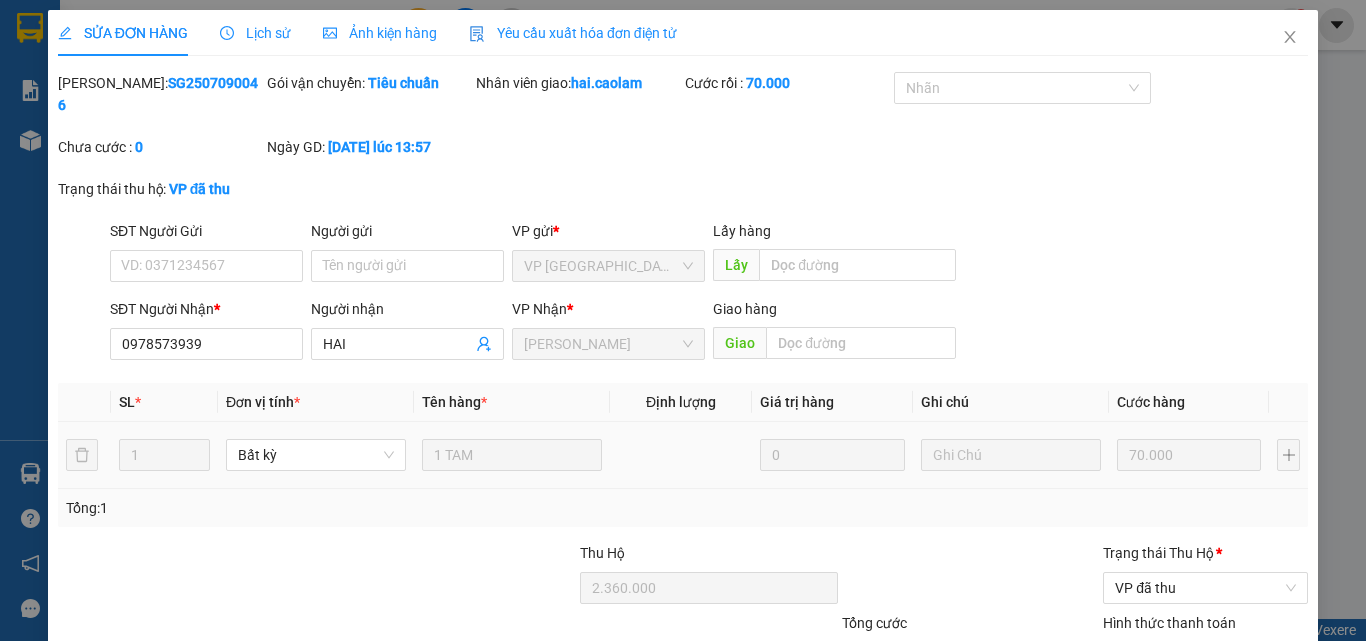 type on "0978573939" 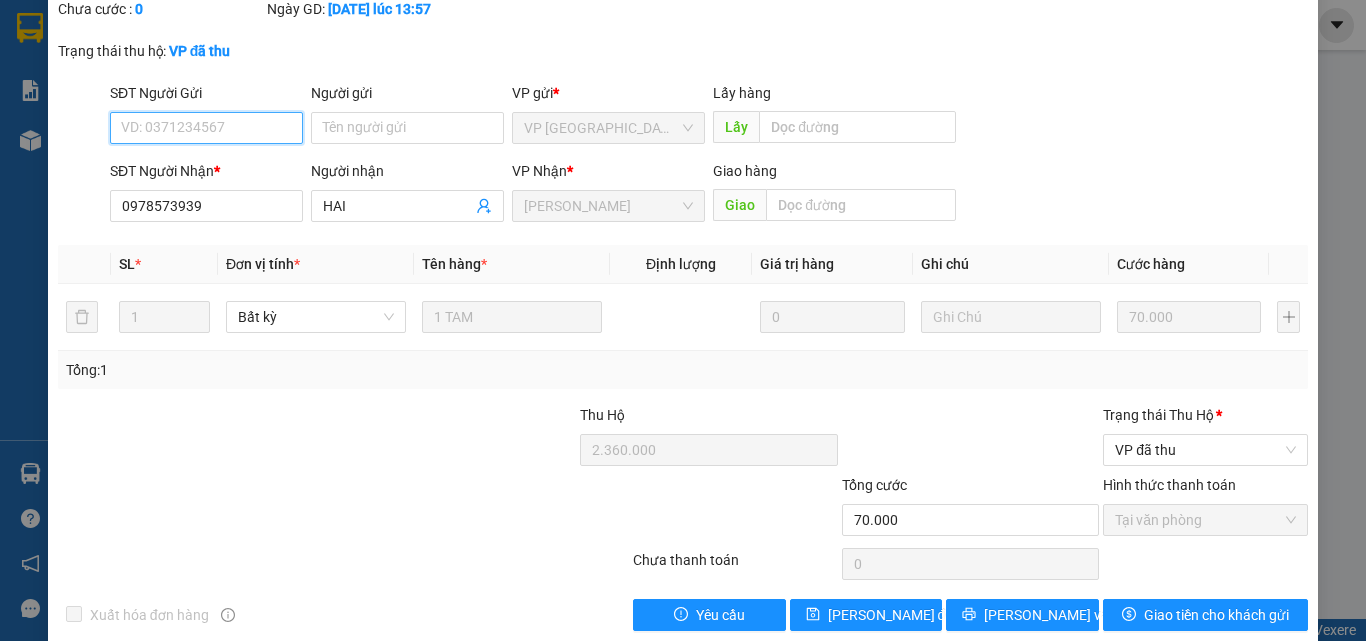 scroll, scrollTop: 145, scrollLeft: 0, axis: vertical 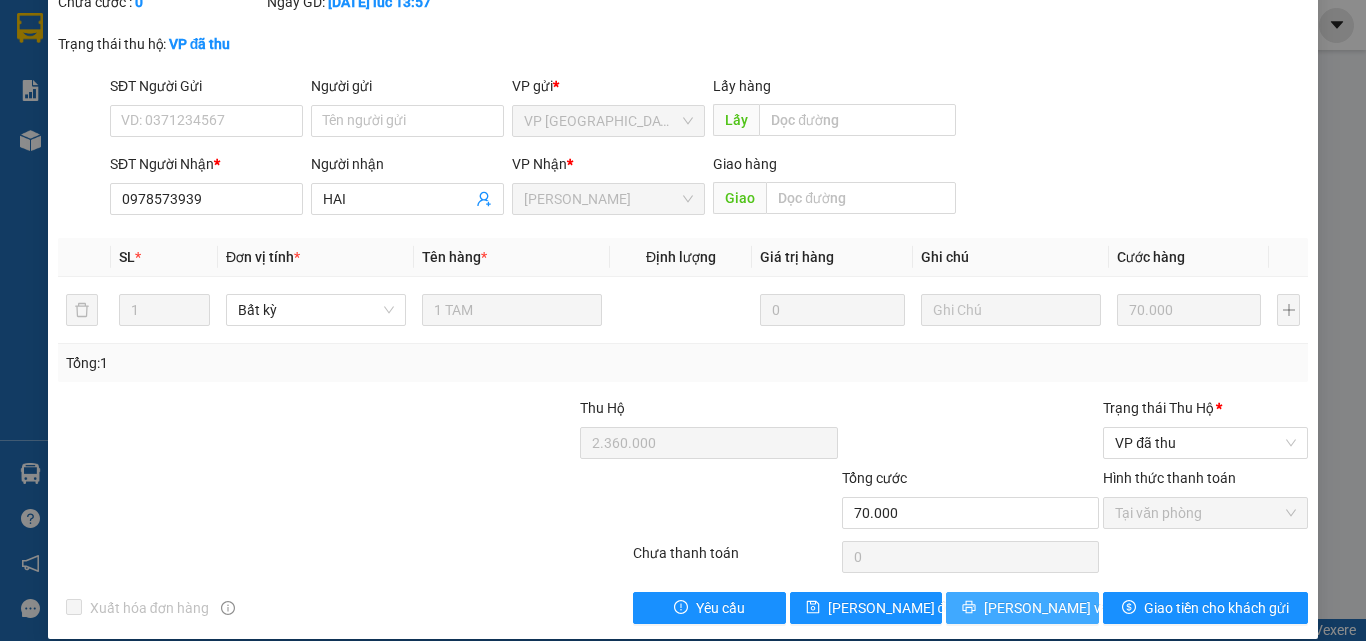 click on "[PERSON_NAME] và In" at bounding box center (1054, 608) 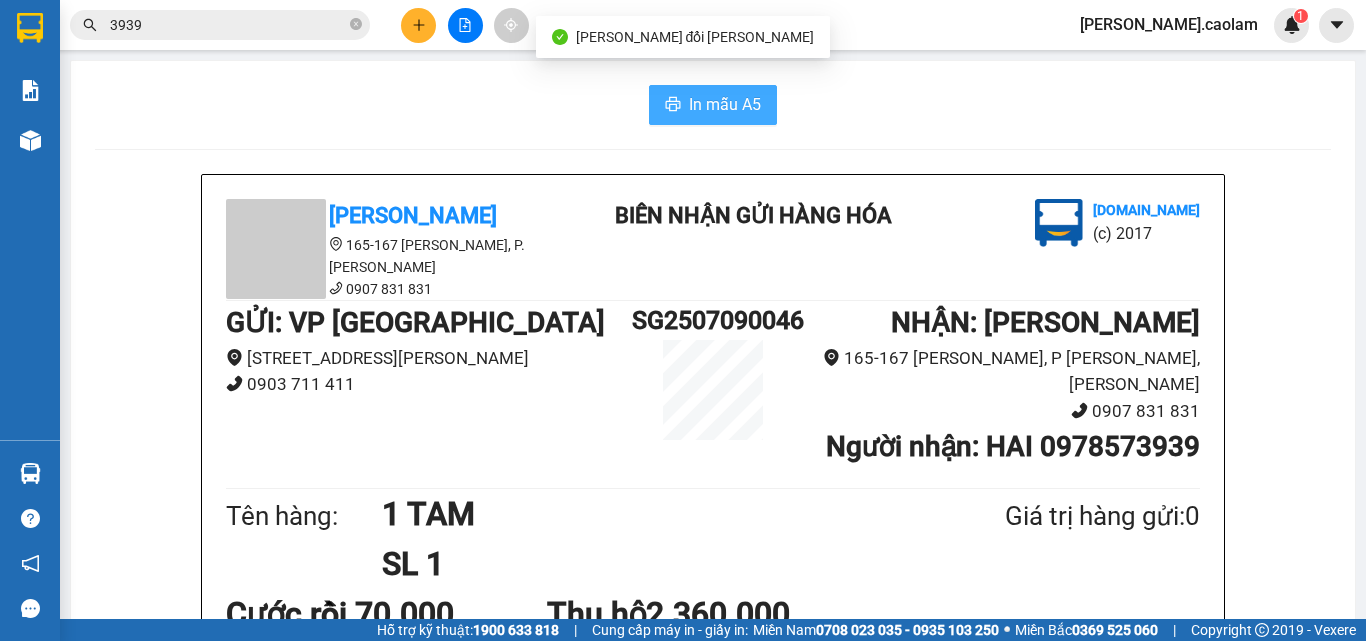 click on "In mẫu A5" at bounding box center (725, 104) 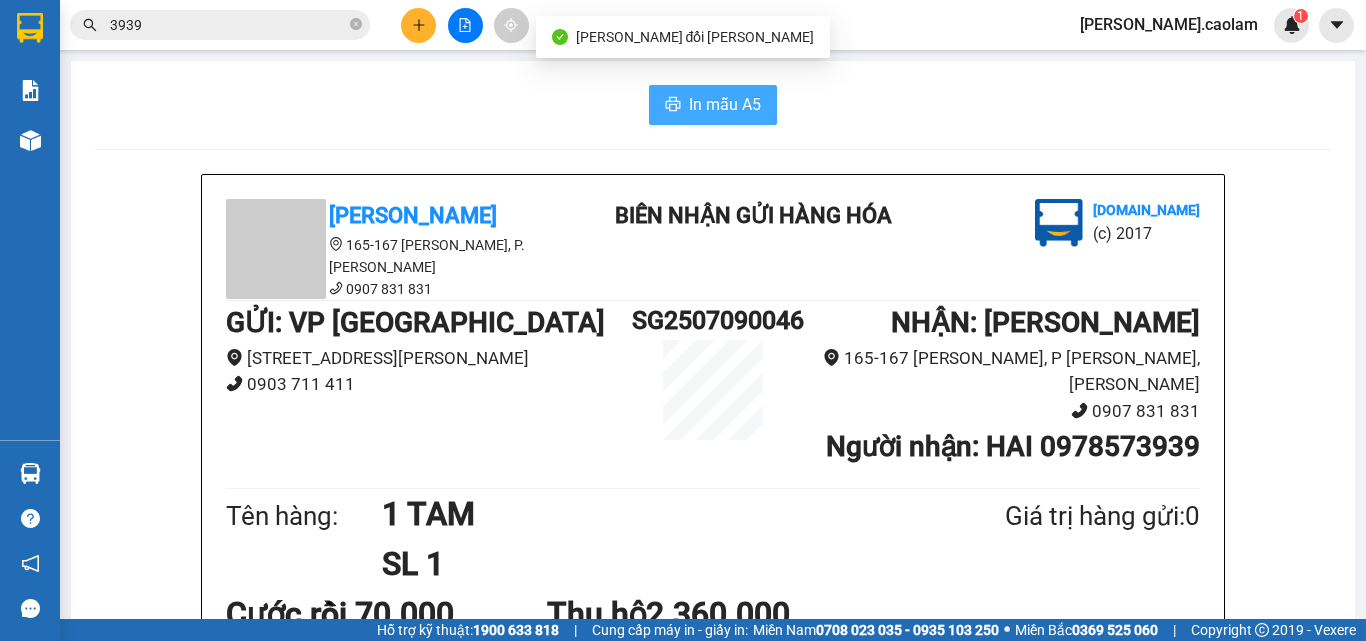 scroll, scrollTop: 113, scrollLeft: 0, axis: vertical 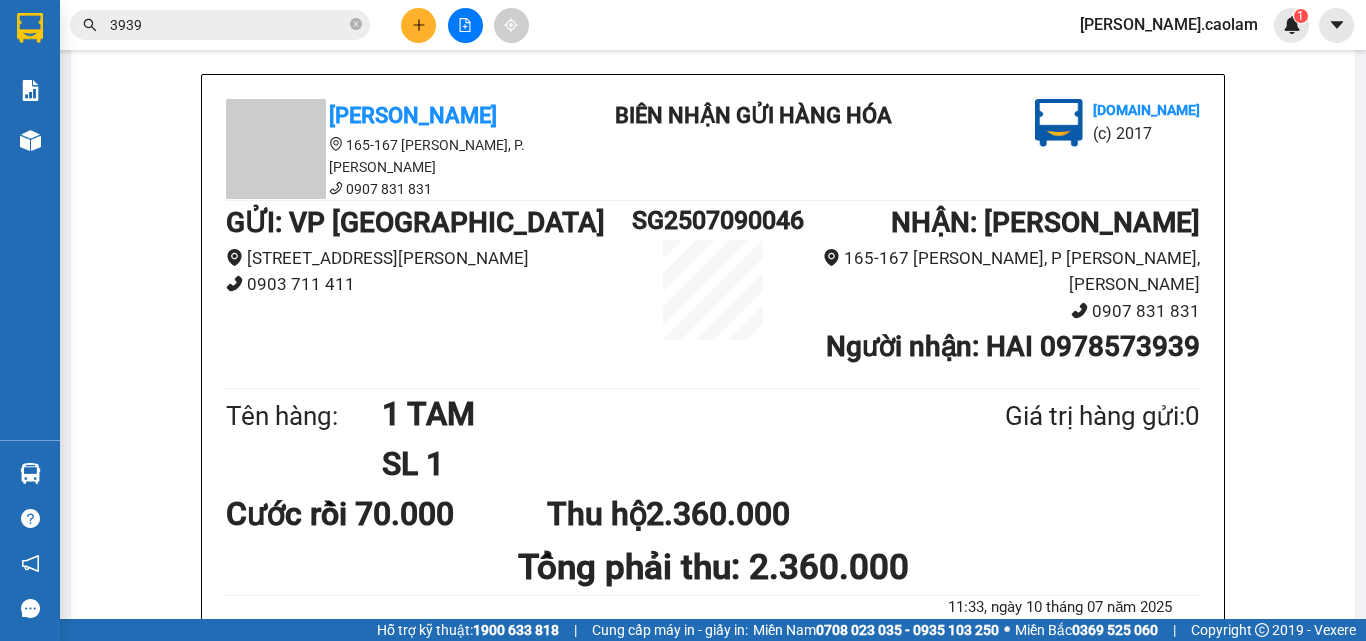 click 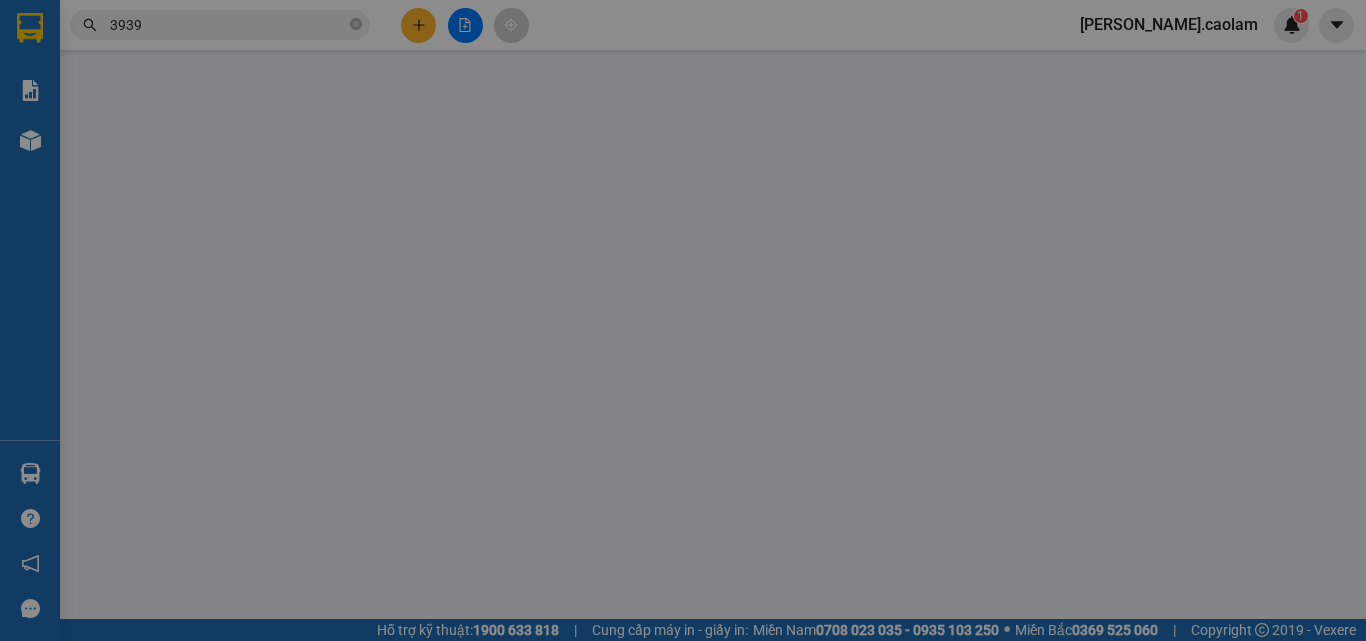 scroll, scrollTop: 0, scrollLeft: 0, axis: both 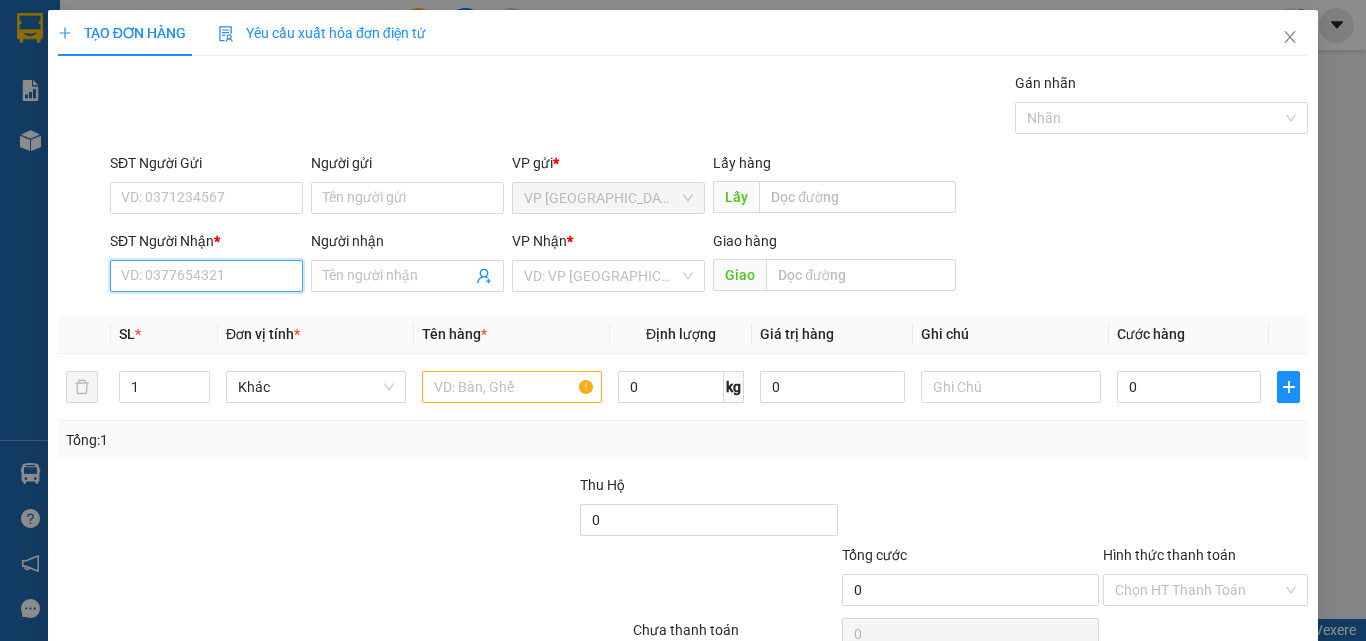 click on "SĐT Người Nhận  *" at bounding box center [206, 276] 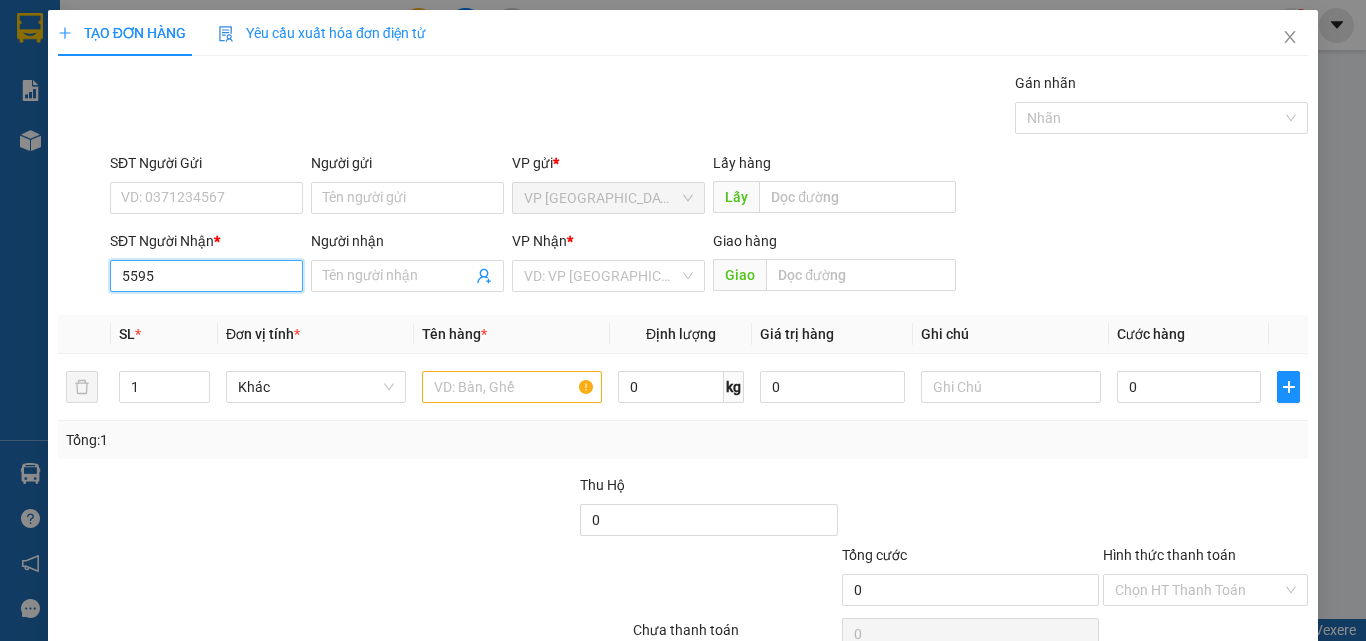 click on "5595" at bounding box center [206, 276] 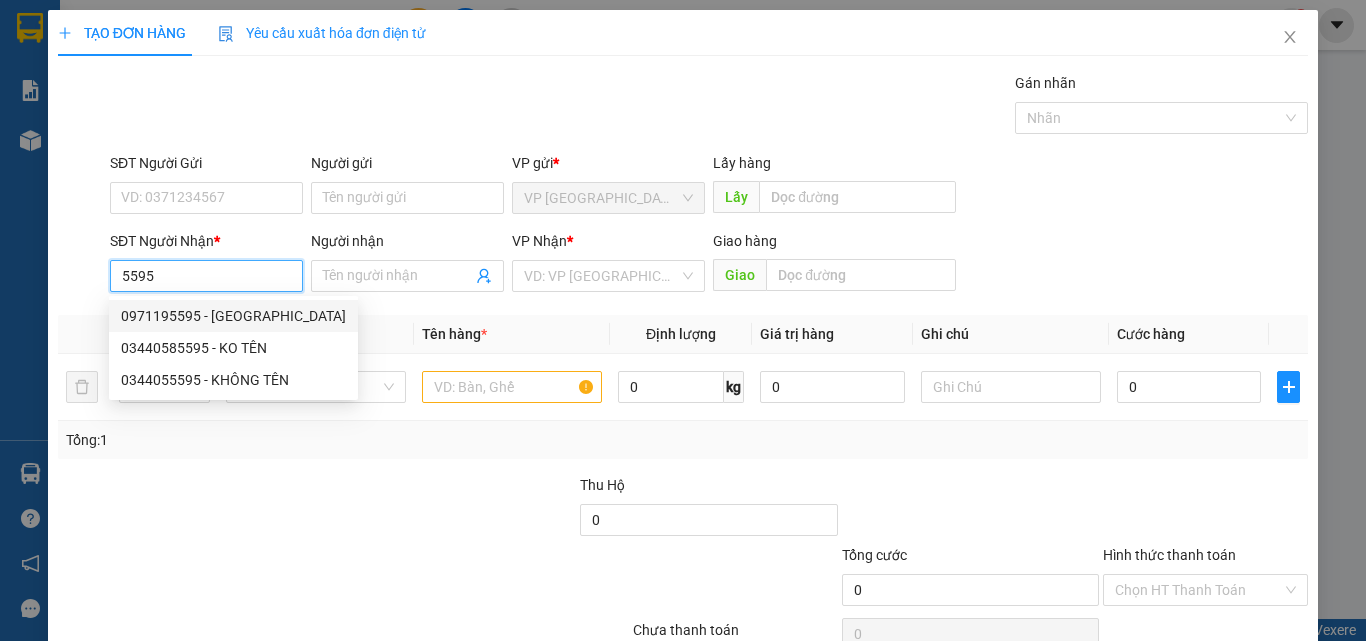 click on "5595" at bounding box center (206, 276) 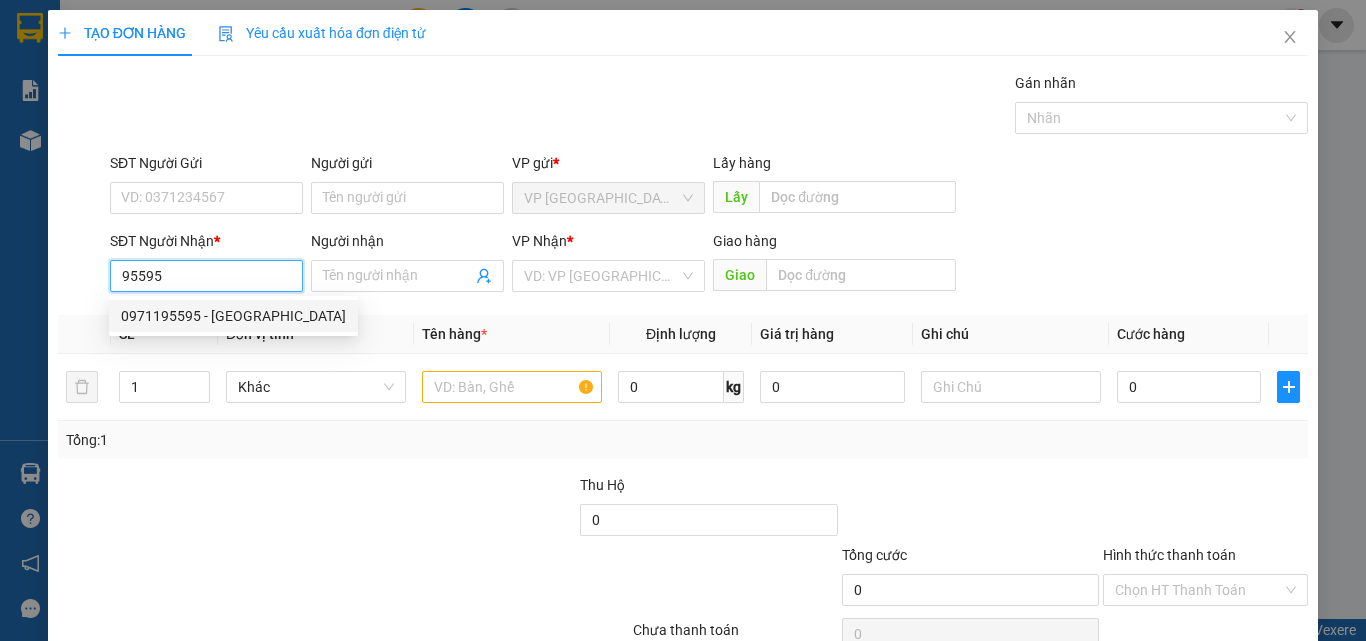 click on "0971195595 - [GEOGRAPHIC_DATA]" at bounding box center [233, 316] 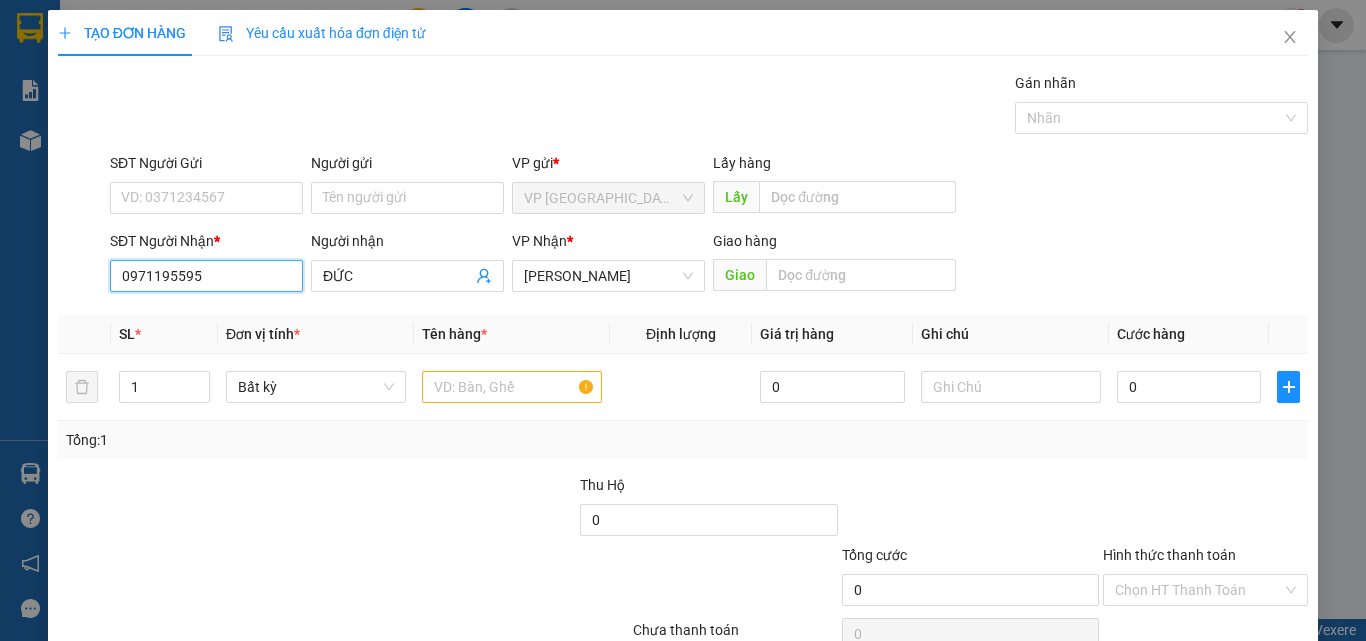 click on "0971195595" at bounding box center [206, 276] 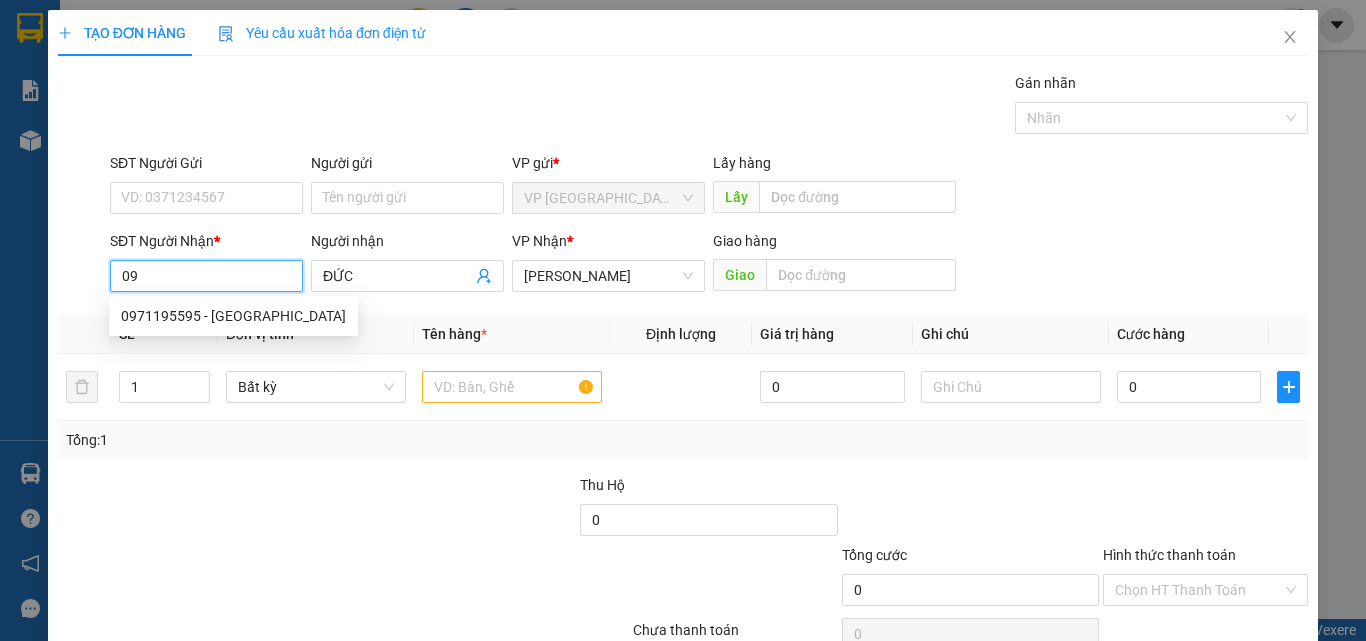 type on "0" 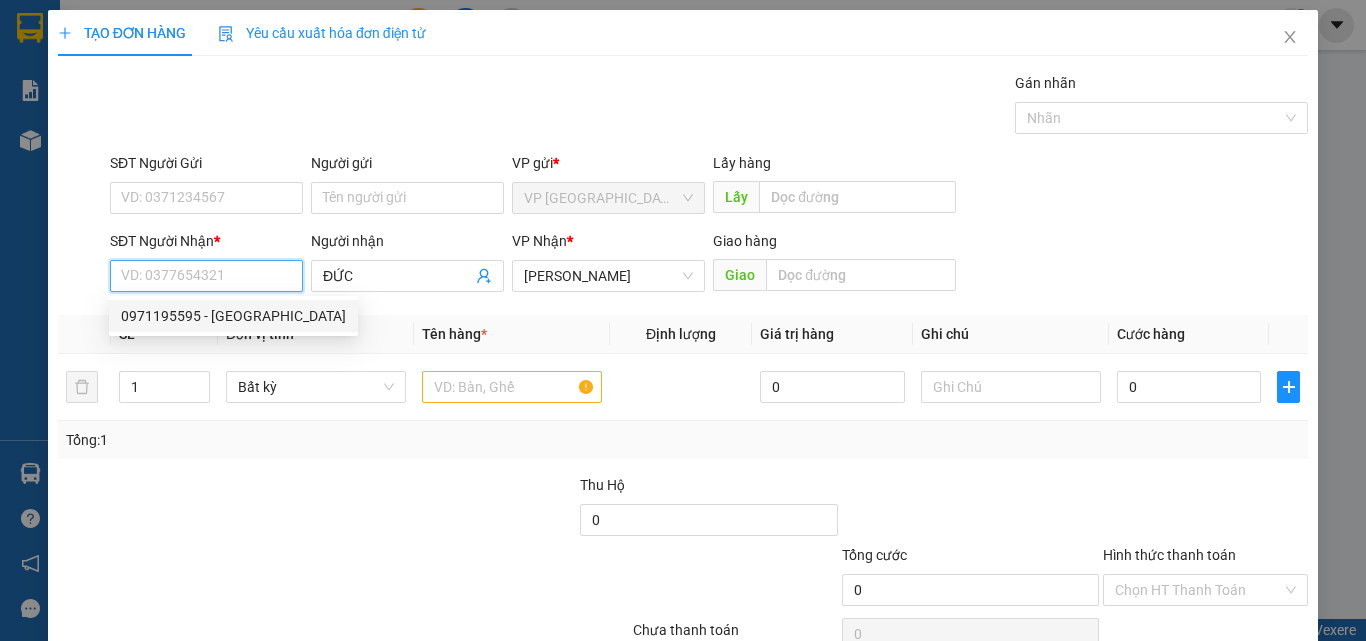 click on "SĐT Người Nhận  *" at bounding box center [206, 276] 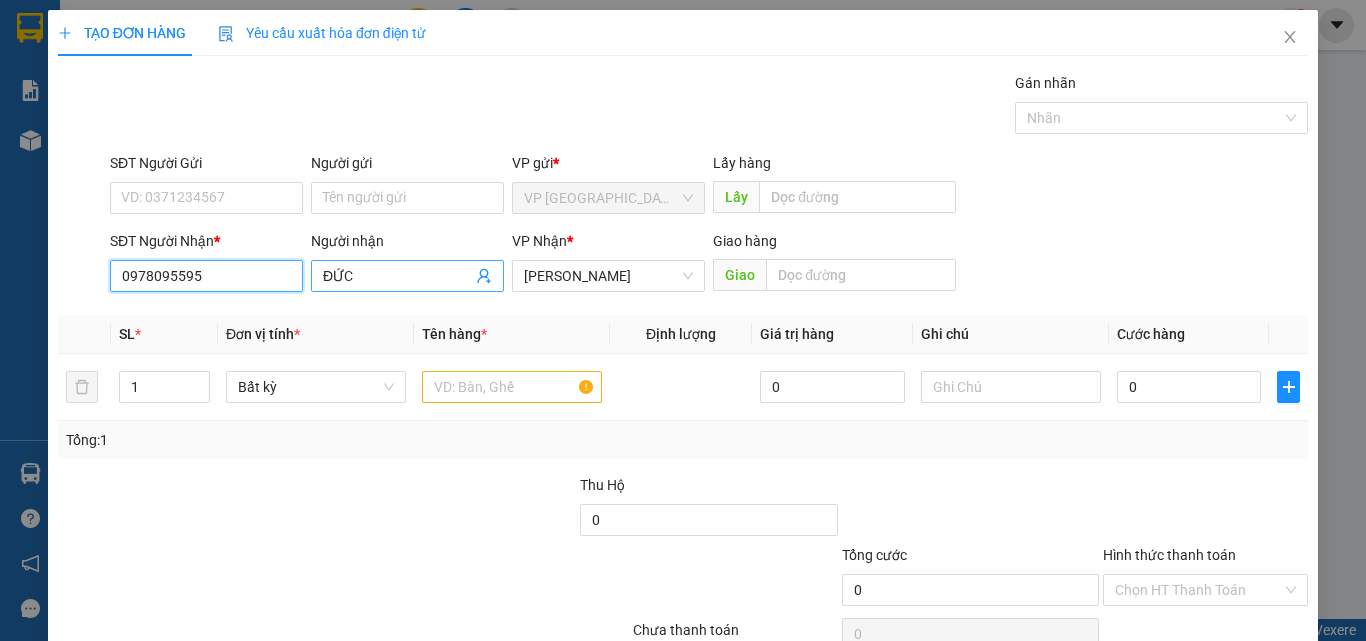 type on "0978095595" 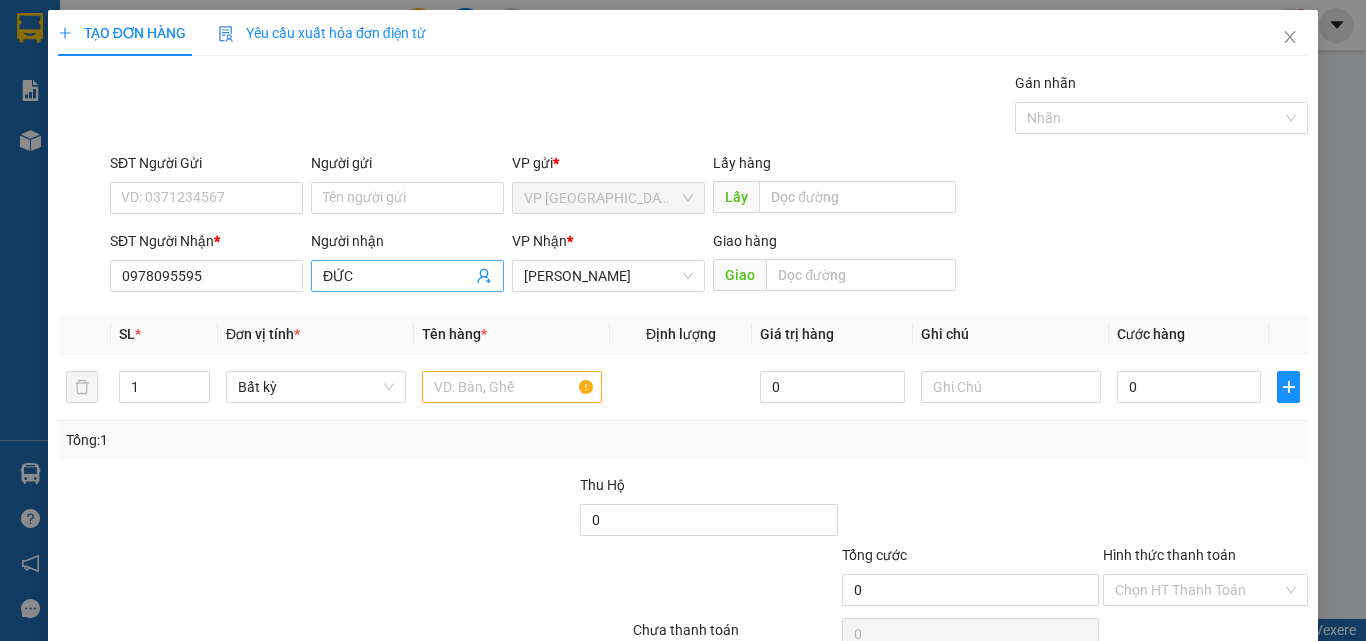 click on "ĐỨC" at bounding box center [397, 276] 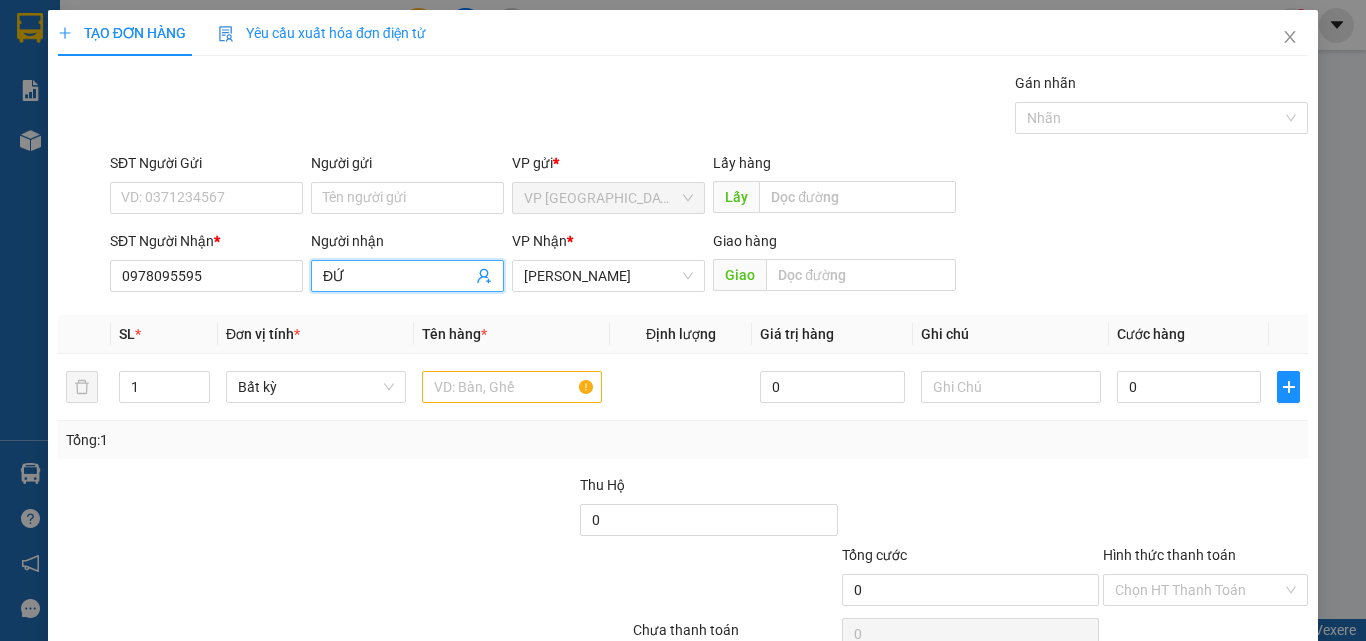 type on "Đ" 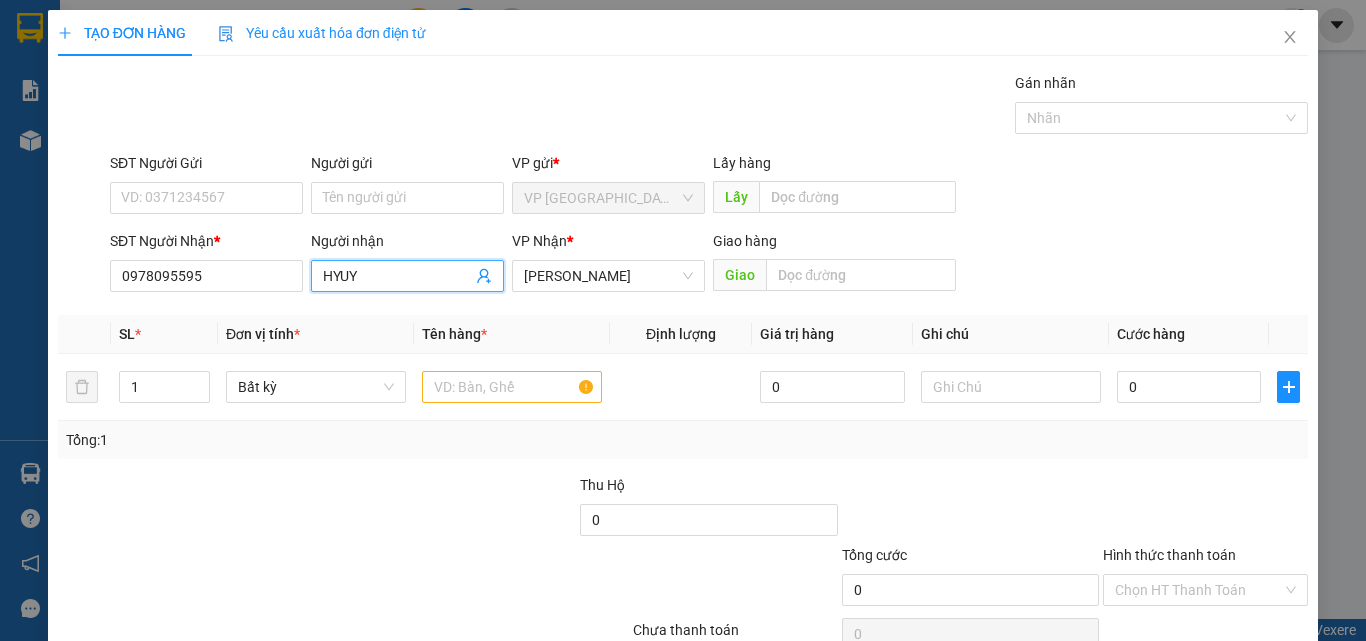 click on "HYUY" at bounding box center (397, 276) 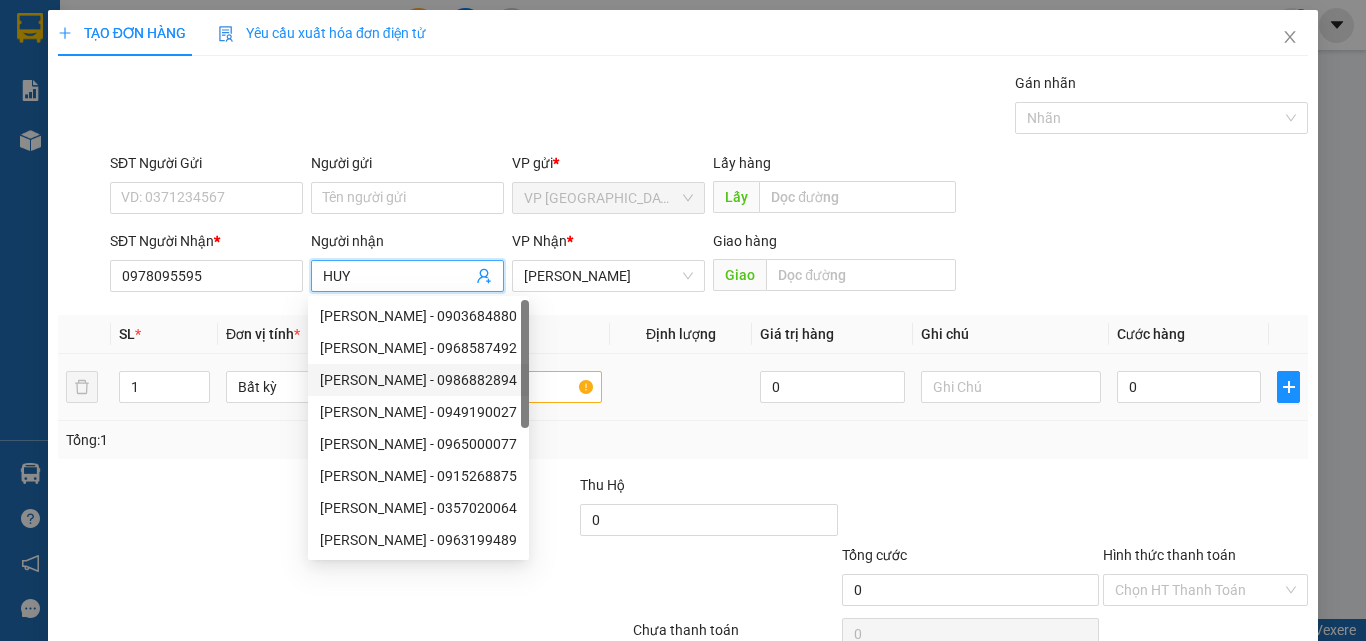 type on "HUY" 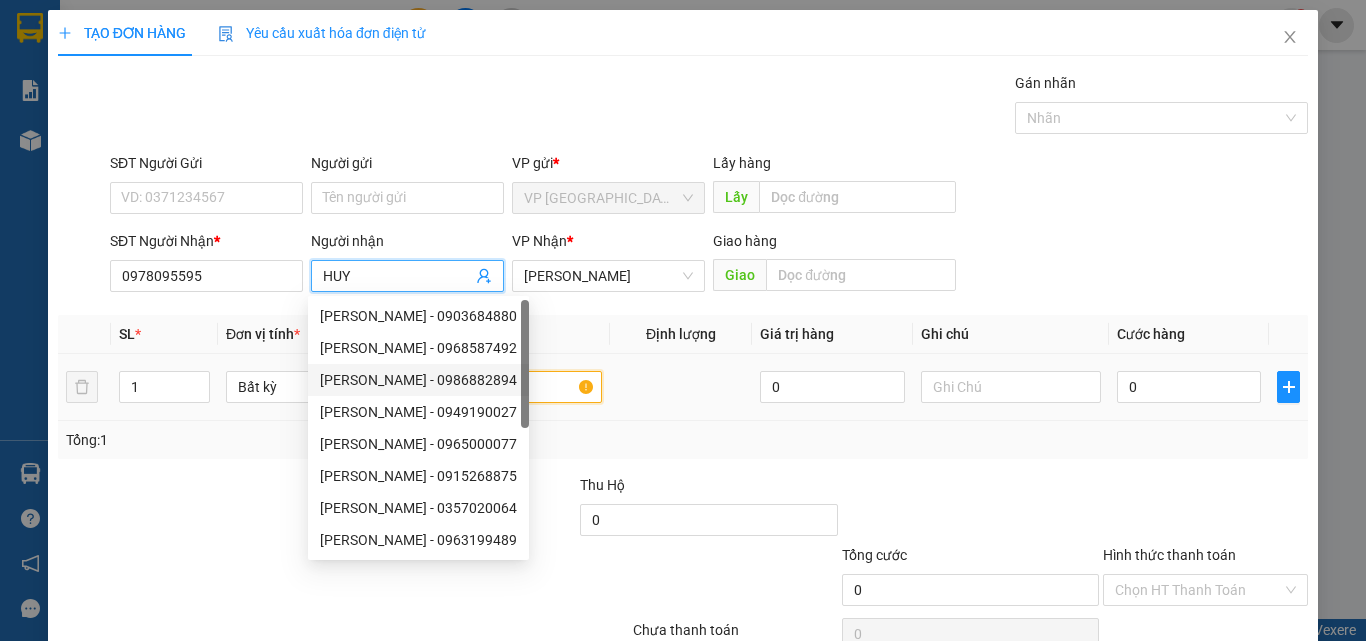 click at bounding box center (512, 387) 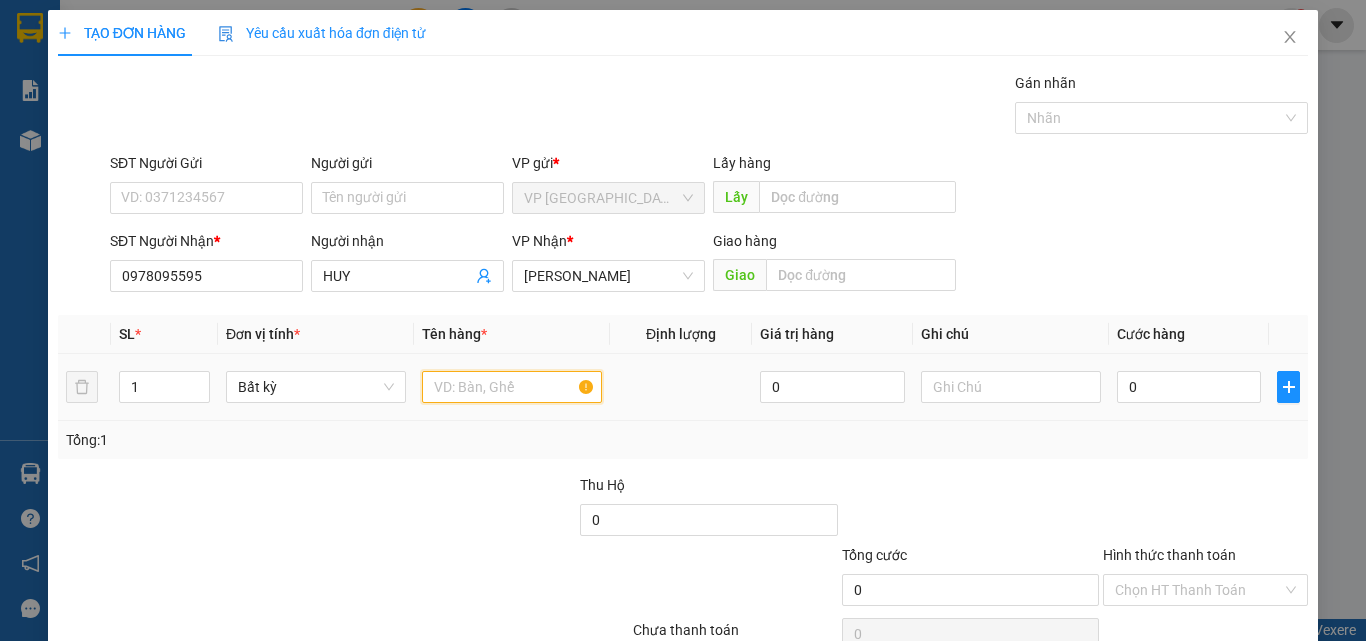 click at bounding box center (512, 387) 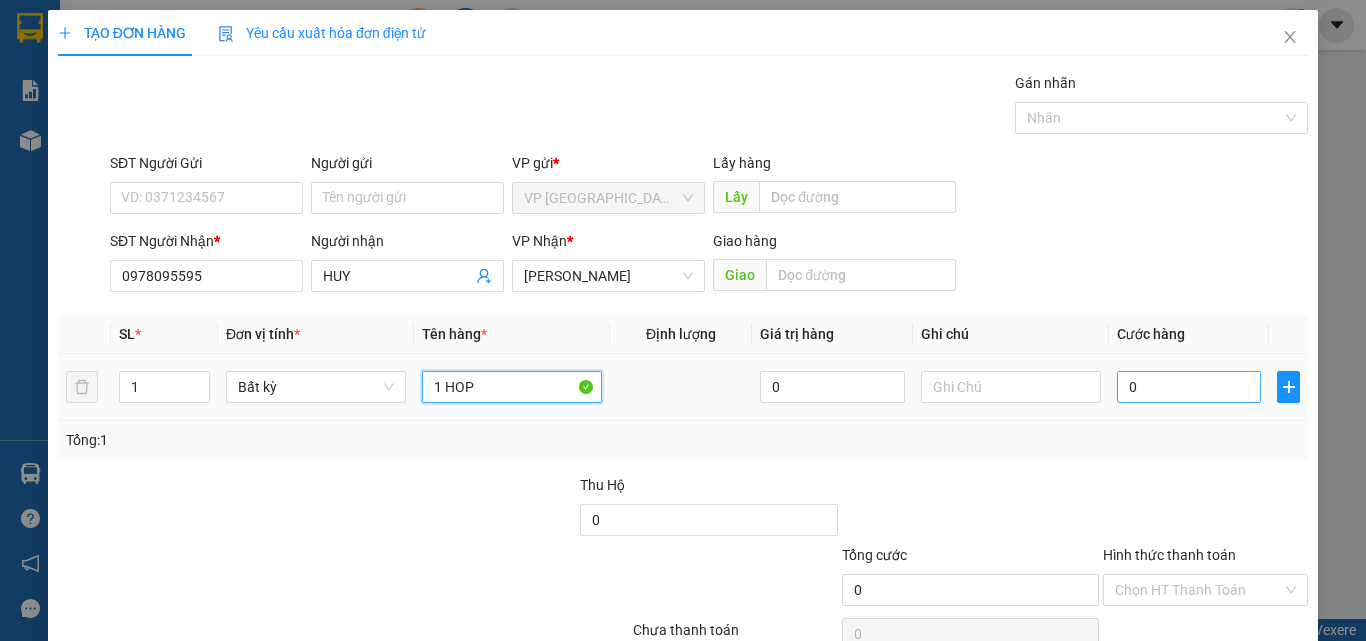 type on "1 HOP" 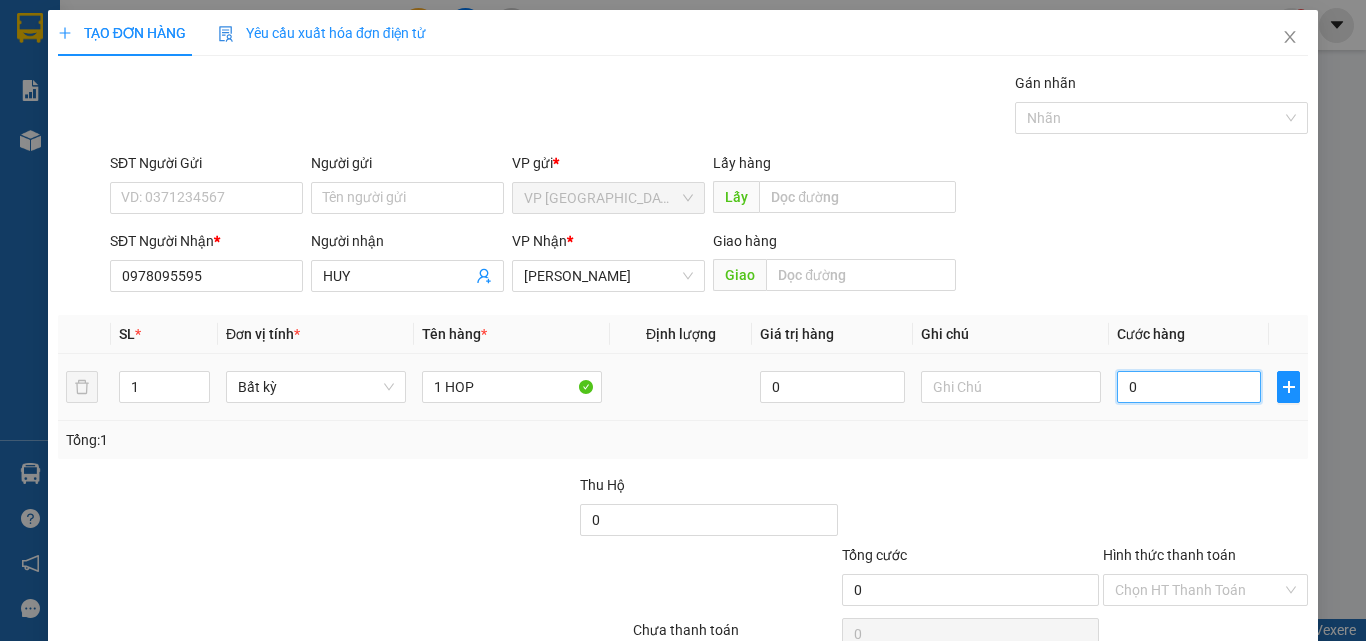 click on "0" at bounding box center [1189, 387] 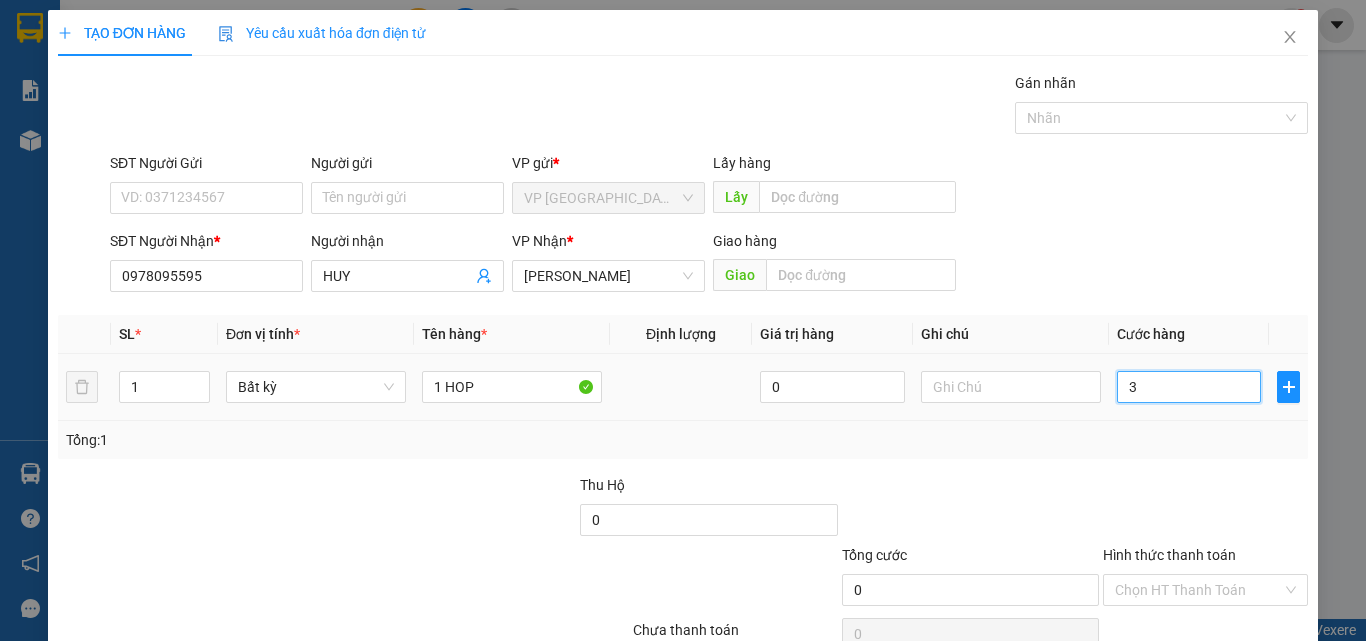 type on "3" 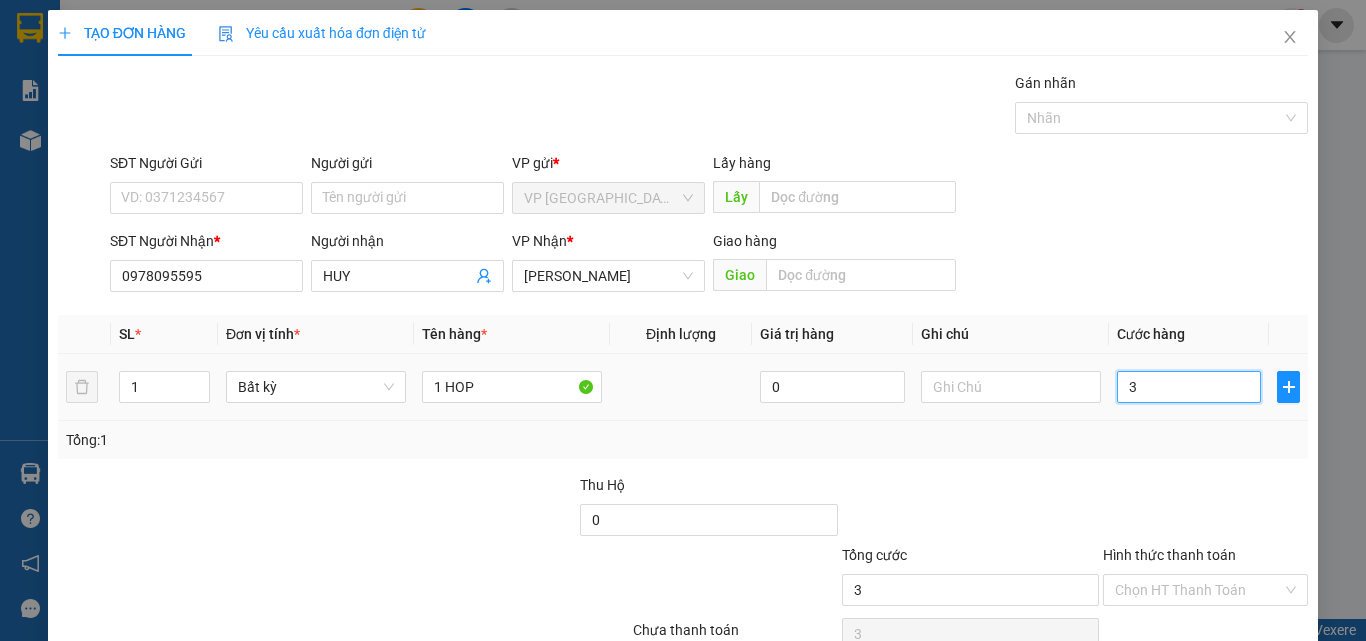type on "30" 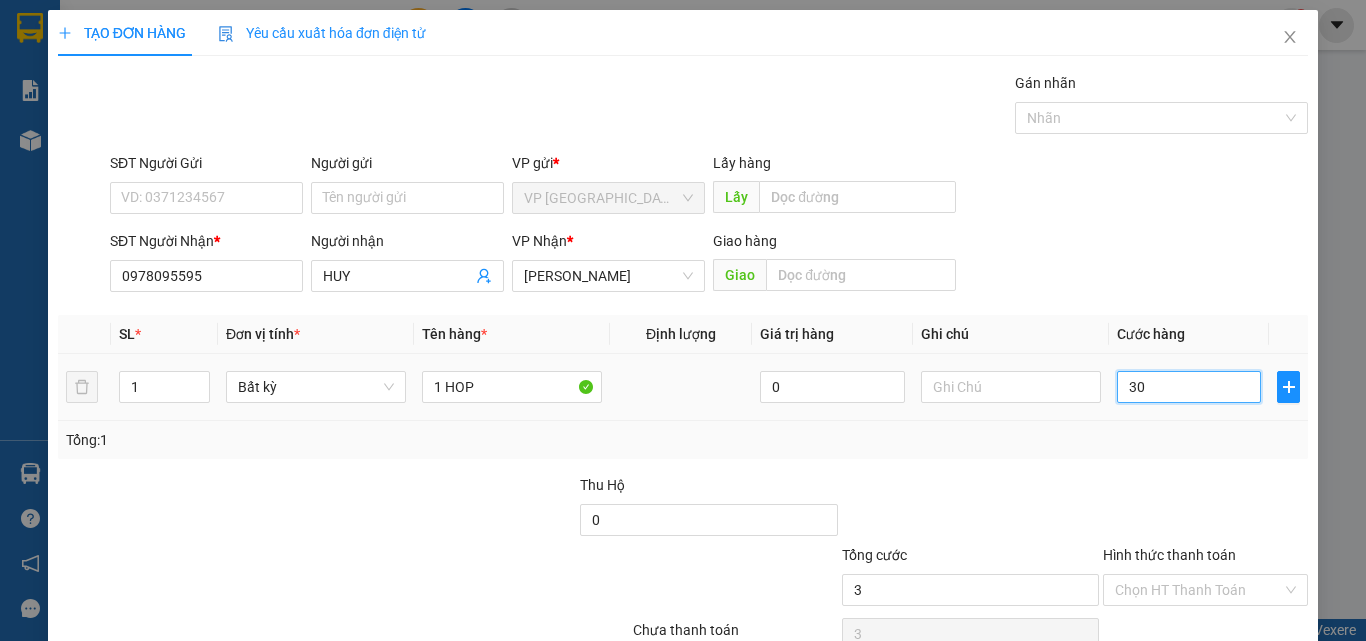 type on "30" 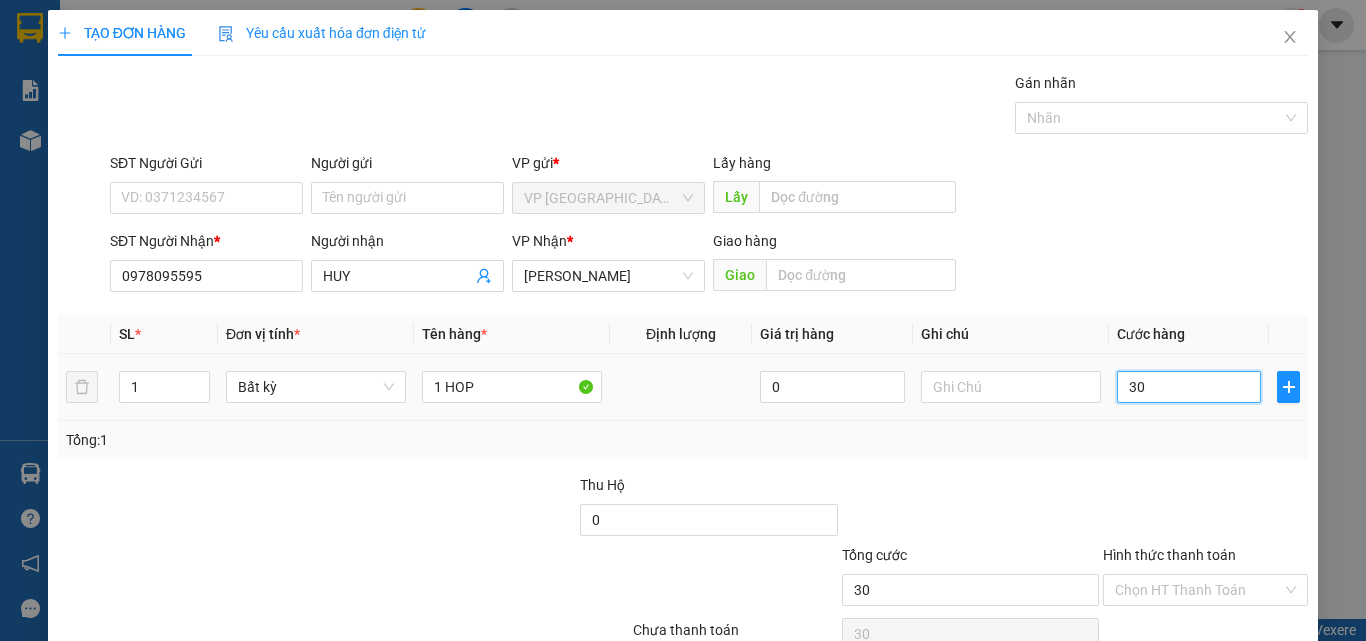 type on "300" 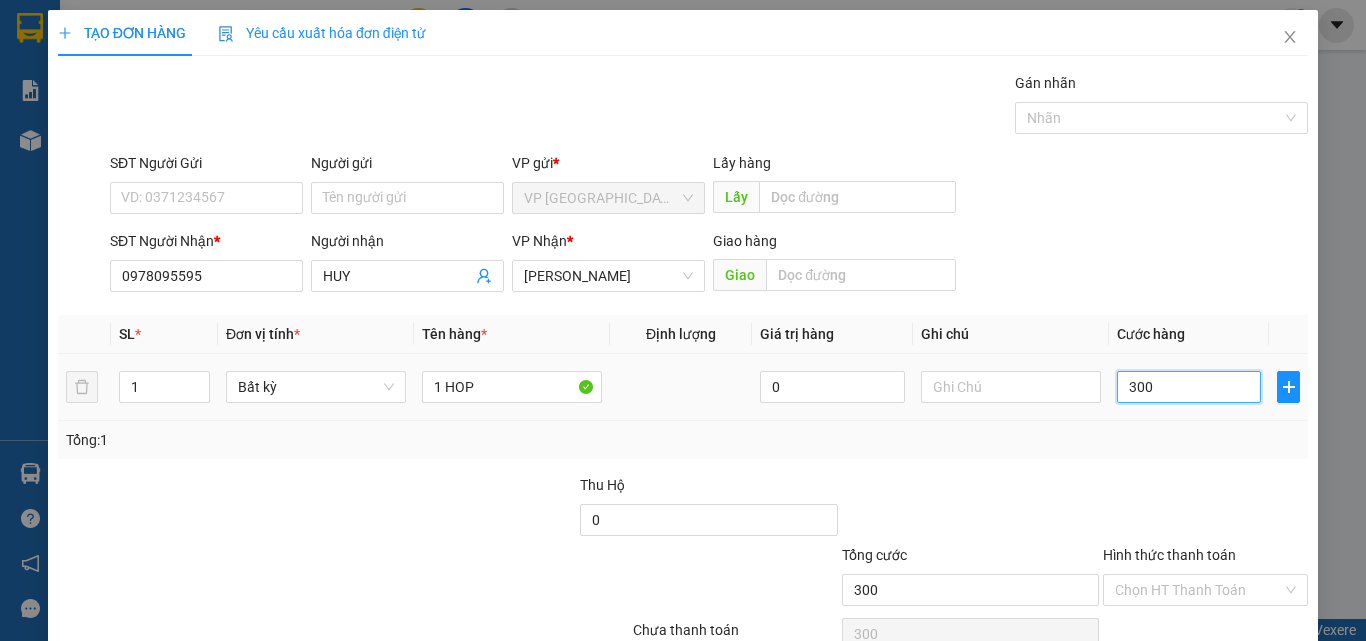 type on "3.000" 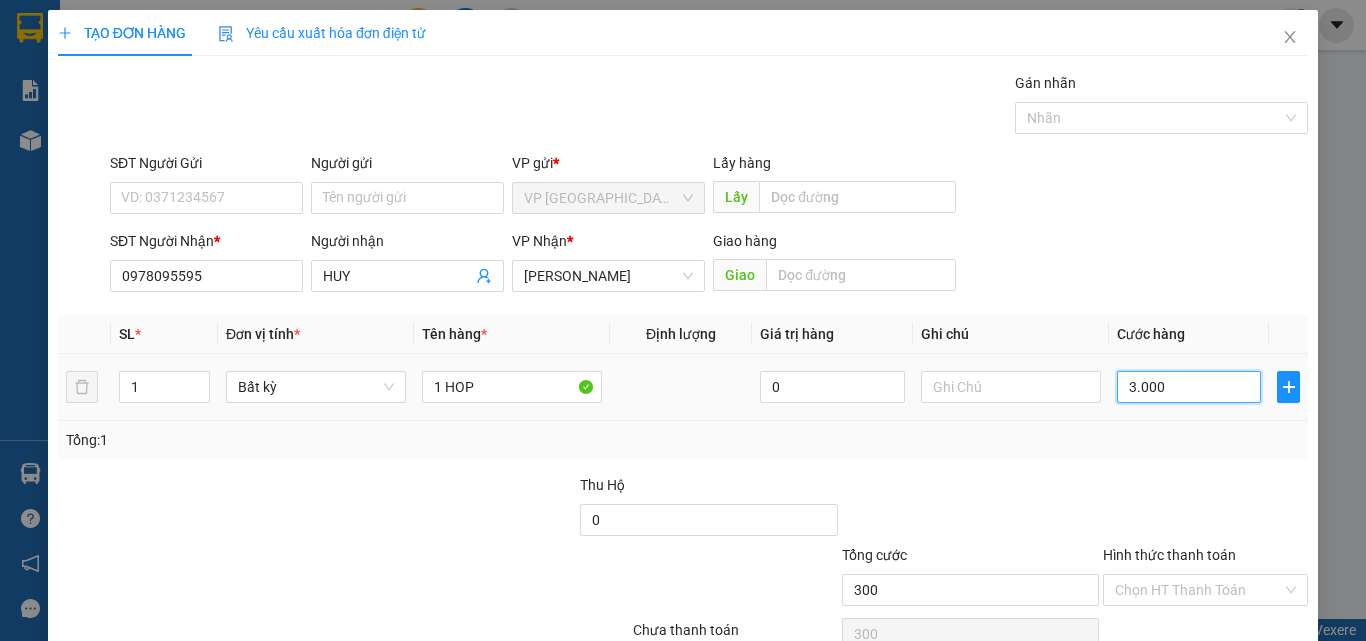 type on "3.000" 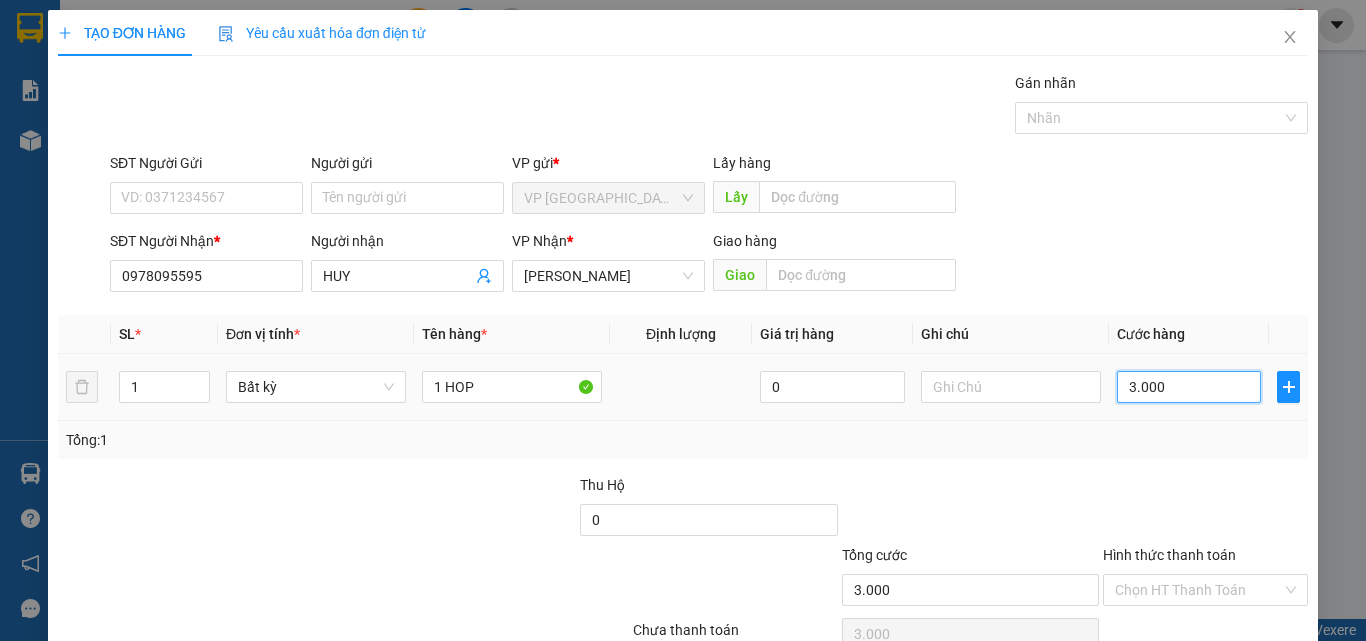 type on "30.000" 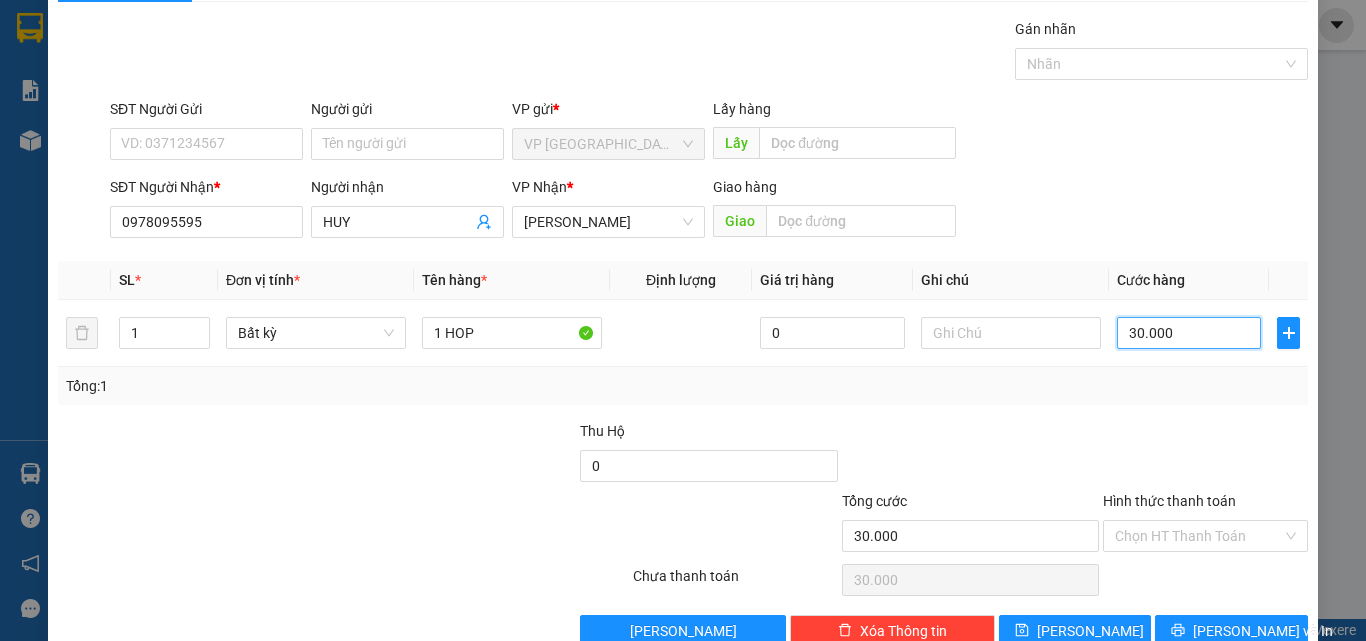 scroll, scrollTop: 99, scrollLeft: 0, axis: vertical 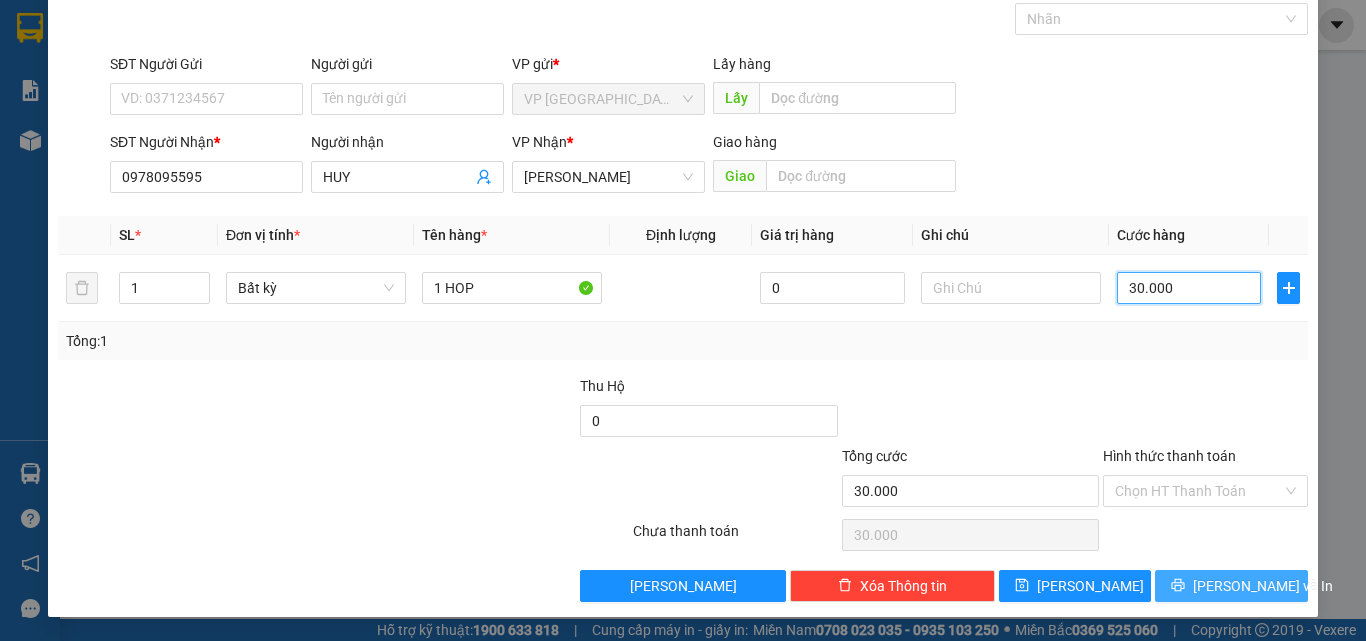 type on "30.000" 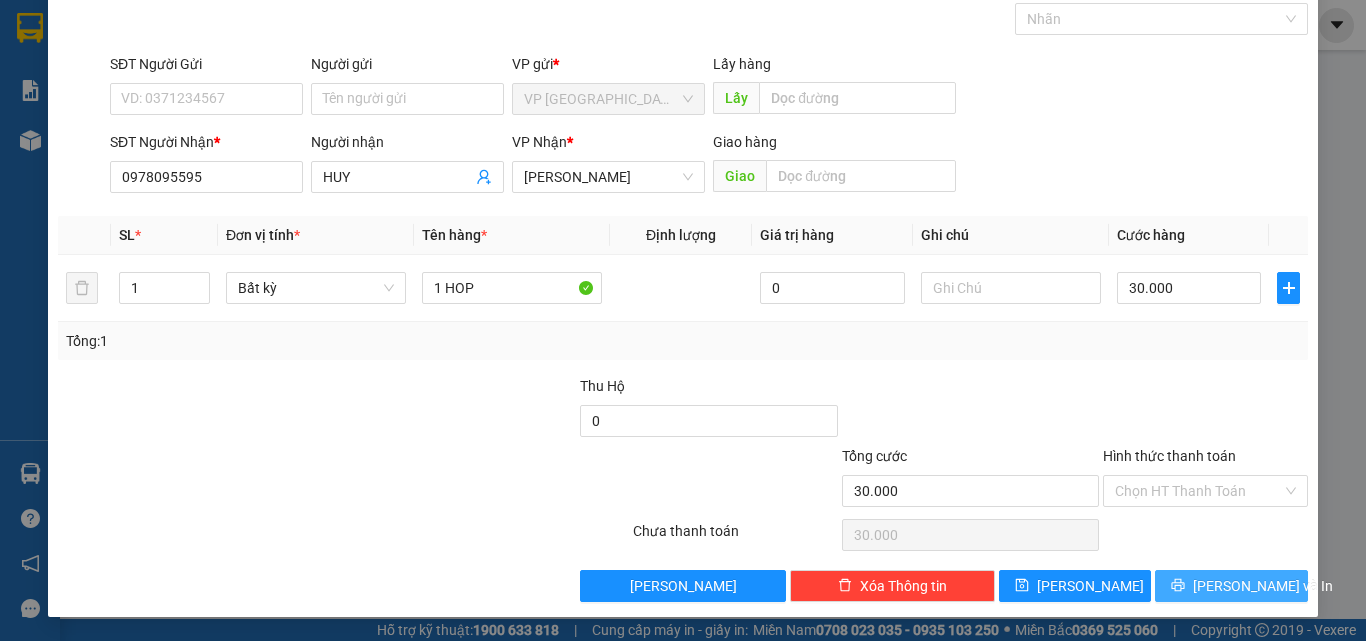 click on "[PERSON_NAME] và In" at bounding box center (1231, 586) 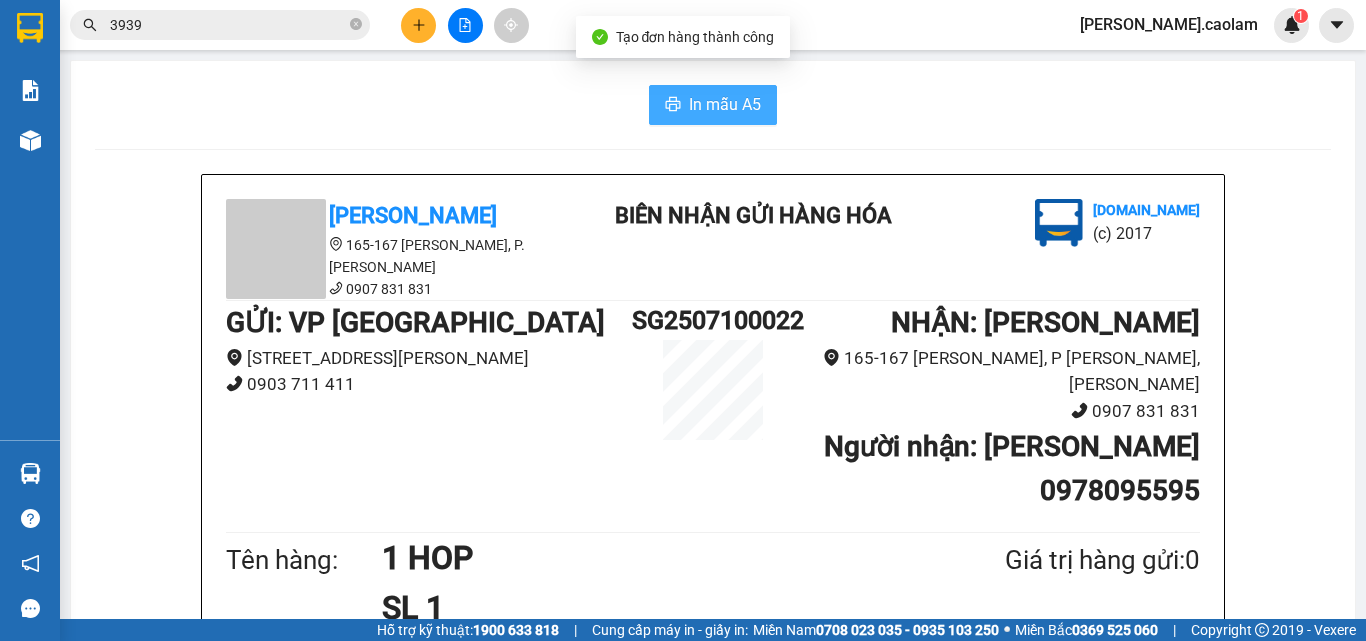 click on "In mẫu A5" at bounding box center (725, 104) 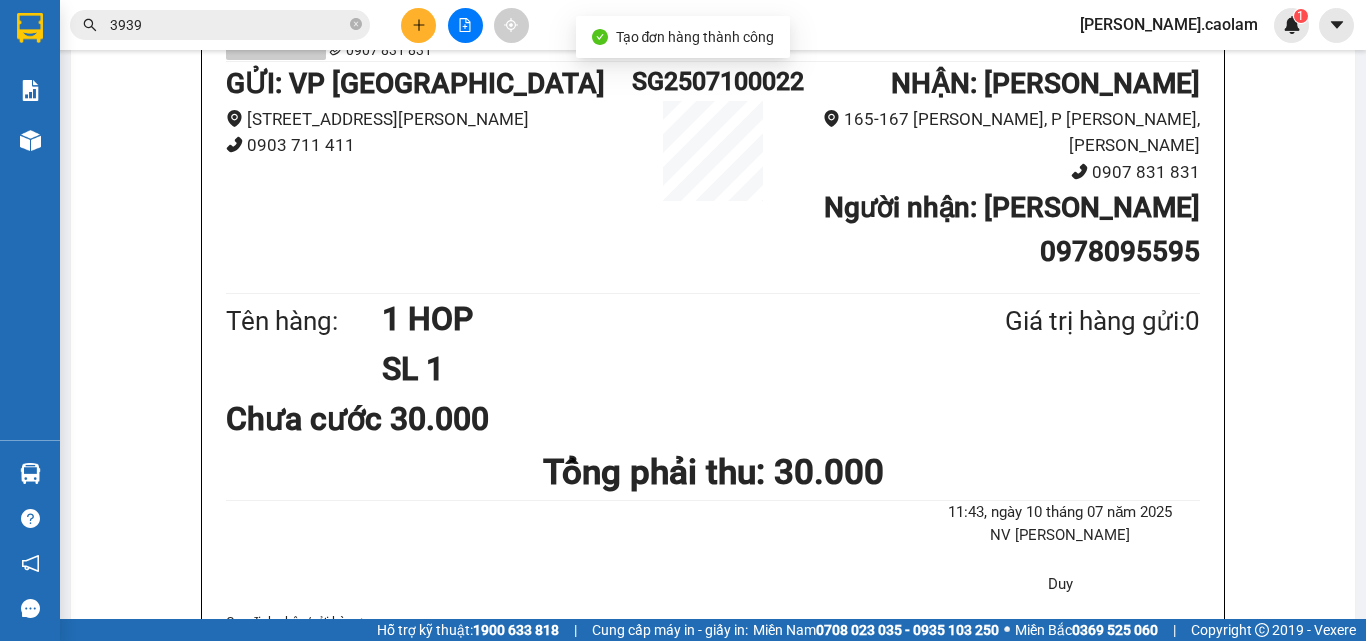 scroll, scrollTop: 600, scrollLeft: 0, axis: vertical 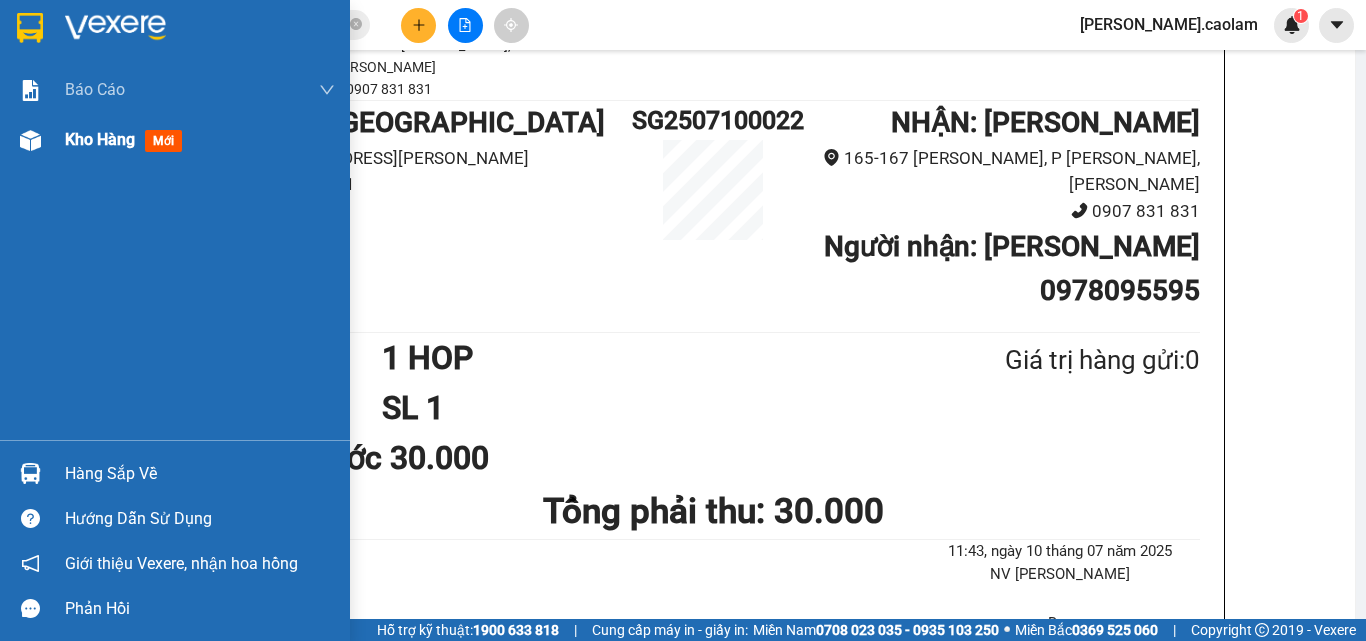 click on "Kho hàng mới" at bounding box center [175, 140] 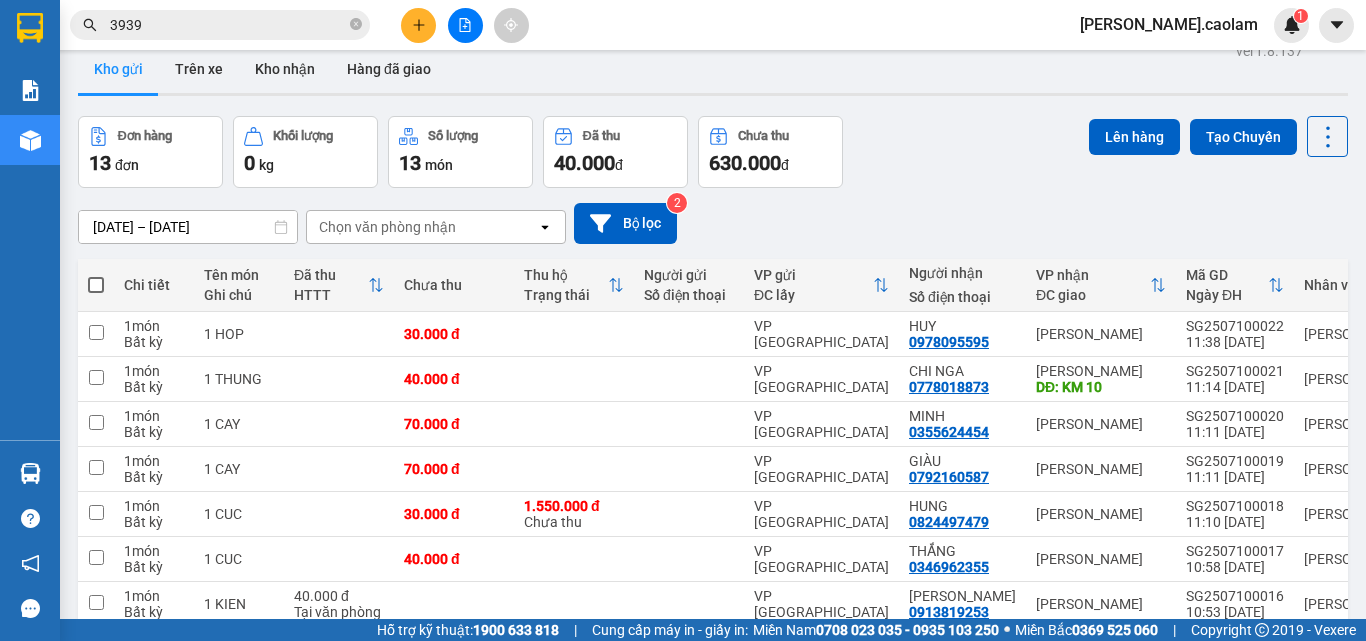 scroll, scrollTop: 0, scrollLeft: 0, axis: both 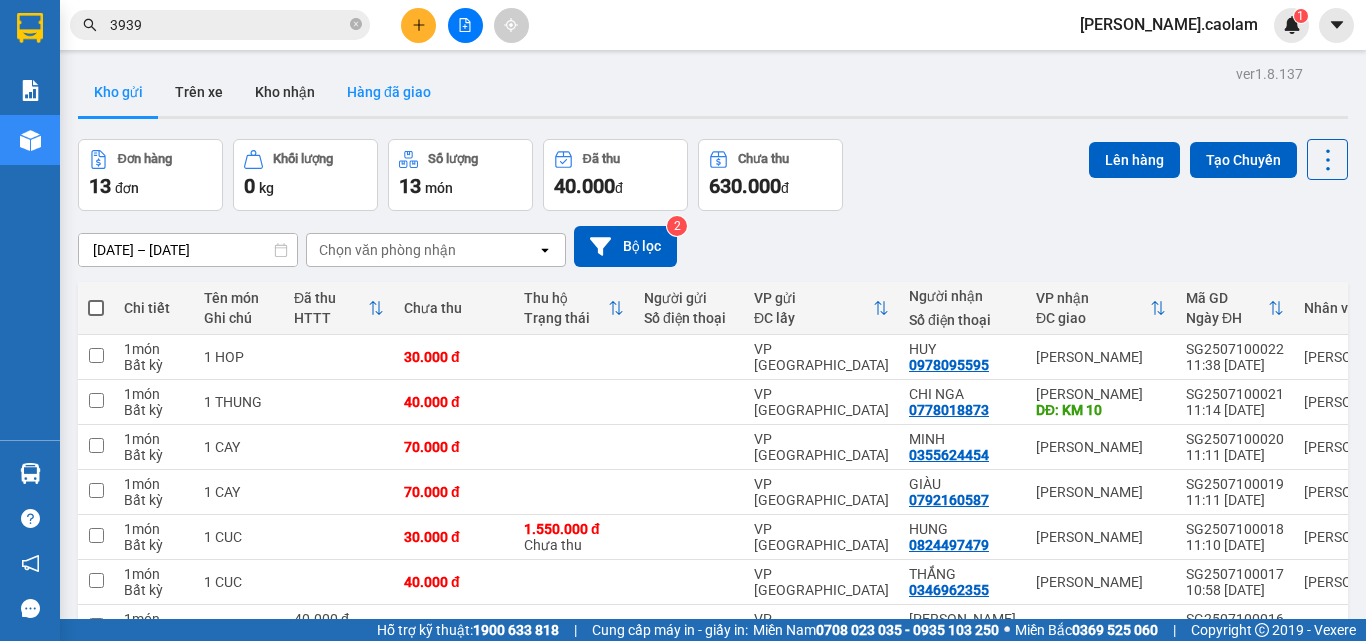 click on "Hàng đã giao" at bounding box center (389, 92) 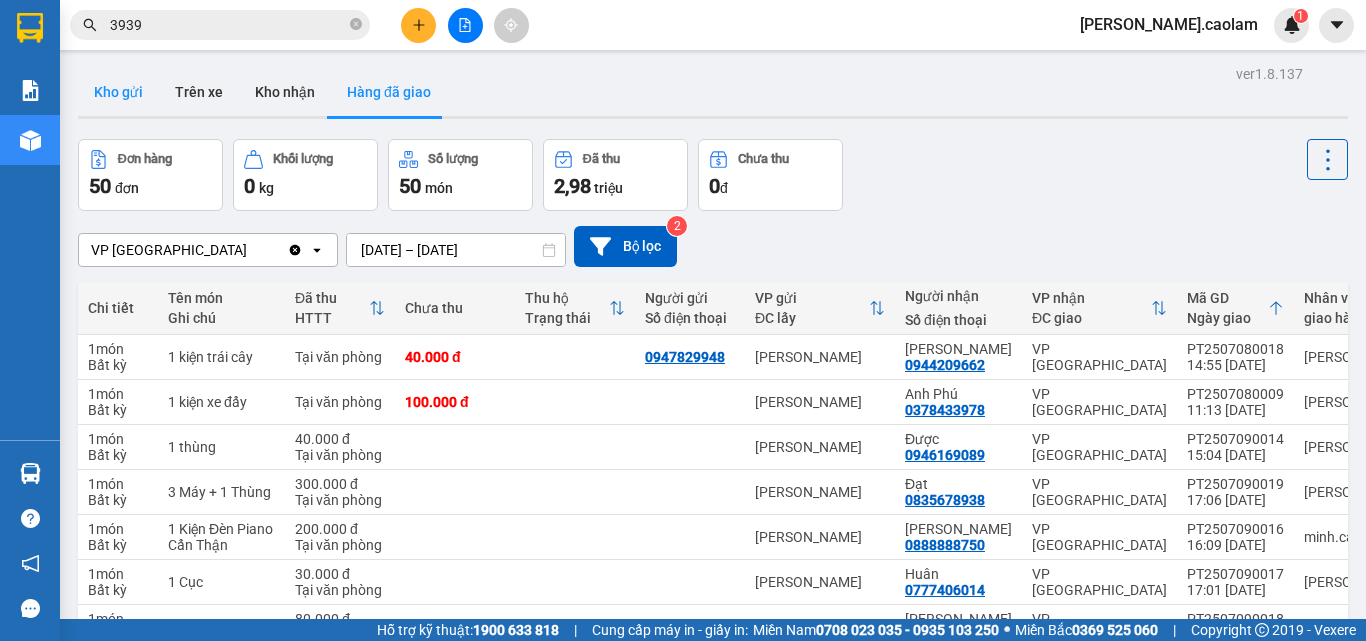 click on "Kho gửi" at bounding box center (118, 92) 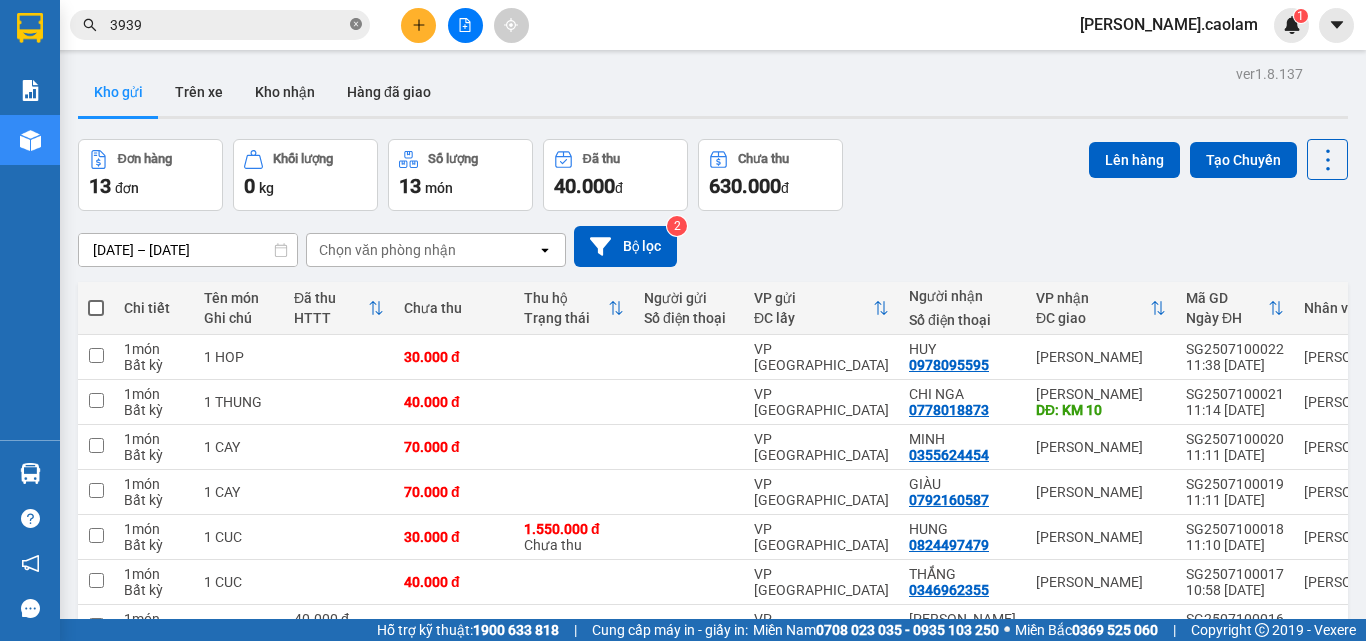 click 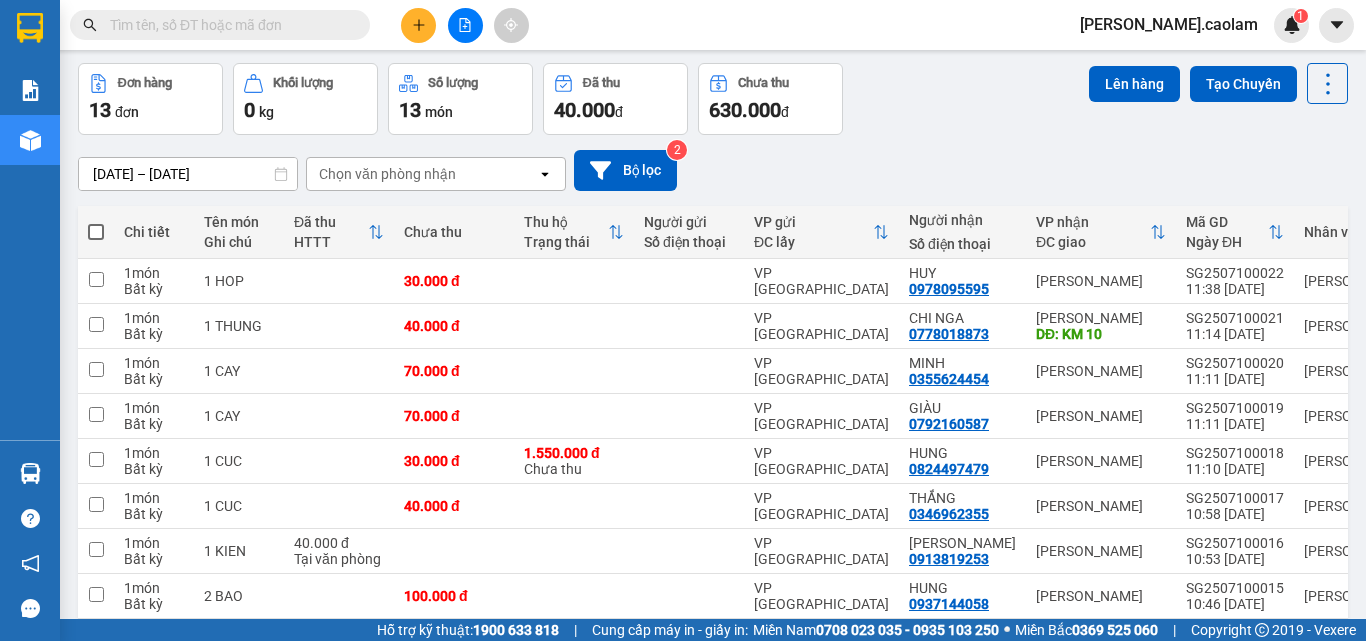 scroll, scrollTop: 0, scrollLeft: 0, axis: both 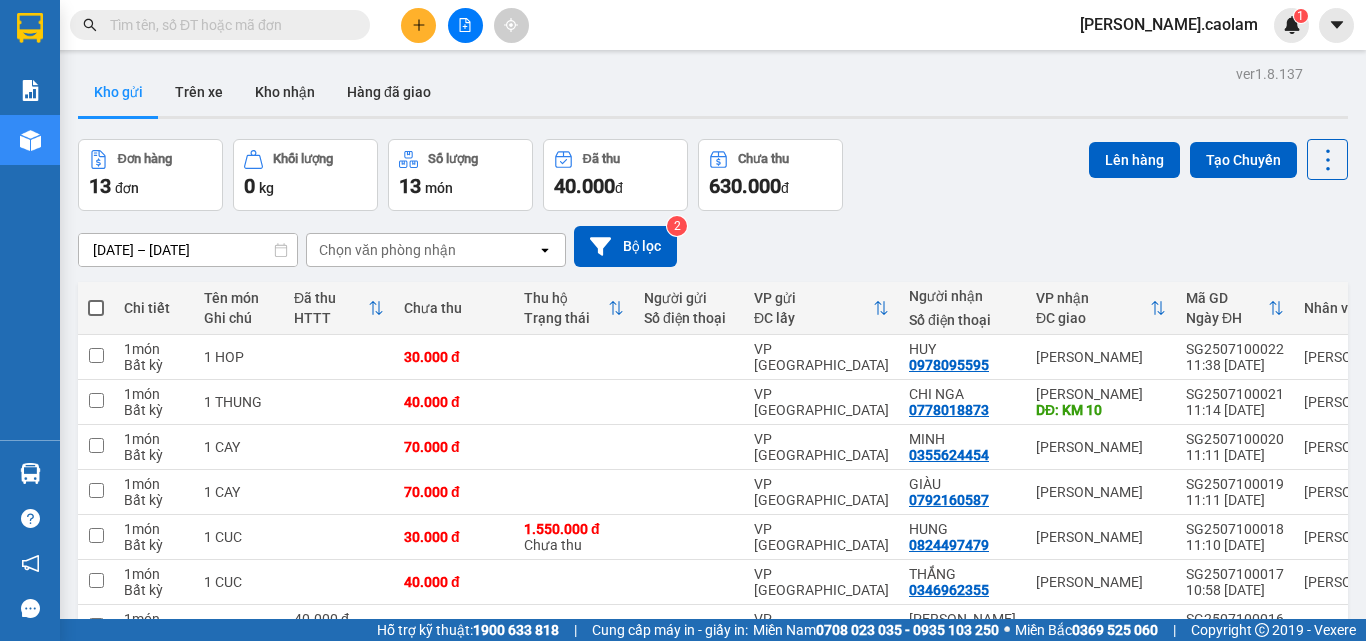 click at bounding box center [418, 25] 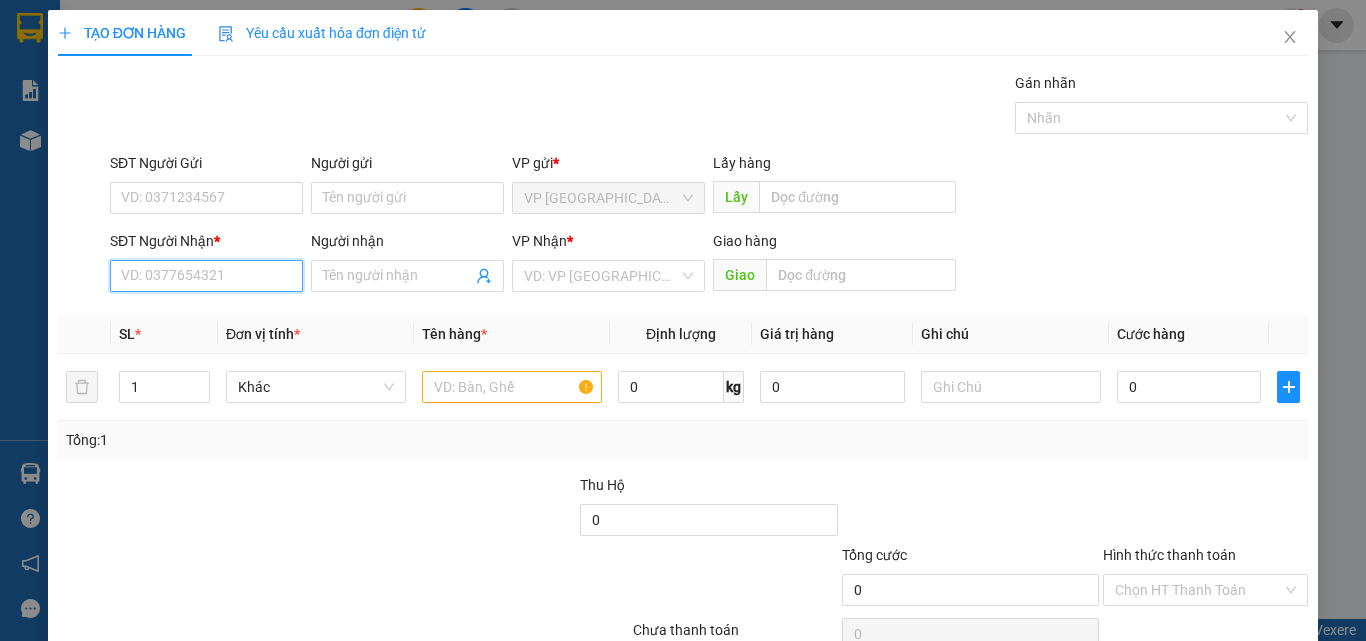 click on "SĐT Người Nhận  *" at bounding box center (206, 276) 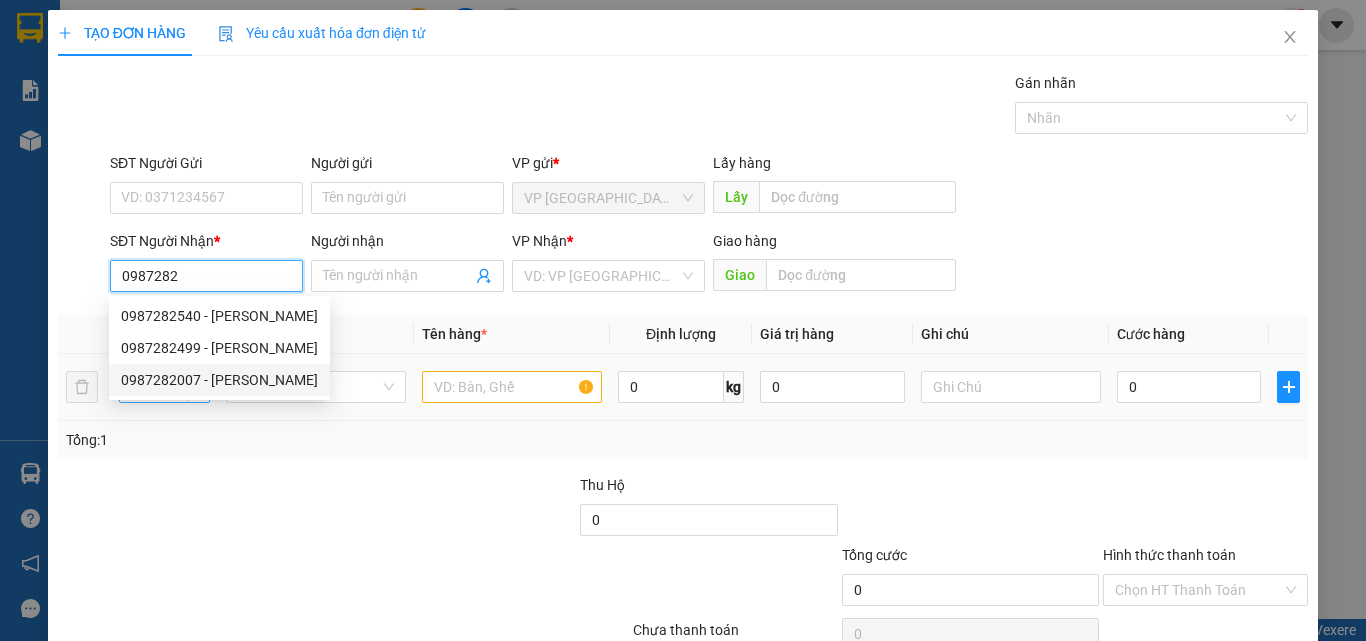 click on "0987282007 - [PERSON_NAME]" at bounding box center [219, 380] 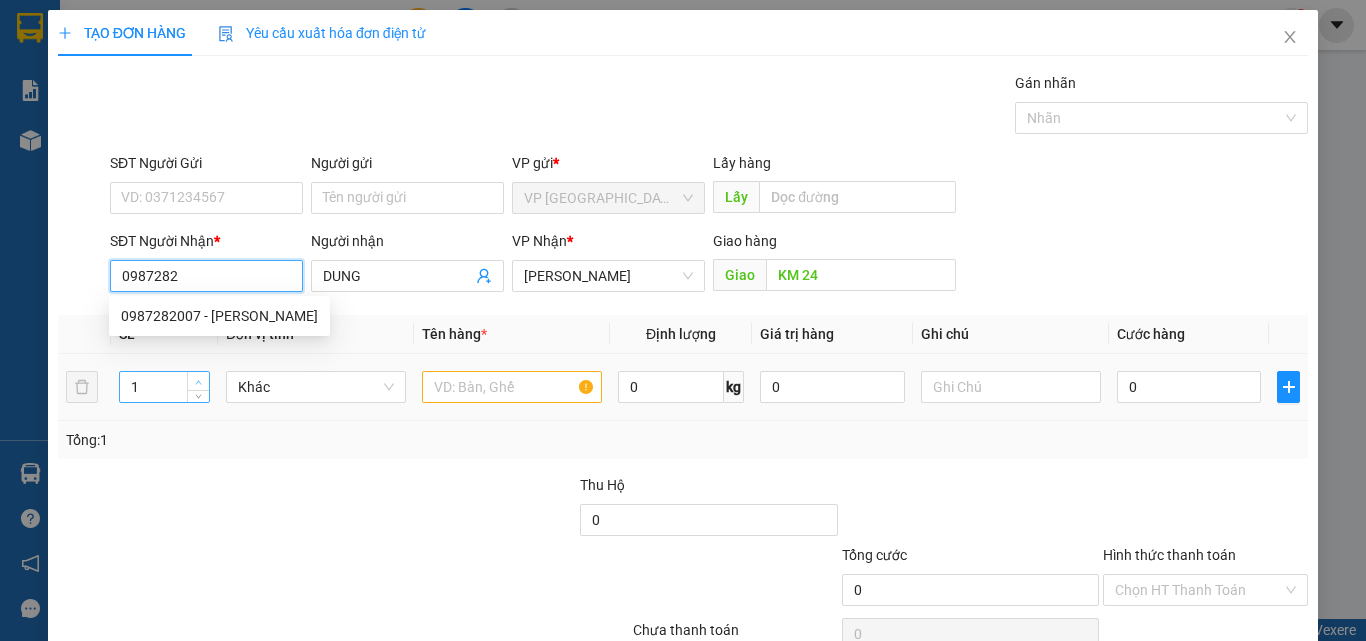 type on "0987282007" 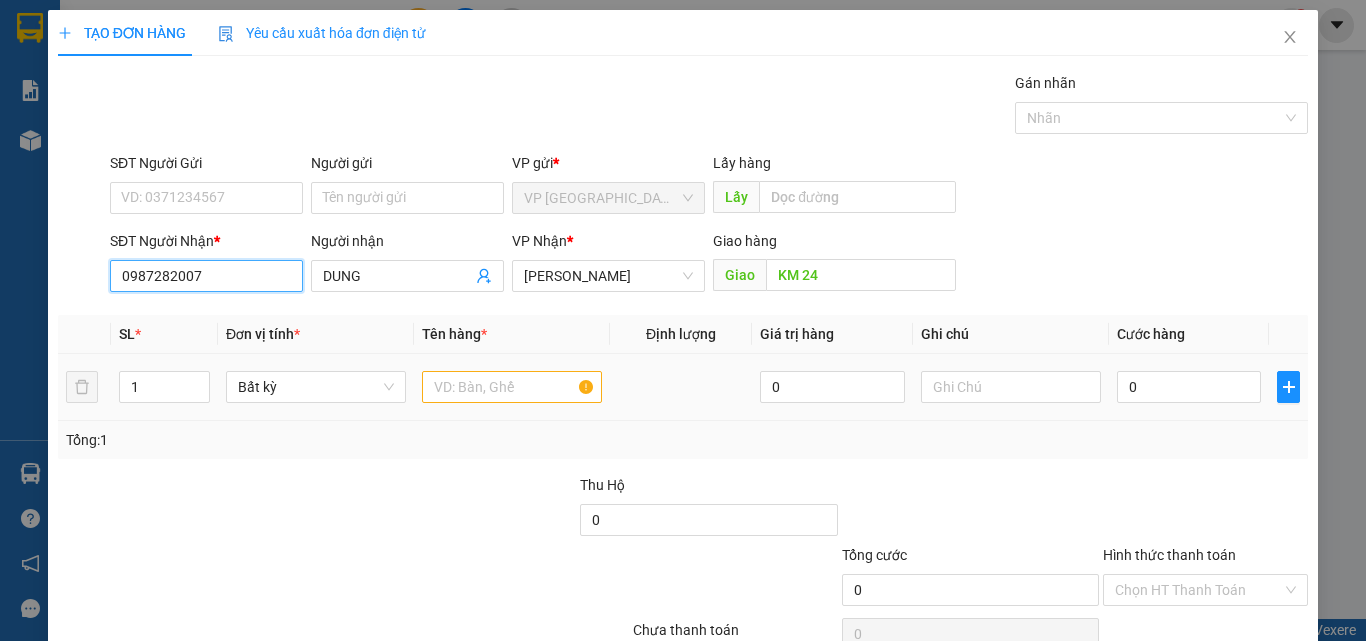 type on "0987282007" 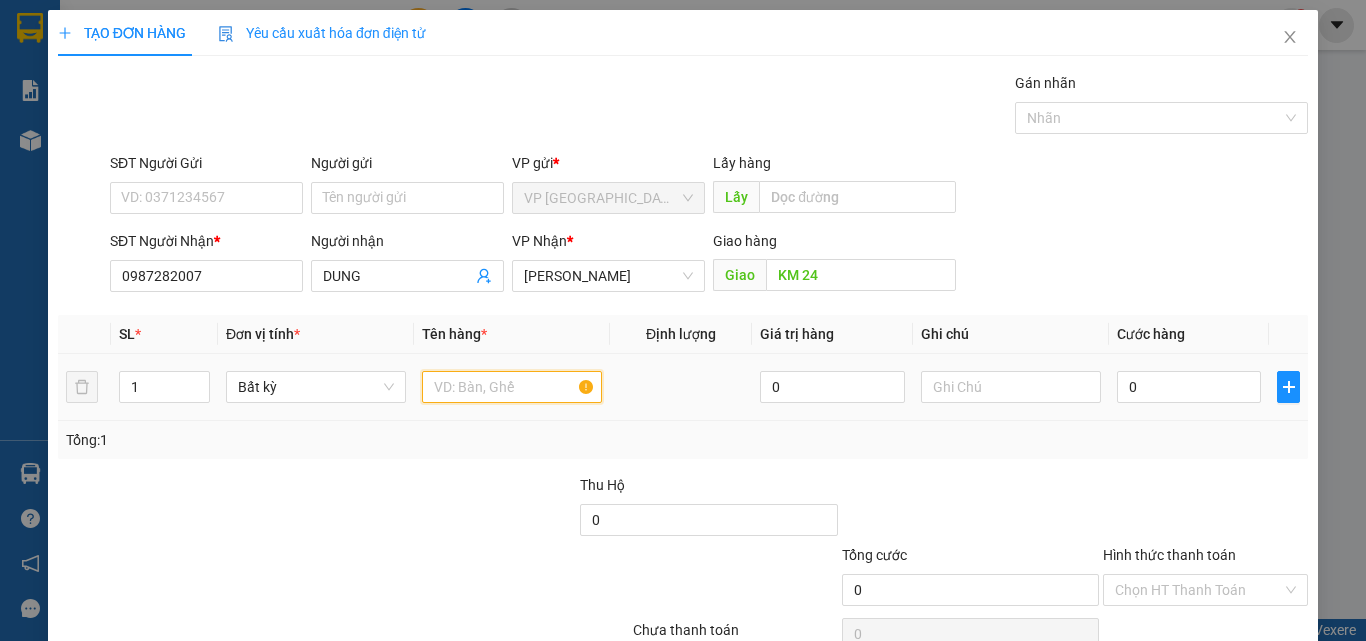 click at bounding box center [512, 387] 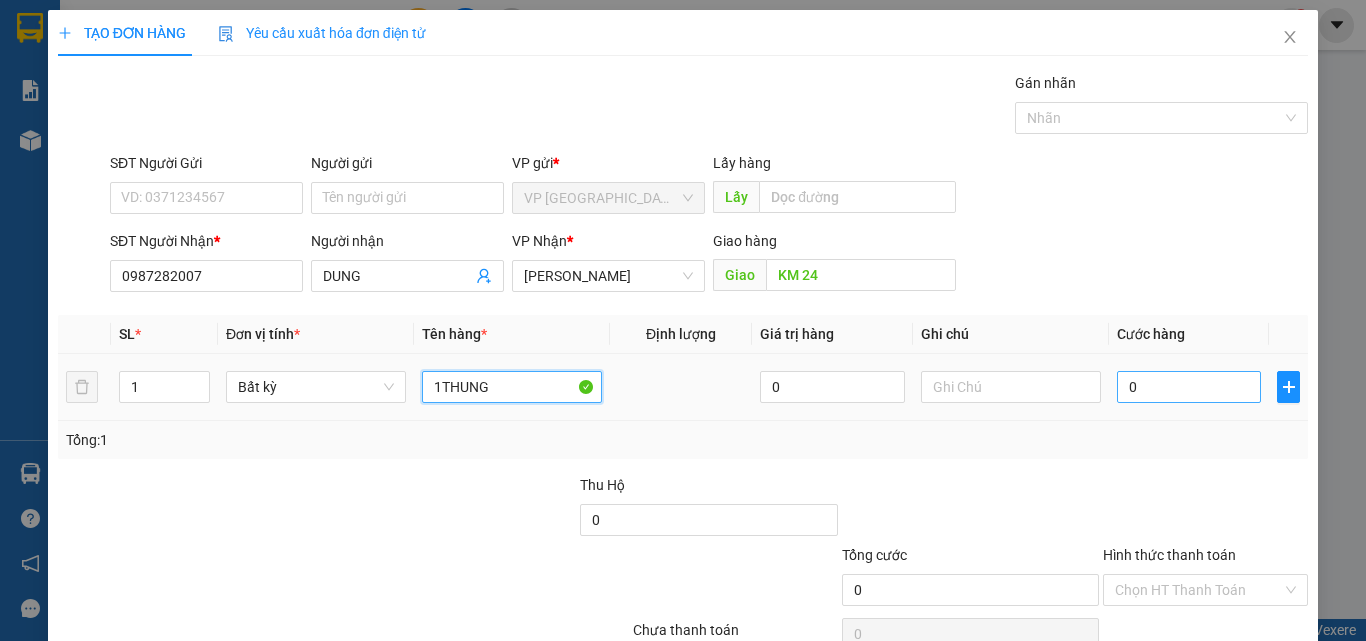 type on "1THUNG" 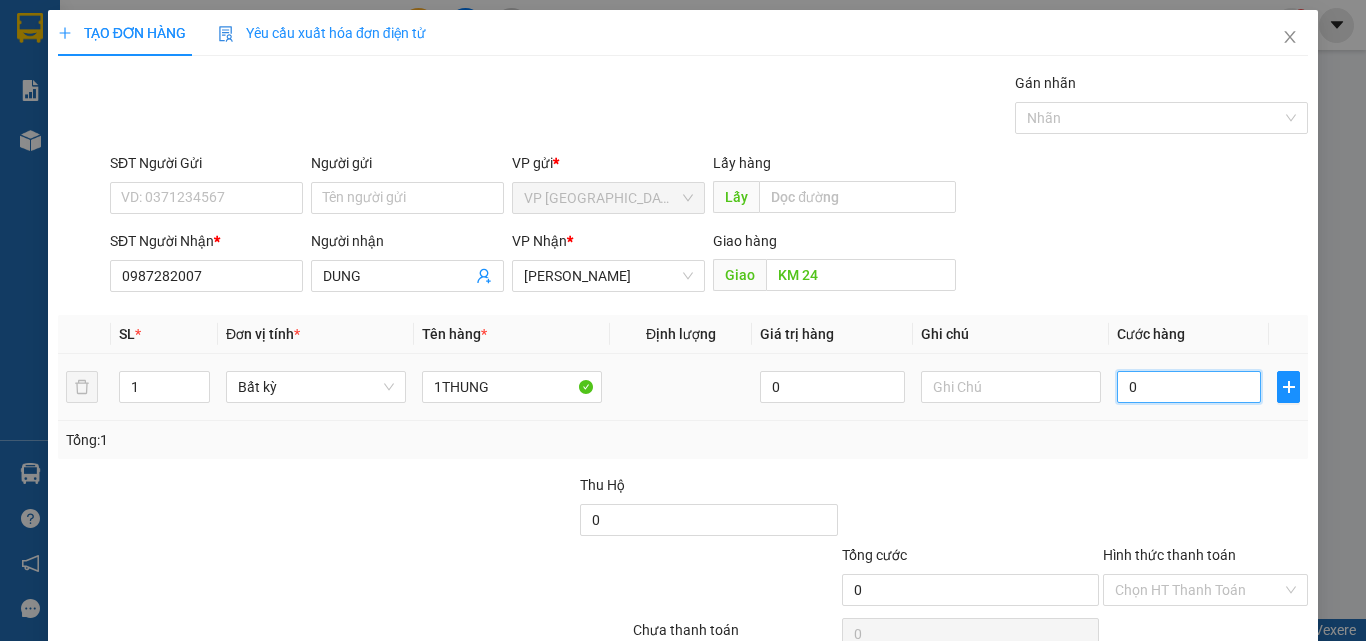 click on "0" at bounding box center [1189, 387] 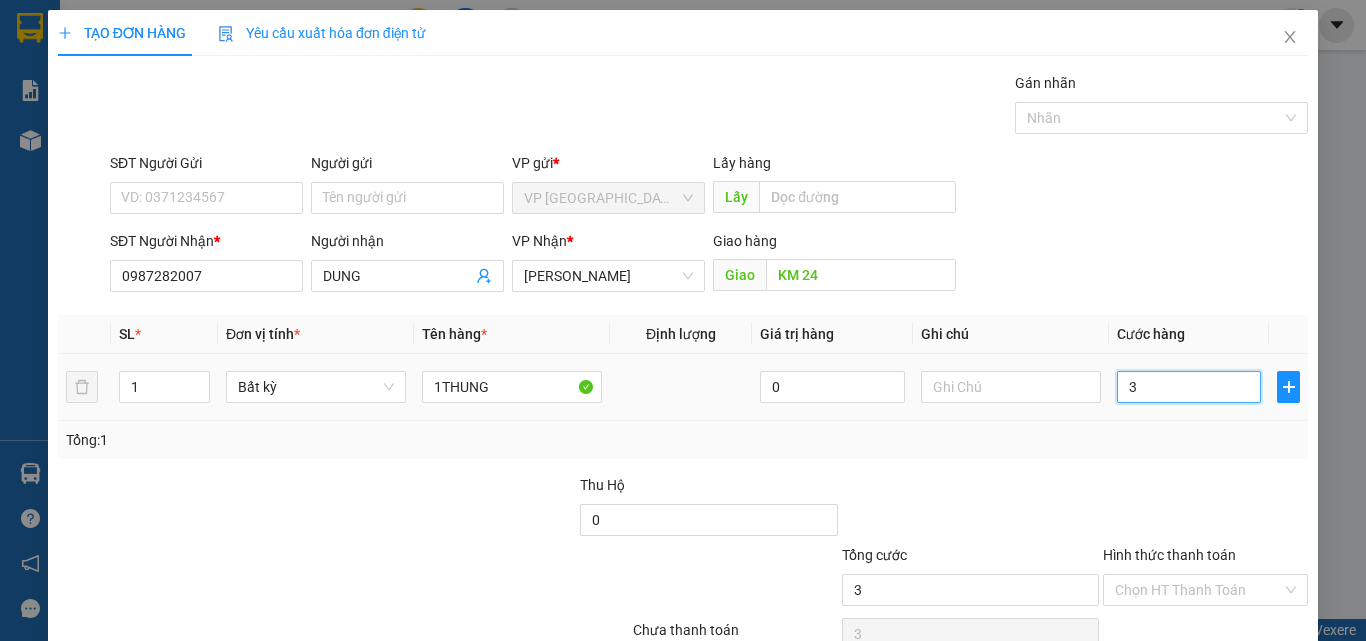 type on "3" 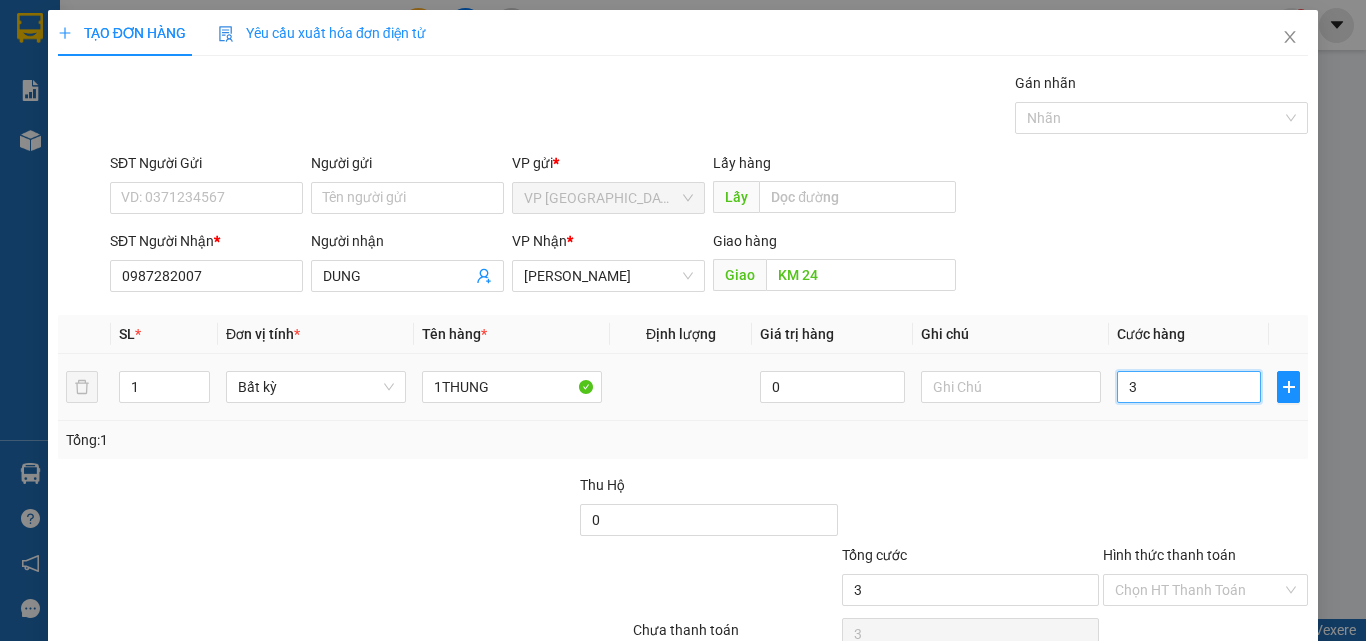 type on "3" 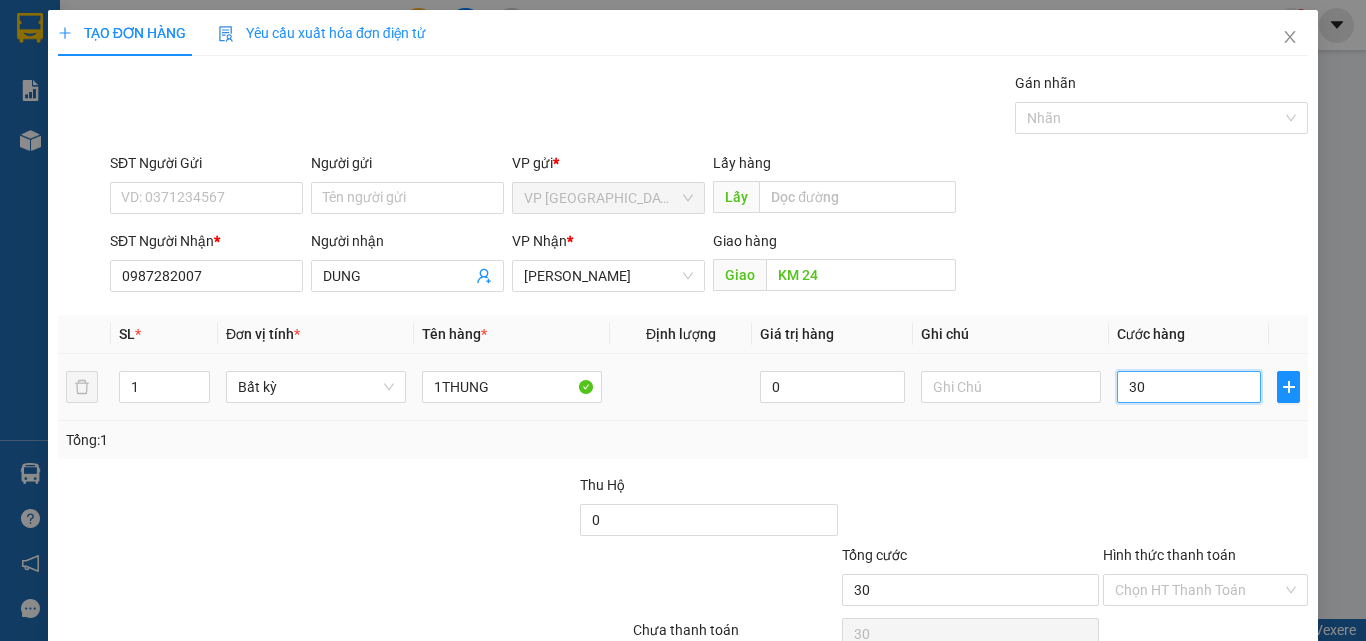 type on "300" 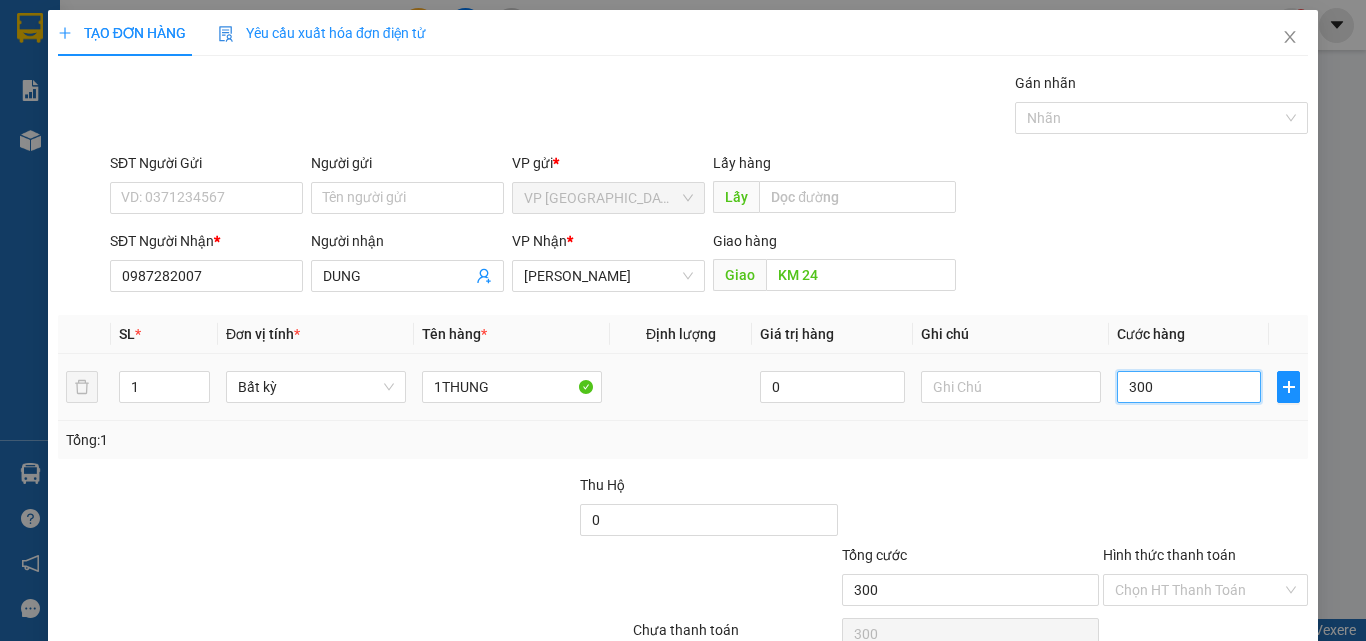 type on "3.000" 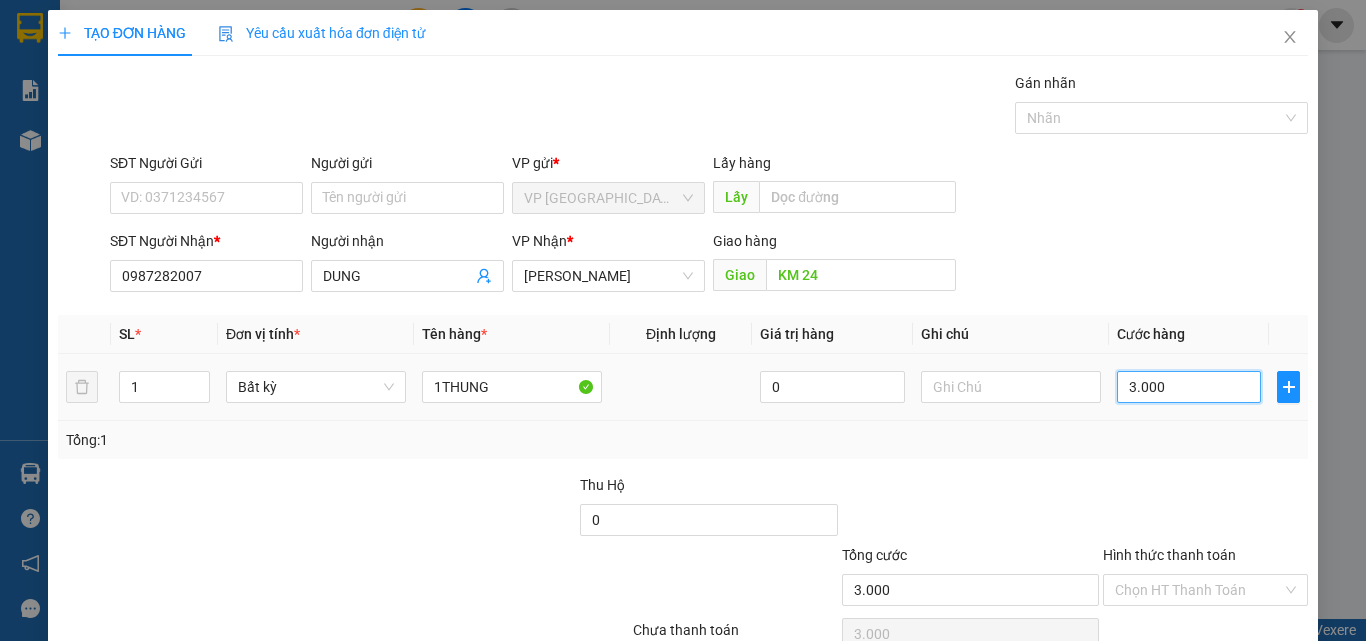 type on "30.000" 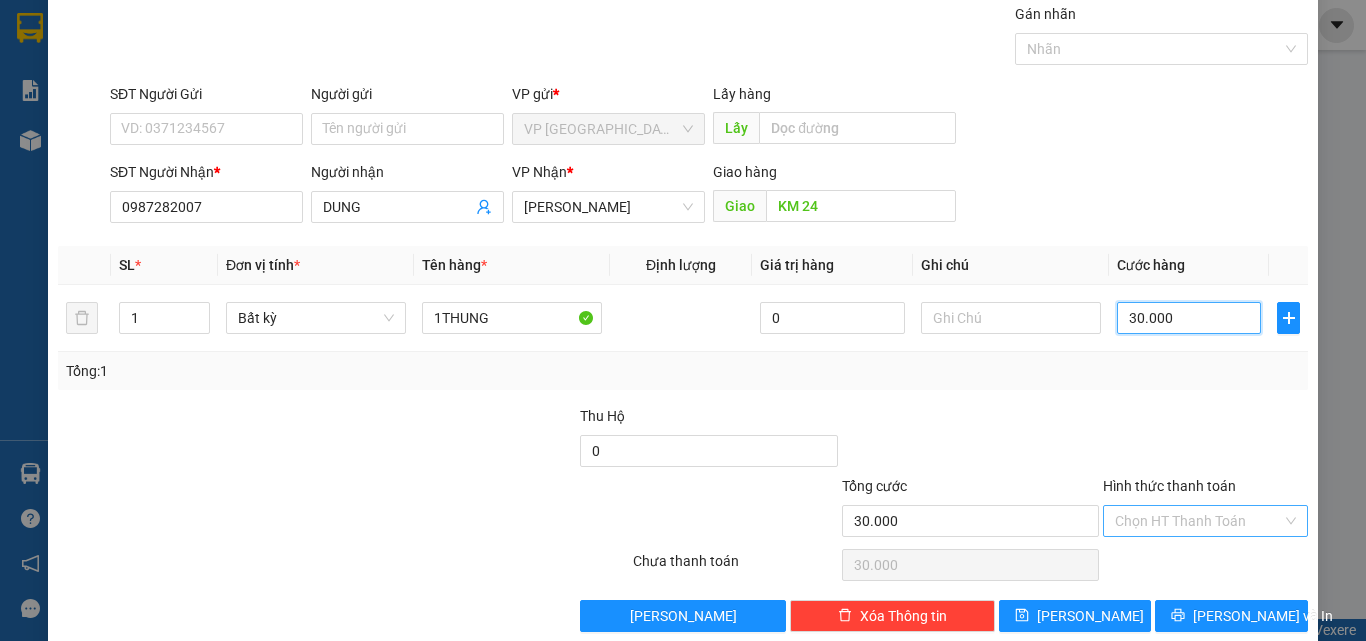 scroll, scrollTop: 99, scrollLeft: 0, axis: vertical 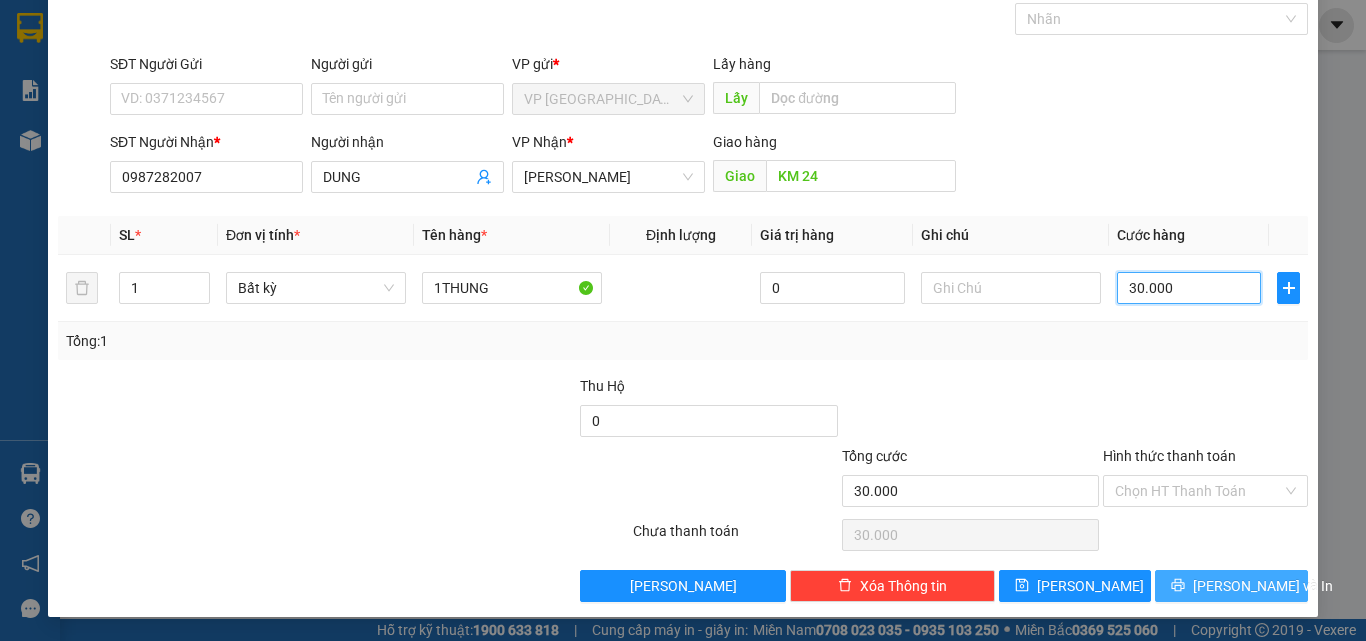 type on "30.000" 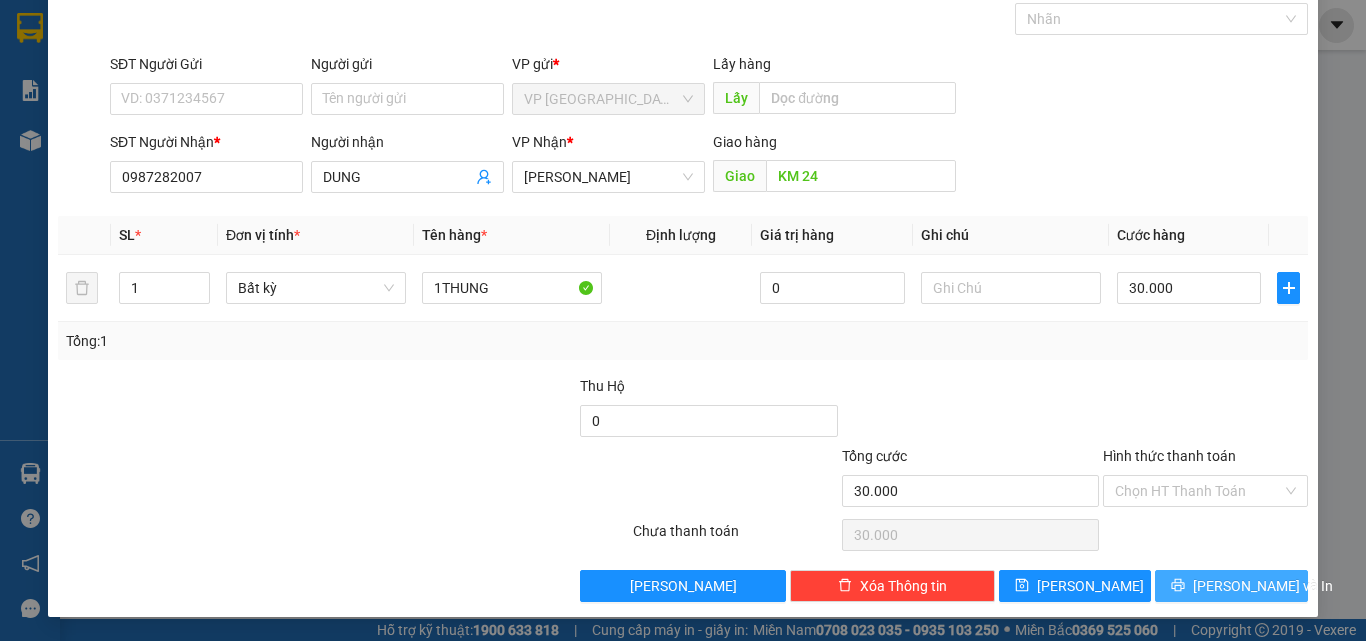 click on "[PERSON_NAME] và In" at bounding box center (1231, 586) 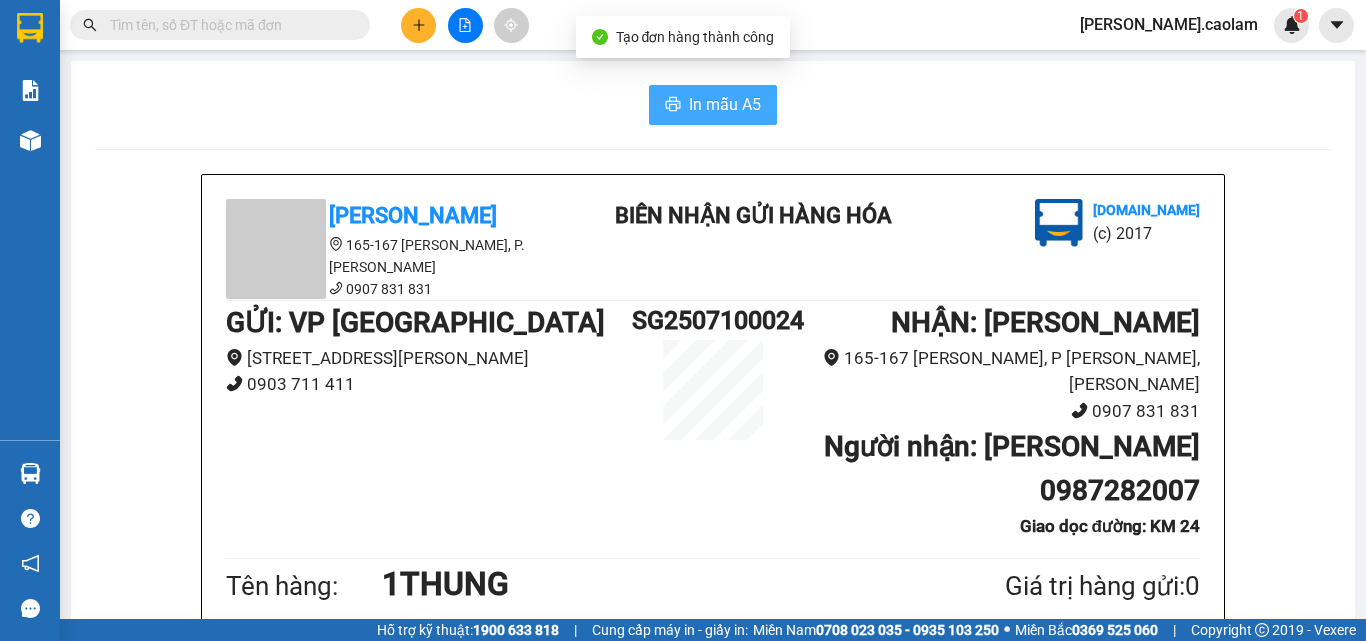 click on "In mẫu A5" at bounding box center (725, 104) 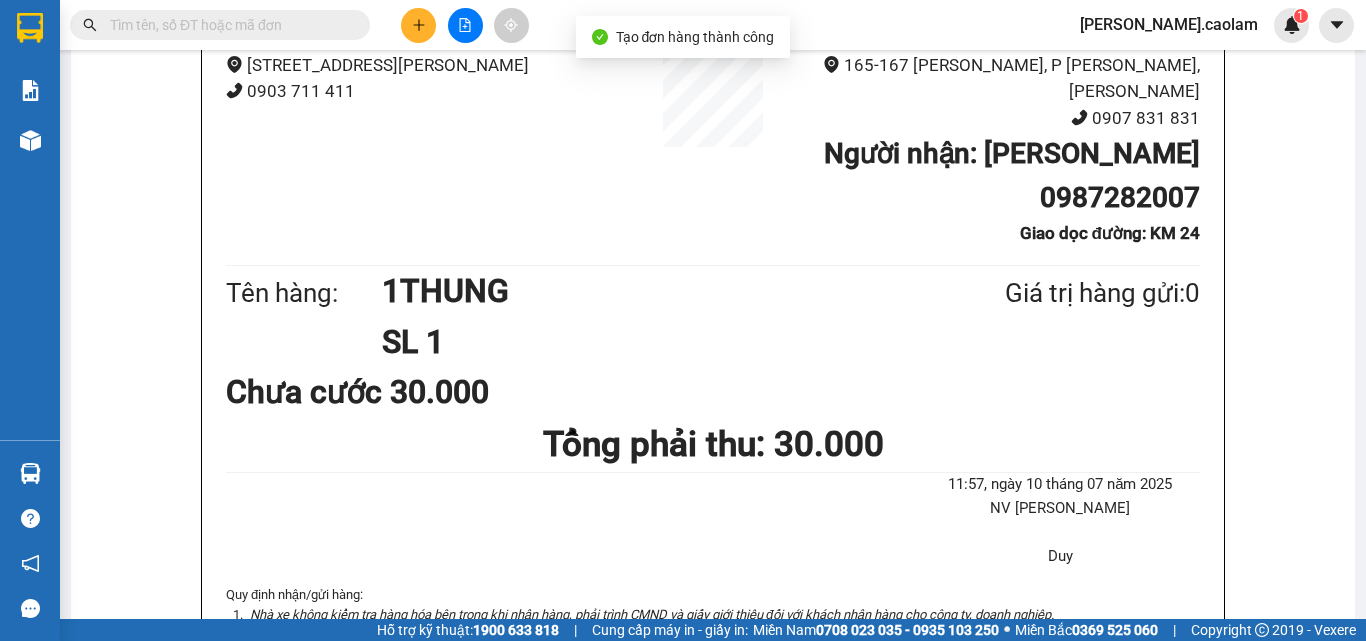 scroll, scrollTop: 400, scrollLeft: 0, axis: vertical 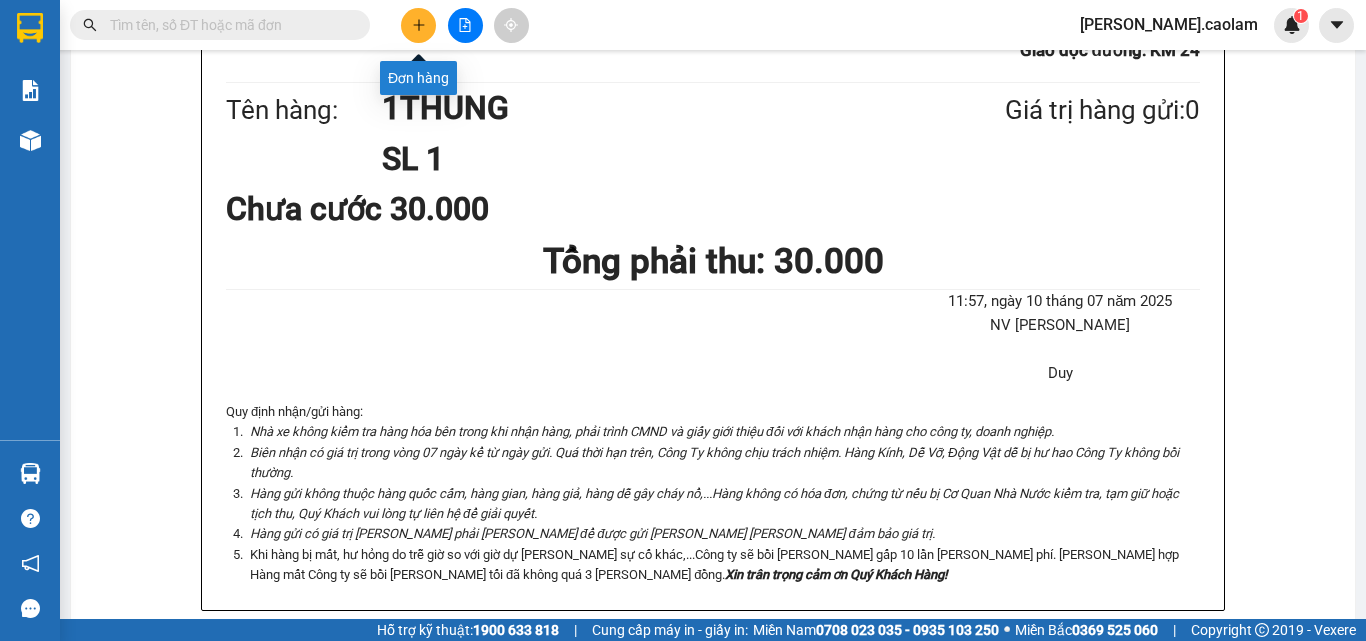 click 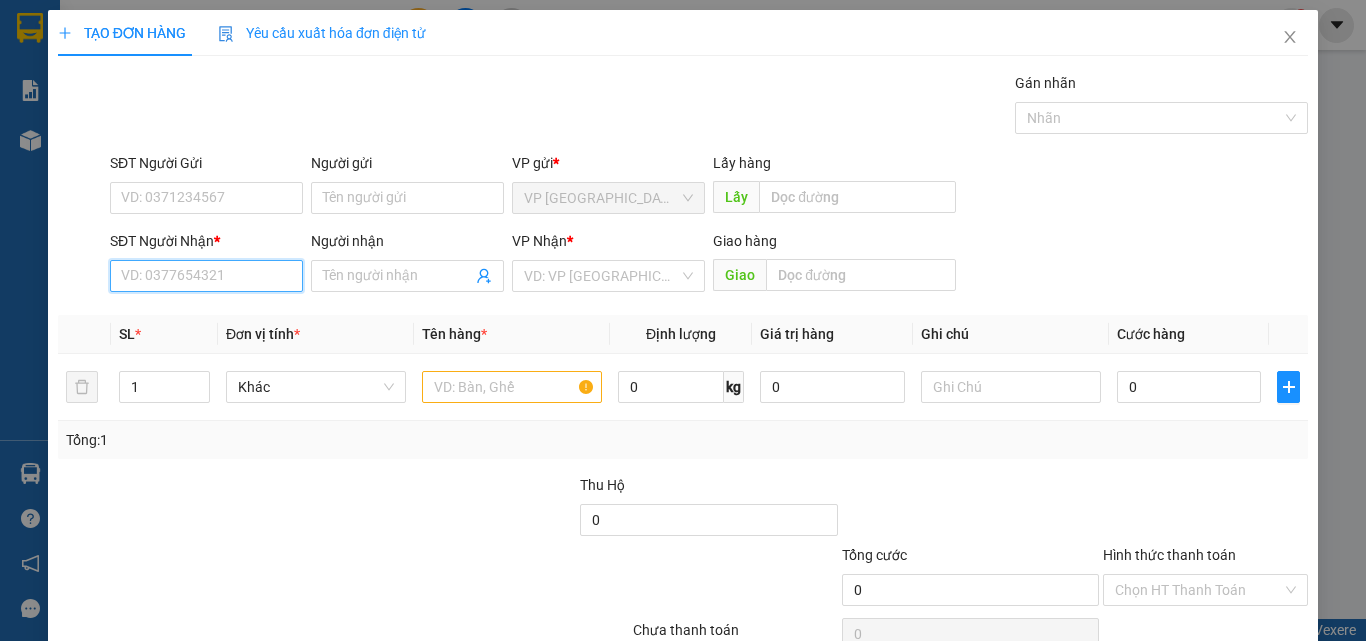 click on "SĐT Người Nhận  *" at bounding box center (206, 276) 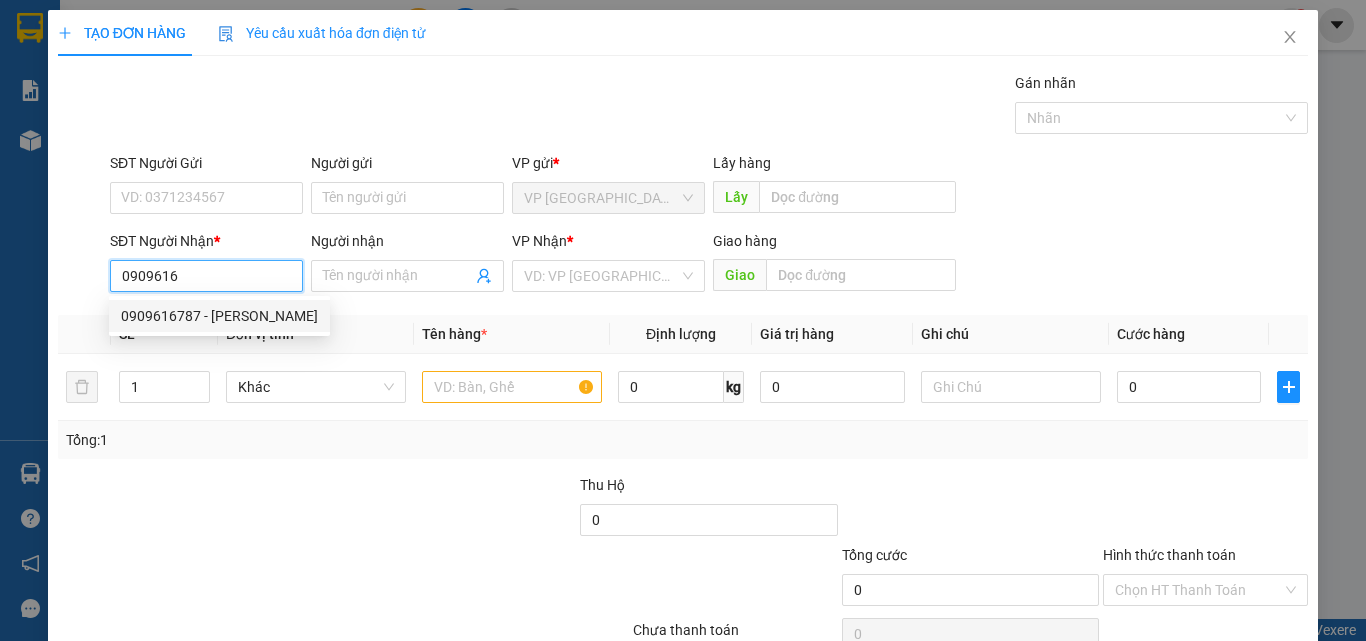 drag, startPoint x: 194, startPoint y: 313, endPoint x: 203, endPoint y: 318, distance: 10.29563 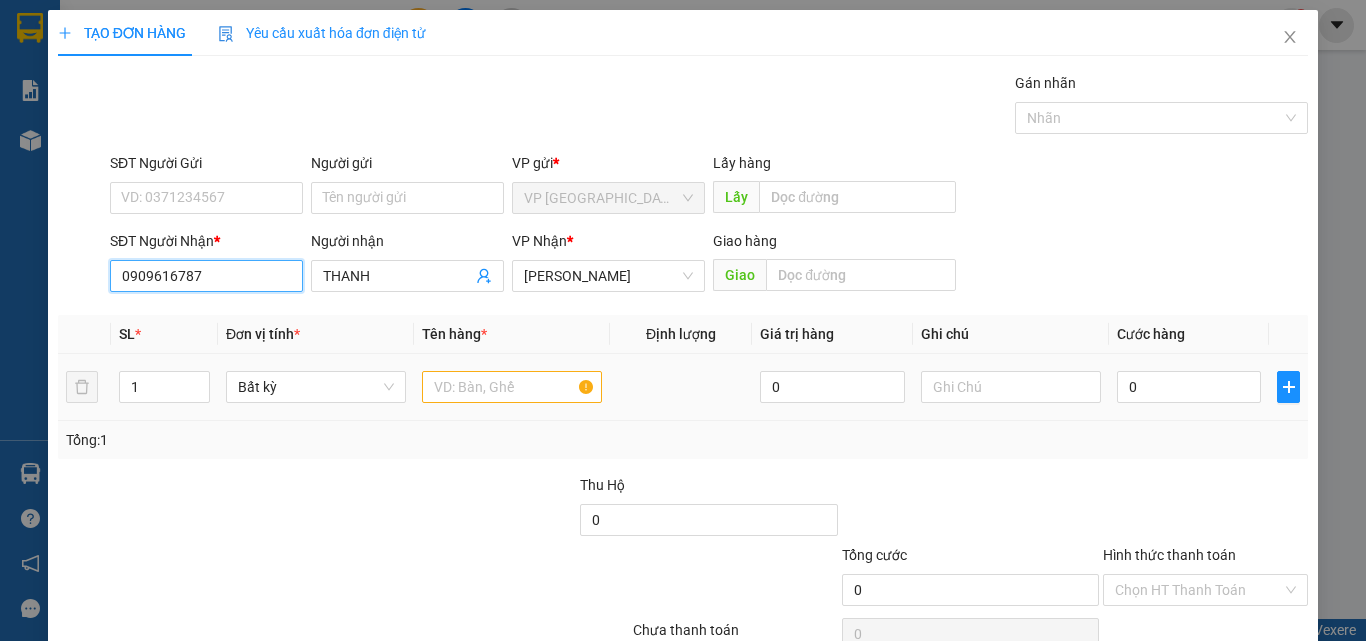 type on "0909616787" 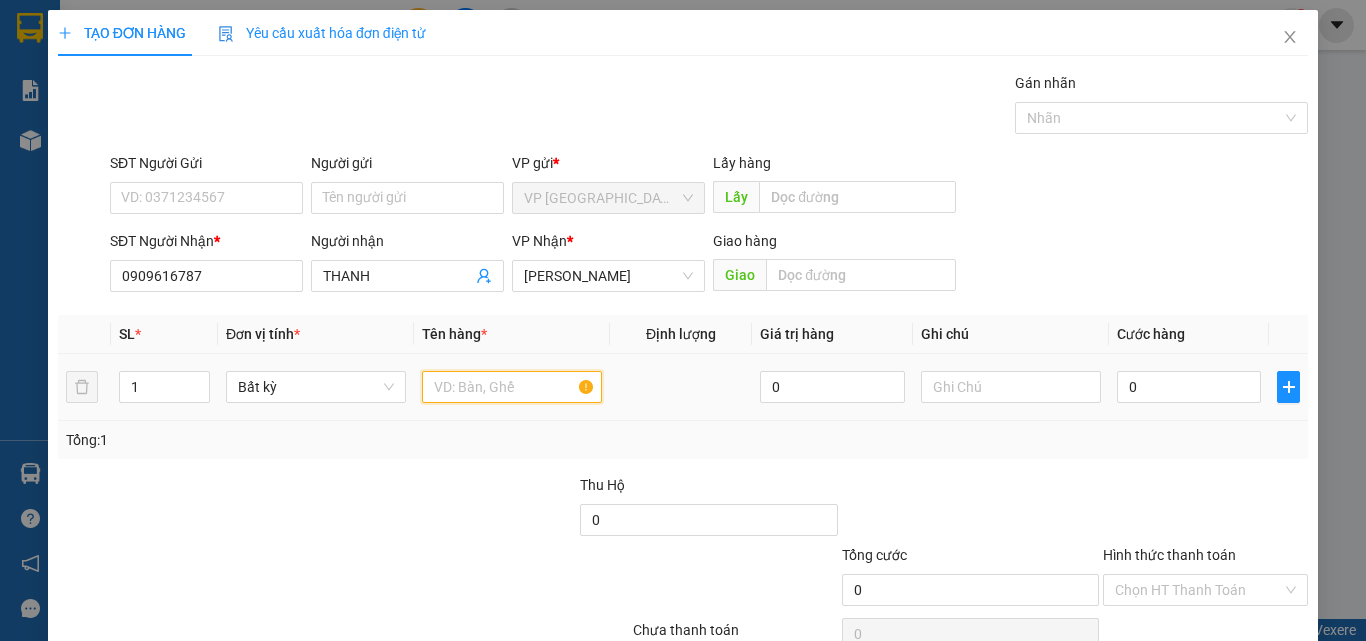 drag, startPoint x: 486, startPoint y: 394, endPoint x: 473, endPoint y: 398, distance: 13.601471 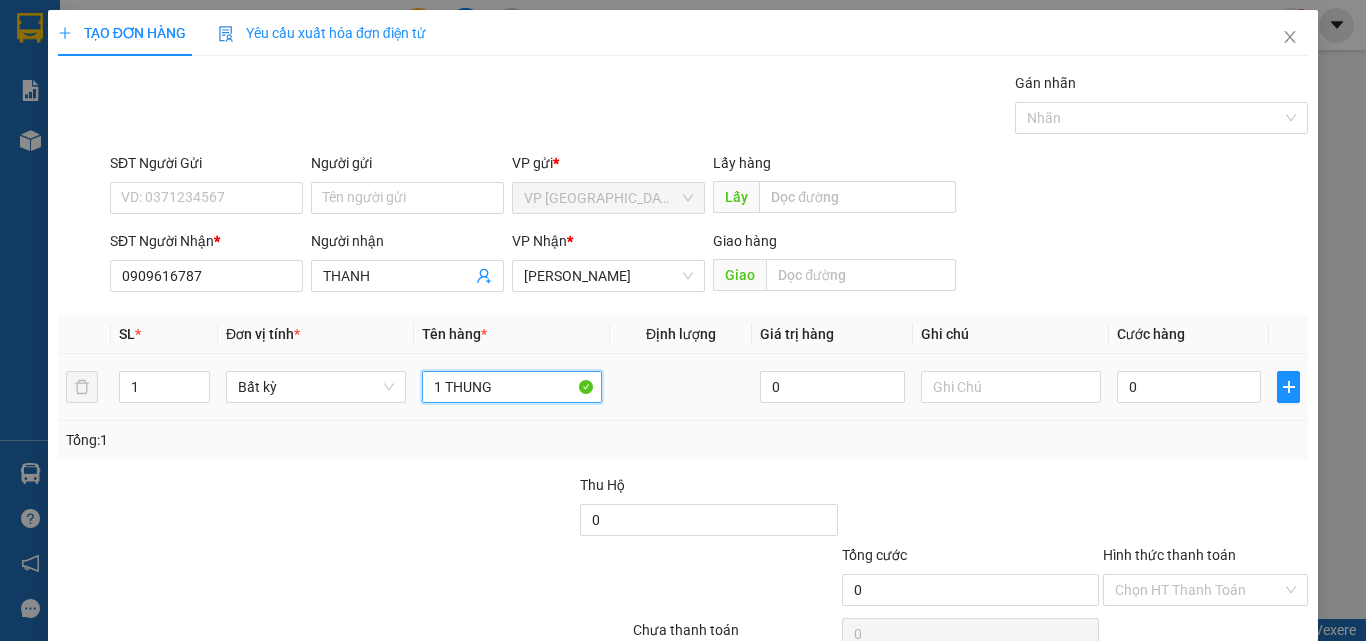 type on "1 THUNG" 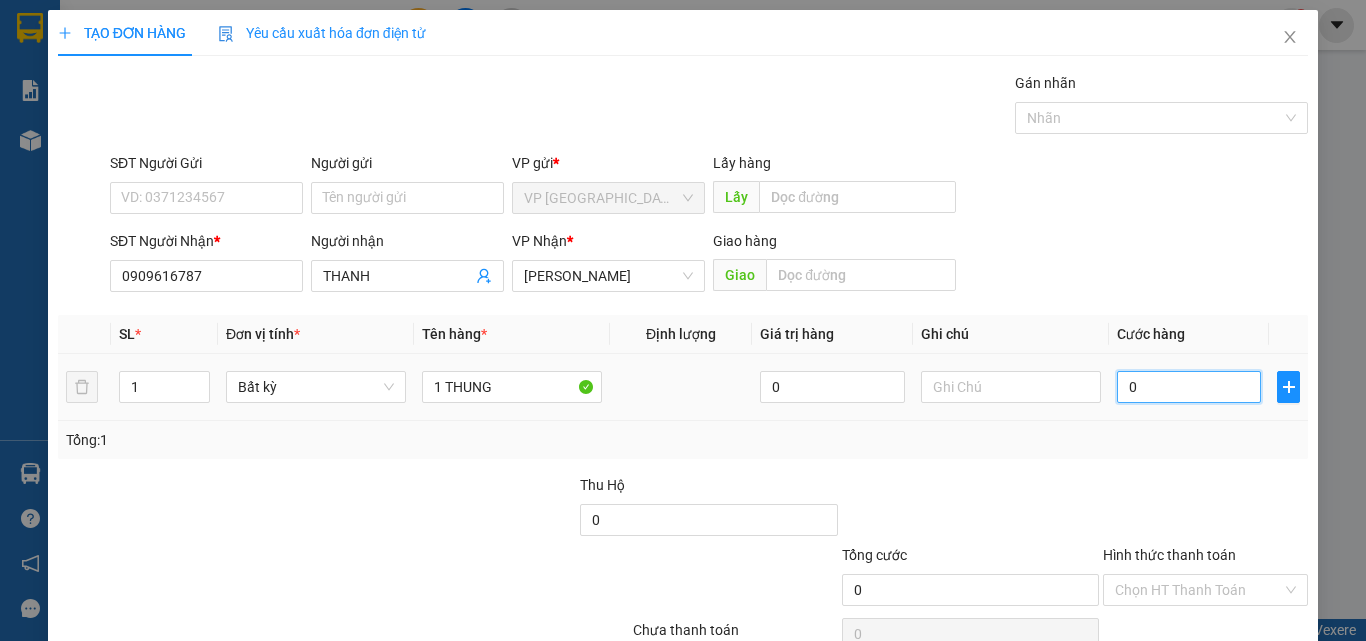 click on "0" at bounding box center (1189, 387) 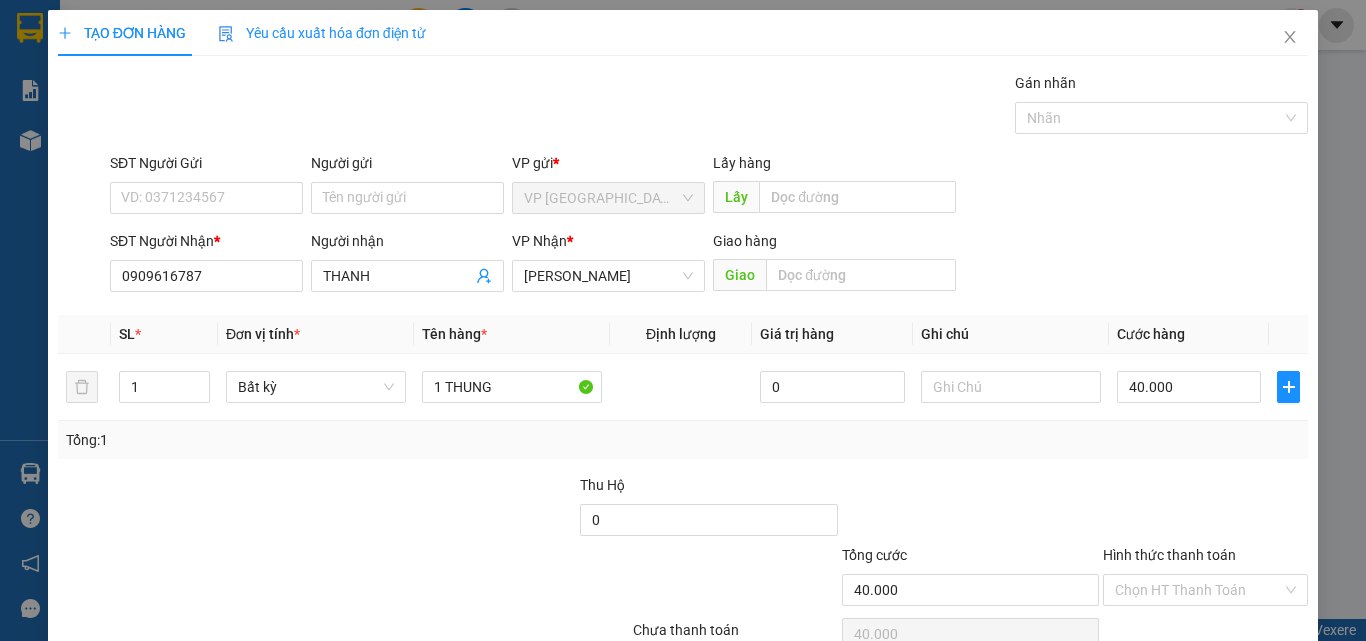 drag, startPoint x: 1193, startPoint y: 587, endPoint x: 1193, endPoint y: 560, distance: 27 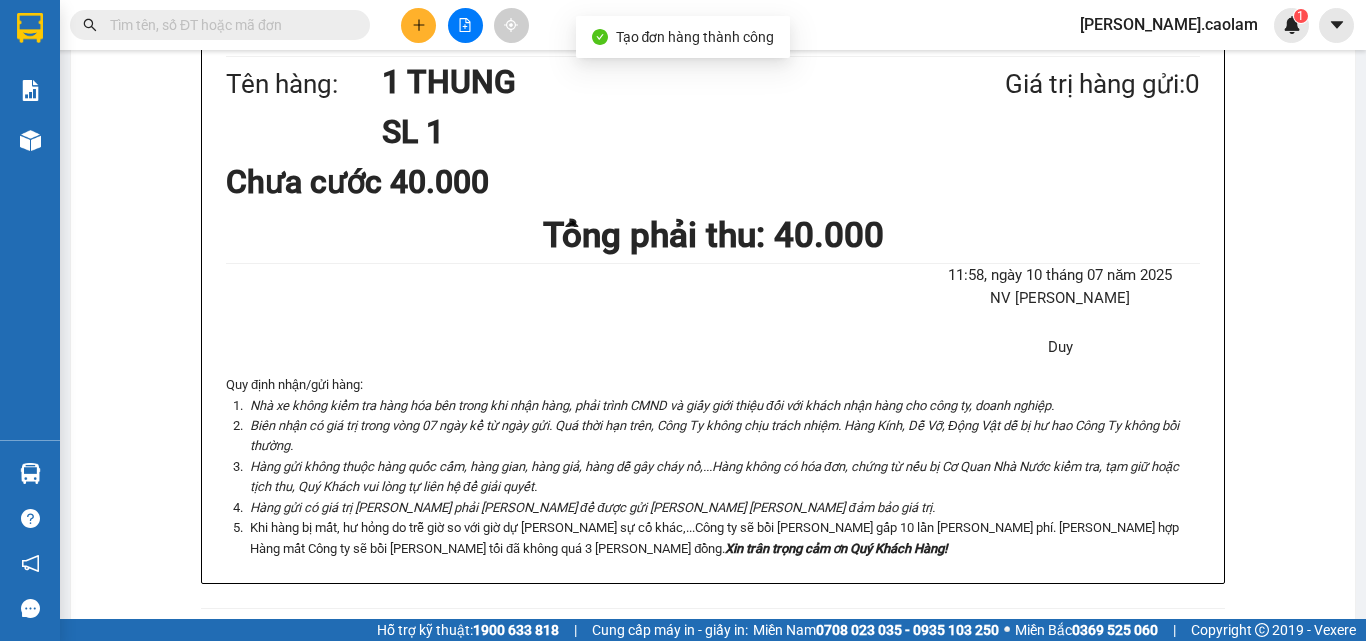 click on "In mẫu A5" at bounding box center (713, -371) 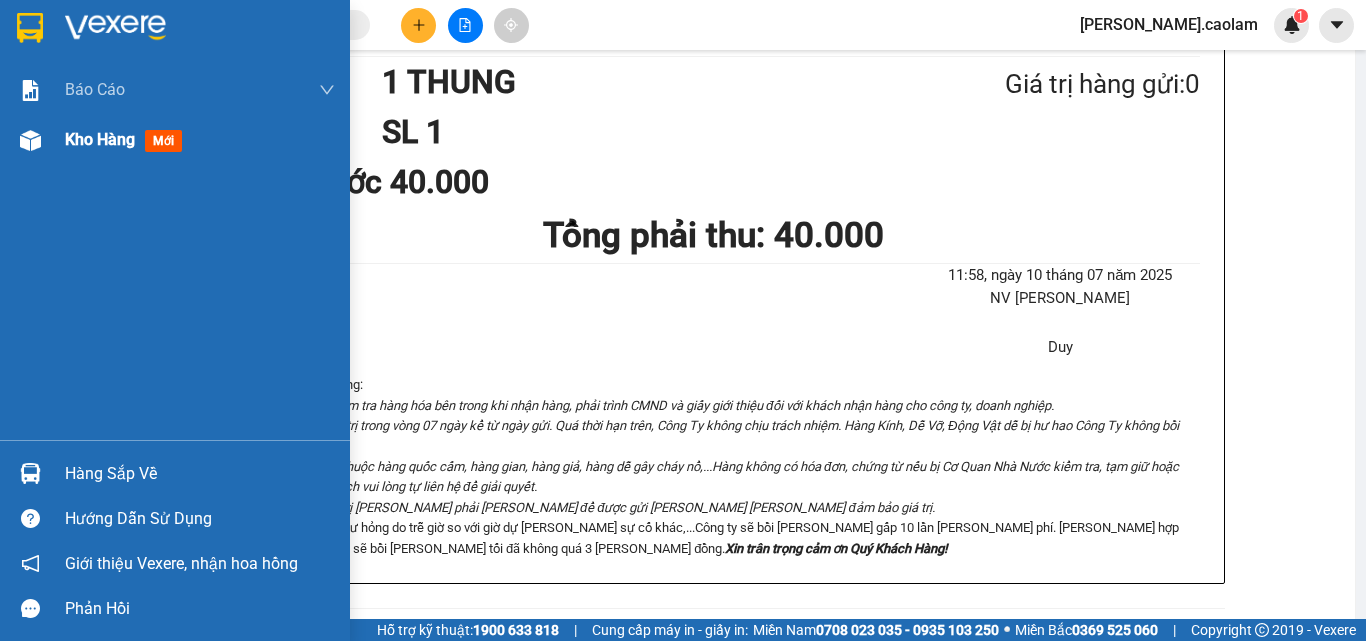 click at bounding box center (30, 140) 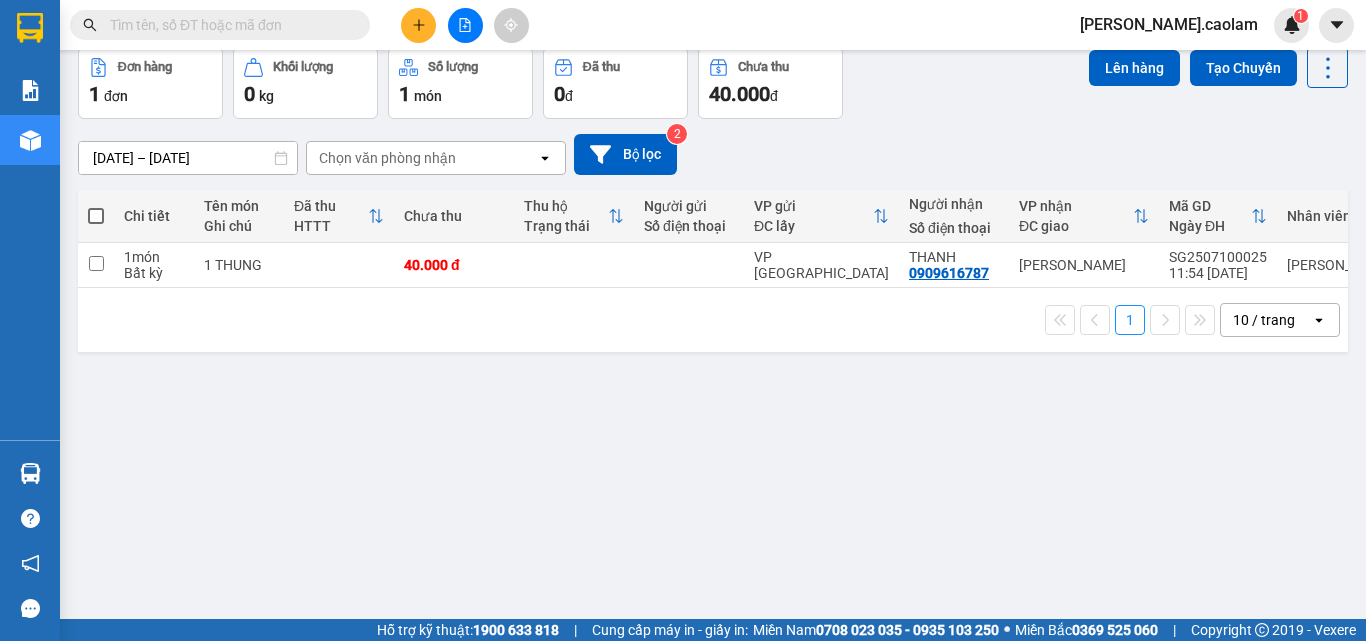 click on "Kho nhận" at bounding box center [285, 0] 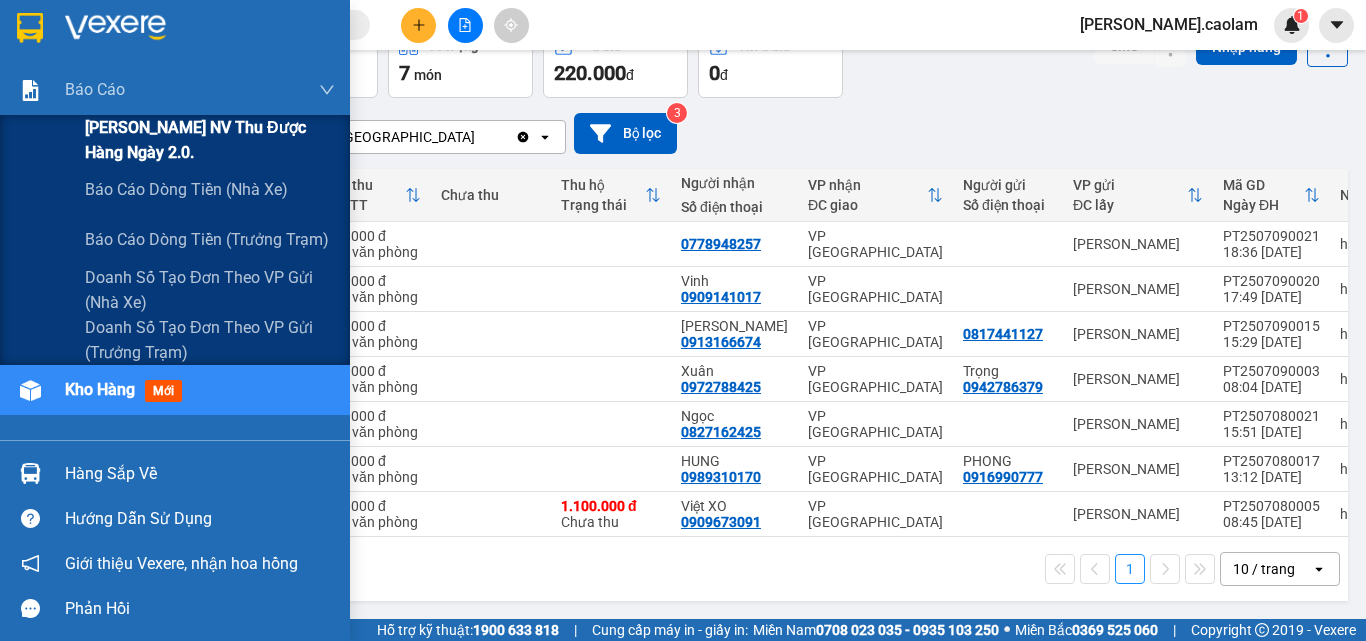 click on "[PERSON_NAME] NV thu được hàng ngày 2.0." at bounding box center [210, 140] 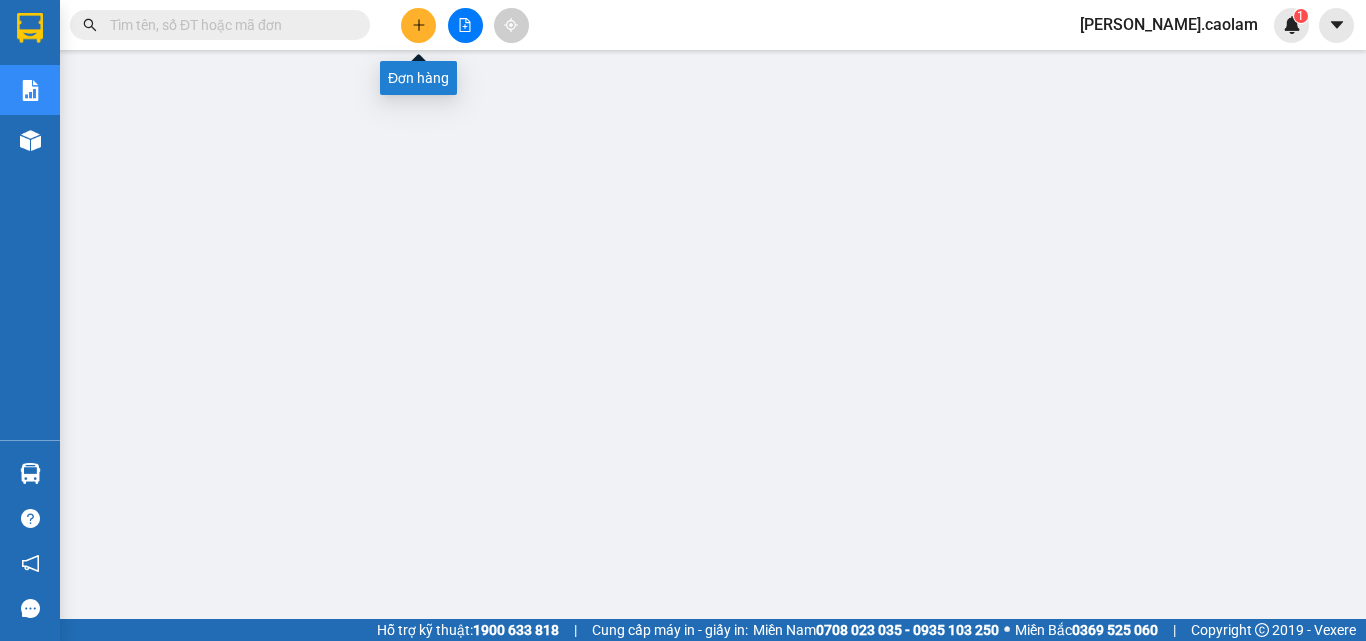click 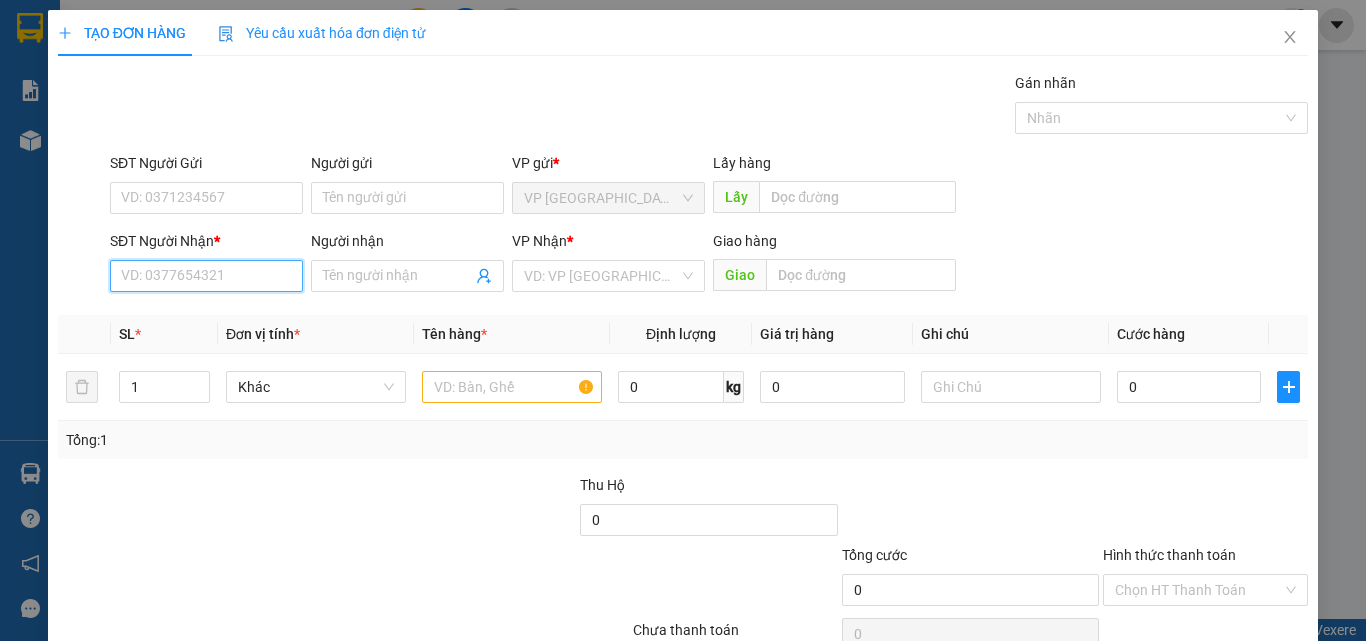 click on "SĐT Người Nhận  *" at bounding box center (206, 276) 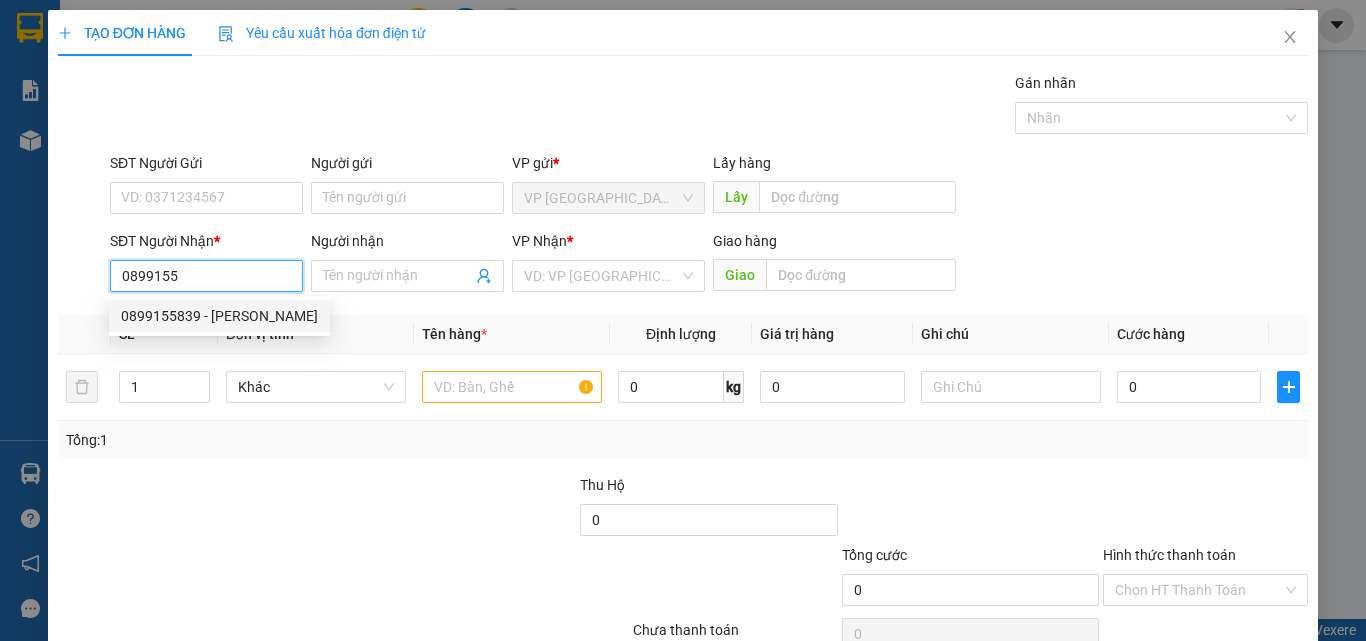 drag, startPoint x: 202, startPoint y: 308, endPoint x: 340, endPoint y: 333, distance: 140.24622 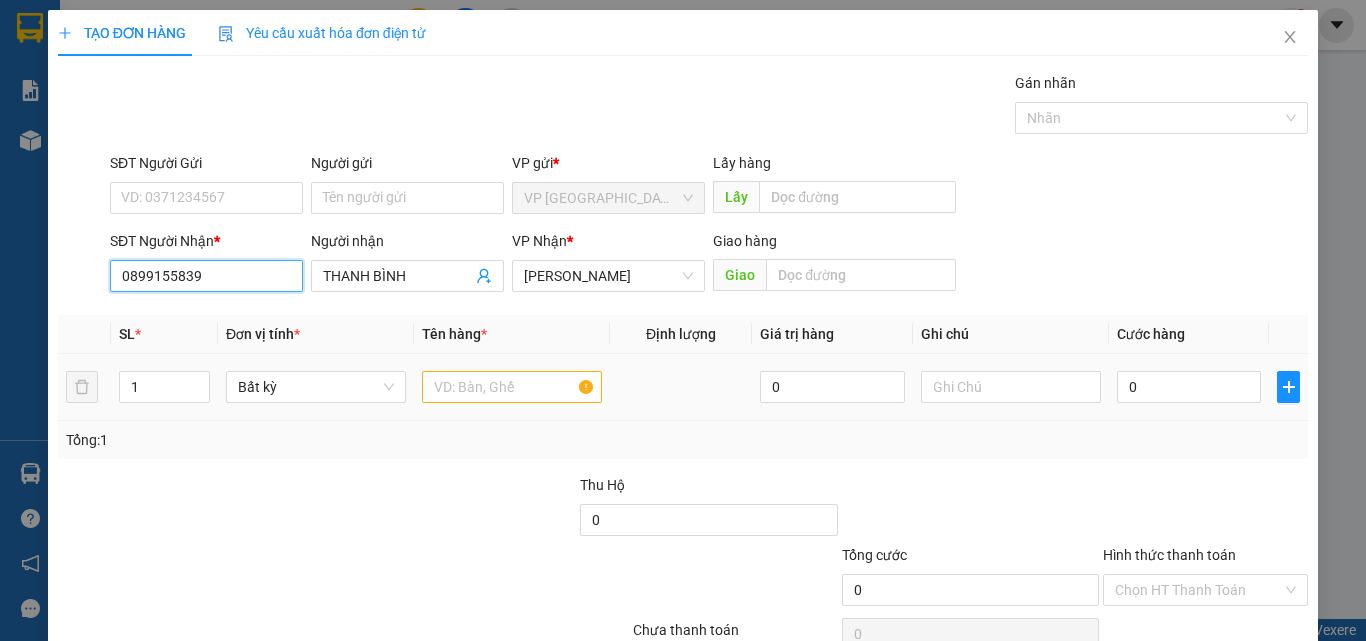 type on "0899155839" 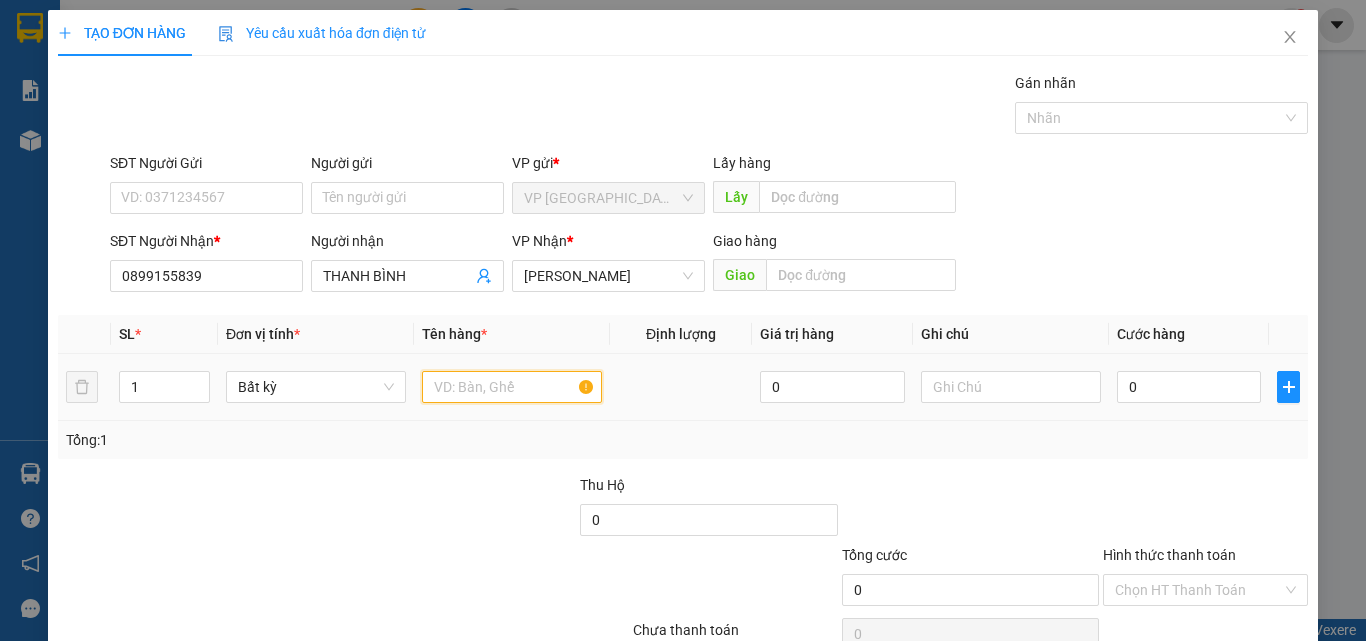 click at bounding box center [512, 387] 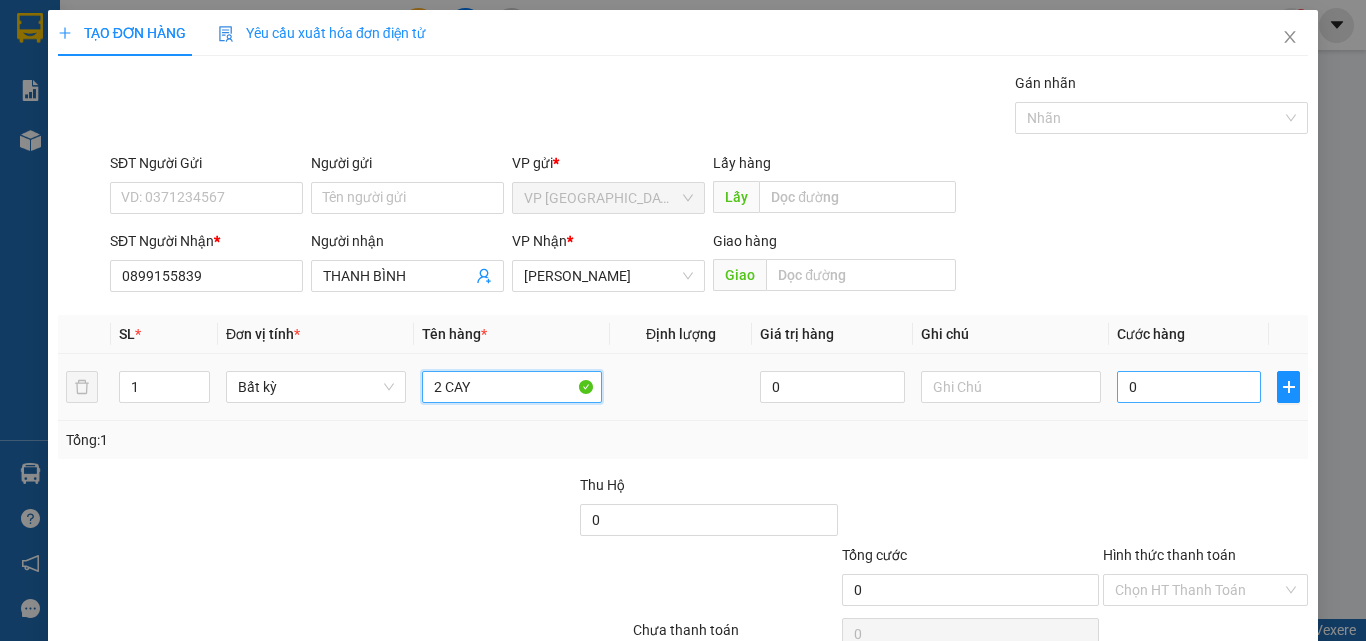 type on "2 CAY" 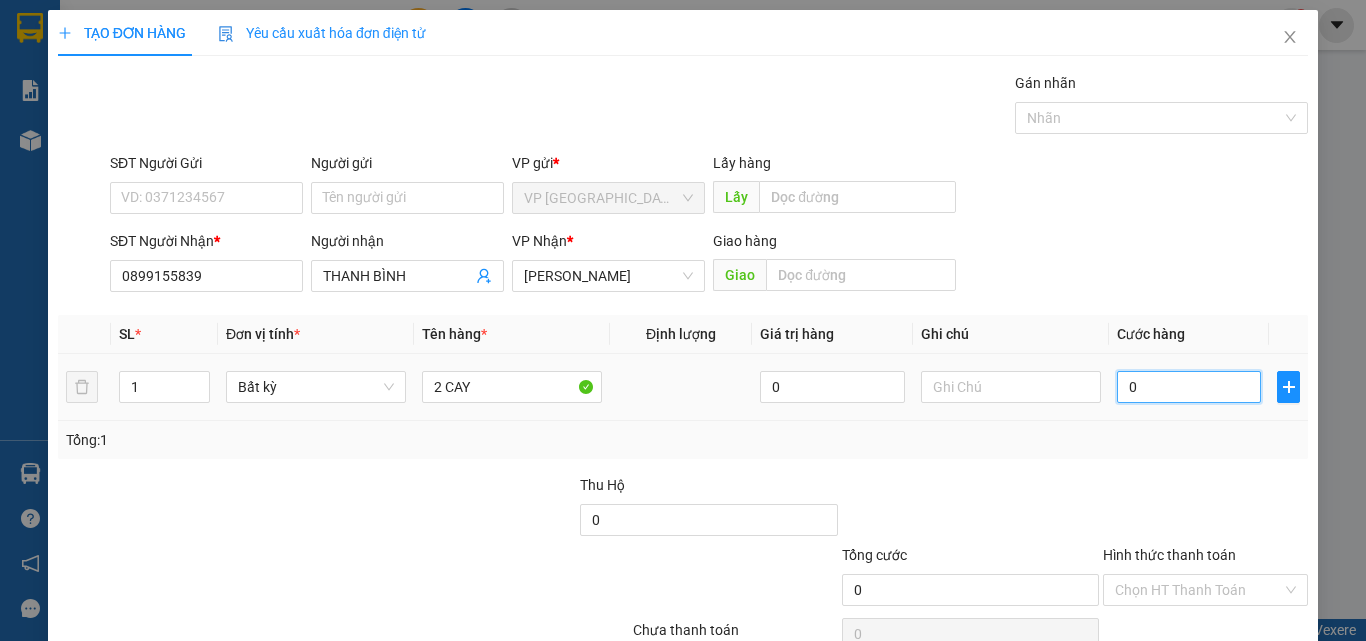 click on "0" at bounding box center [1189, 387] 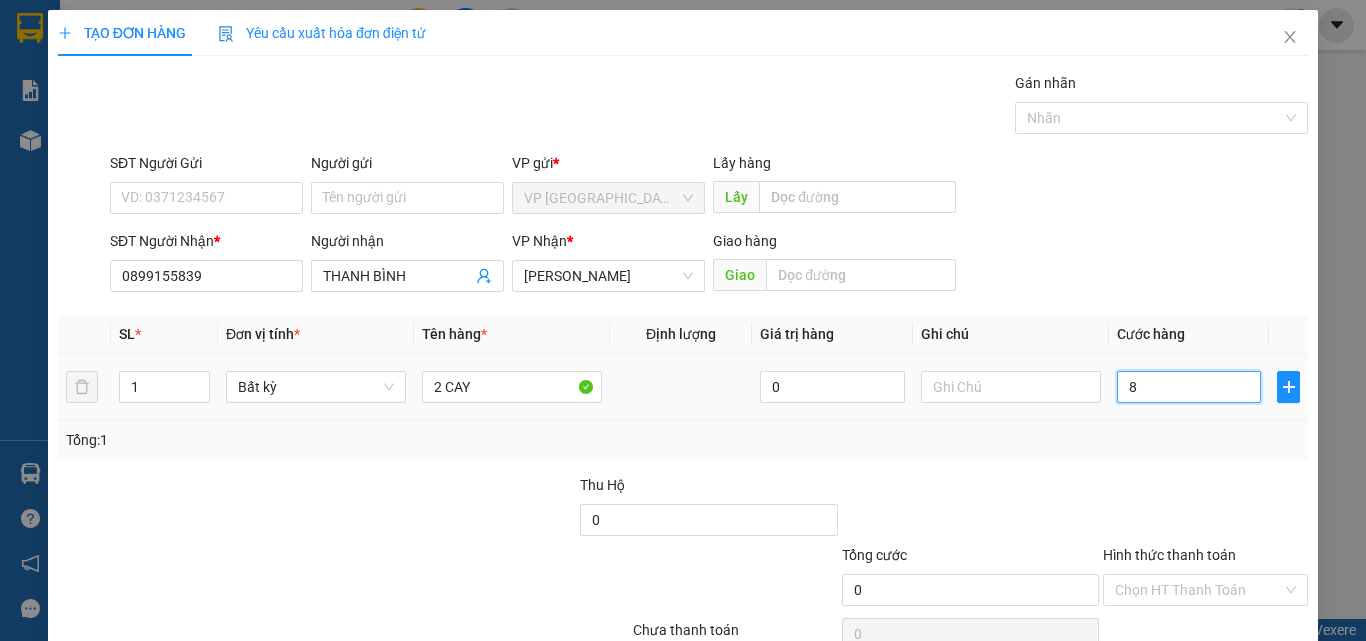 type on "8" 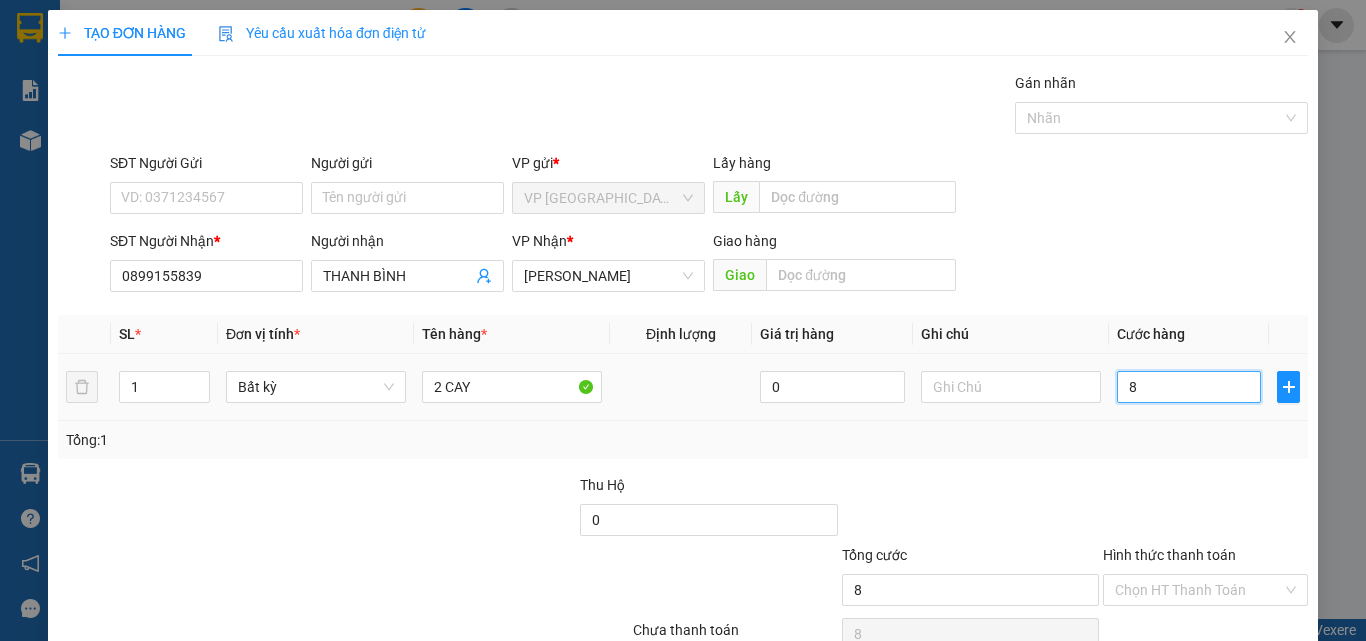 type on "80" 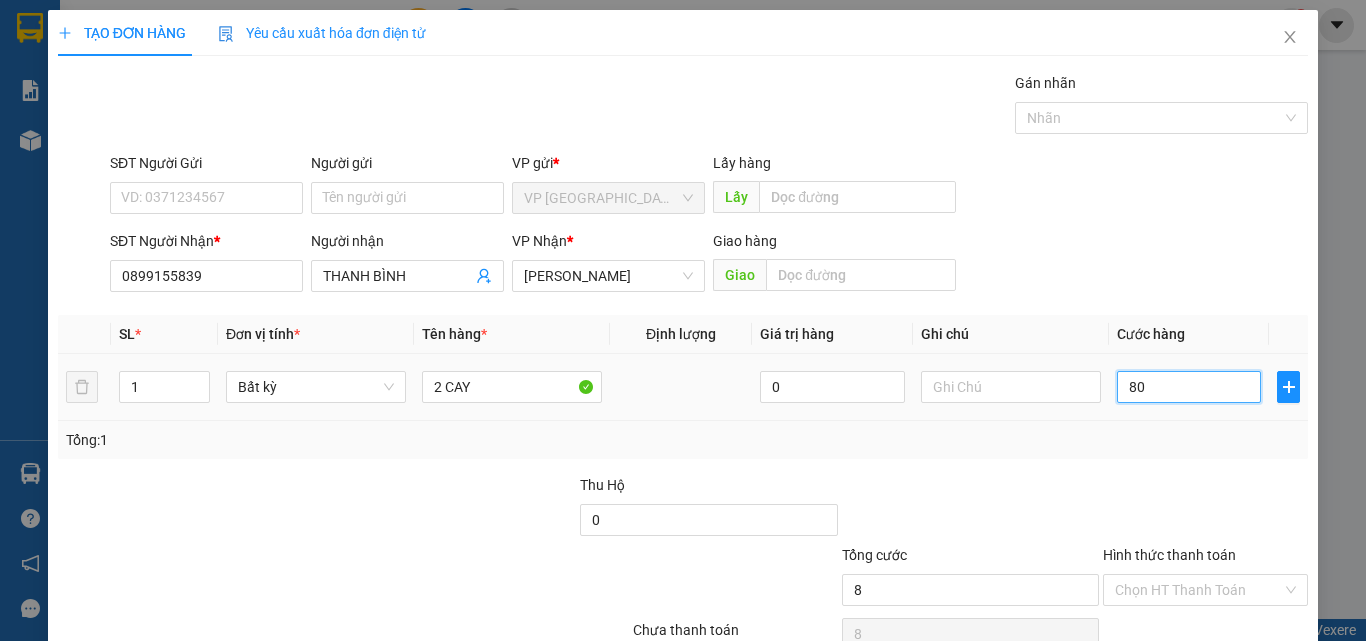 type on "80" 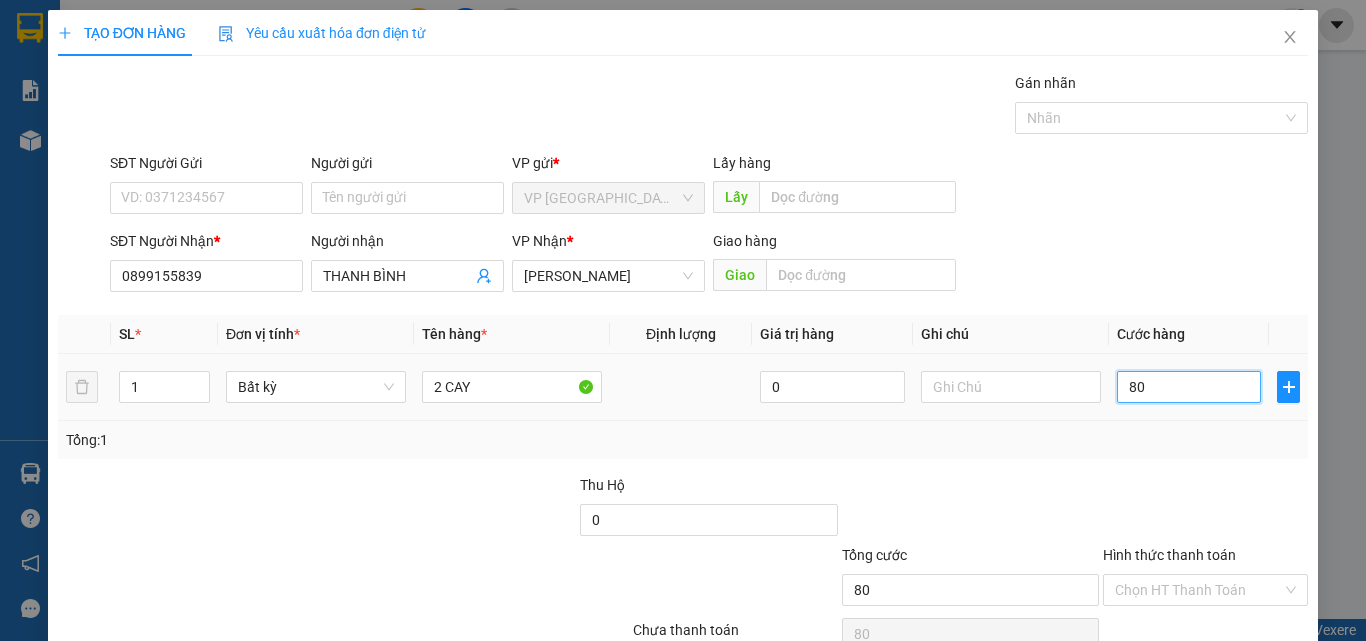 type on "800" 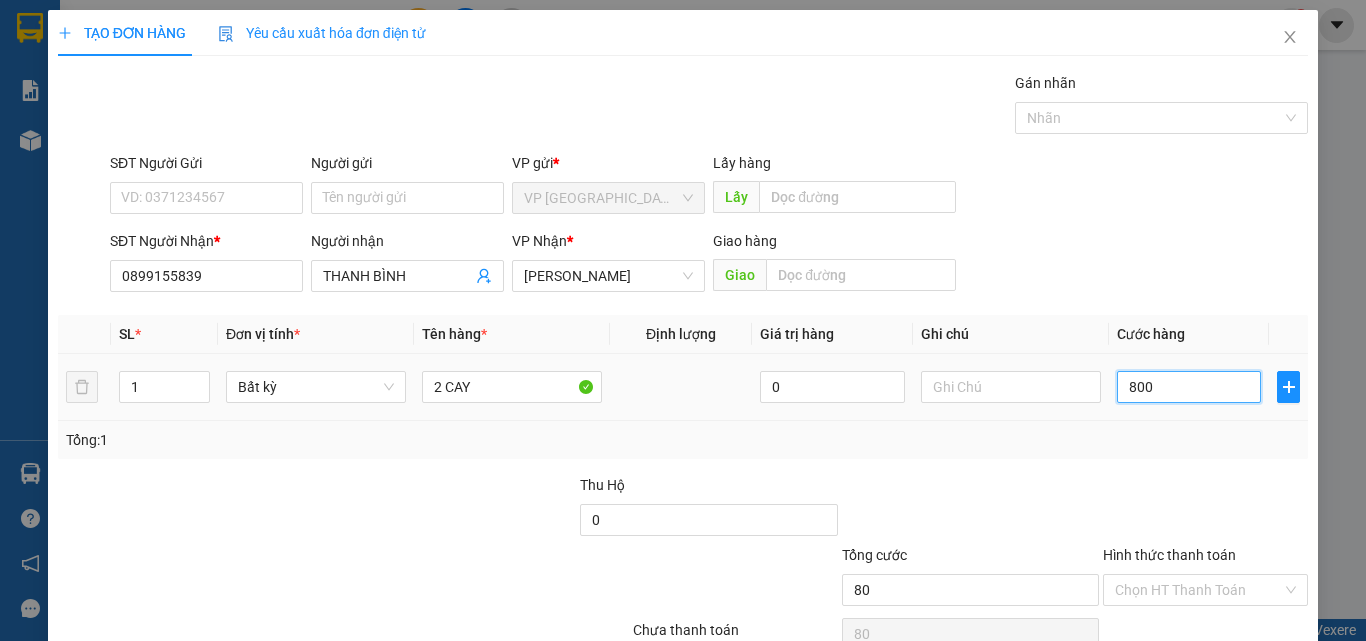 type on "800" 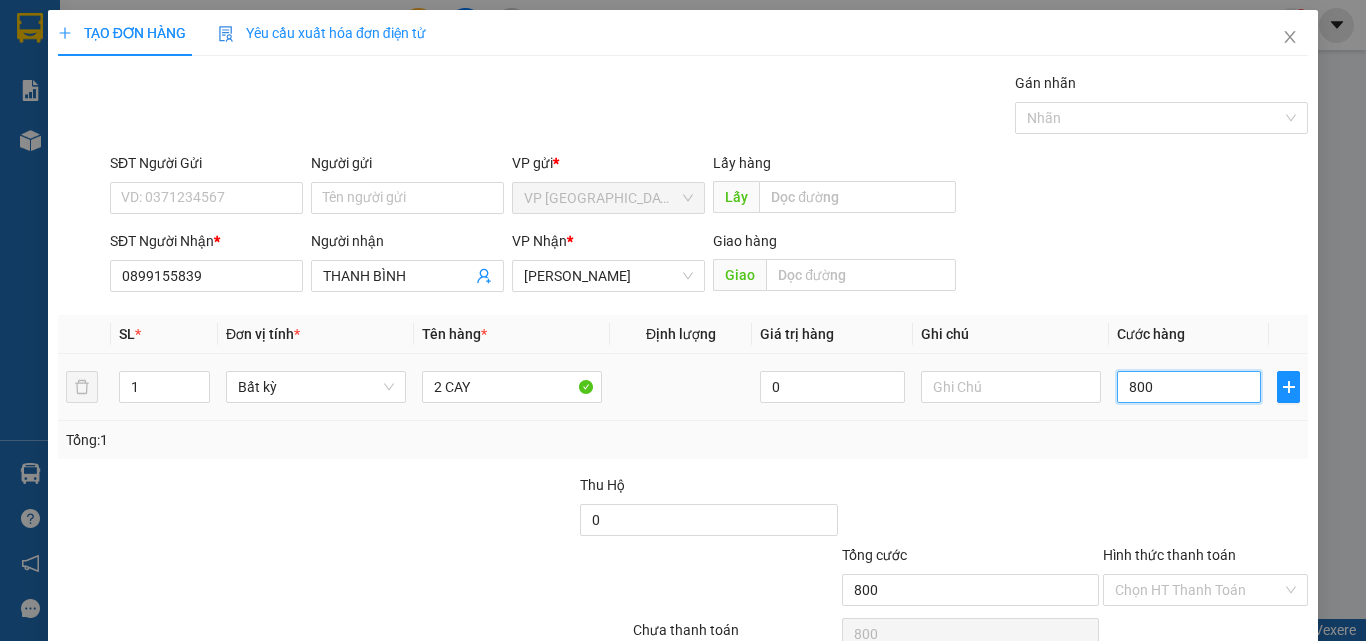 type on "8.000" 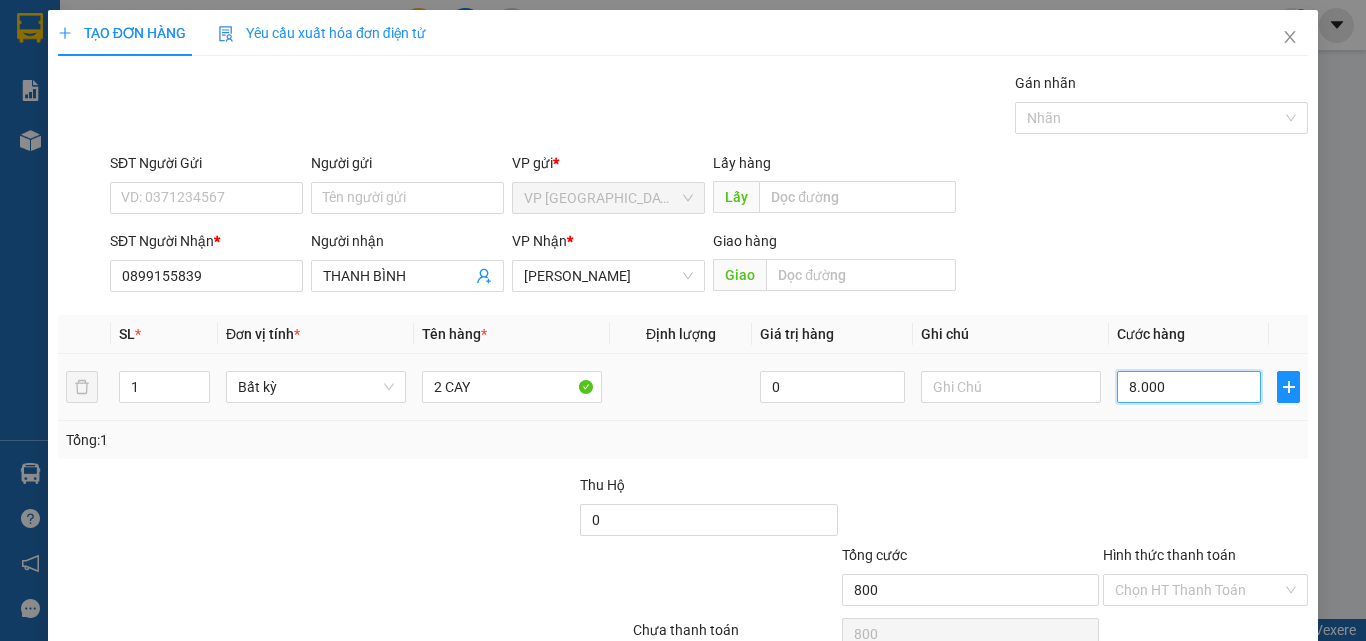 type on "8.000" 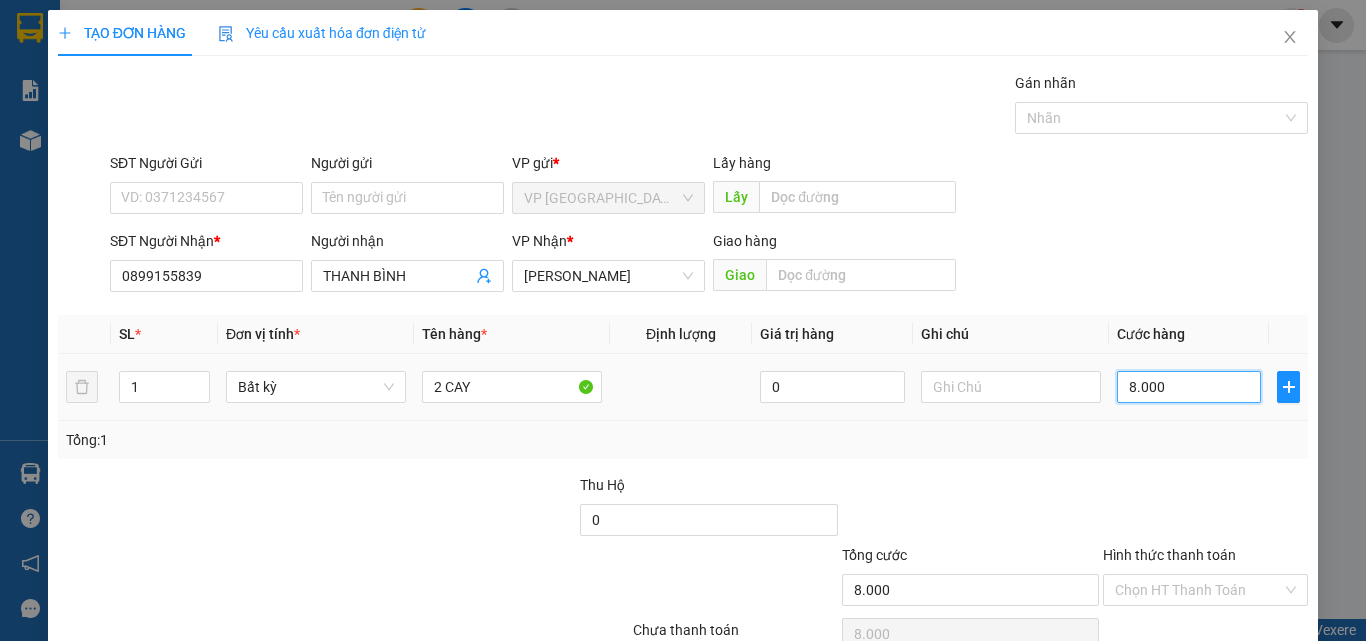 type on "80.000" 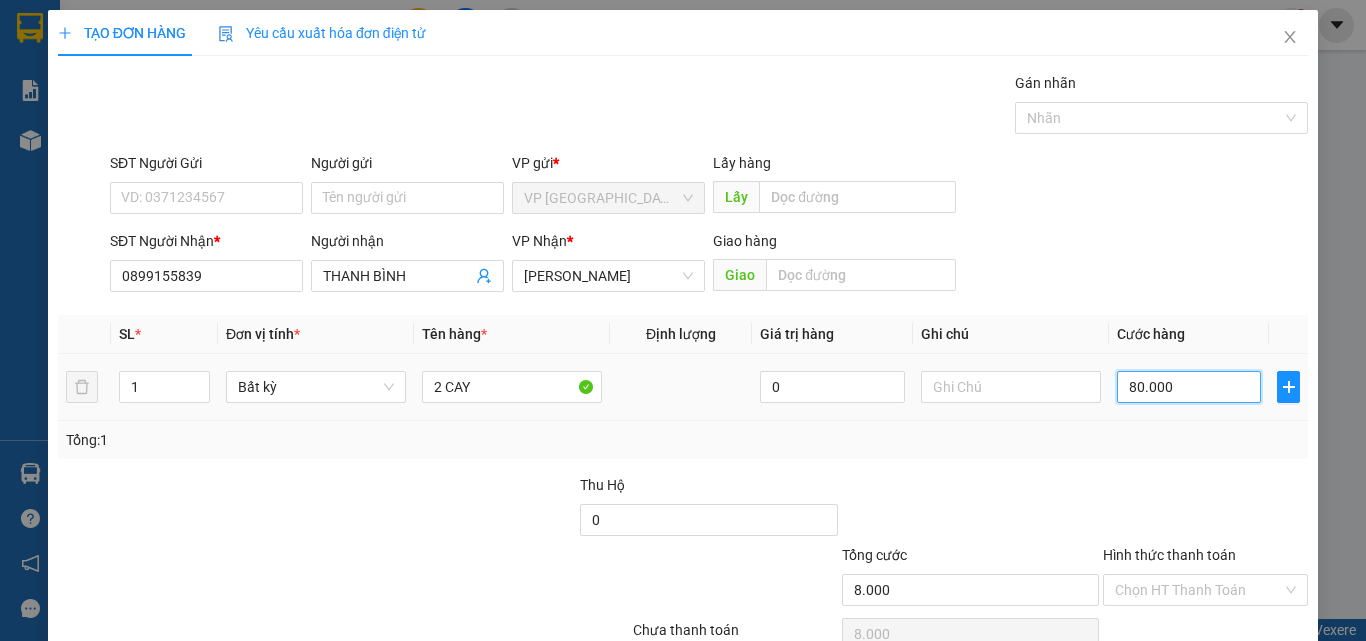 type on "80.000" 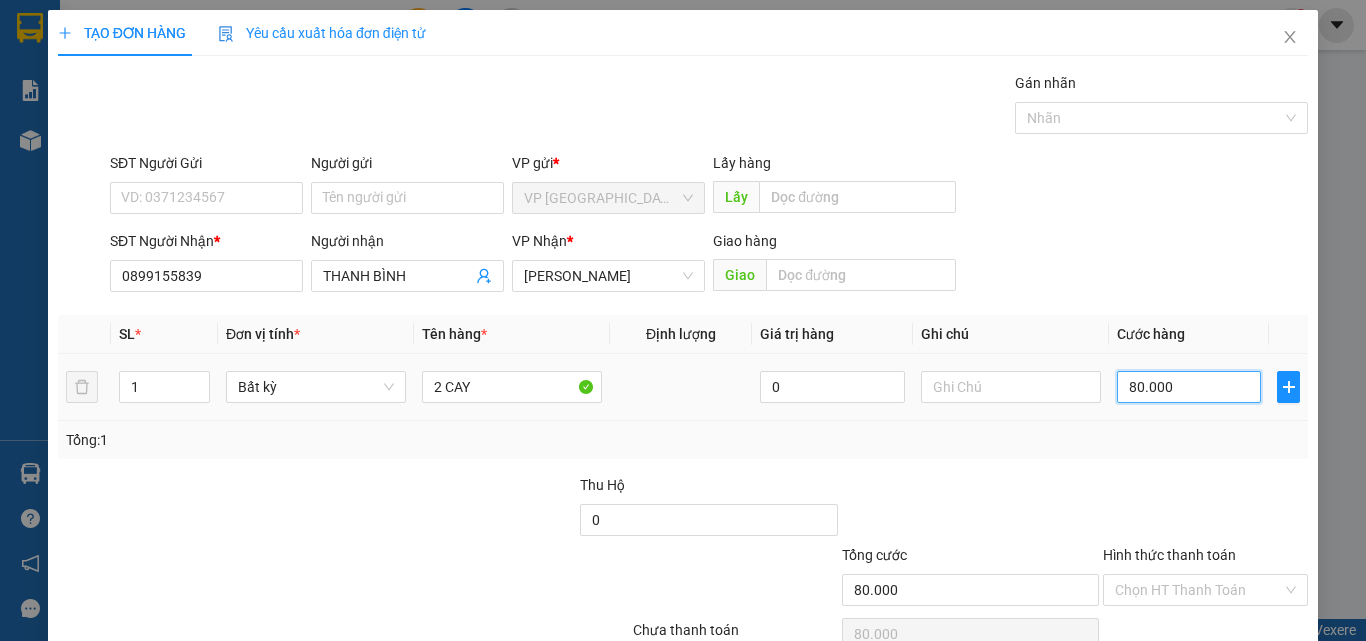 type on "800.000" 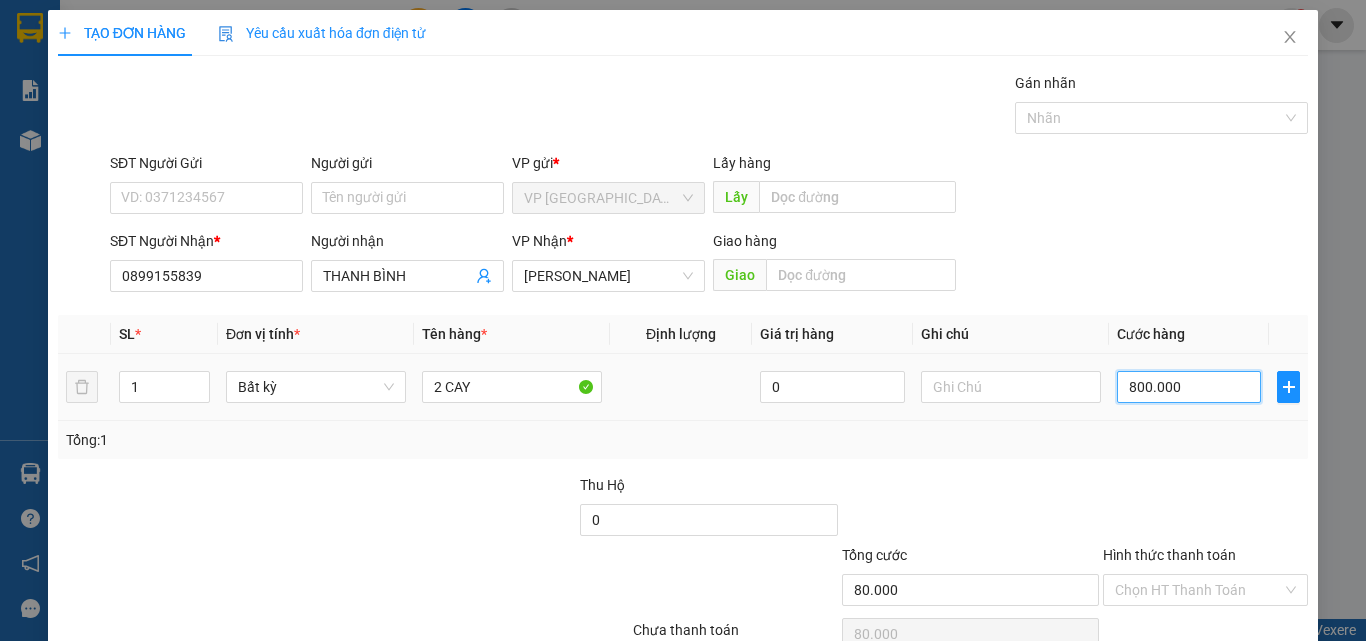 type on "800.000" 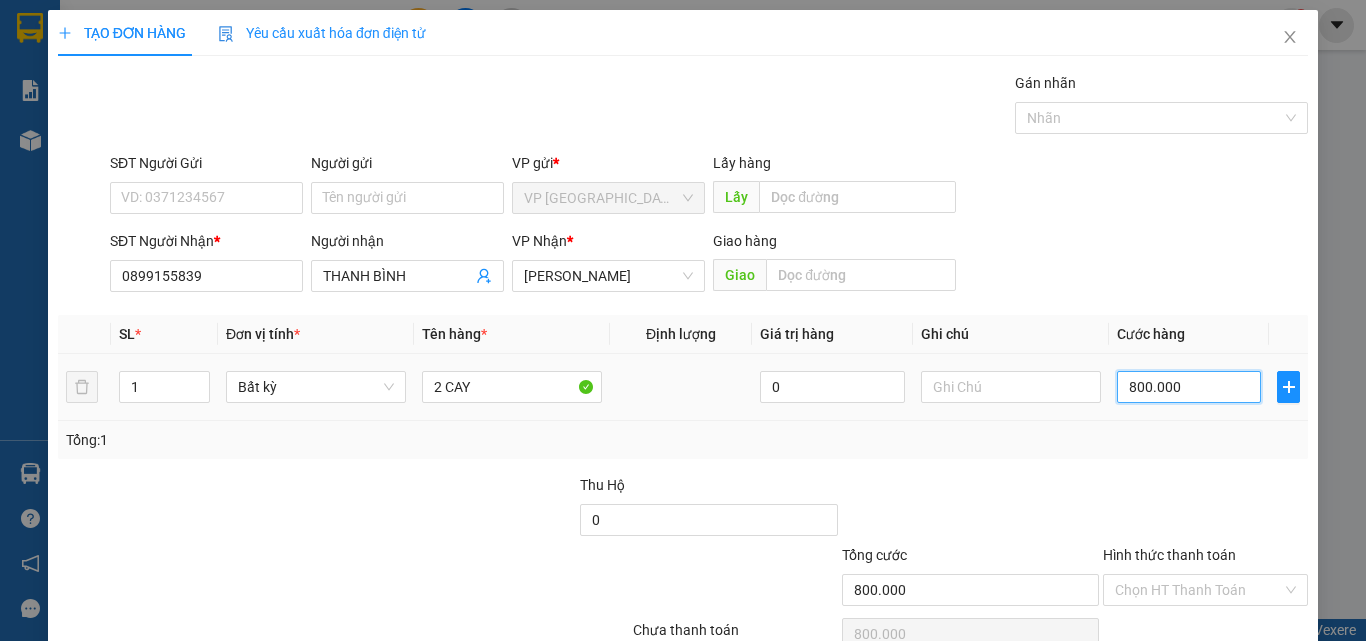 type on "80.000" 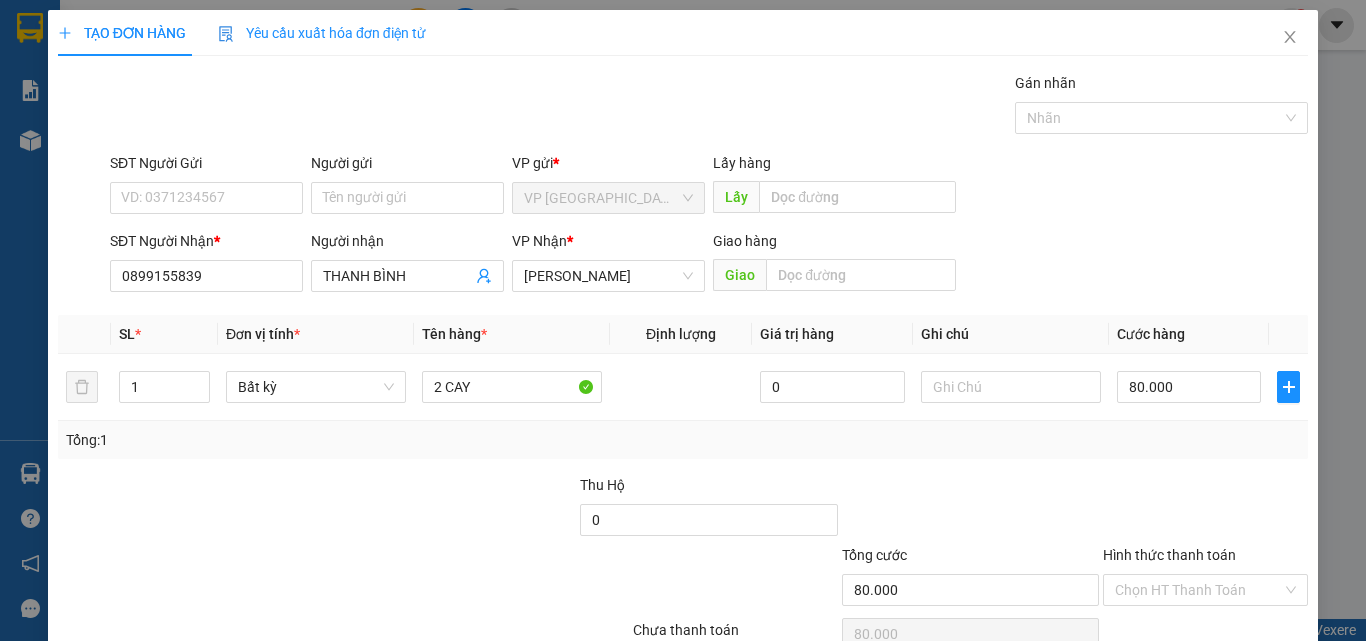 click on "[PERSON_NAME] và In" at bounding box center [1263, 685] 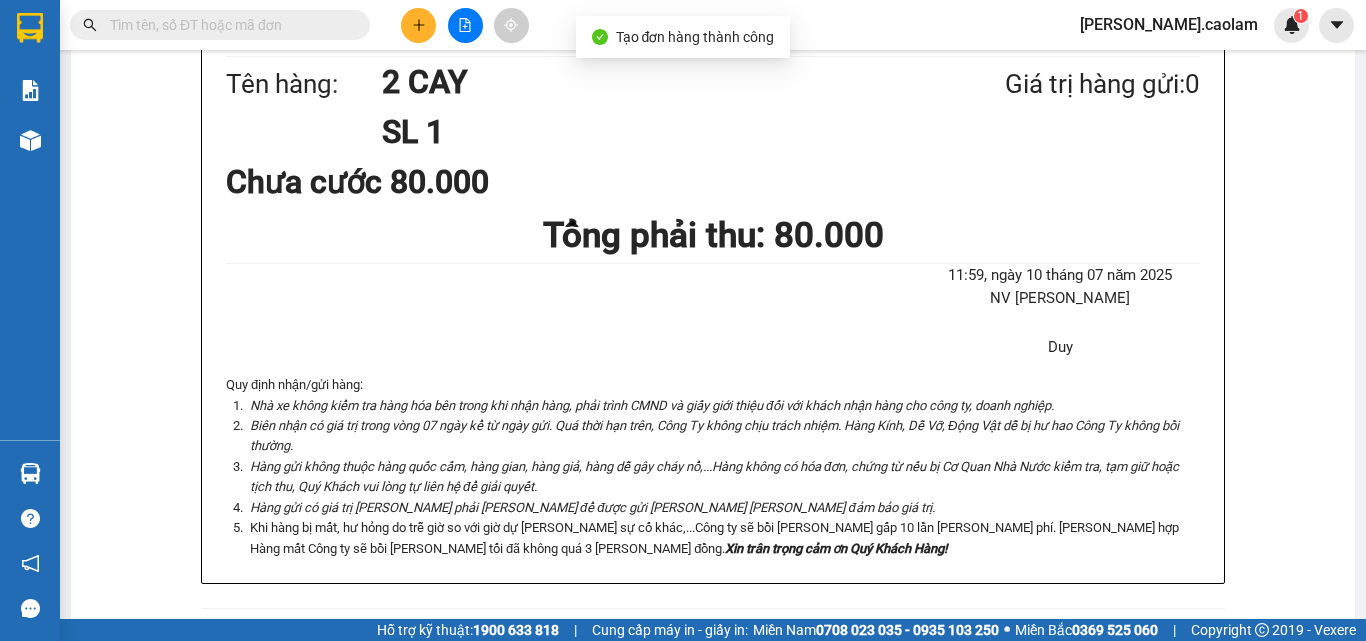 click on "In mẫu A5" at bounding box center (725, -372) 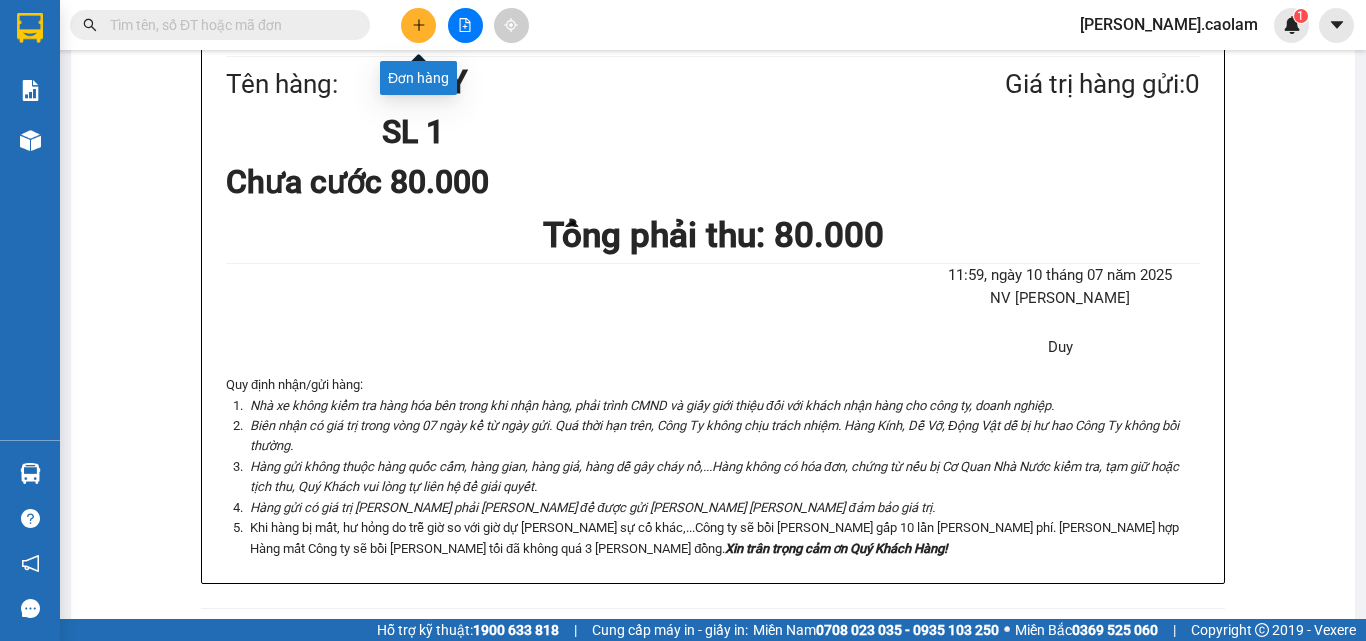 click at bounding box center (418, 25) 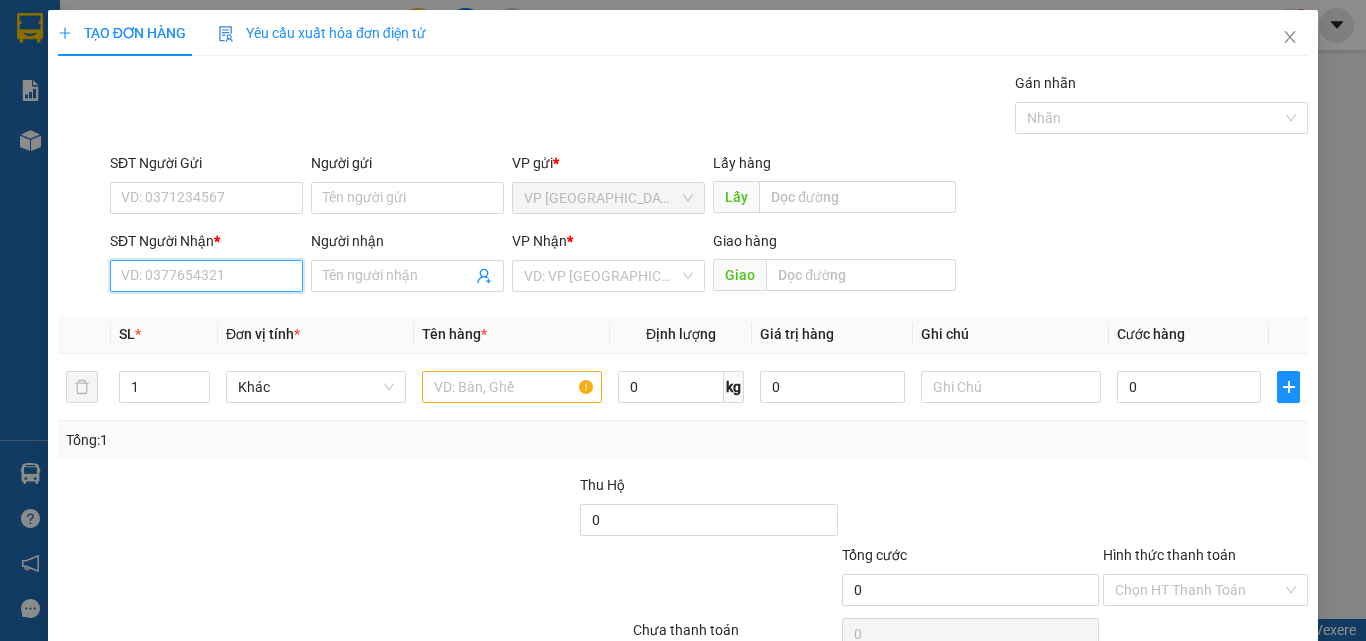 click on "SĐT Người Nhận  *" at bounding box center [206, 276] 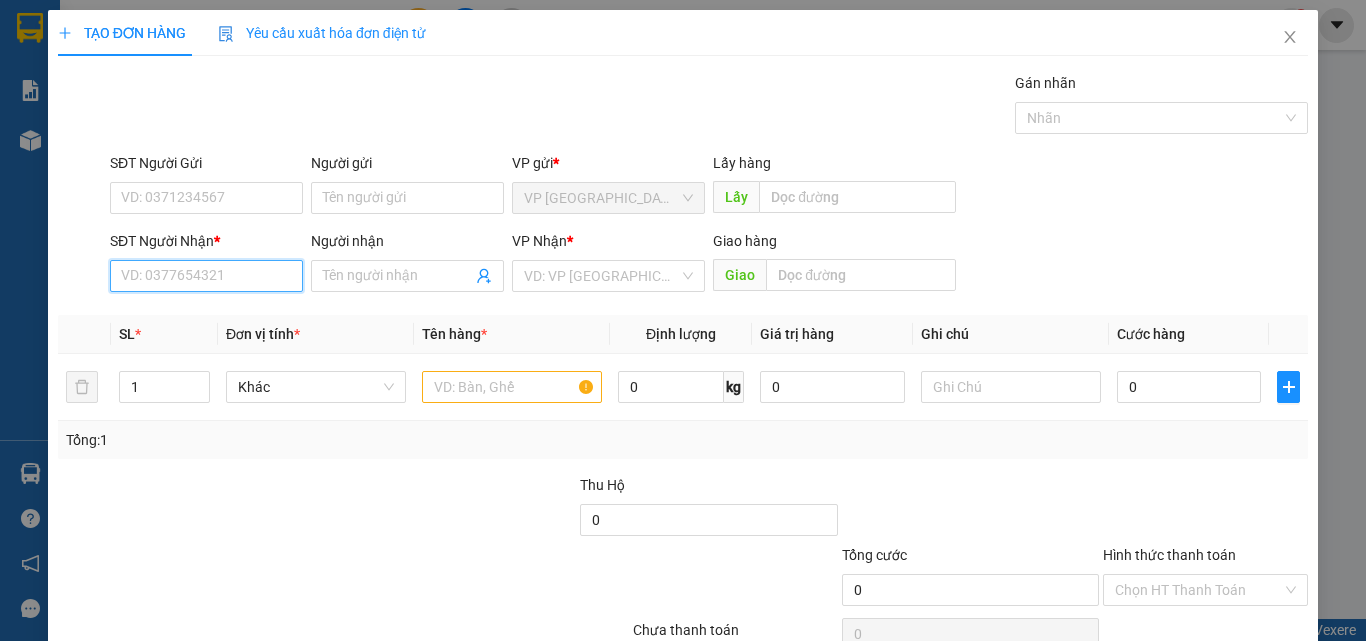click on "SĐT Người Nhận  *" at bounding box center [206, 276] 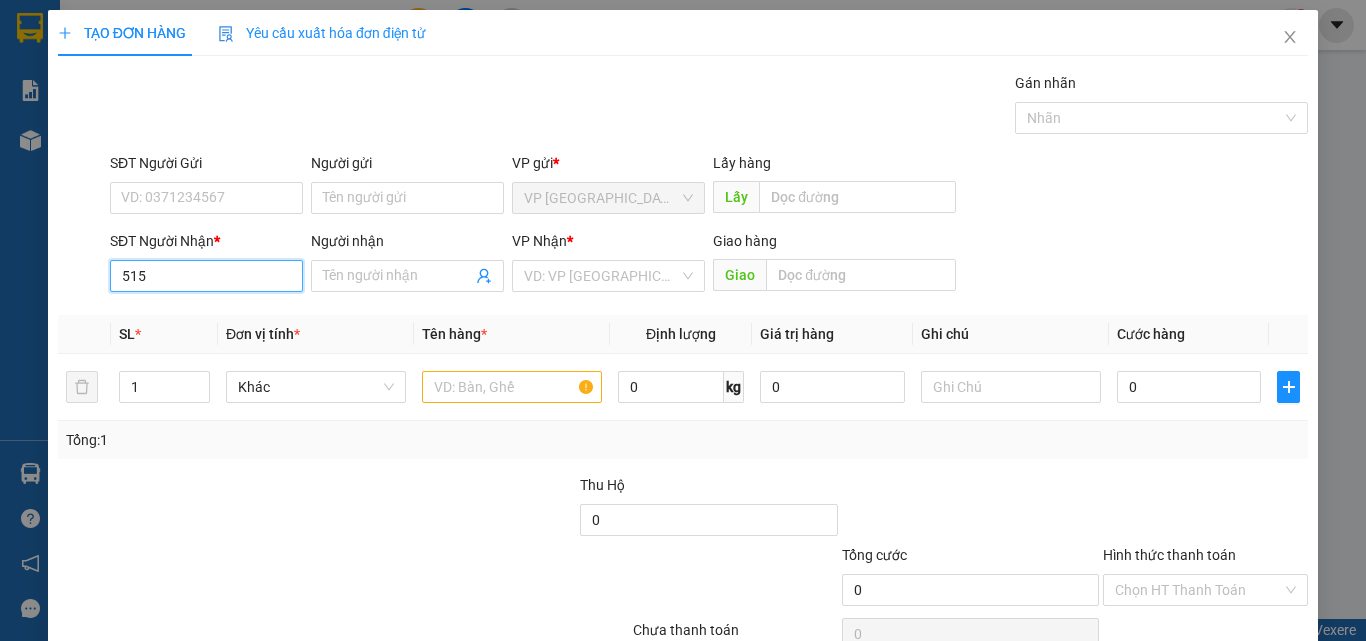 click on "515" at bounding box center [206, 276] 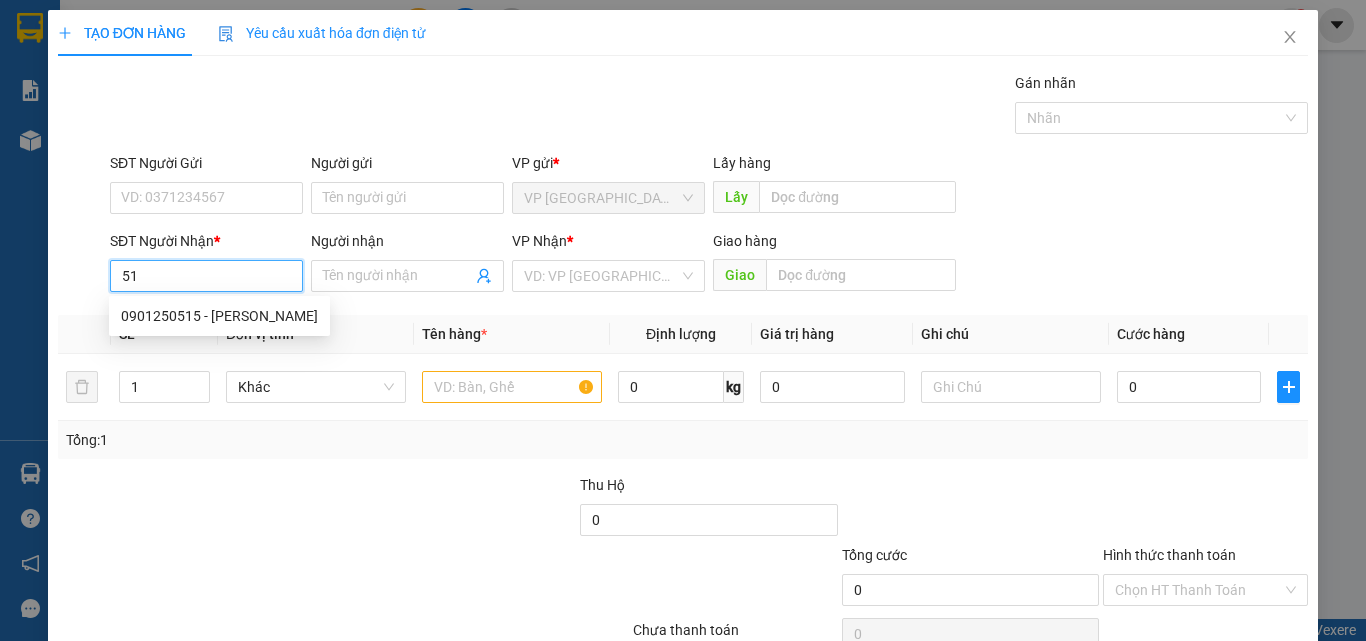 type on "5" 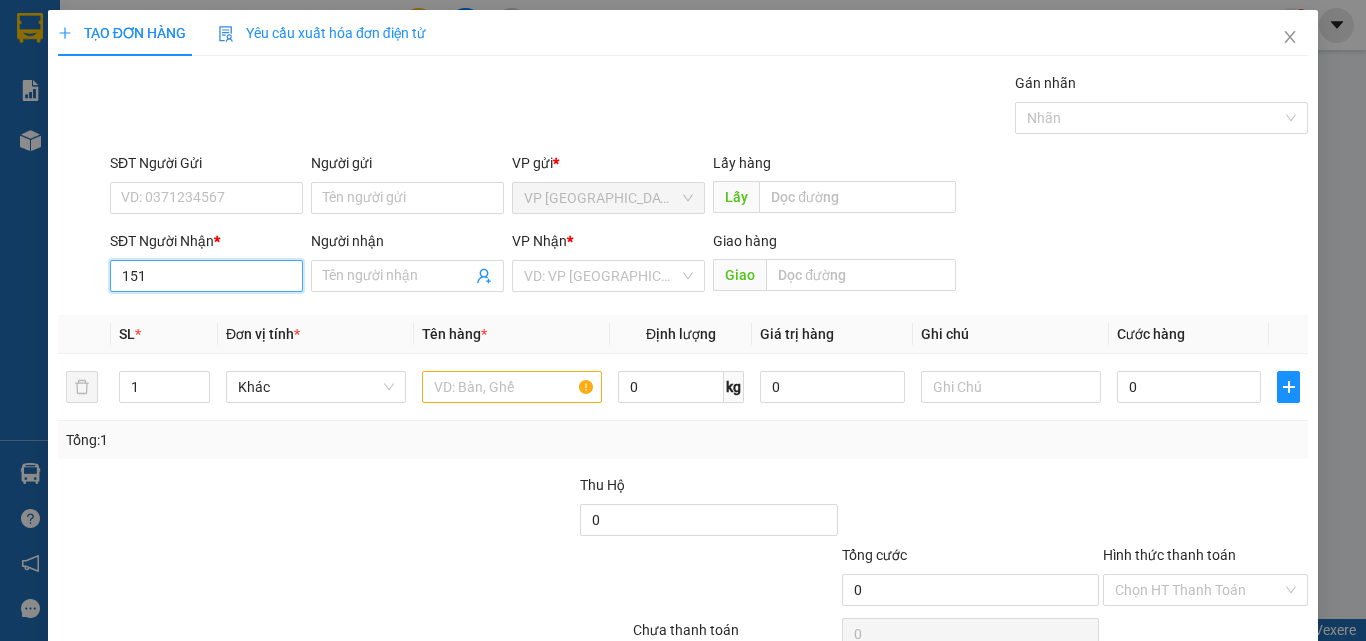 click on "151" at bounding box center (206, 276) 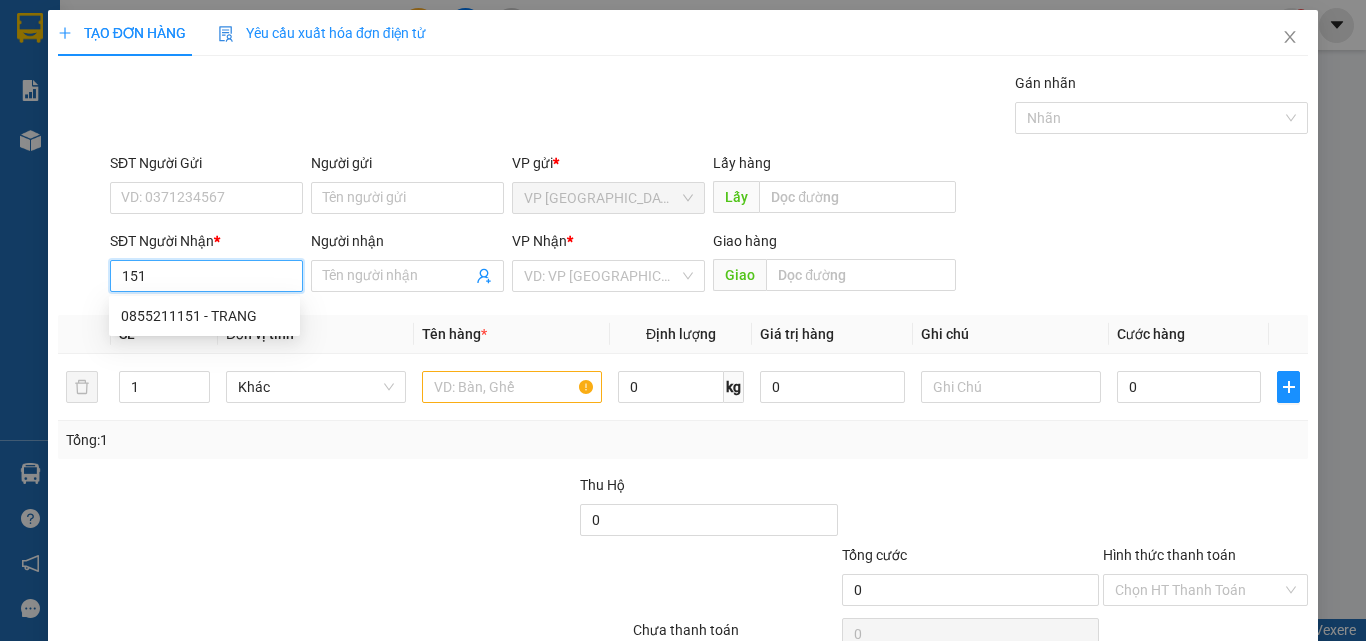 click on "151" at bounding box center (206, 276) 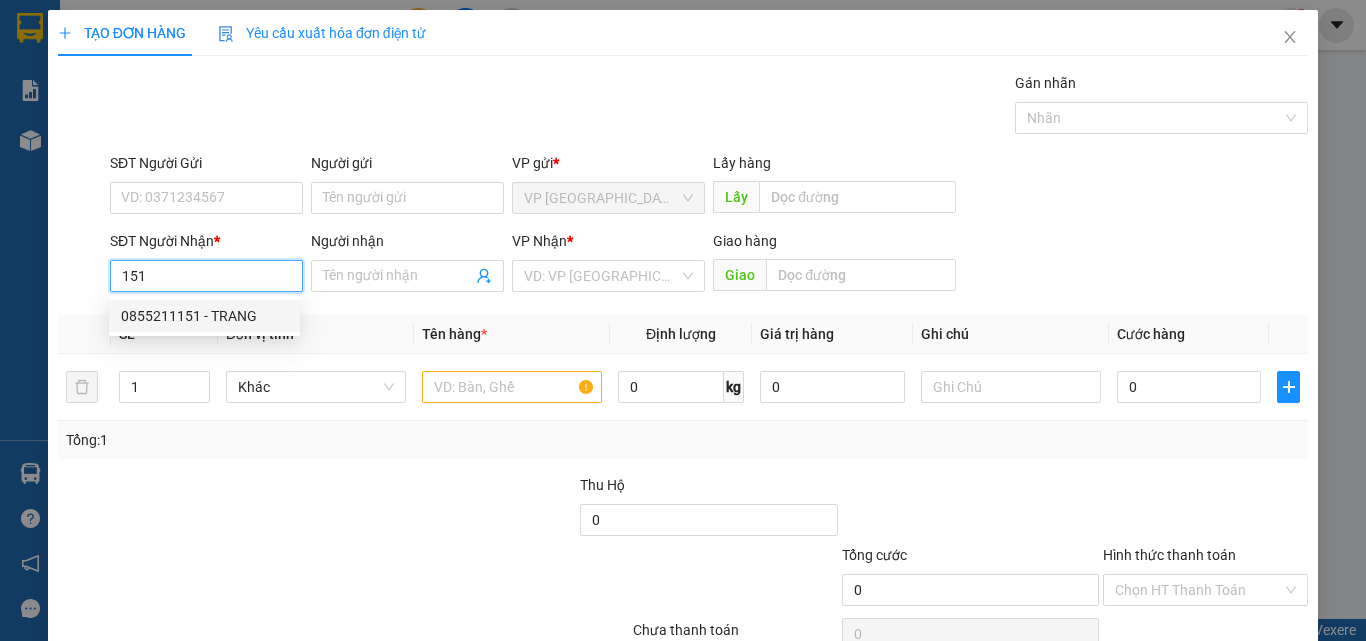 click on "0855211151 - TRANG" at bounding box center (204, 316) 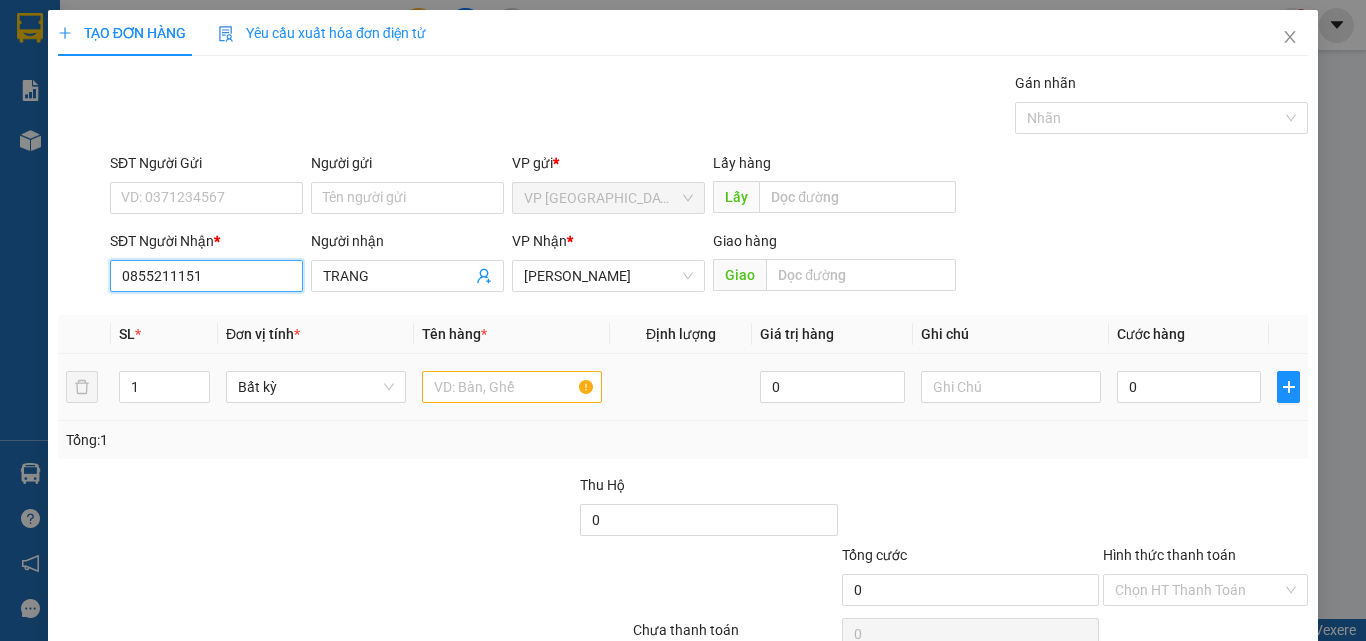 type on "0855211151" 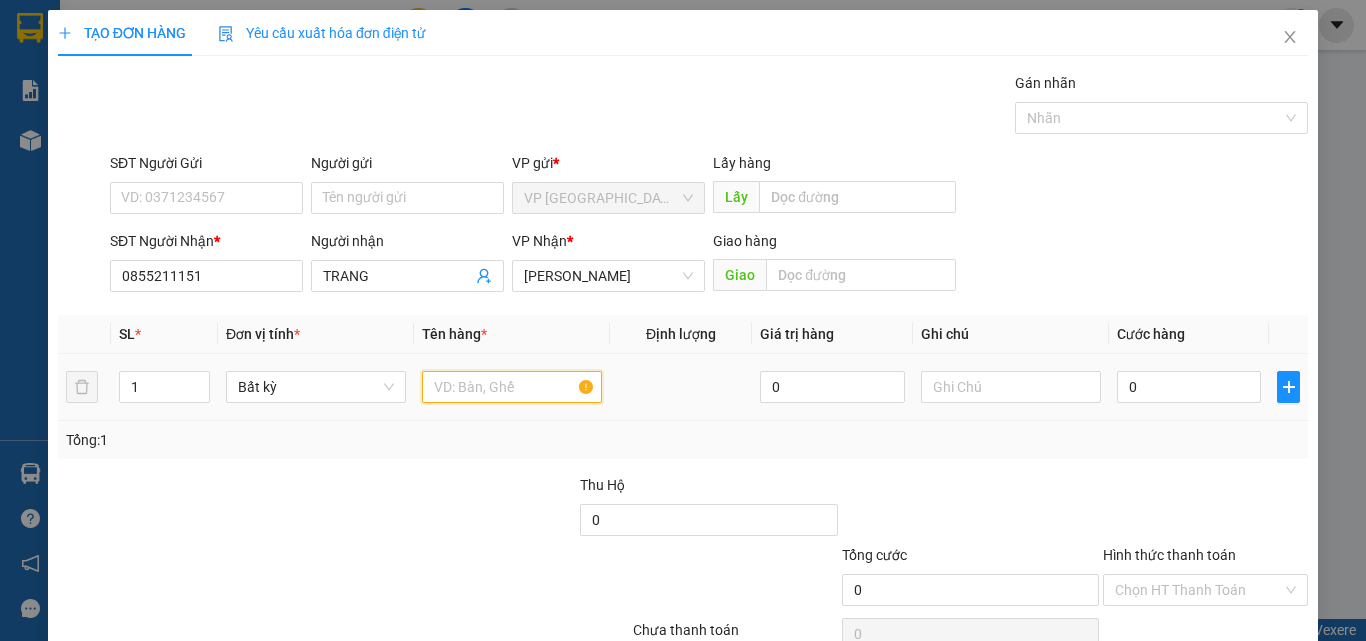 click at bounding box center (512, 387) 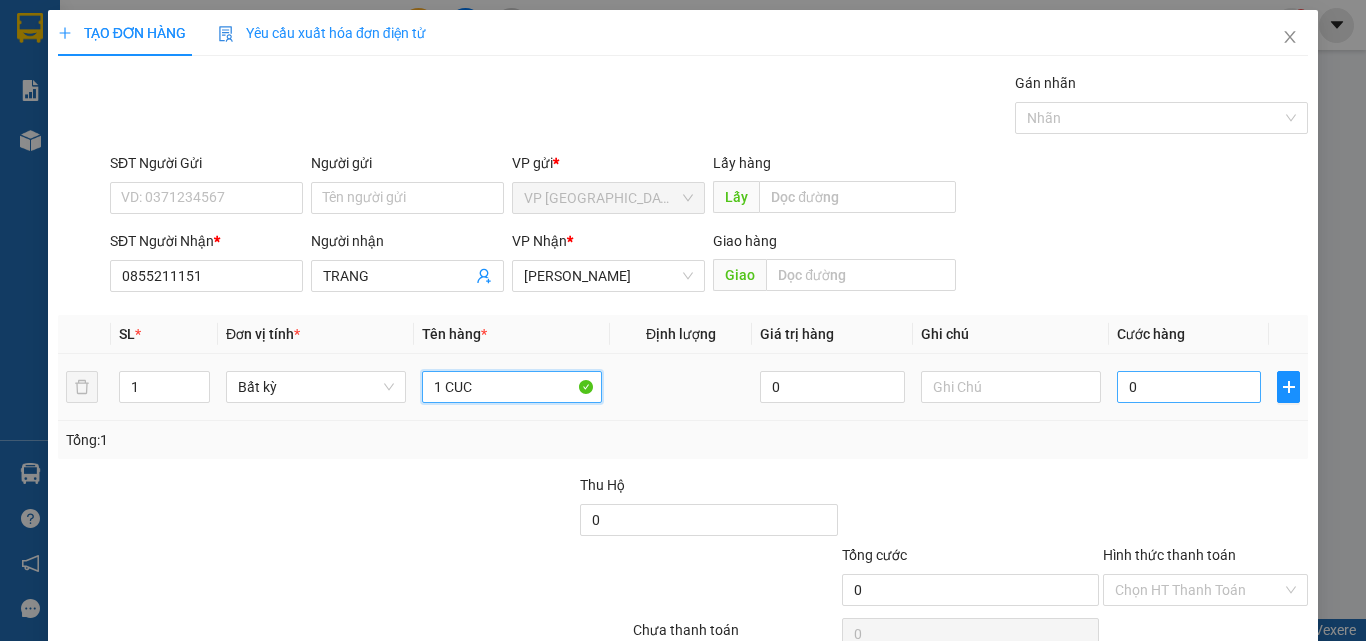 type on "1 CUC" 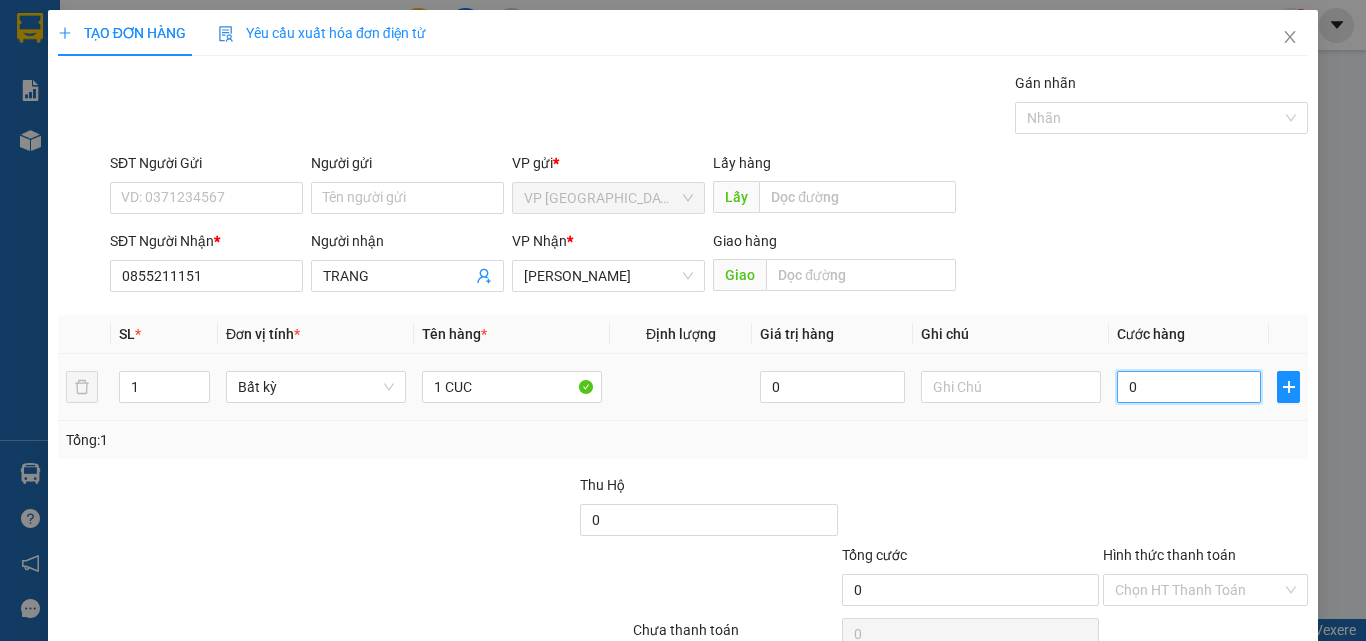 click on "0" at bounding box center [1189, 387] 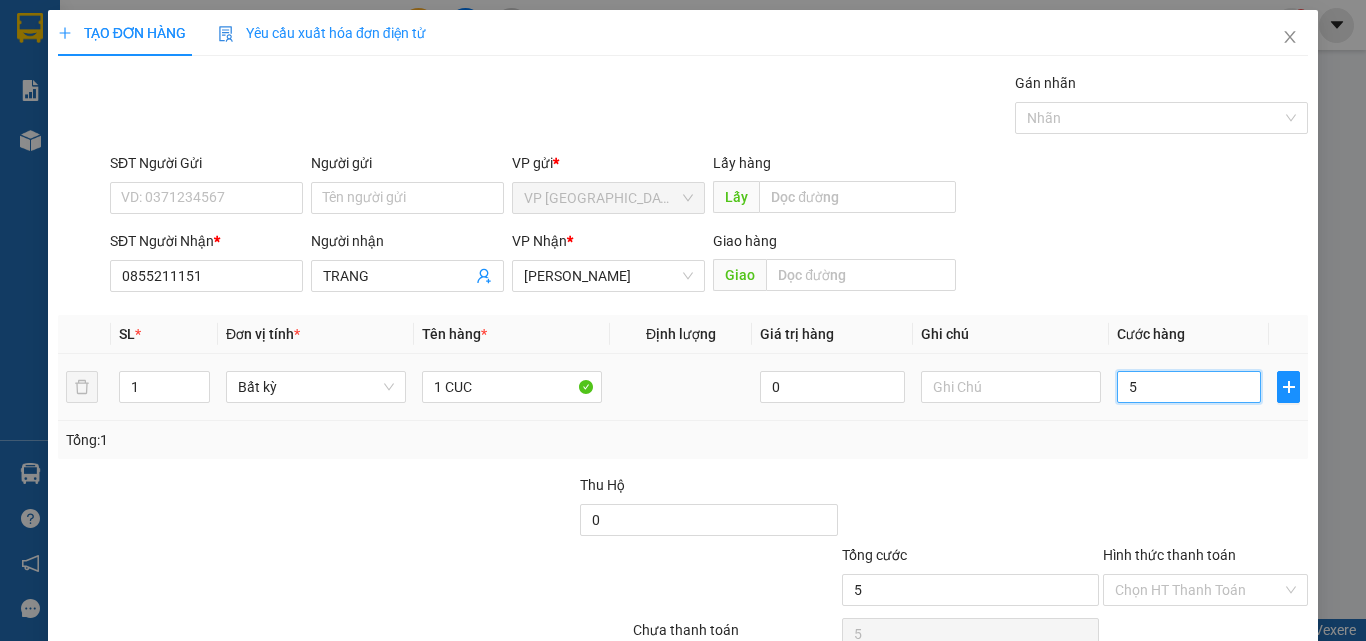 type on "50" 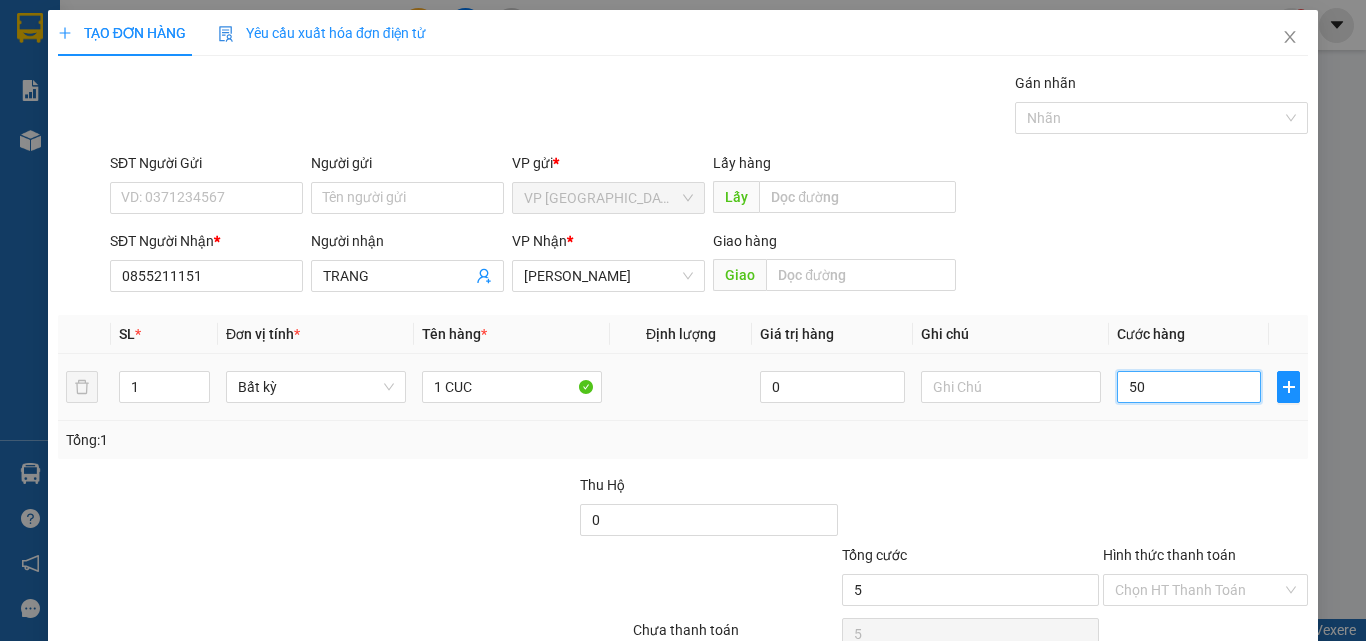 type on "50" 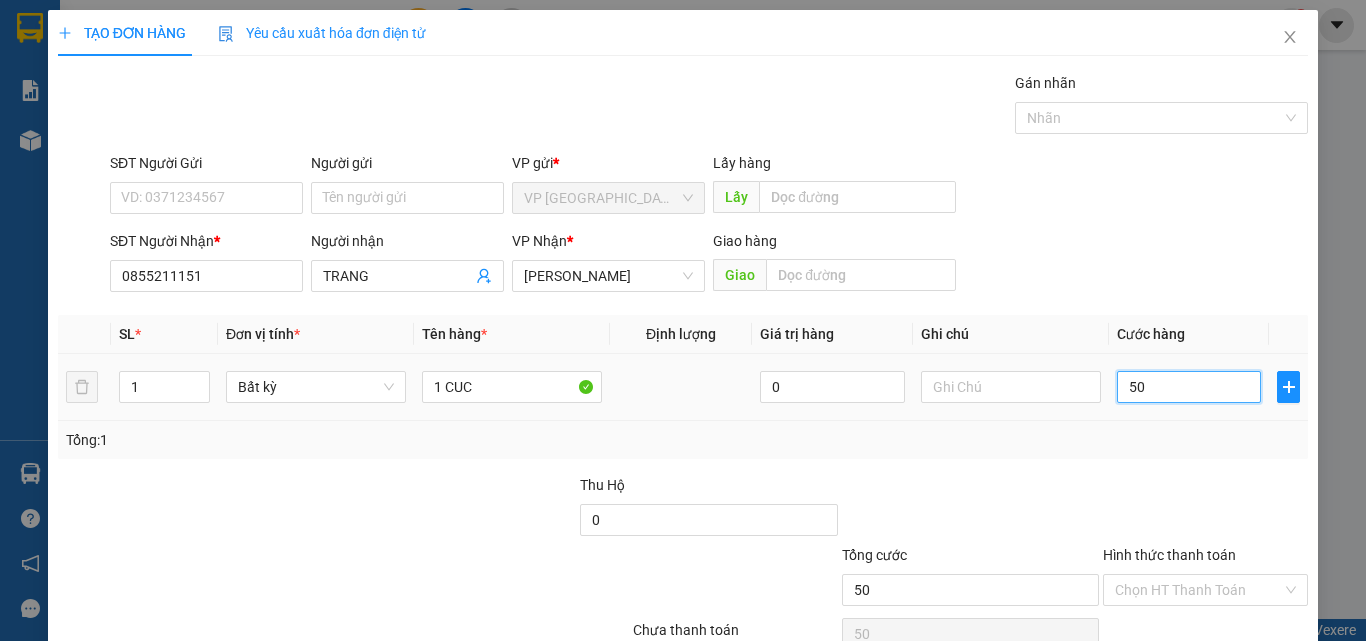 type on "500" 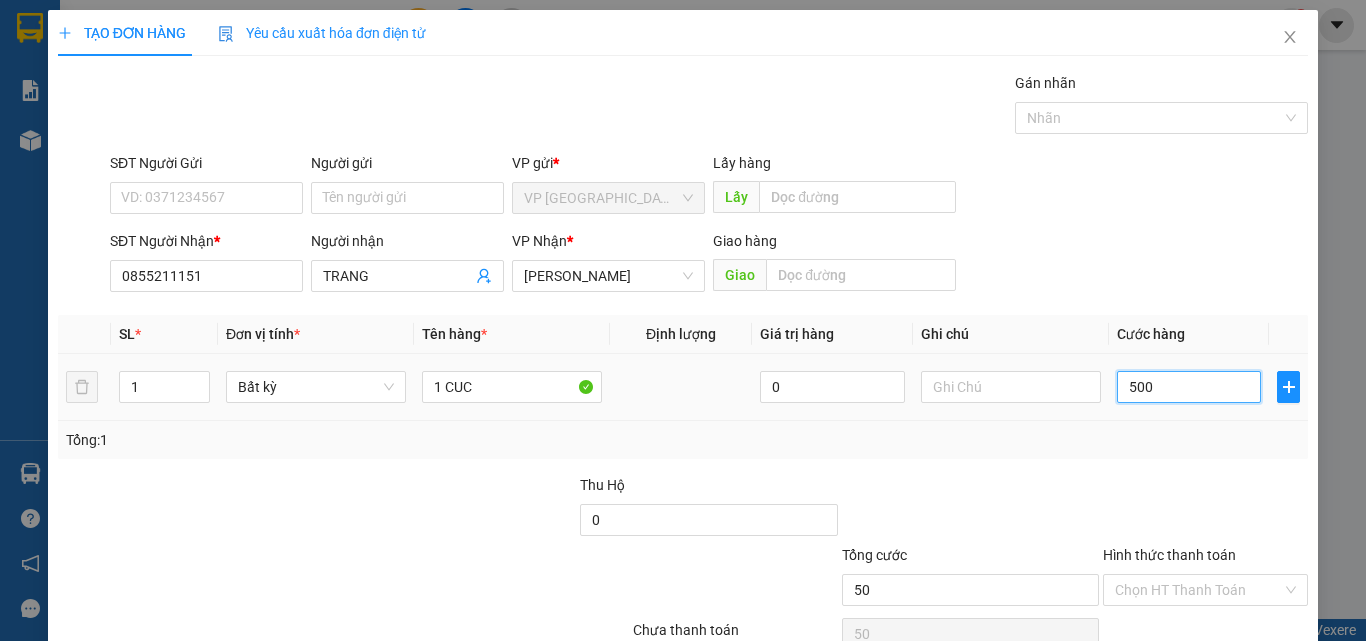 type on "500" 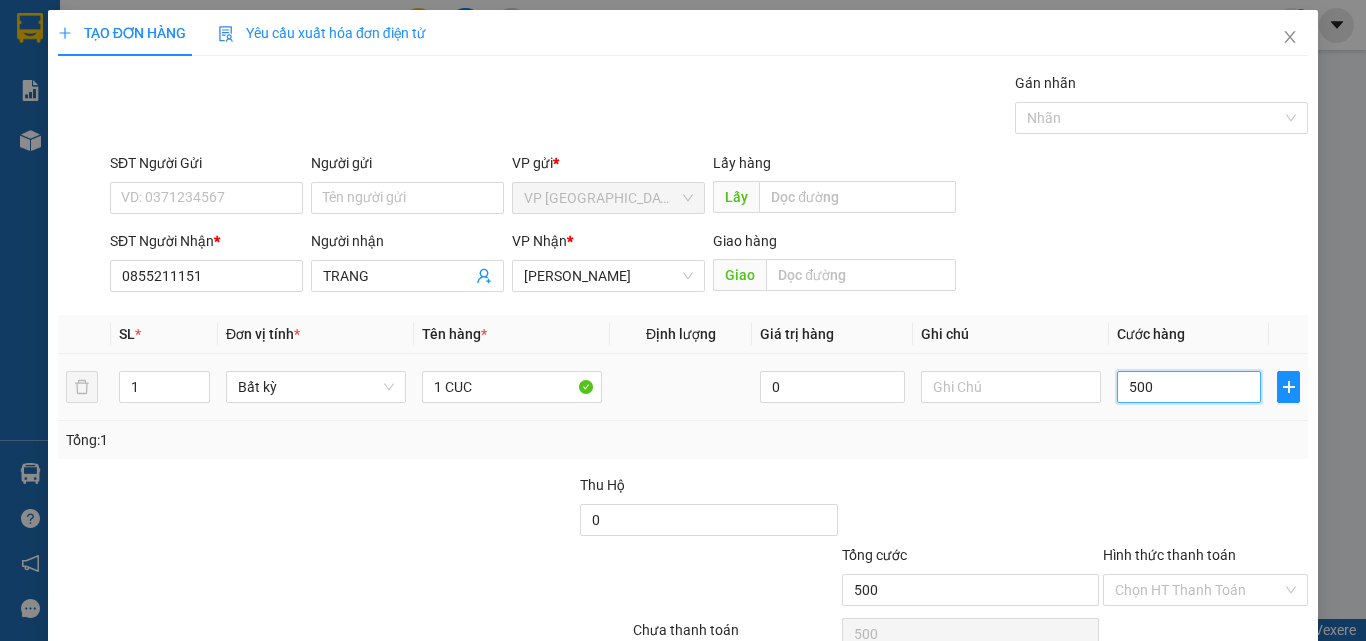 type on "5.000" 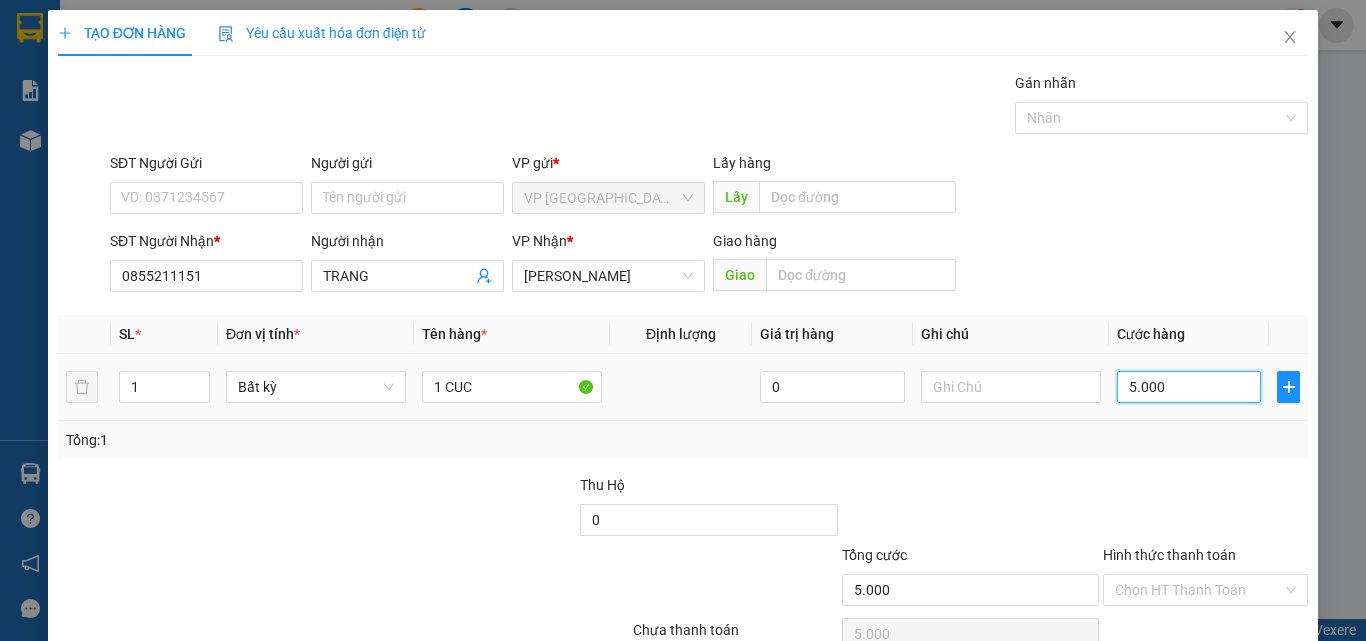 type on "50.000" 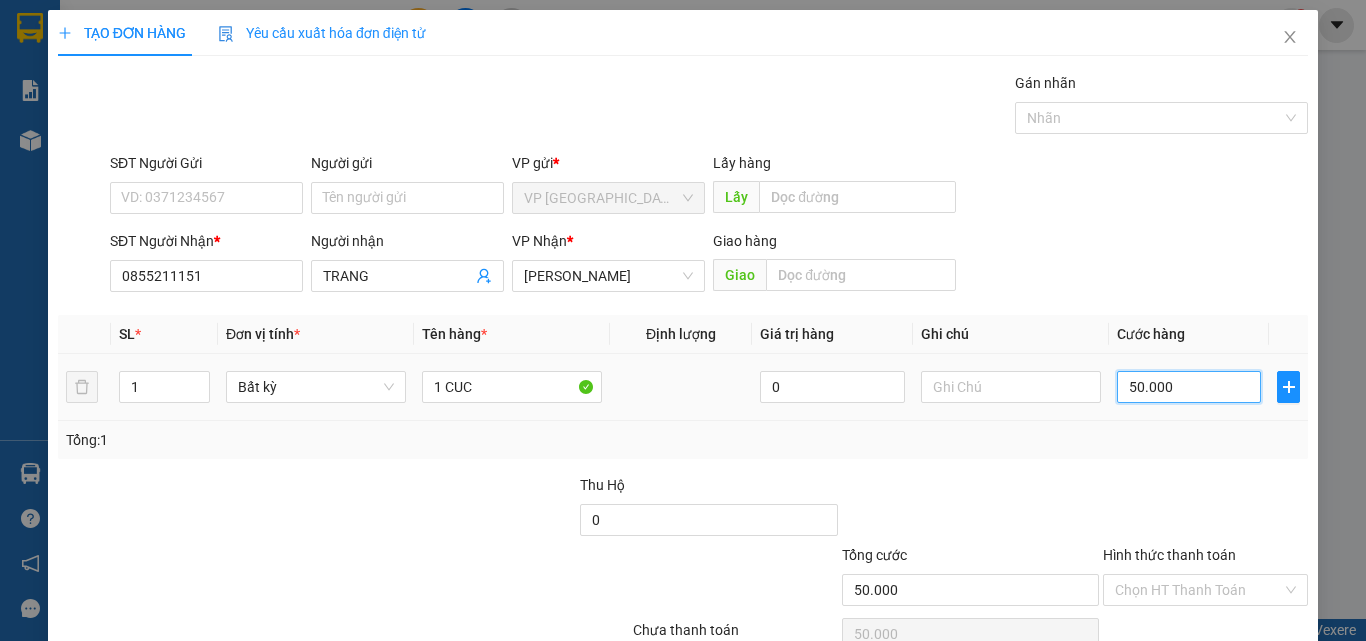 click on "50.000" at bounding box center [1189, 387] 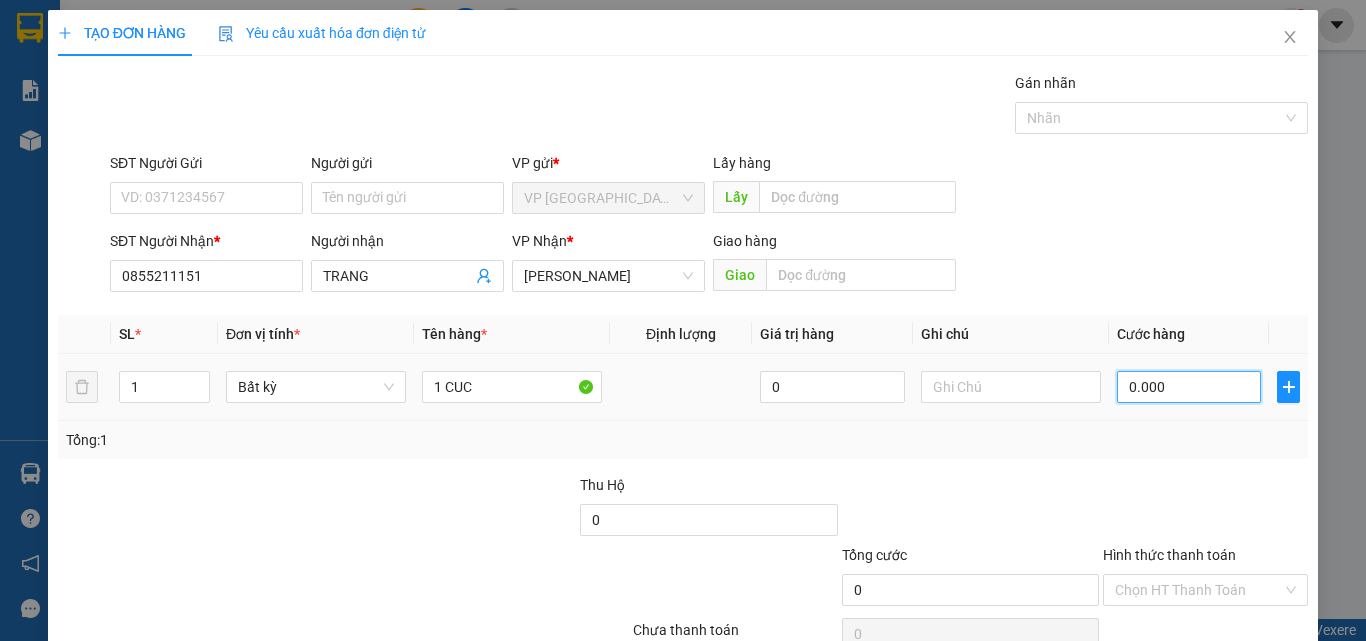 type on "60.000" 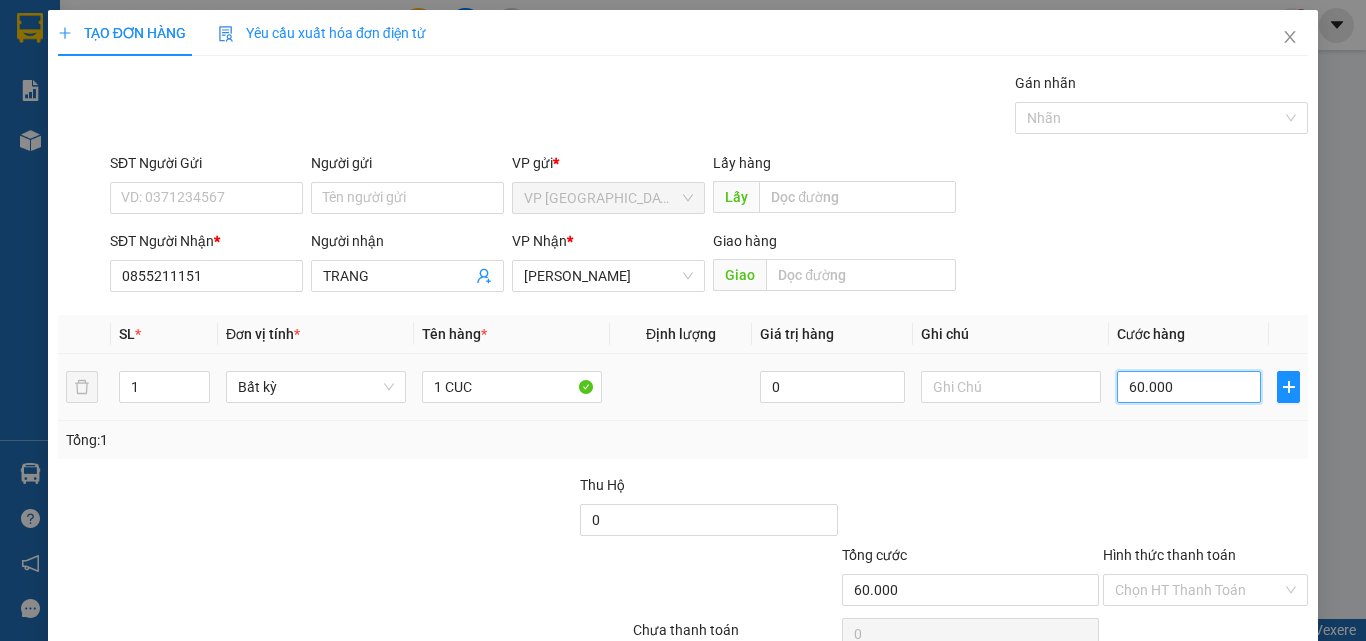 type on "60.000" 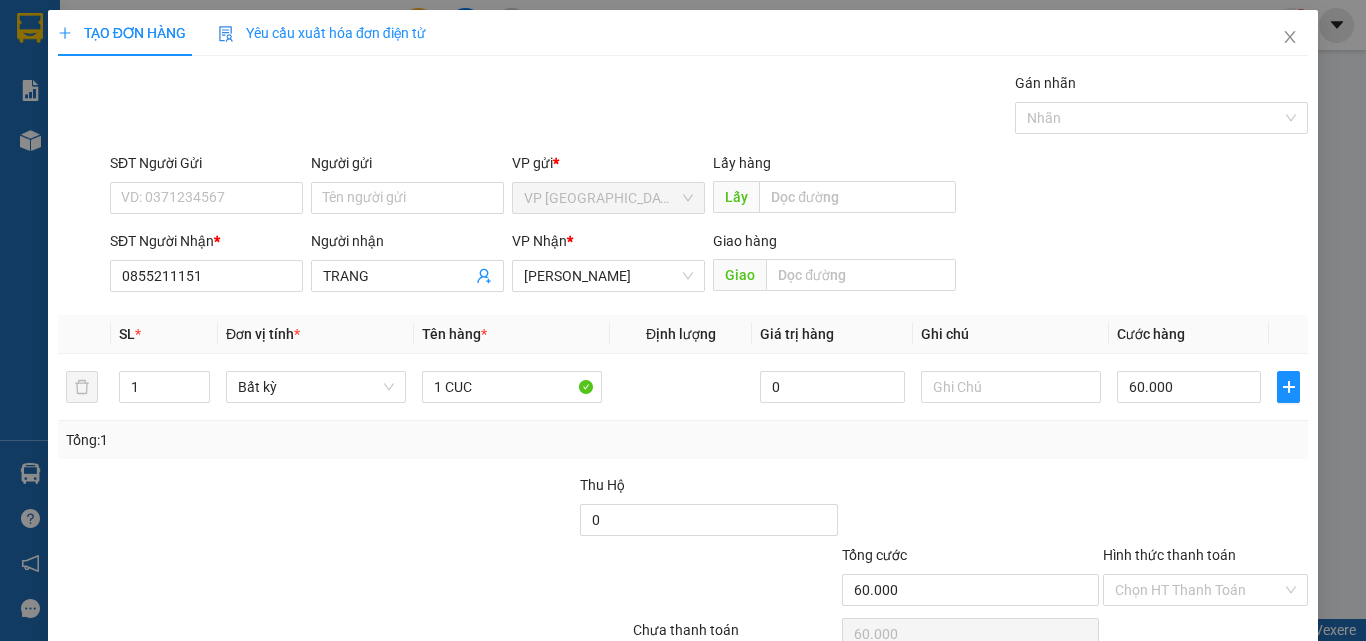 click on "[PERSON_NAME] và In" at bounding box center [1263, 685] 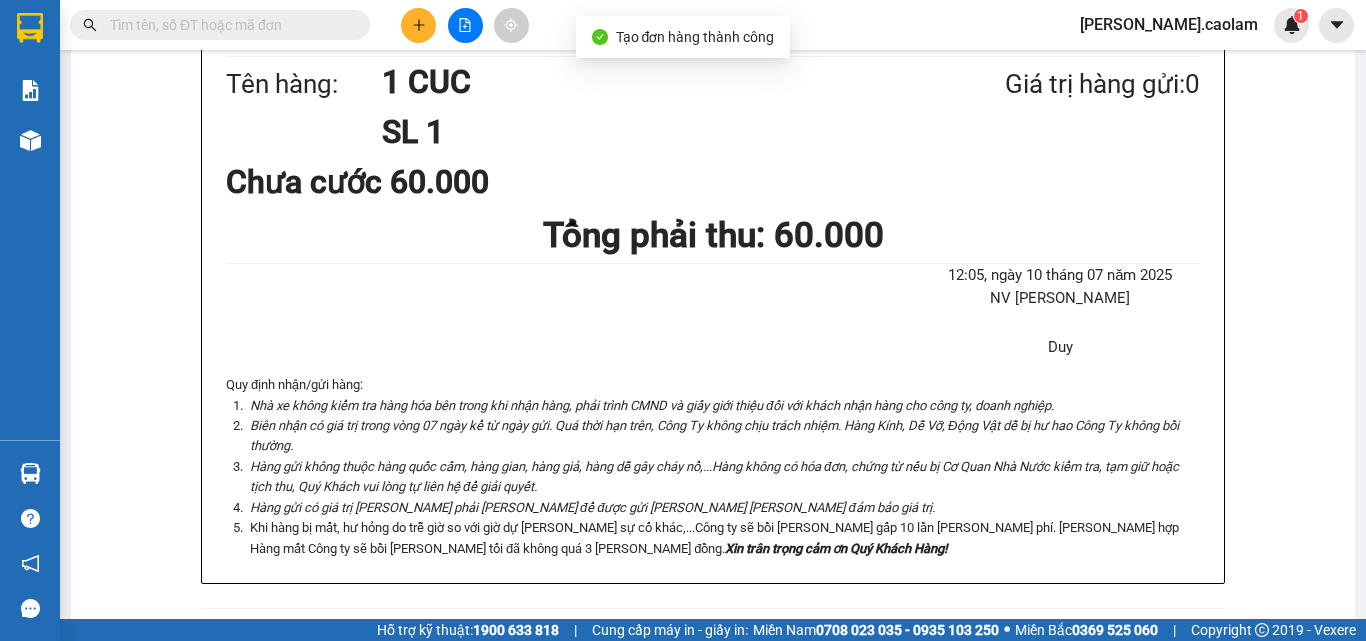 click on "In mẫu A5" at bounding box center [725, -372] 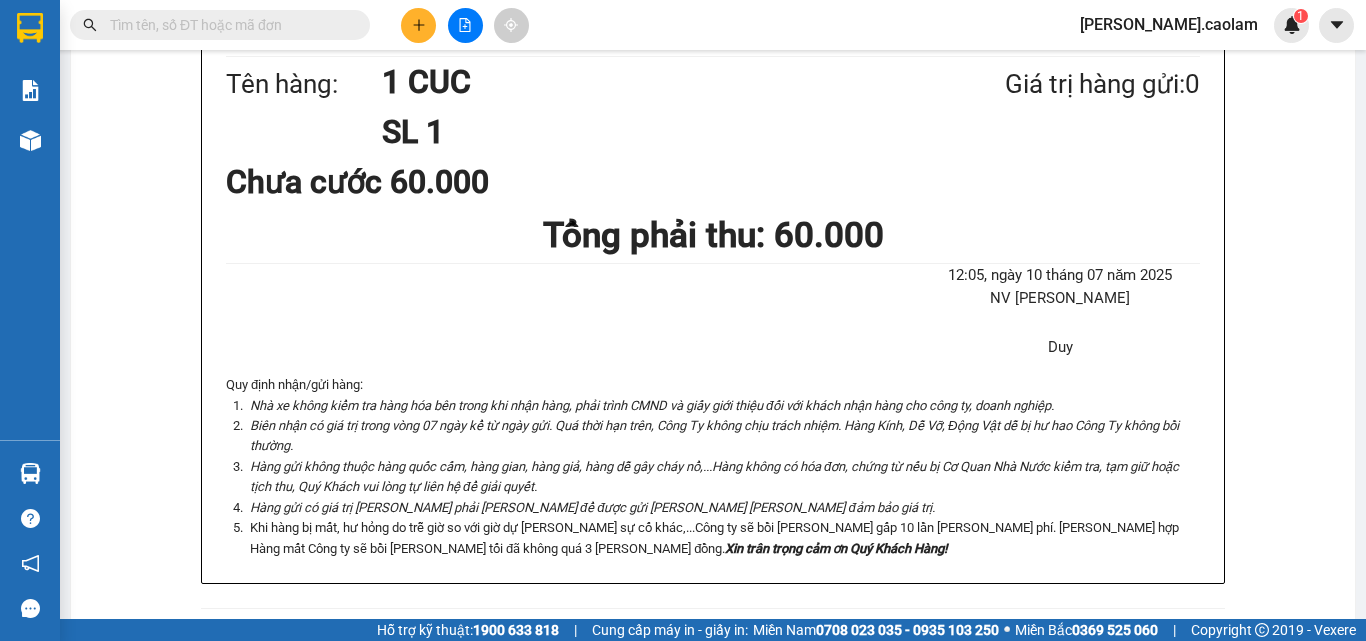 drag, startPoint x: 1039, startPoint y: 565, endPoint x: 1029, endPoint y: 566, distance: 10.049875 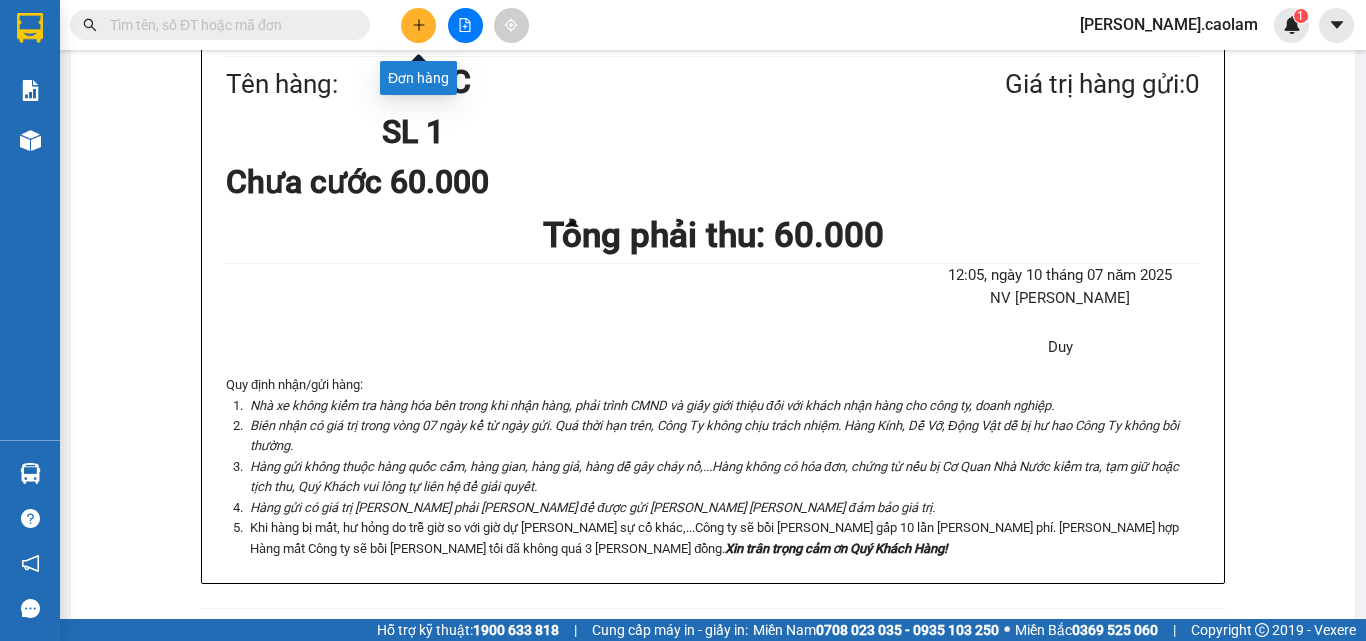 click at bounding box center (418, 25) 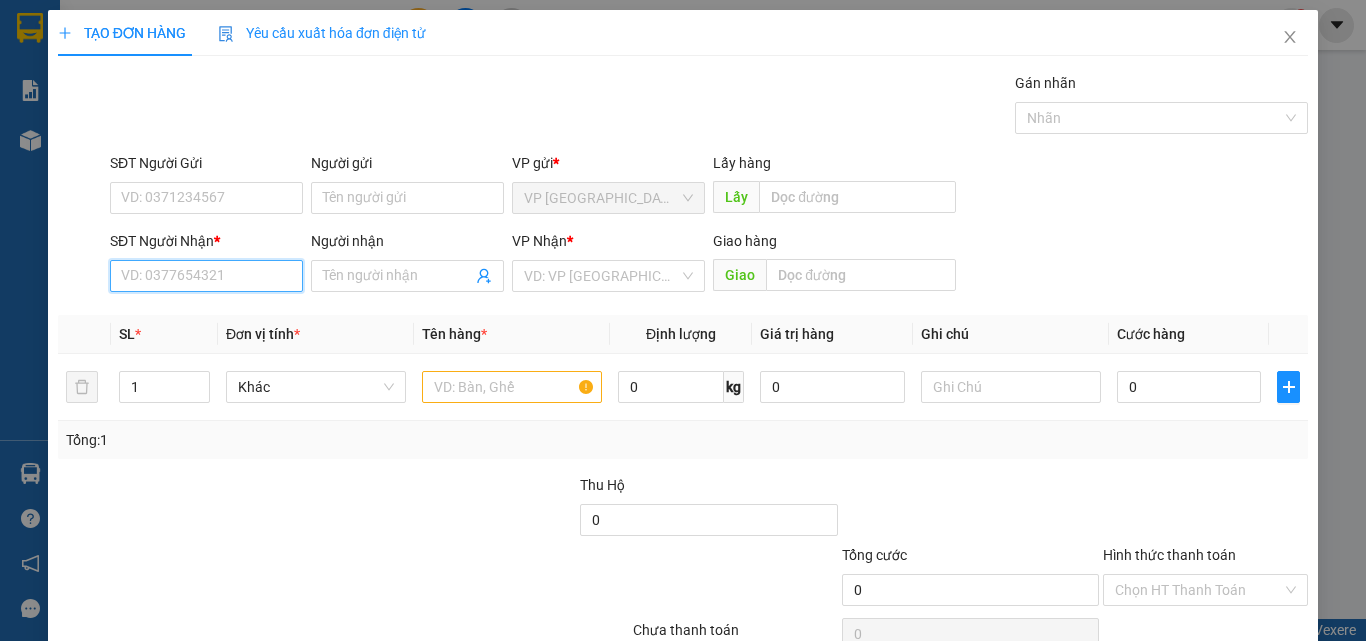 click on "SĐT Người Nhận  *" at bounding box center (206, 276) 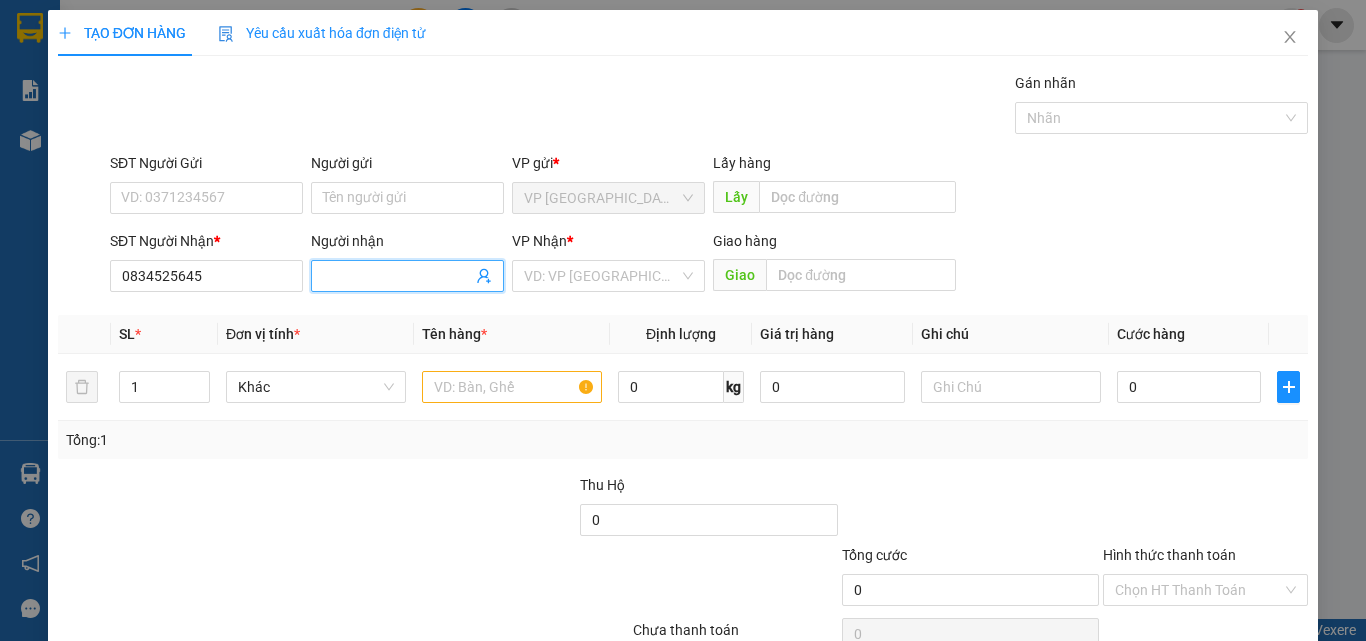 click on "Người nhận" at bounding box center [397, 276] 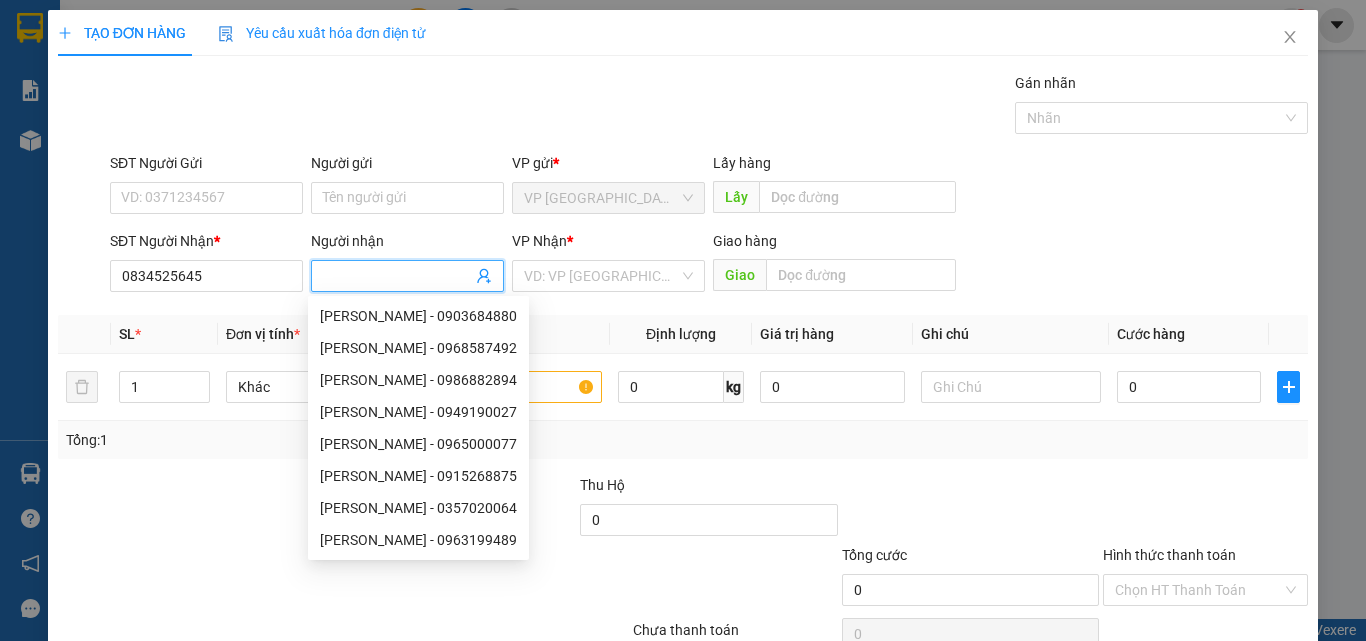 drag, startPoint x: 394, startPoint y: 276, endPoint x: 370, endPoint y: 274, distance: 24.083189 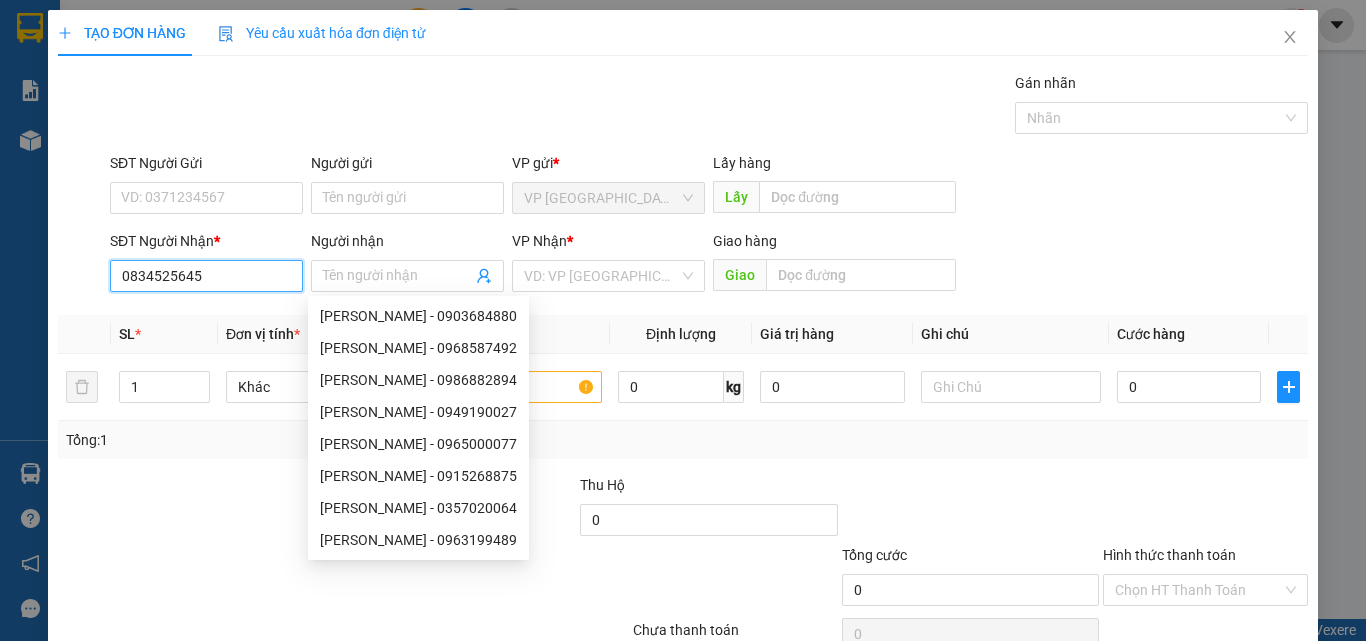 click on "0834525645" at bounding box center [206, 276] 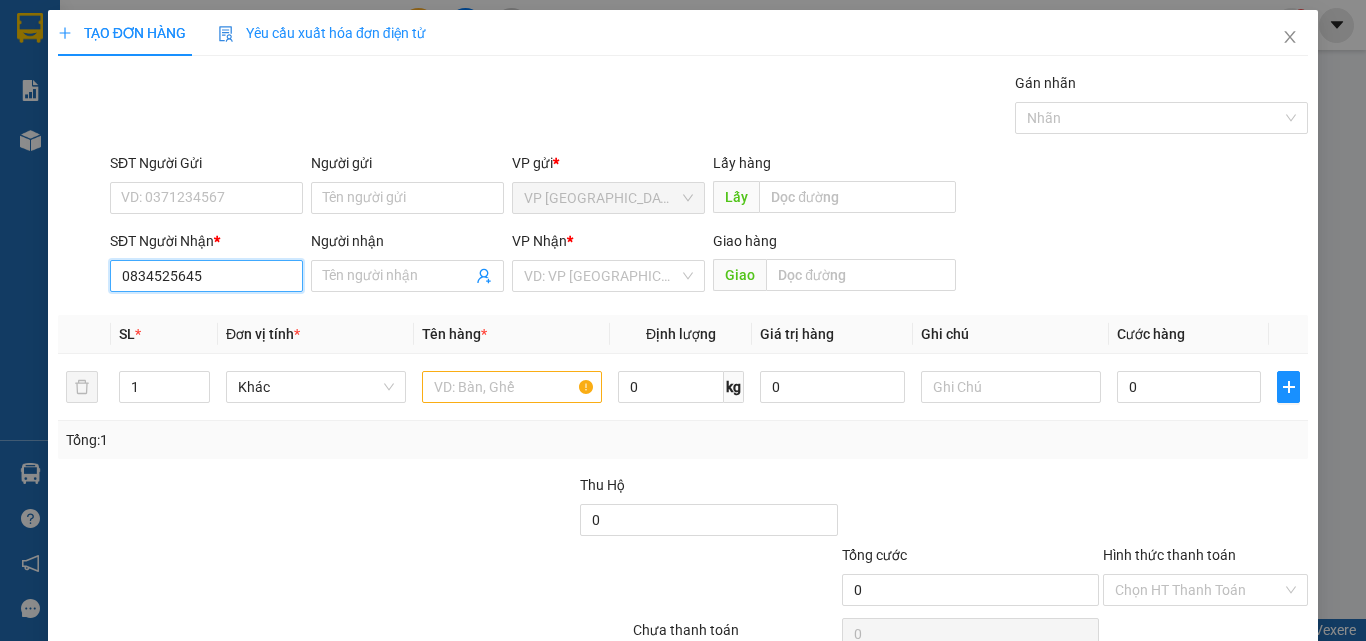 click on "0834525645" at bounding box center (206, 276) 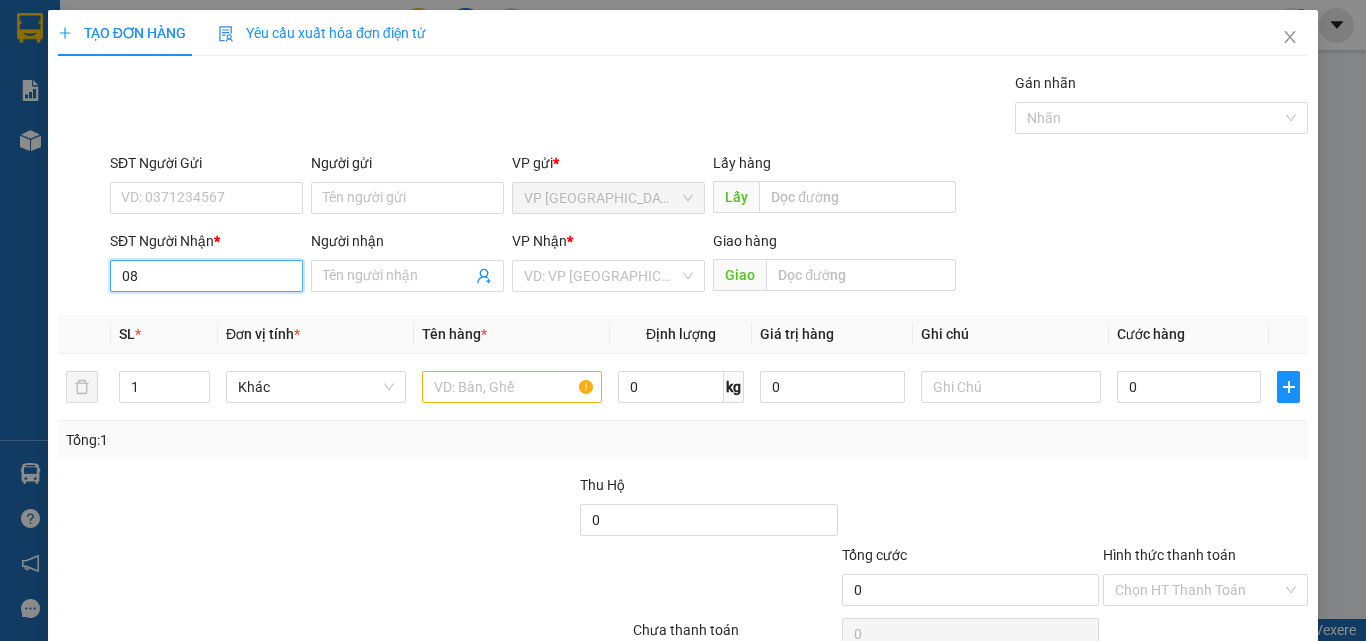 type on "0" 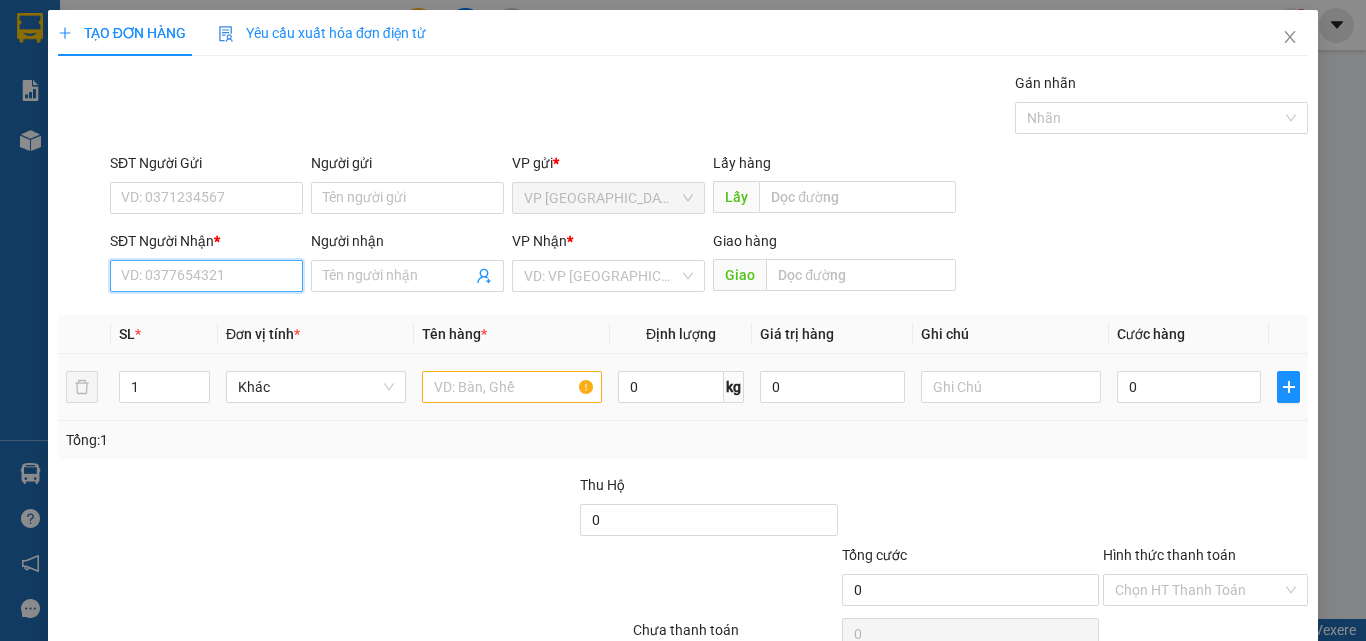 type 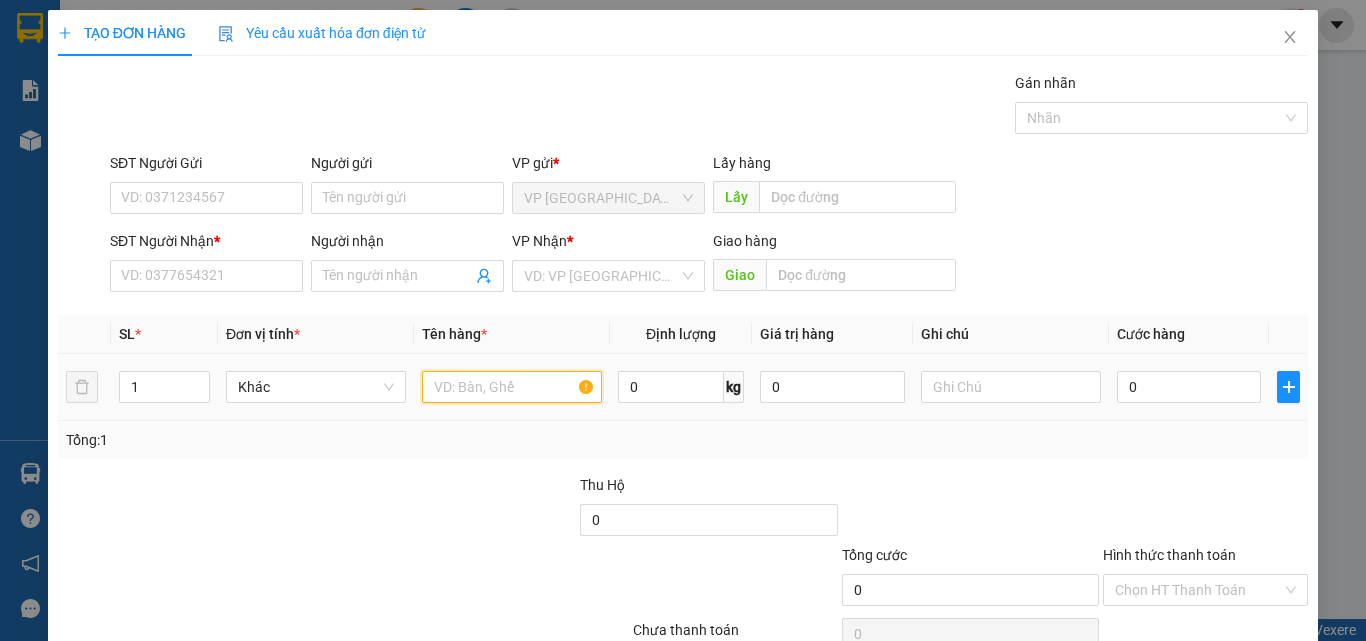 click at bounding box center [512, 387] 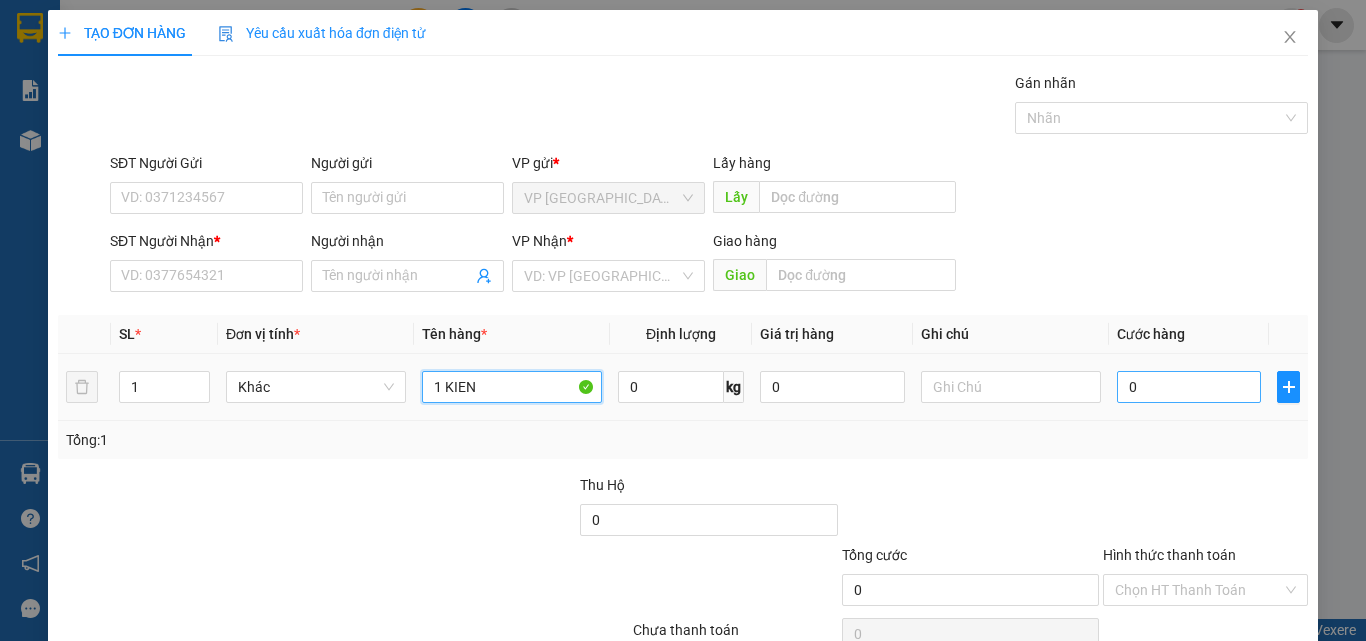 type on "1 KIEN" 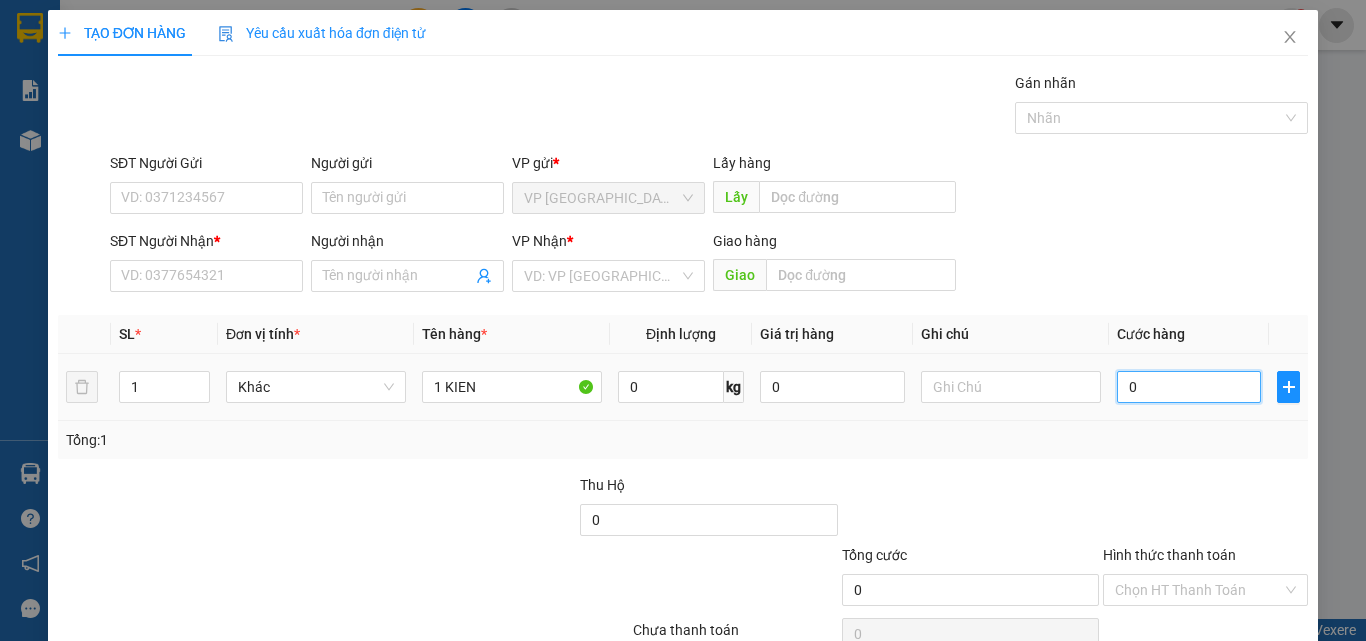click on "0" at bounding box center [1189, 387] 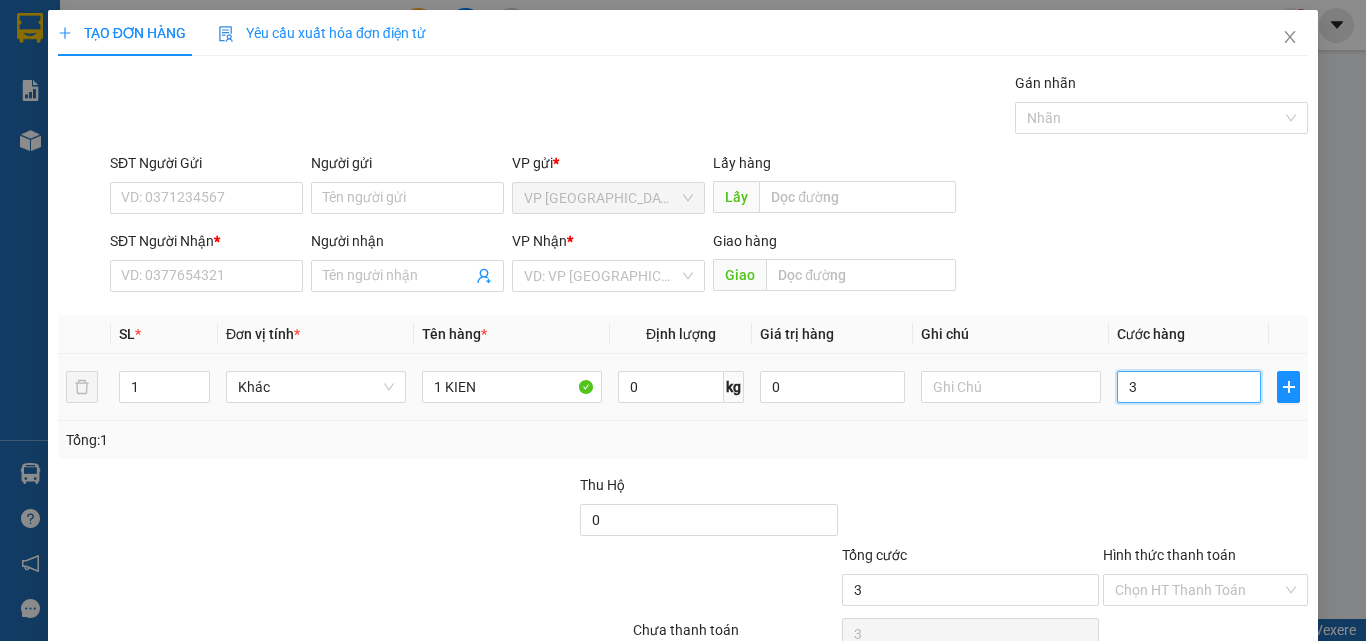 type on "30" 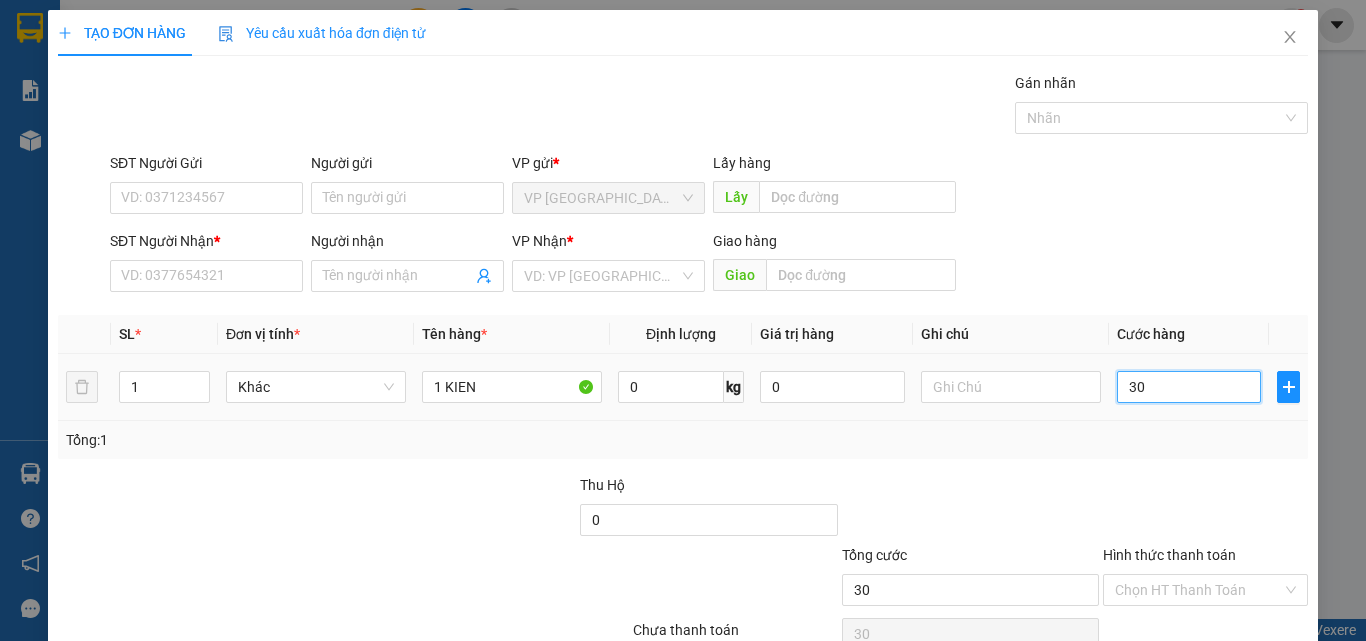 type on "300" 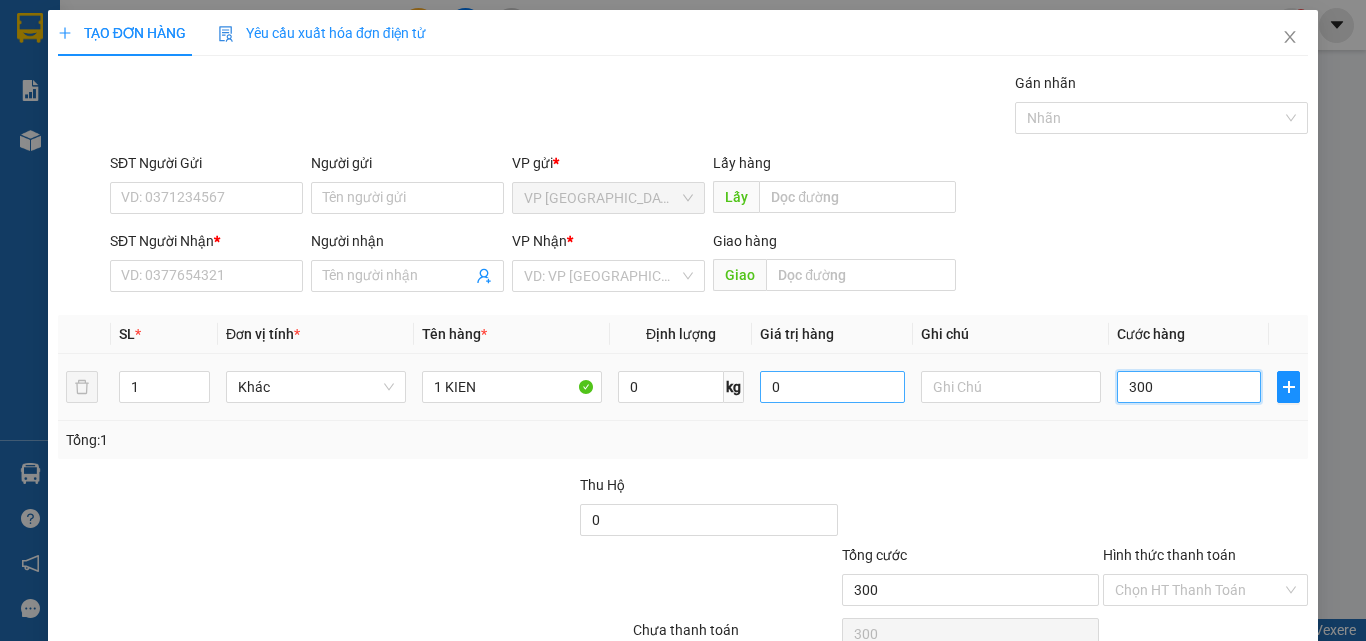 type on "3.000" 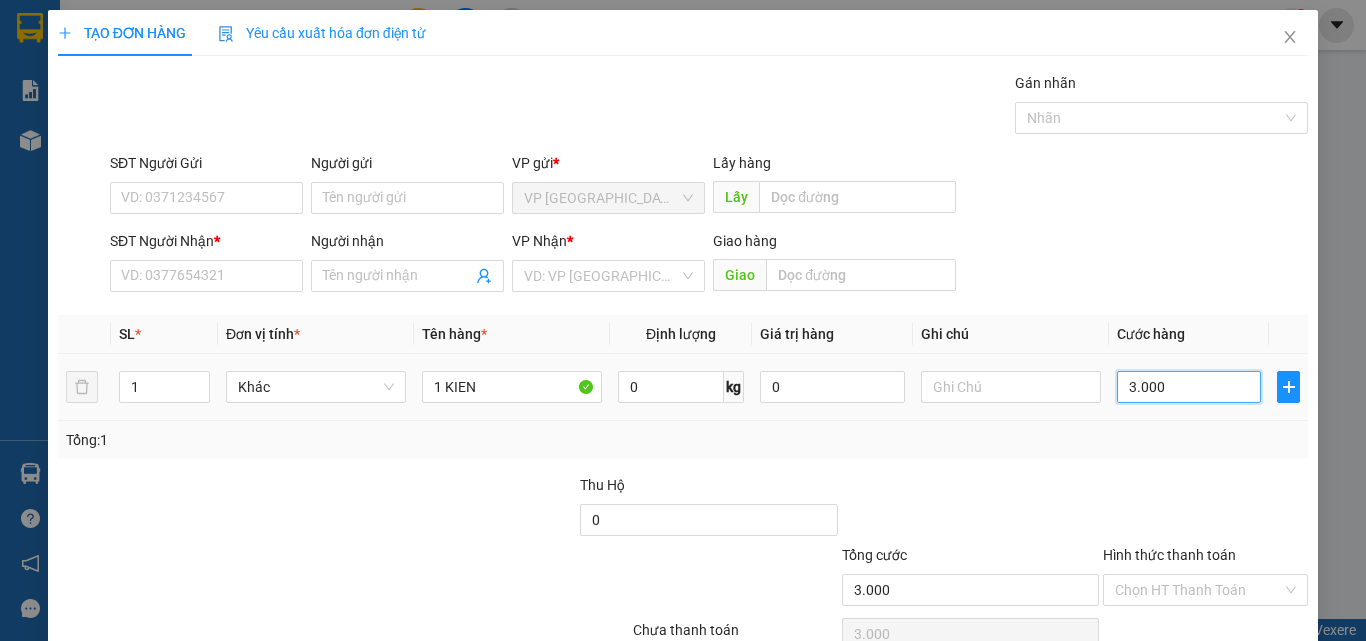 type on "30.000" 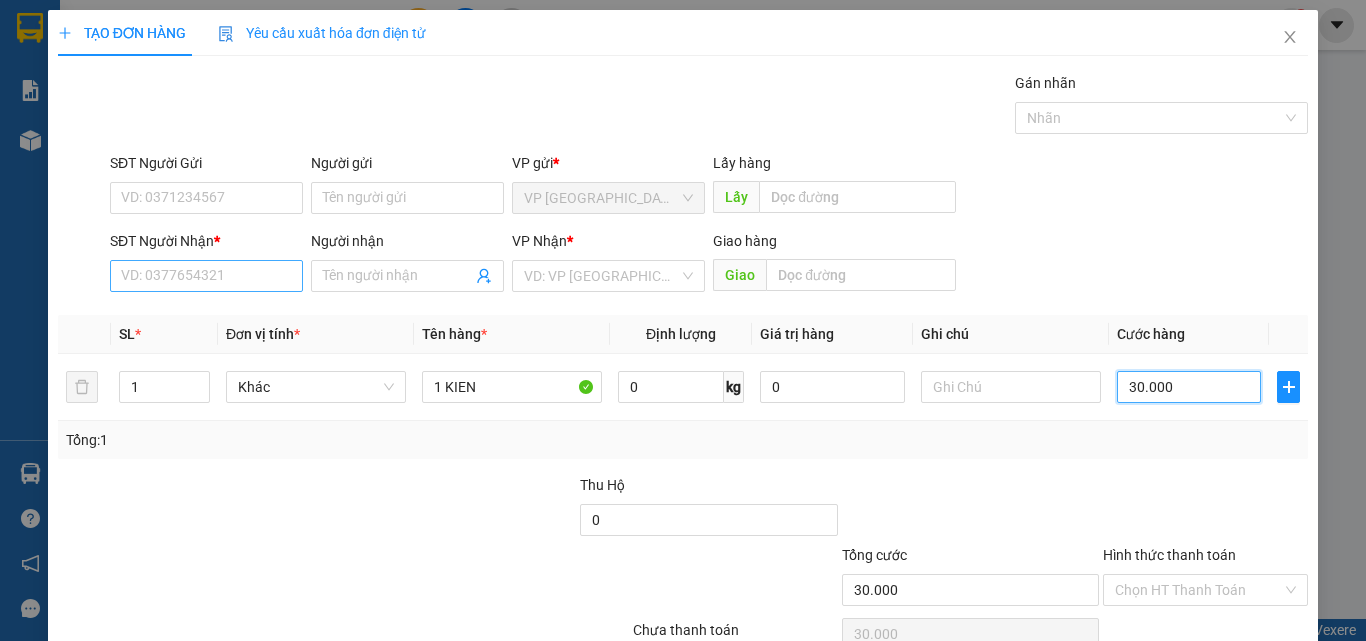 type on "30.000" 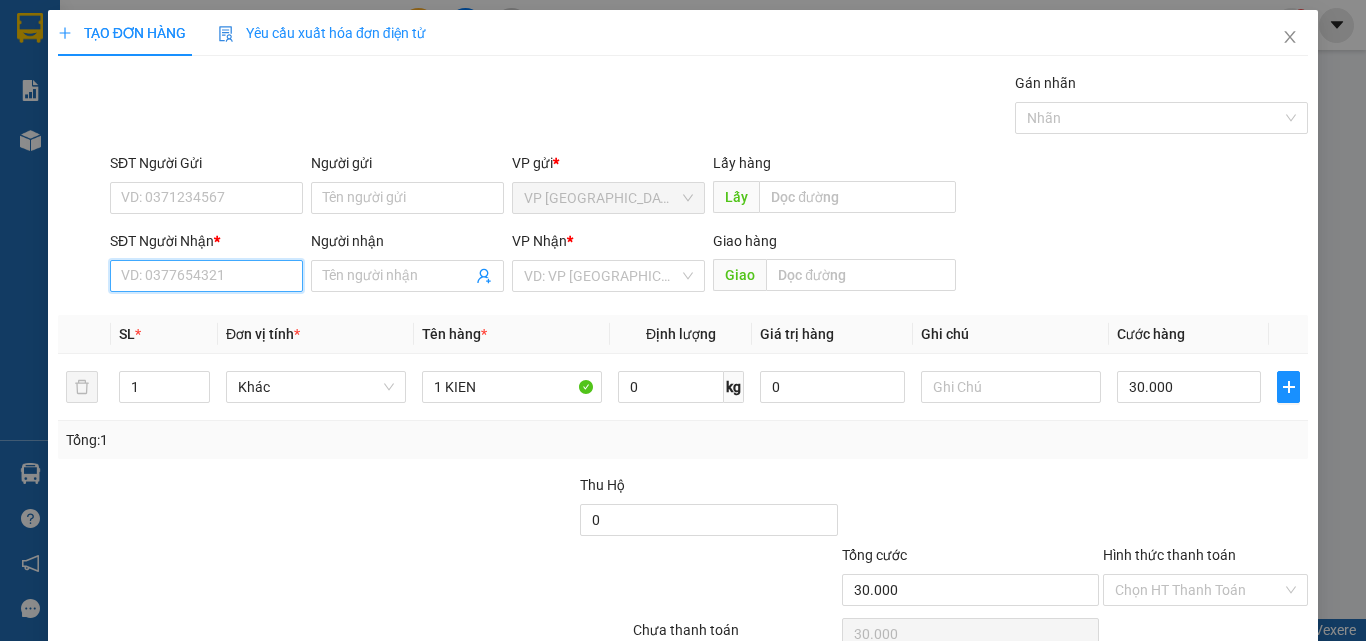 click on "SĐT Người Nhận  *" at bounding box center [206, 276] 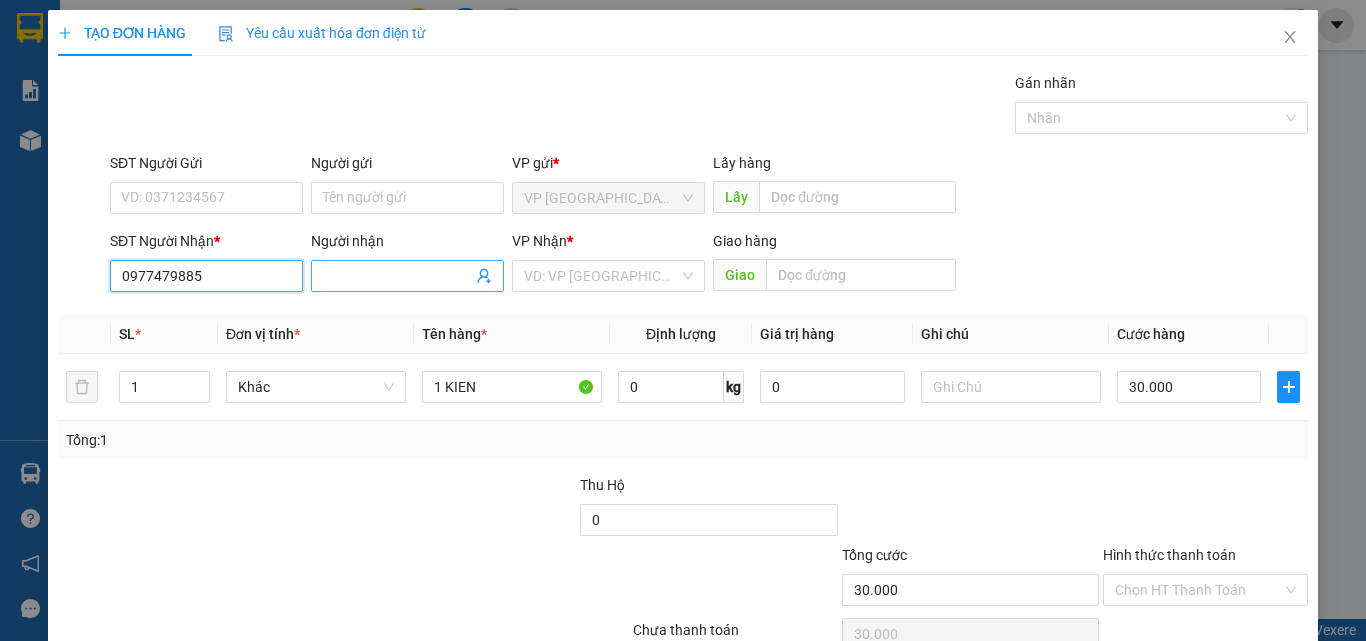 type on "0977479885" 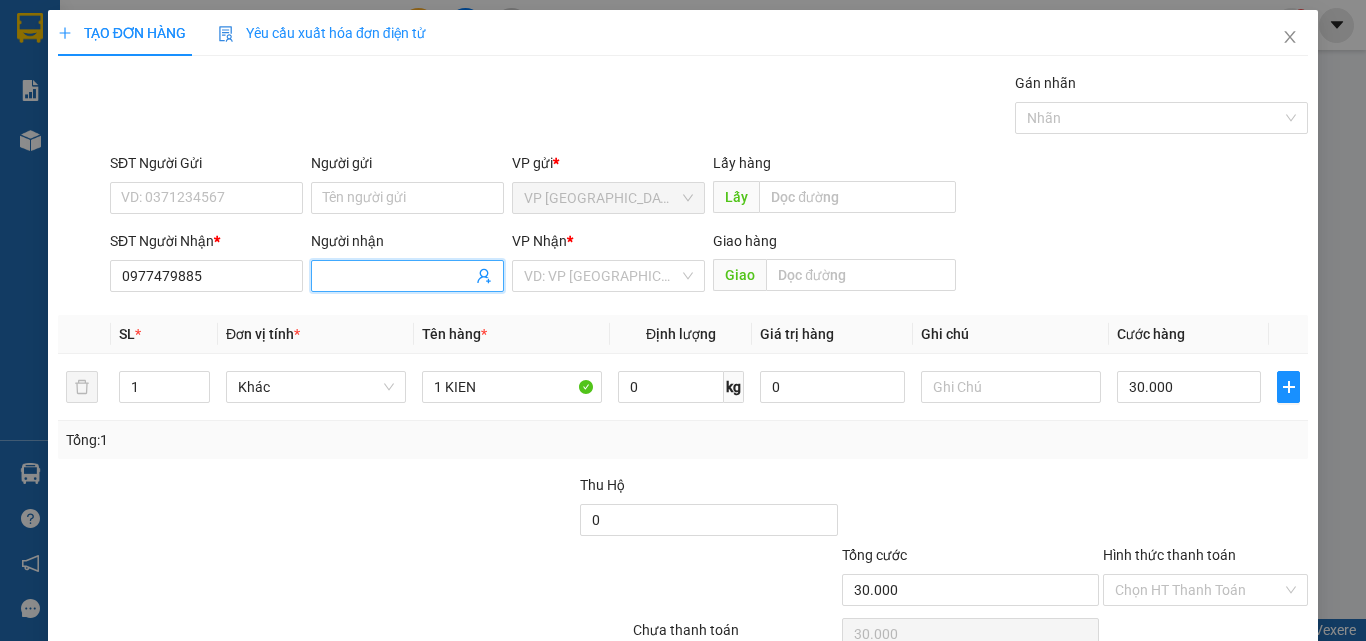 click on "Người nhận" at bounding box center [397, 276] 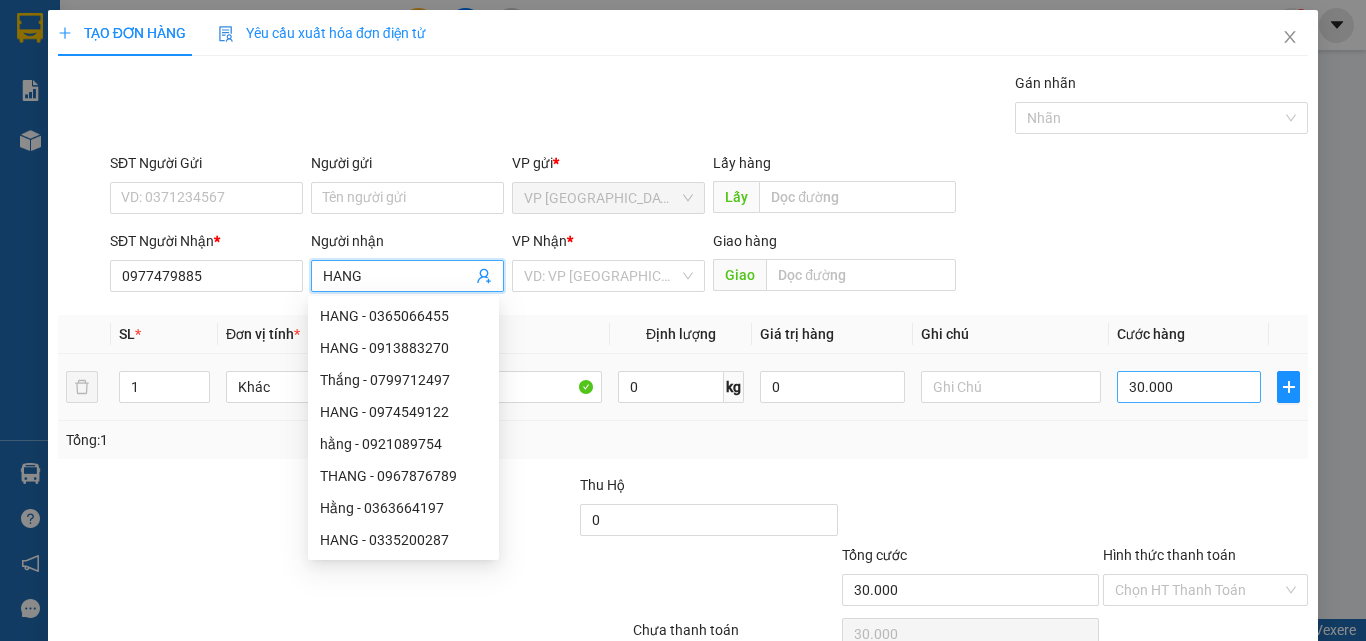 type on "HANG" 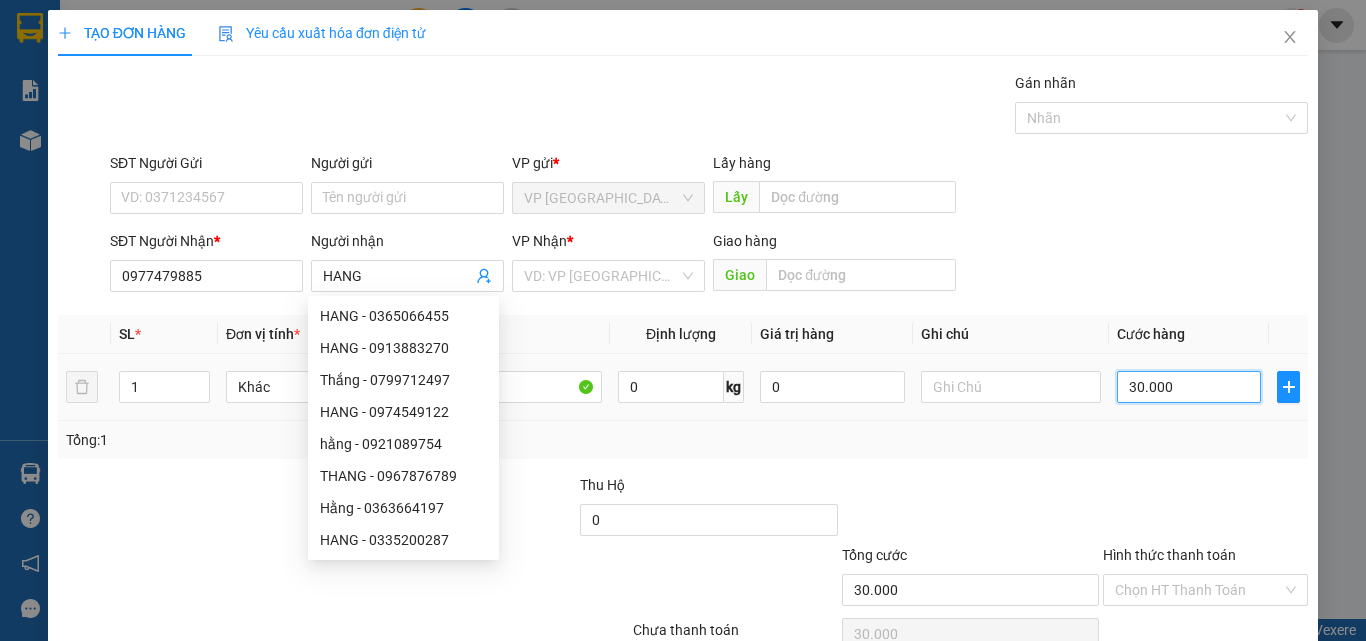 click on "30.000" at bounding box center (1189, 387) 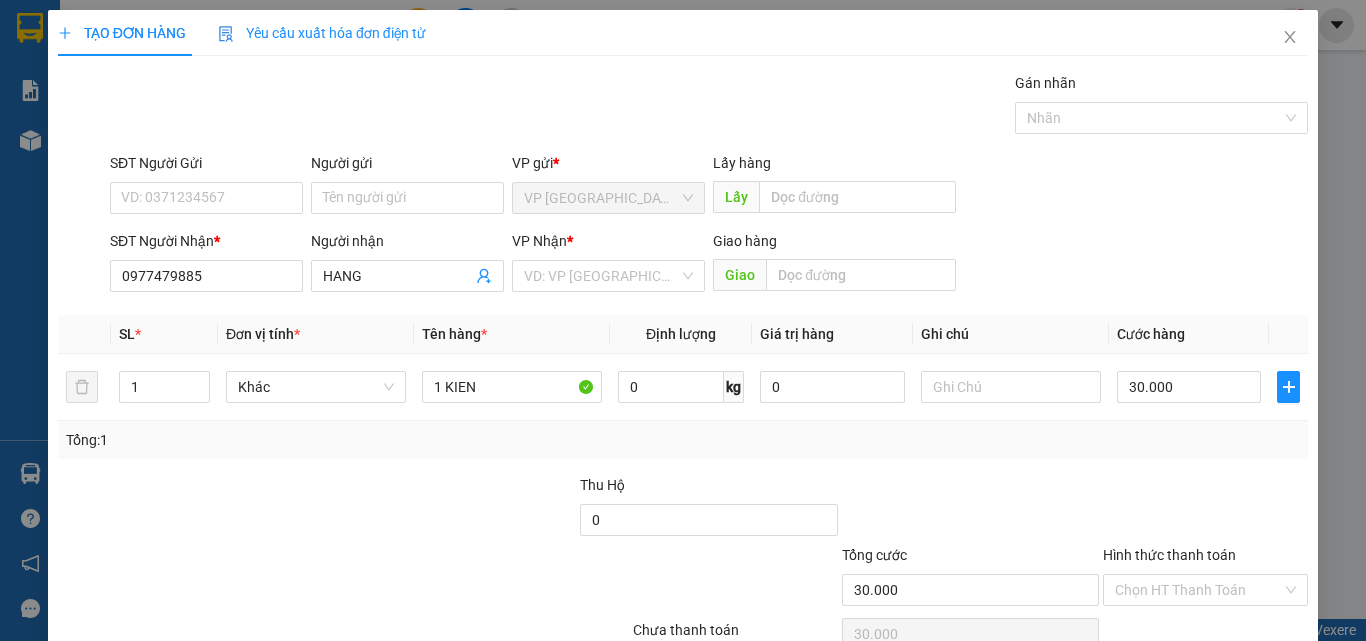 click on "Hình thức thanh toán" at bounding box center [1169, 555] 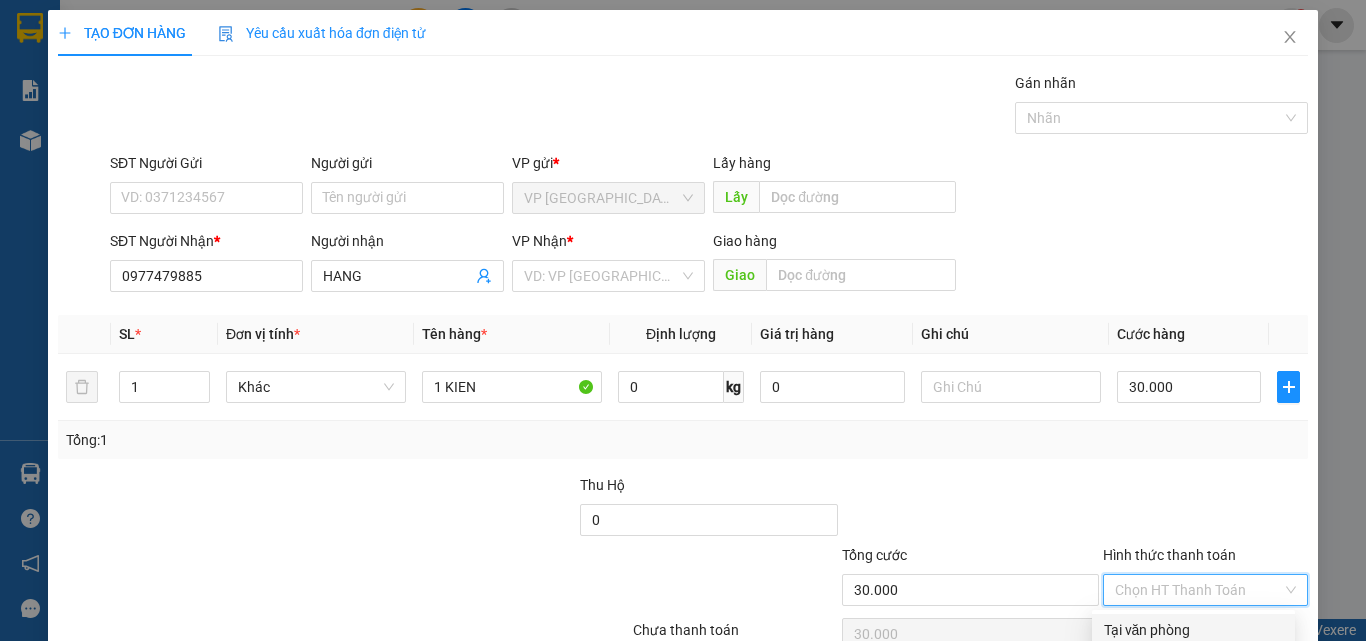 click on "Tại văn phòng" at bounding box center (1193, 630) 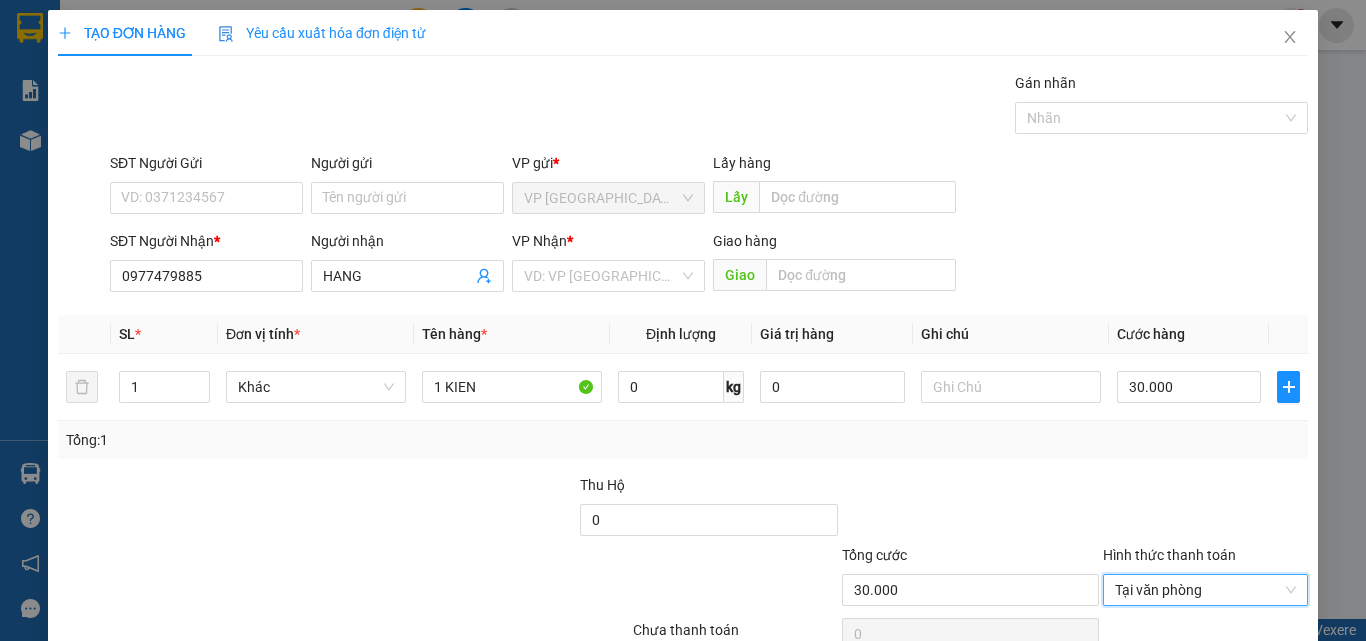 click on "[PERSON_NAME] và In" at bounding box center [1263, 685] 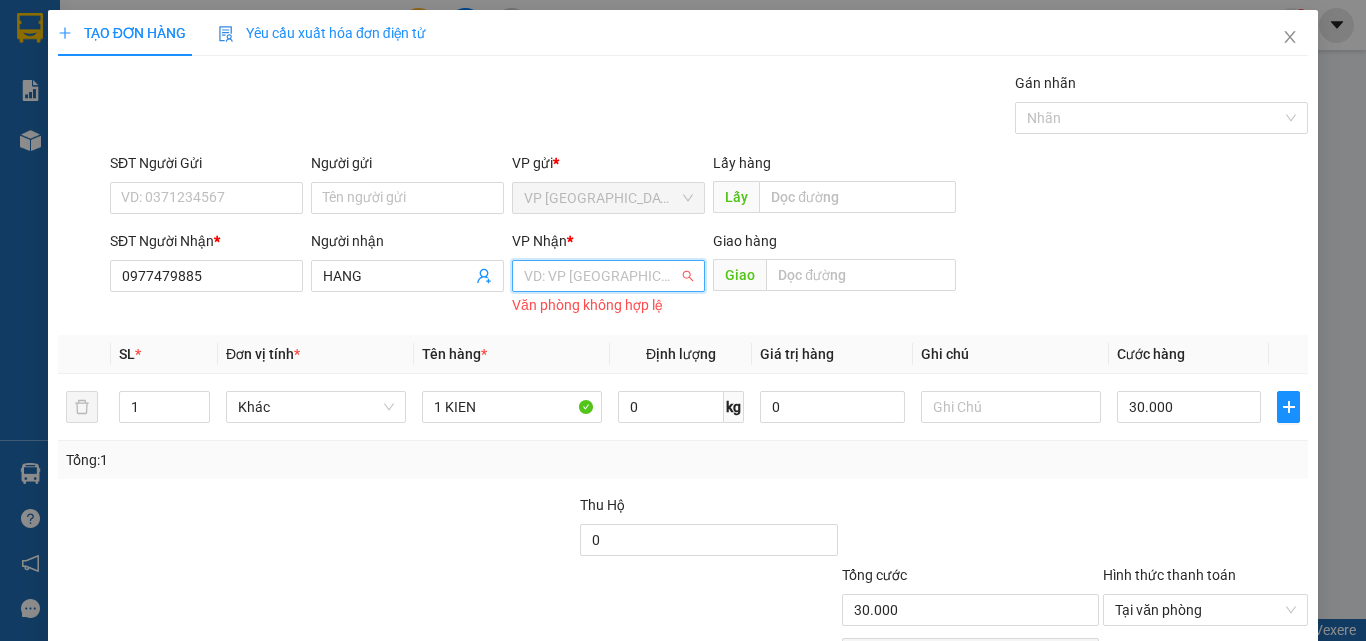 click at bounding box center [601, 276] 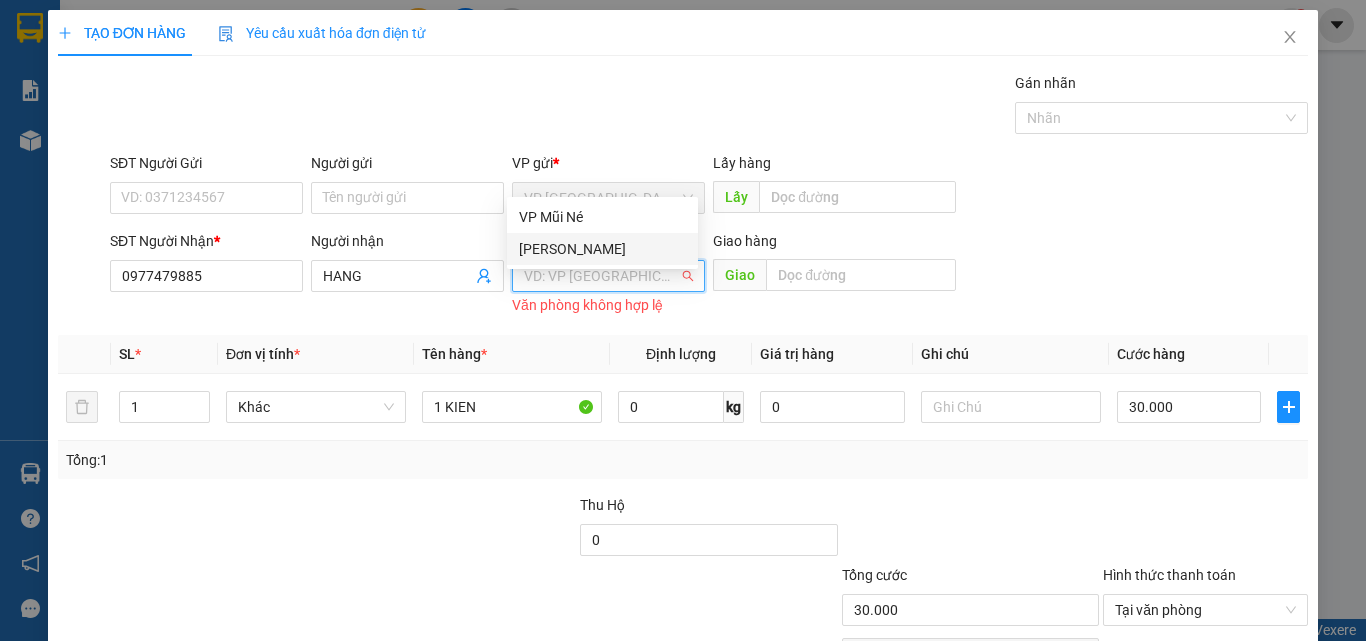 click on "[PERSON_NAME]" at bounding box center (602, 249) 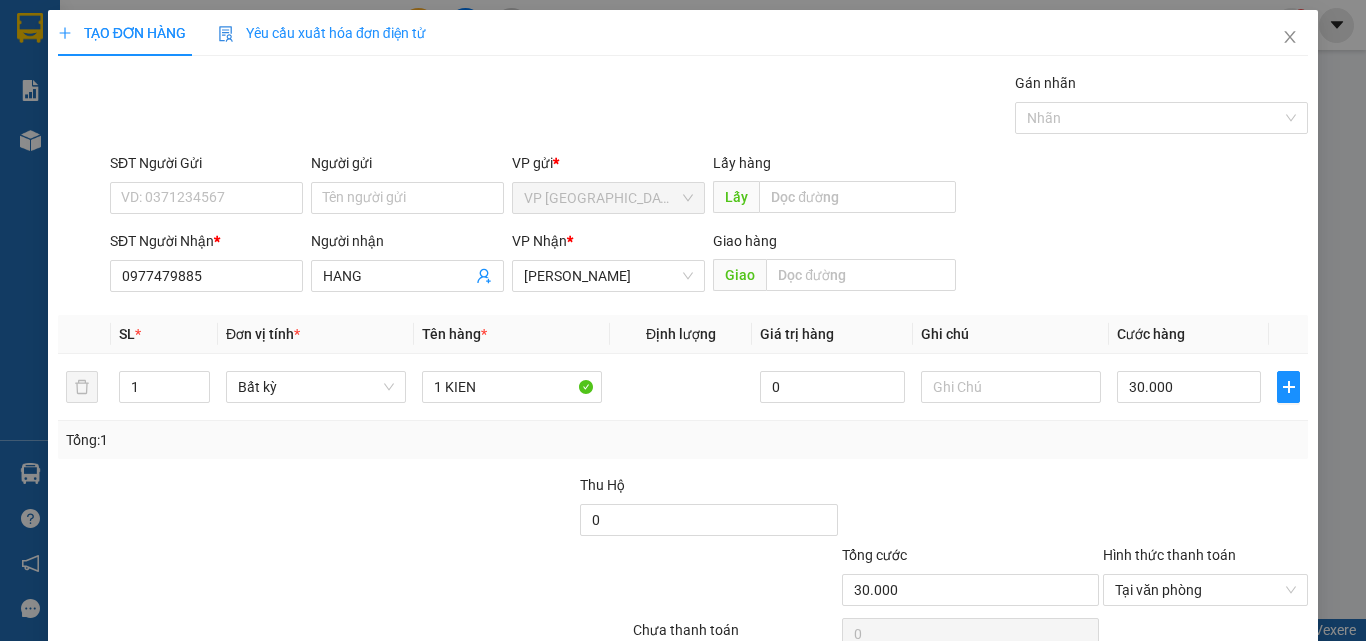 drag, startPoint x: 1185, startPoint y: 577, endPoint x: 1186, endPoint y: 557, distance: 20.024984 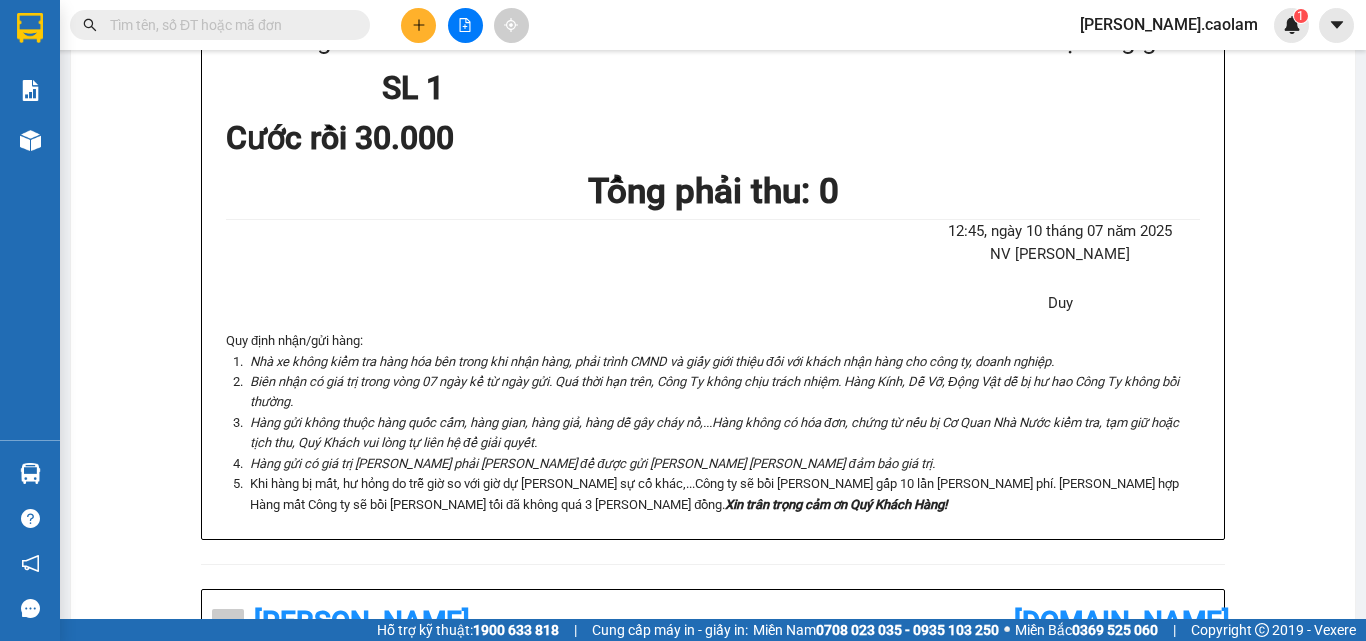 drag, startPoint x: 688, startPoint y: 90, endPoint x: 778, endPoint y: 149, distance: 107.61505 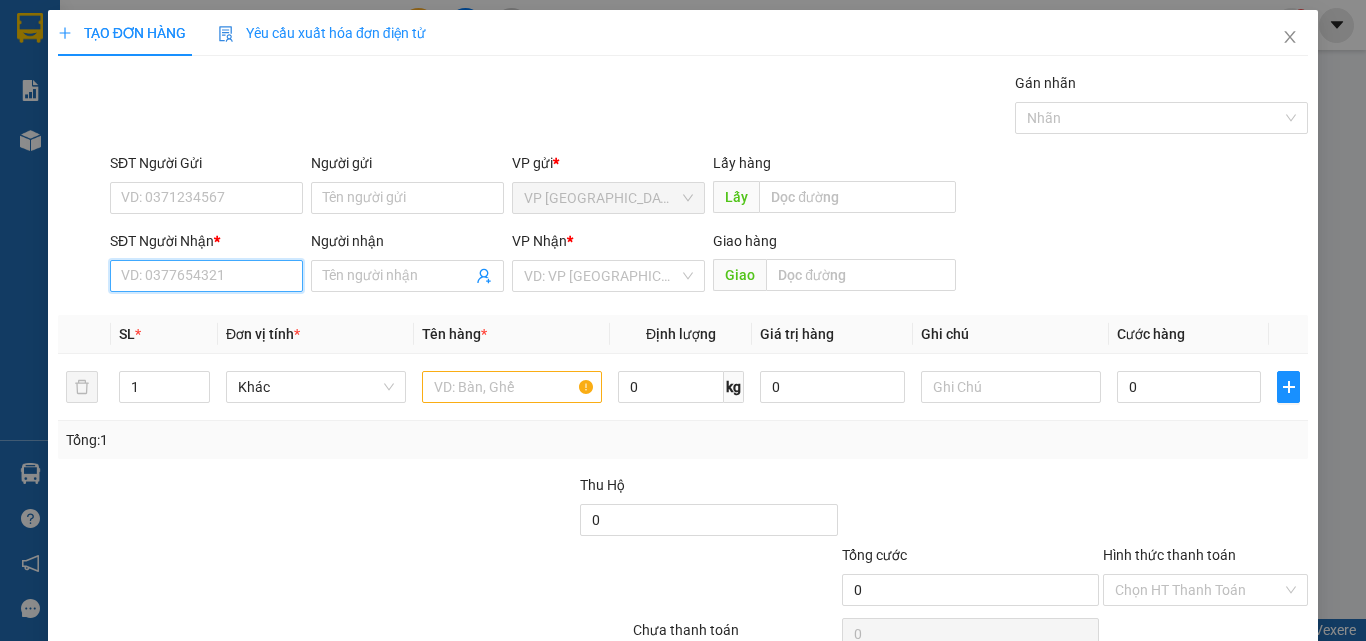 click on "SĐT Người Nhận  *" at bounding box center (206, 276) 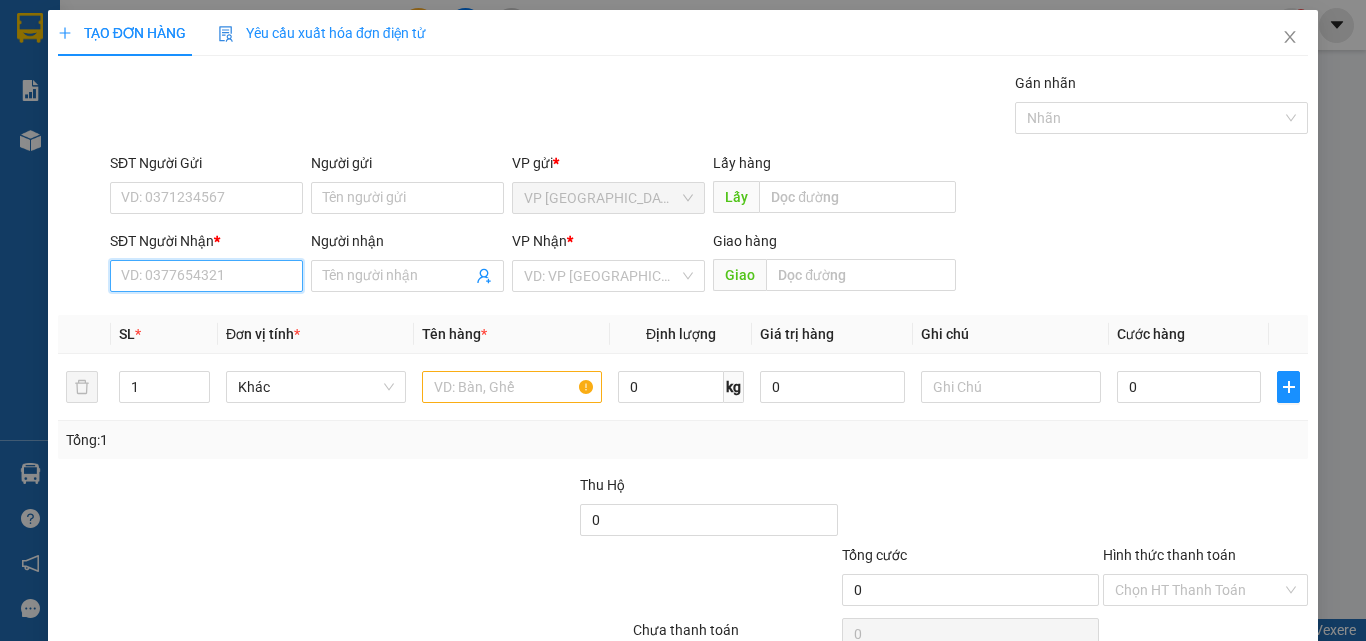 click on "SĐT Người Nhận  *" at bounding box center (206, 276) 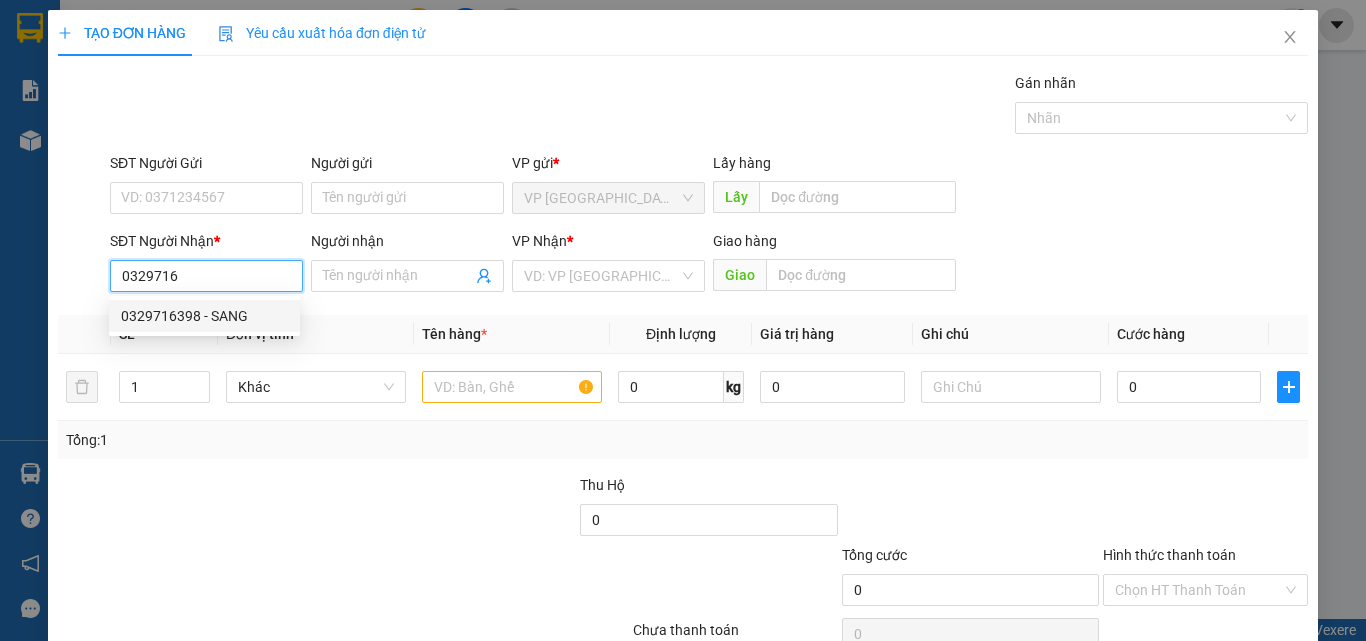 click on "0329716398 - SANG" at bounding box center (204, 316) 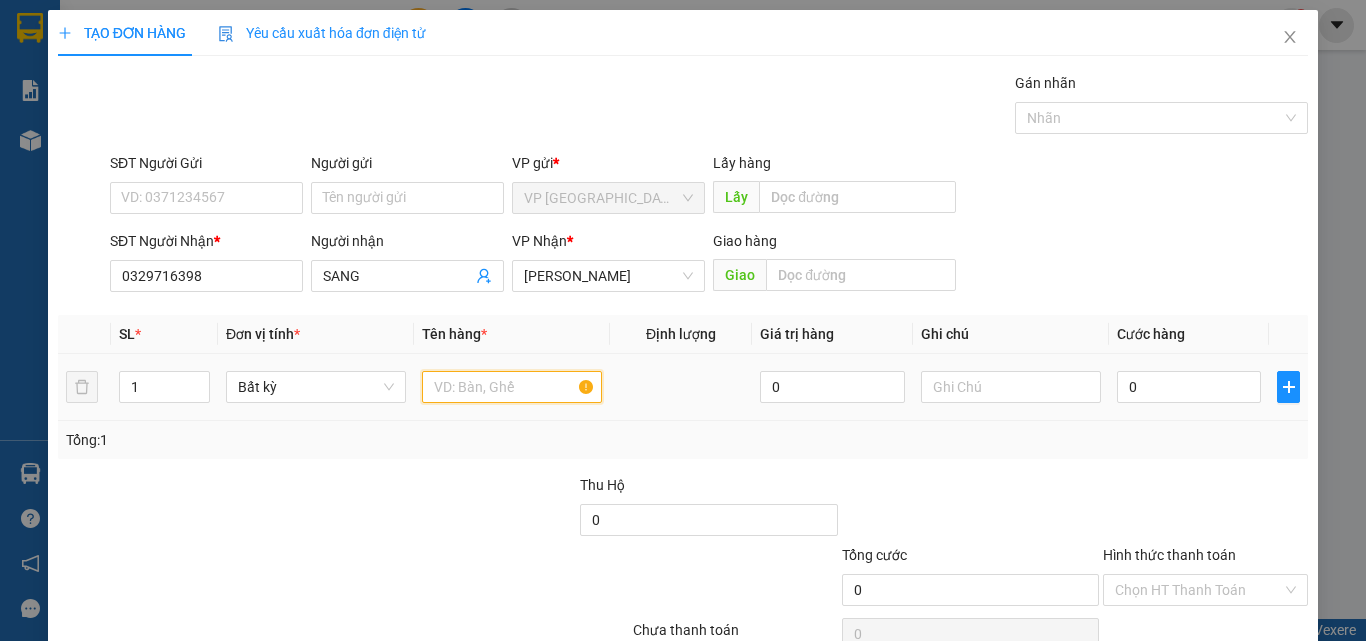 click at bounding box center (512, 387) 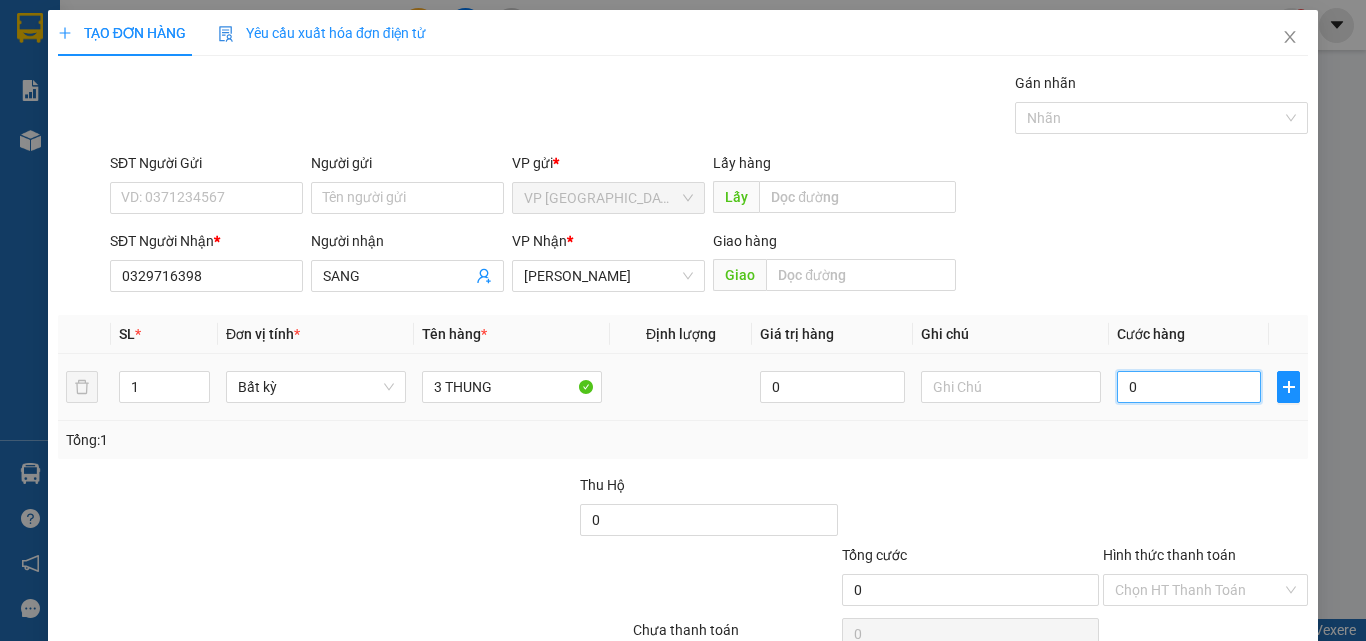 click on "0" at bounding box center (1189, 387) 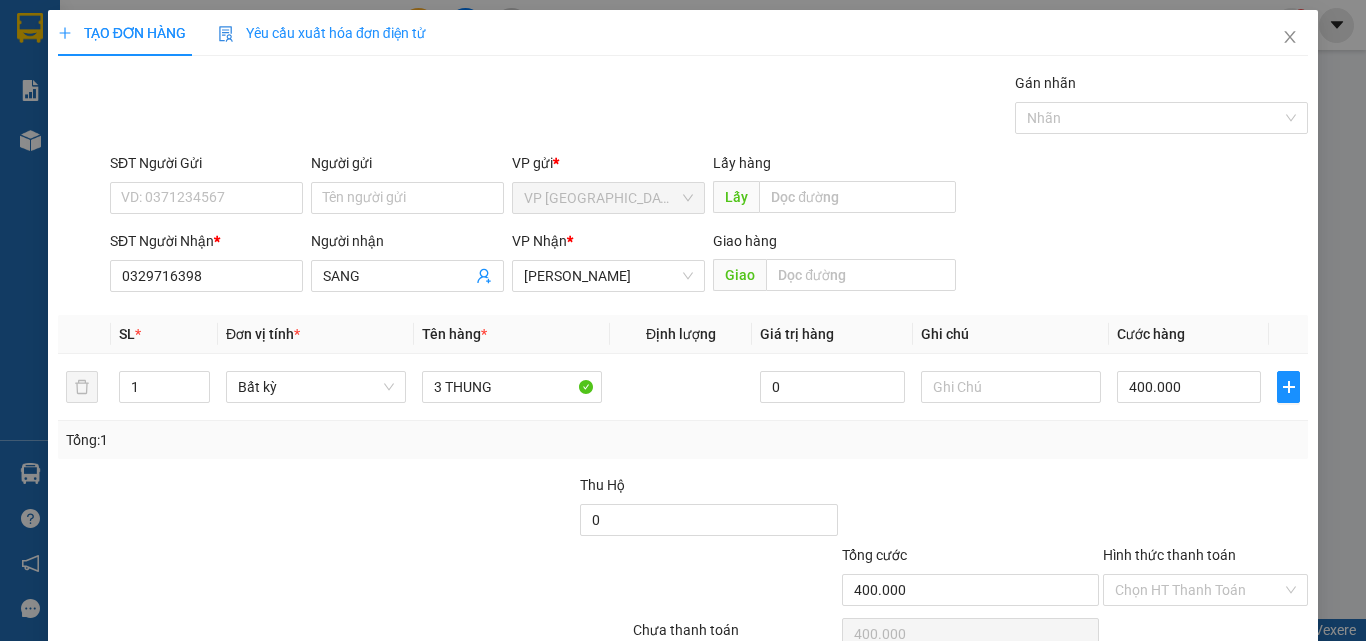 click 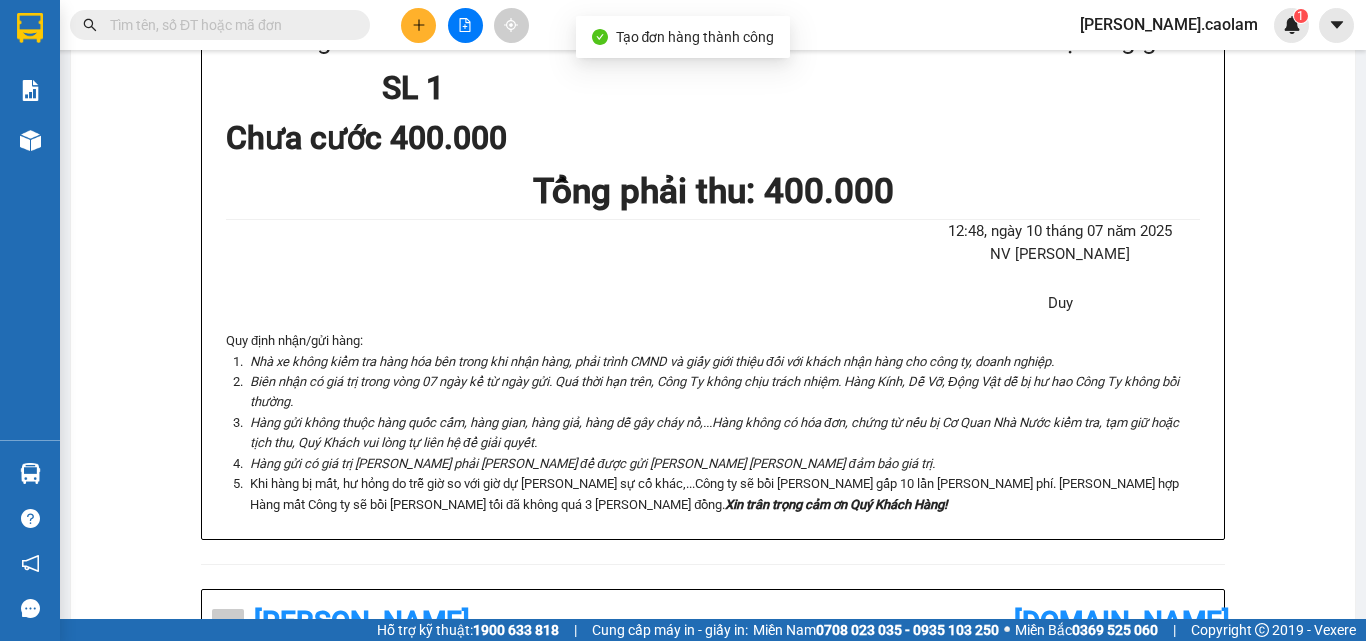 drag, startPoint x: 722, startPoint y: 98, endPoint x: 732, endPoint y: 115, distance: 19.723083 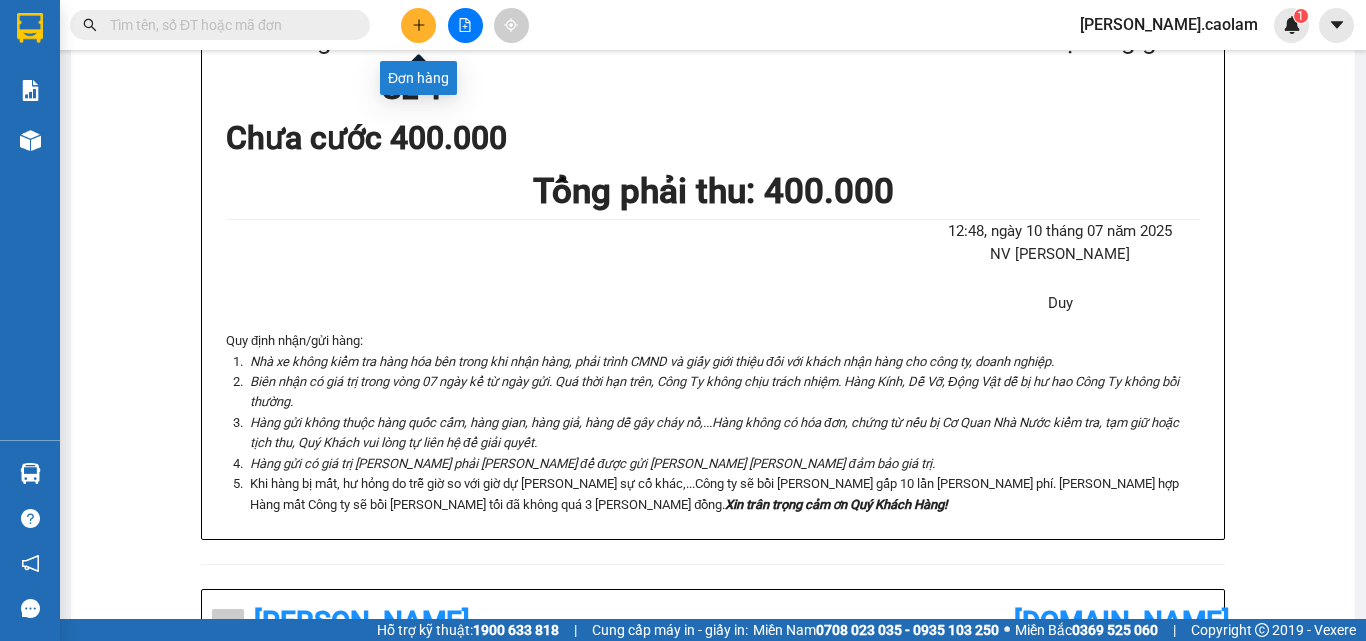 click at bounding box center (418, 25) 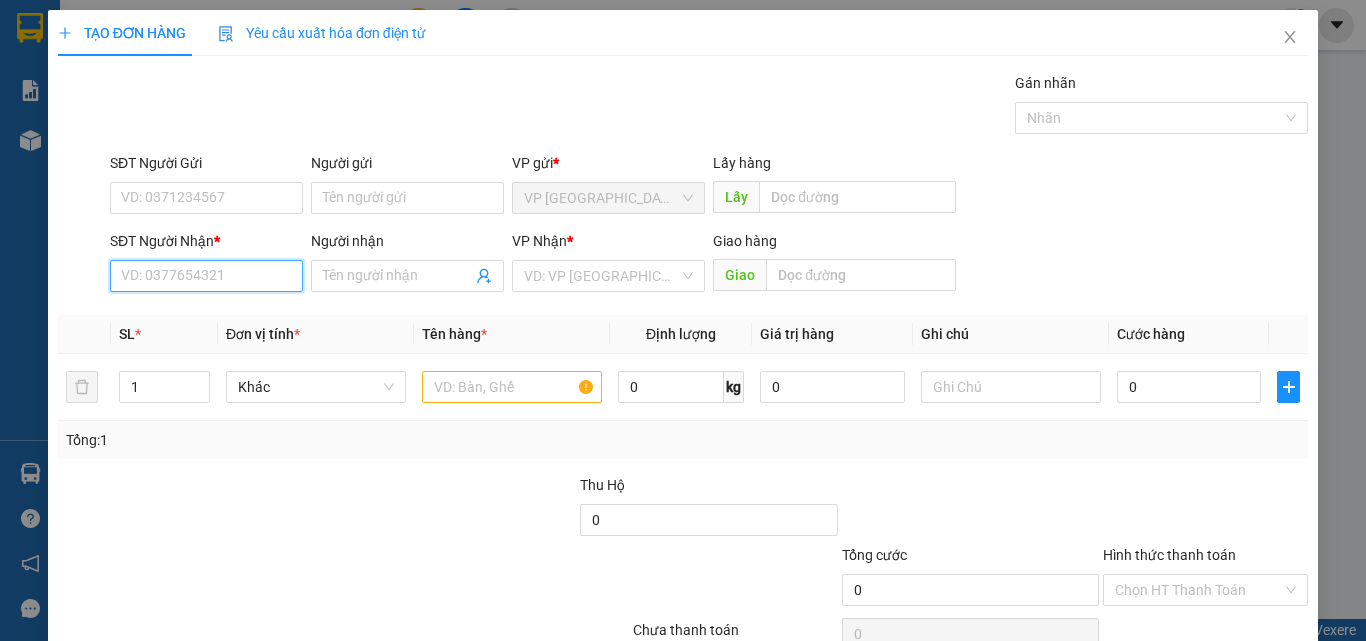 click on "SĐT Người Nhận  *" at bounding box center [206, 276] 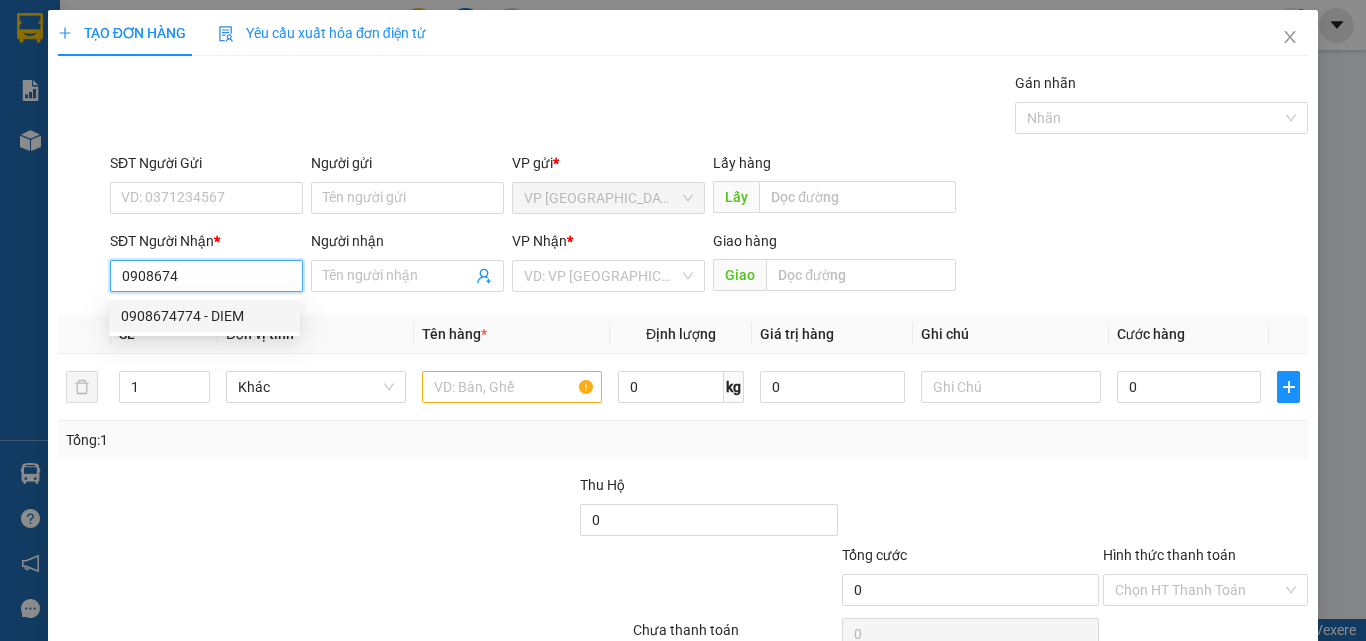 click on "0908674774 - DIEM" at bounding box center (204, 316) 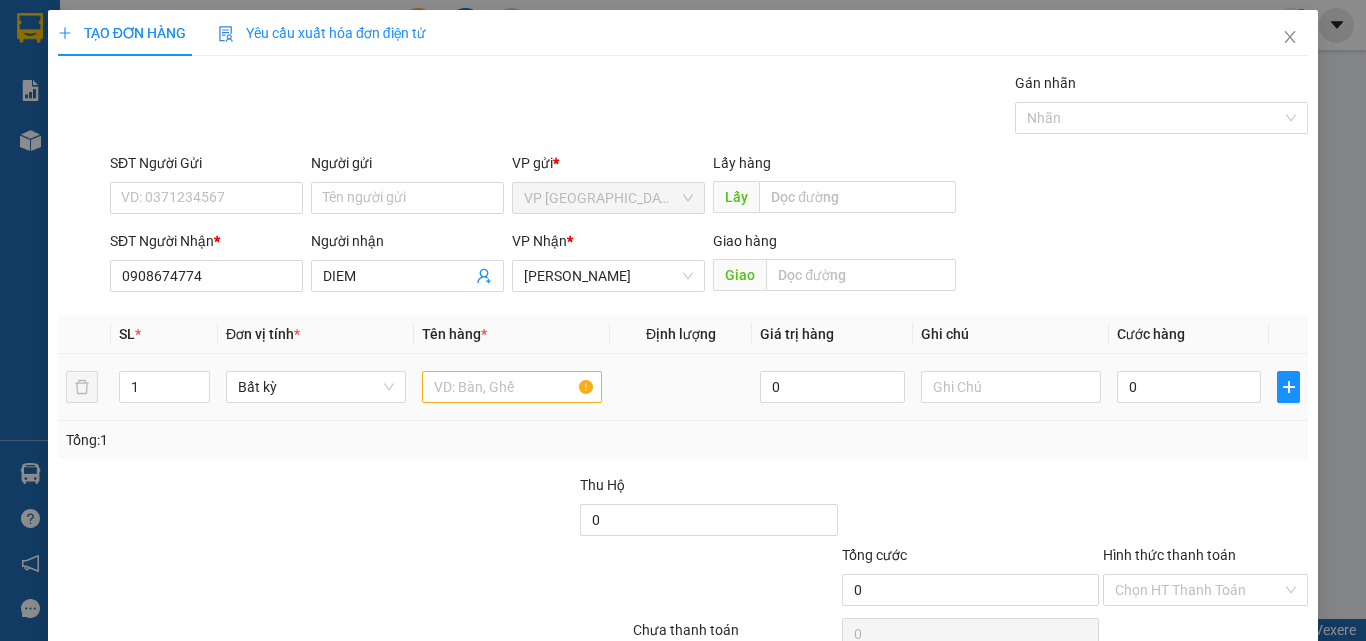 click at bounding box center (512, 387) 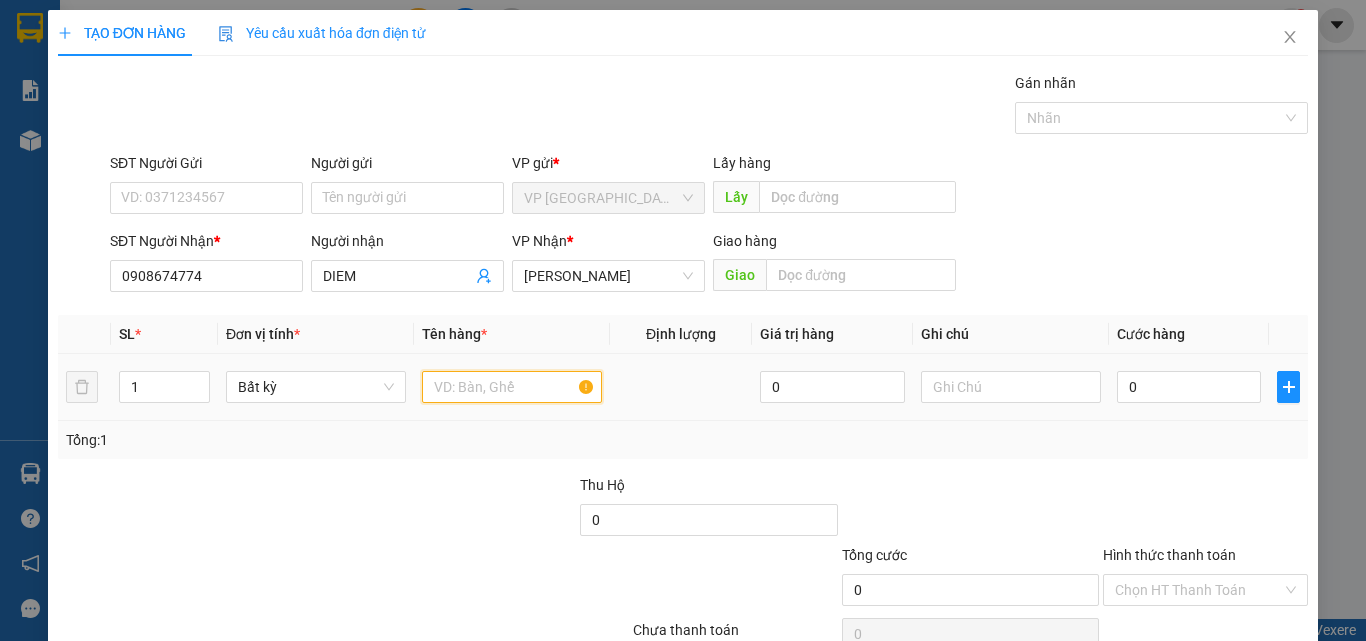 click at bounding box center (512, 387) 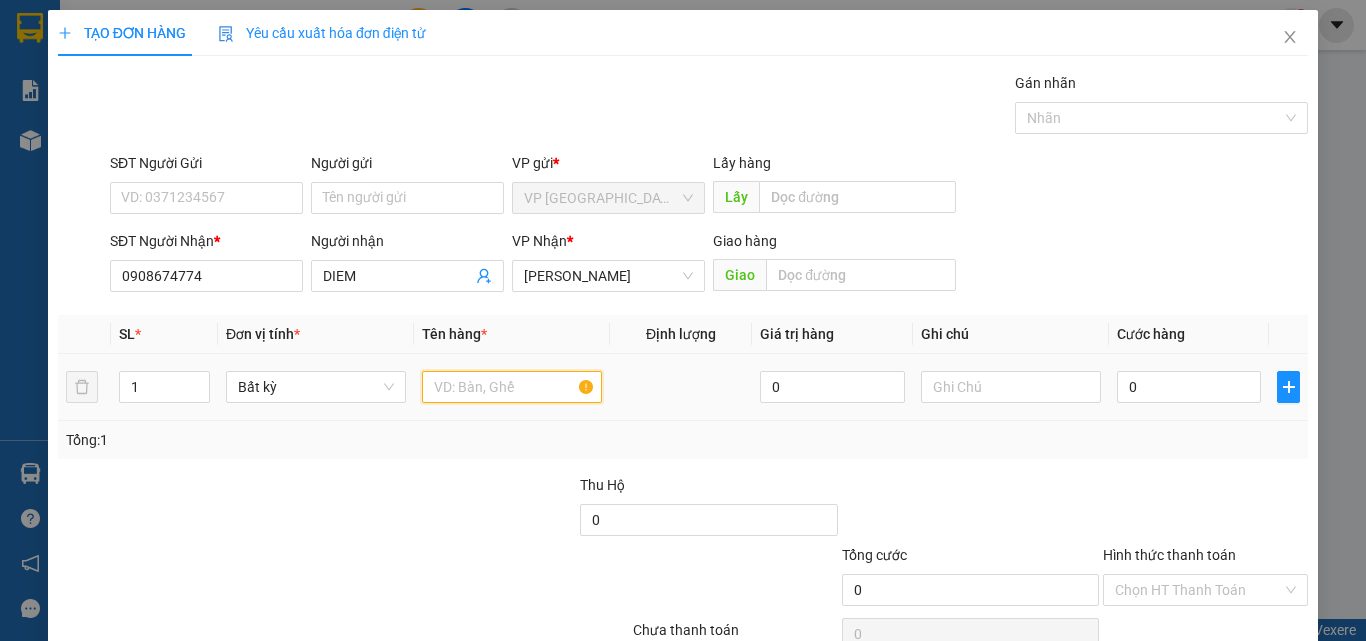 click at bounding box center (512, 387) 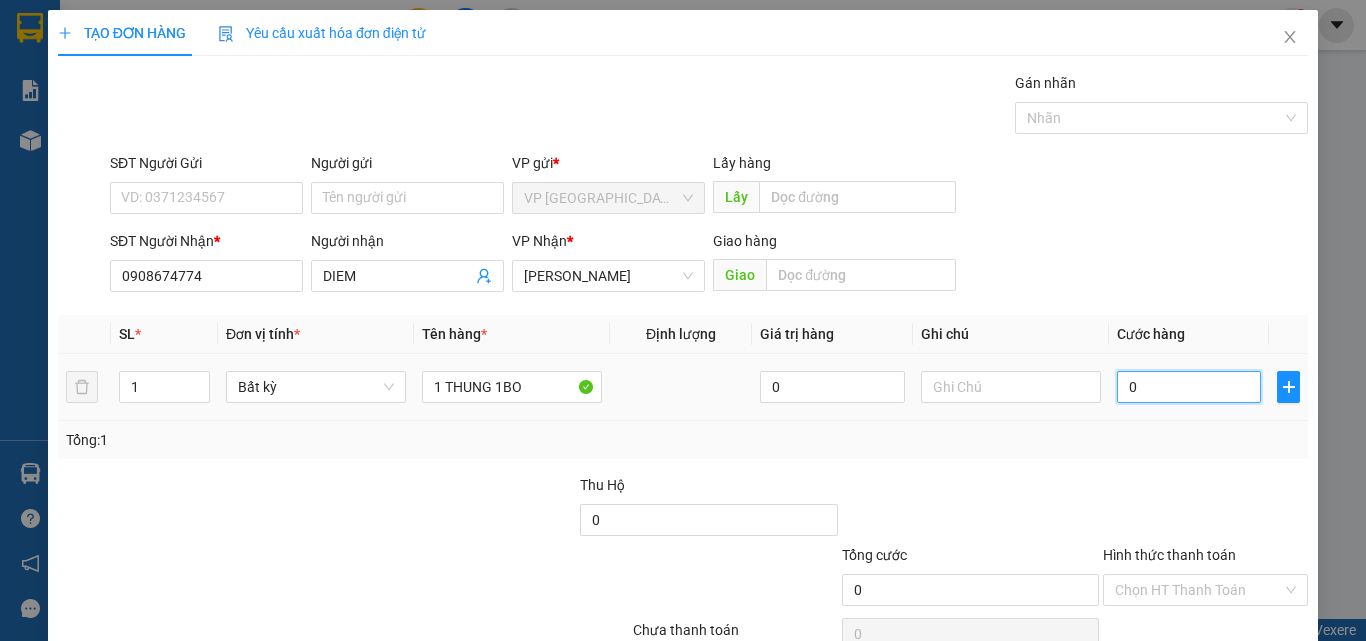 click on "0" at bounding box center [1189, 387] 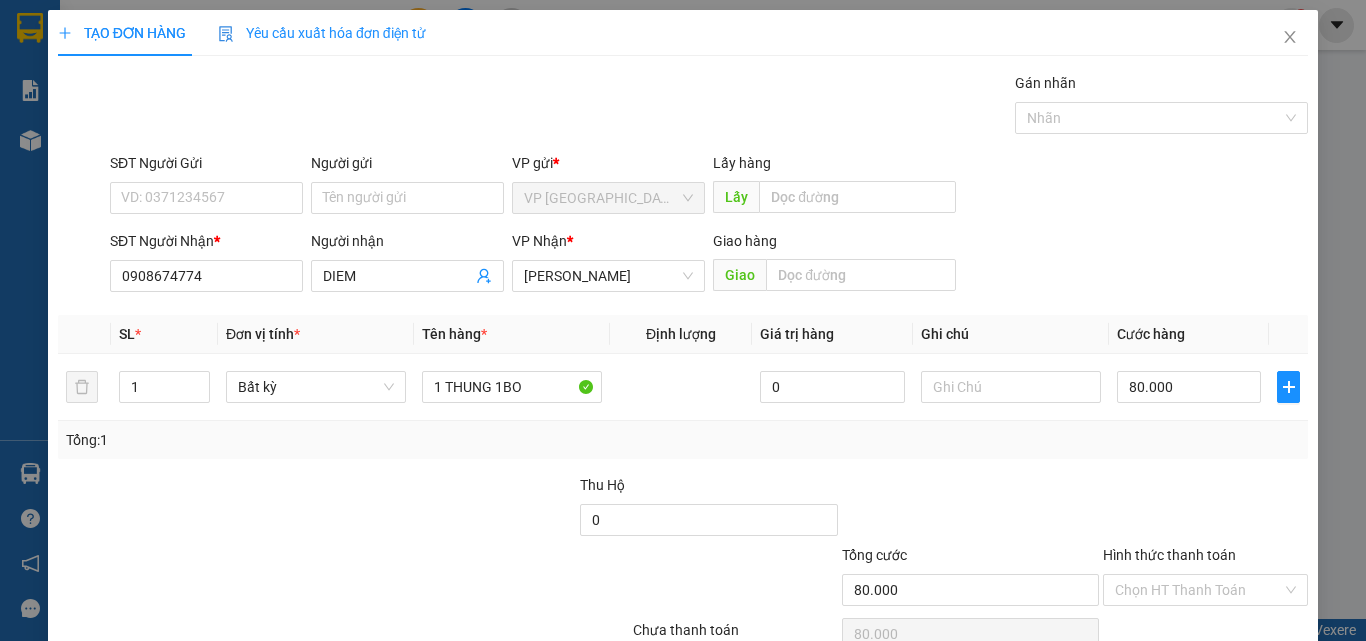 click on "[PERSON_NAME] và In" at bounding box center [1231, 685] 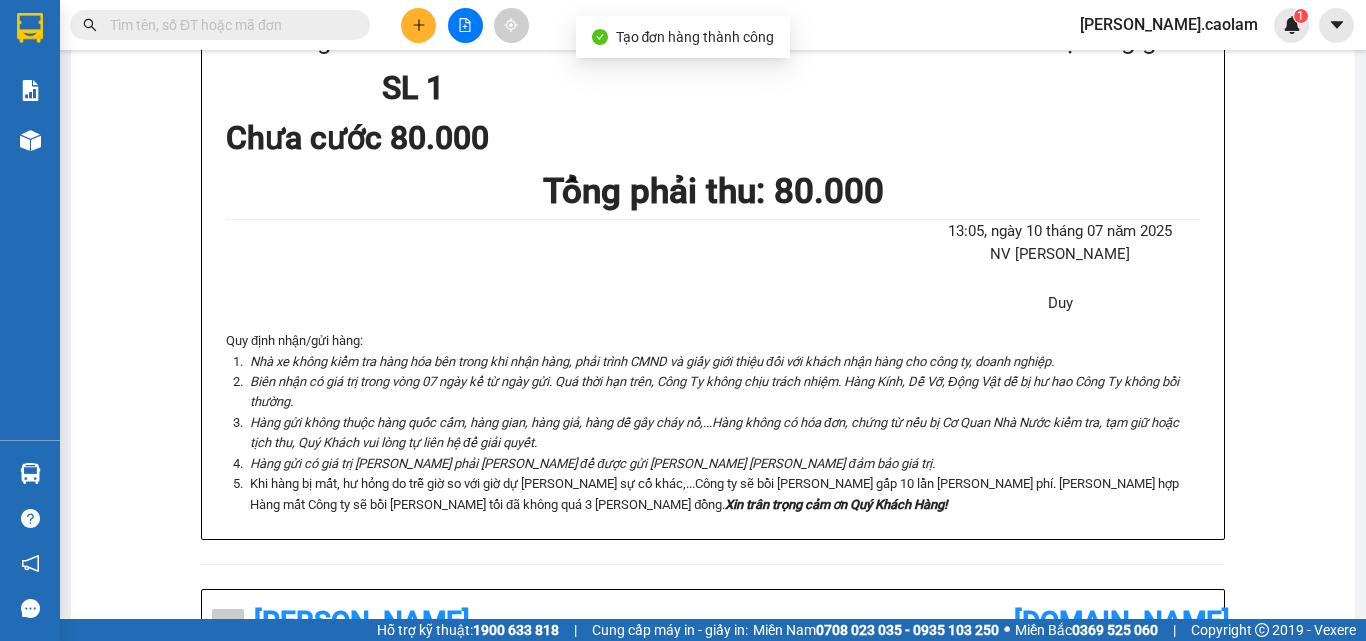click on "In mẫu A5" at bounding box center (725, -372) 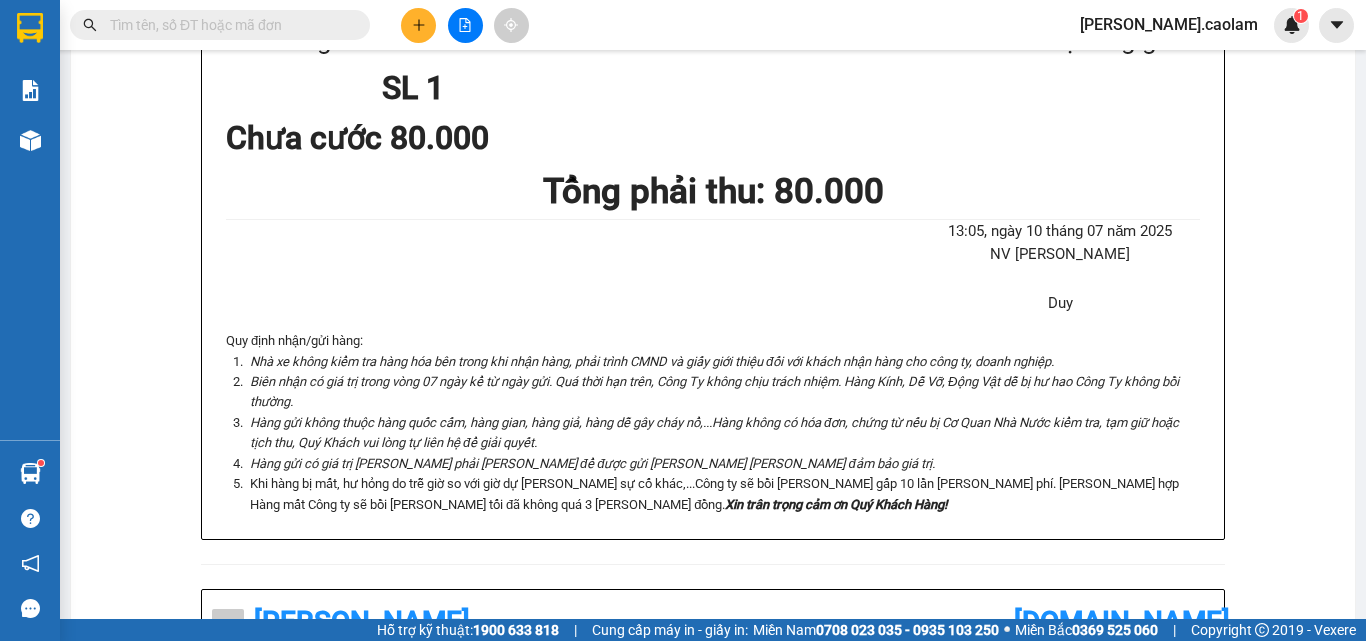 click 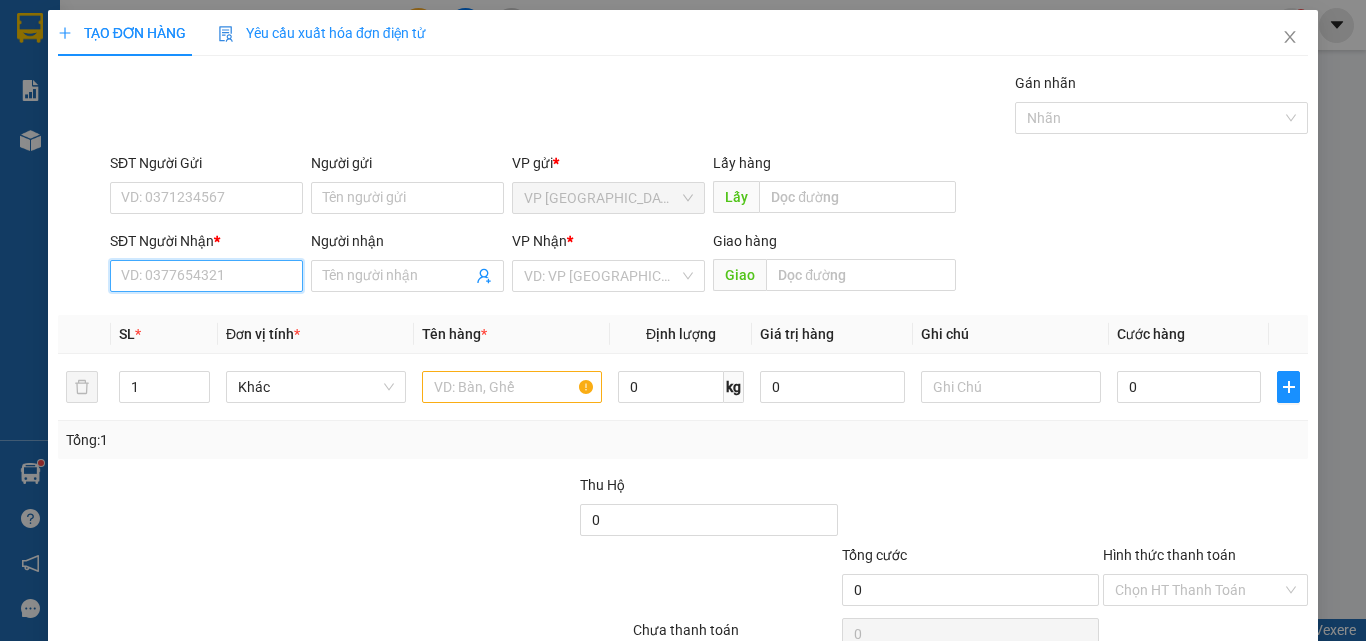 drag, startPoint x: 234, startPoint y: 264, endPoint x: 233, endPoint y: 275, distance: 11.045361 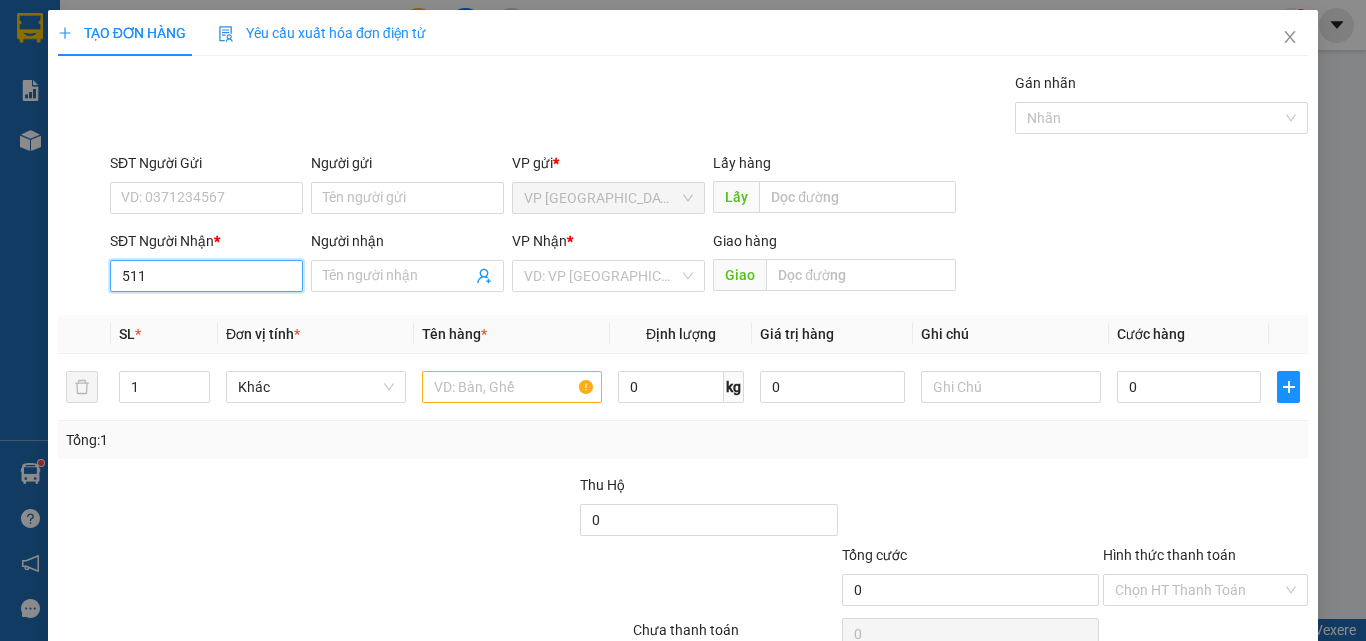 click on "511" at bounding box center [206, 276] 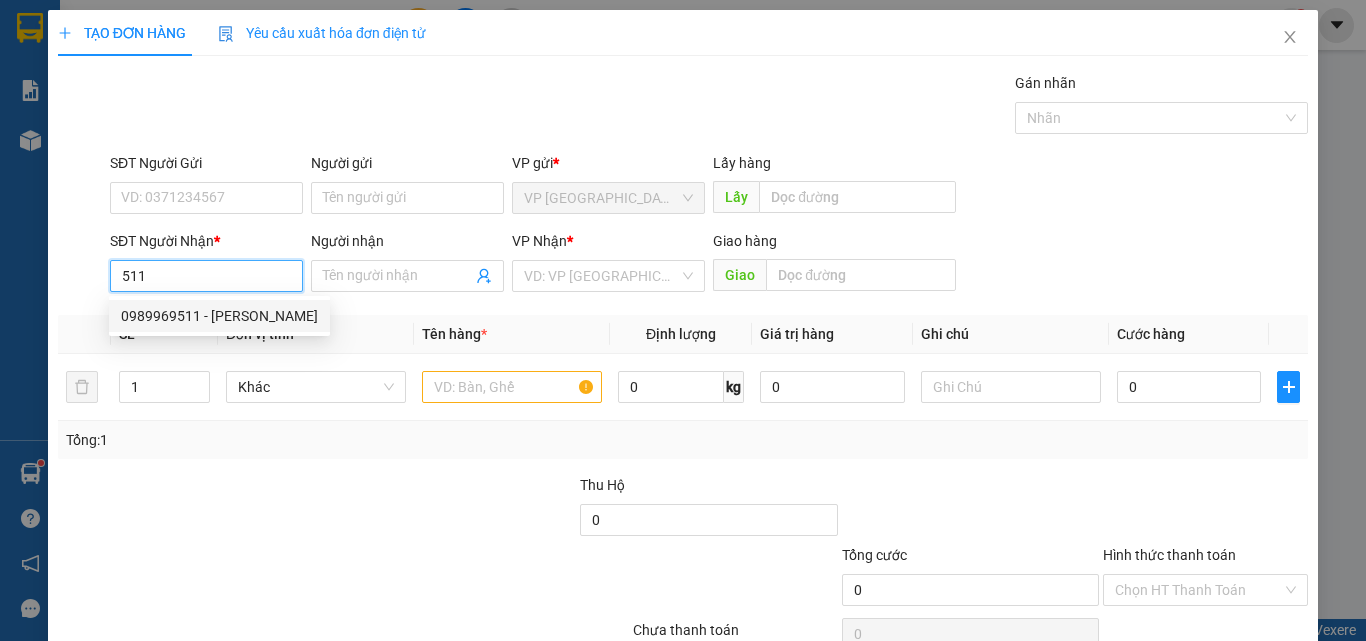 click on "511" at bounding box center [206, 276] 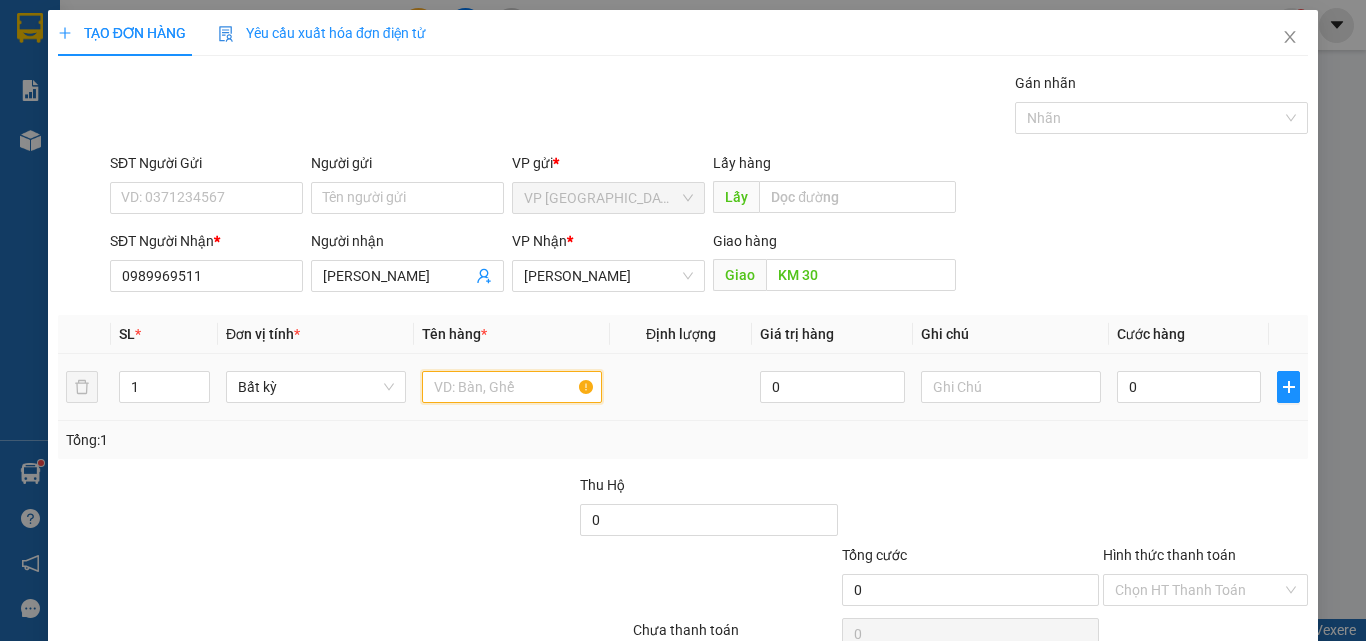 click at bounding box center (512, 387) 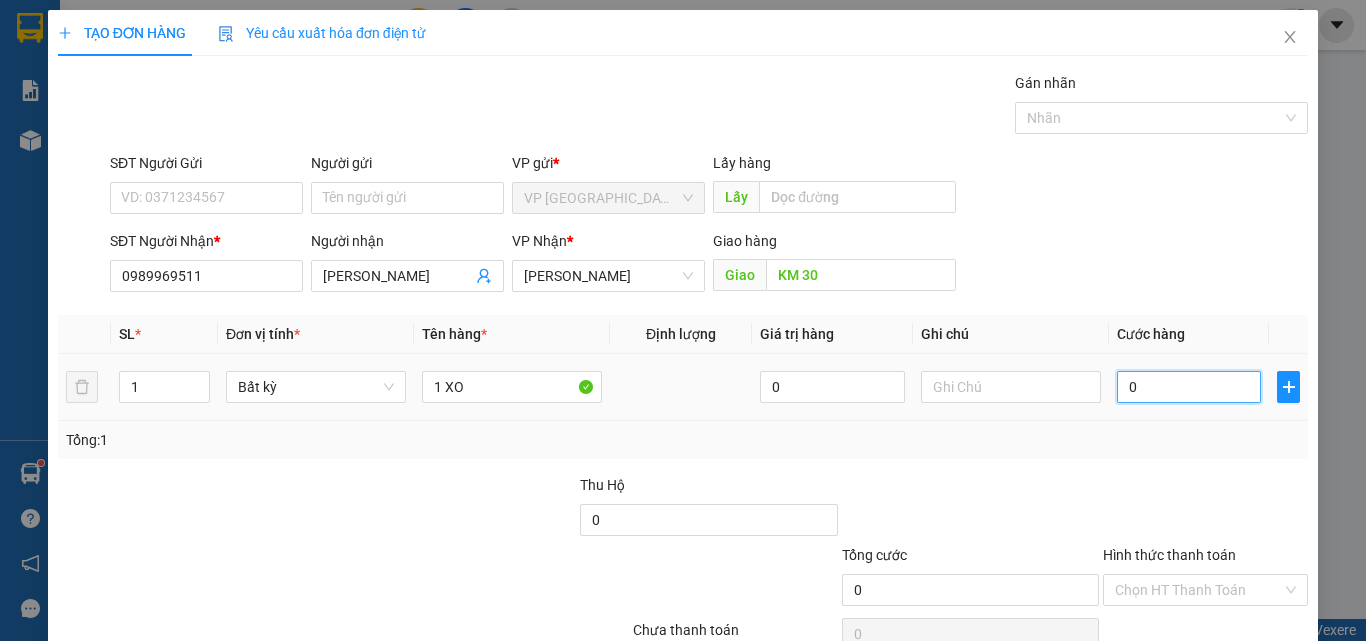 click on "0" at bounding box center (1189, 387) 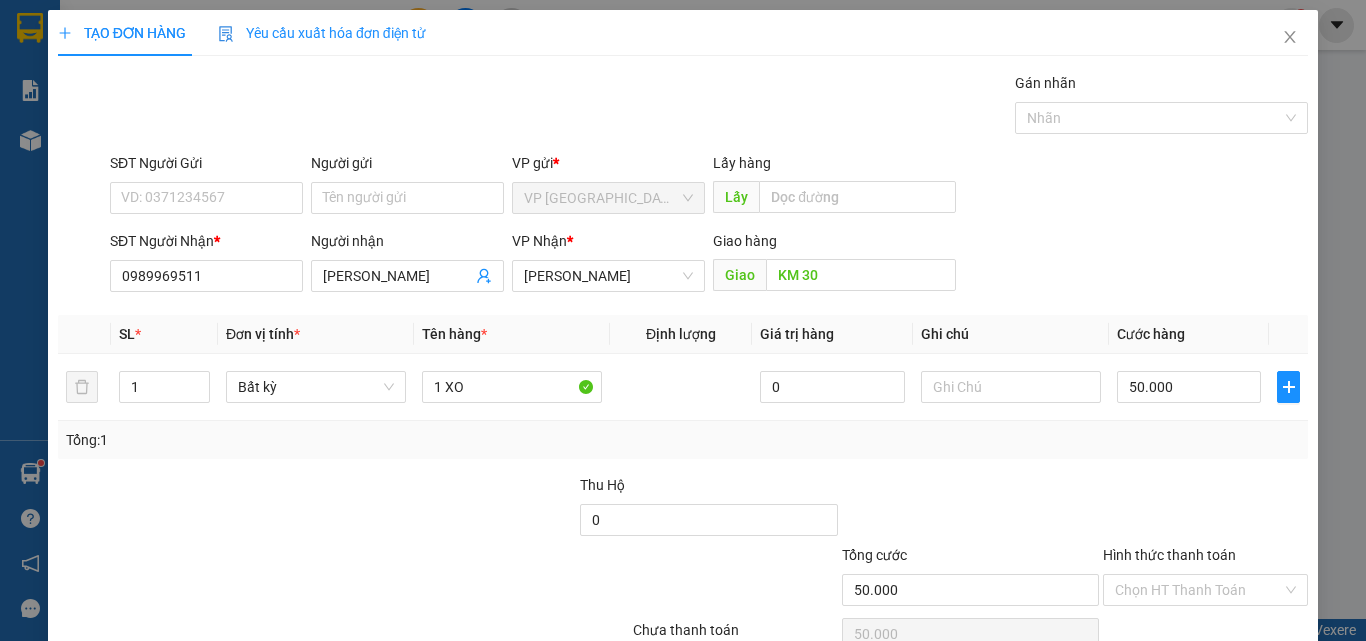 drag, startPoint x: 1205, startPoint y: 581, endPoint x: 1167, endPoint y: 528, distance: 65.21503 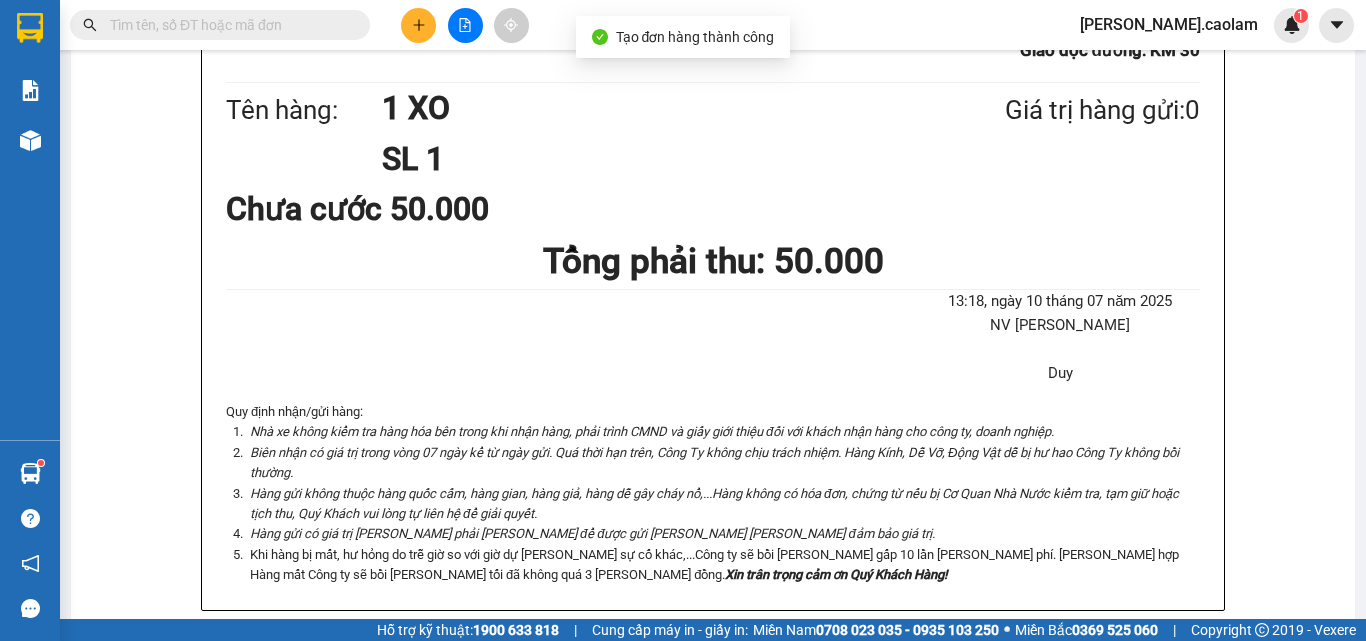click on "In mẫu A5" at bounding box center [725, -372] 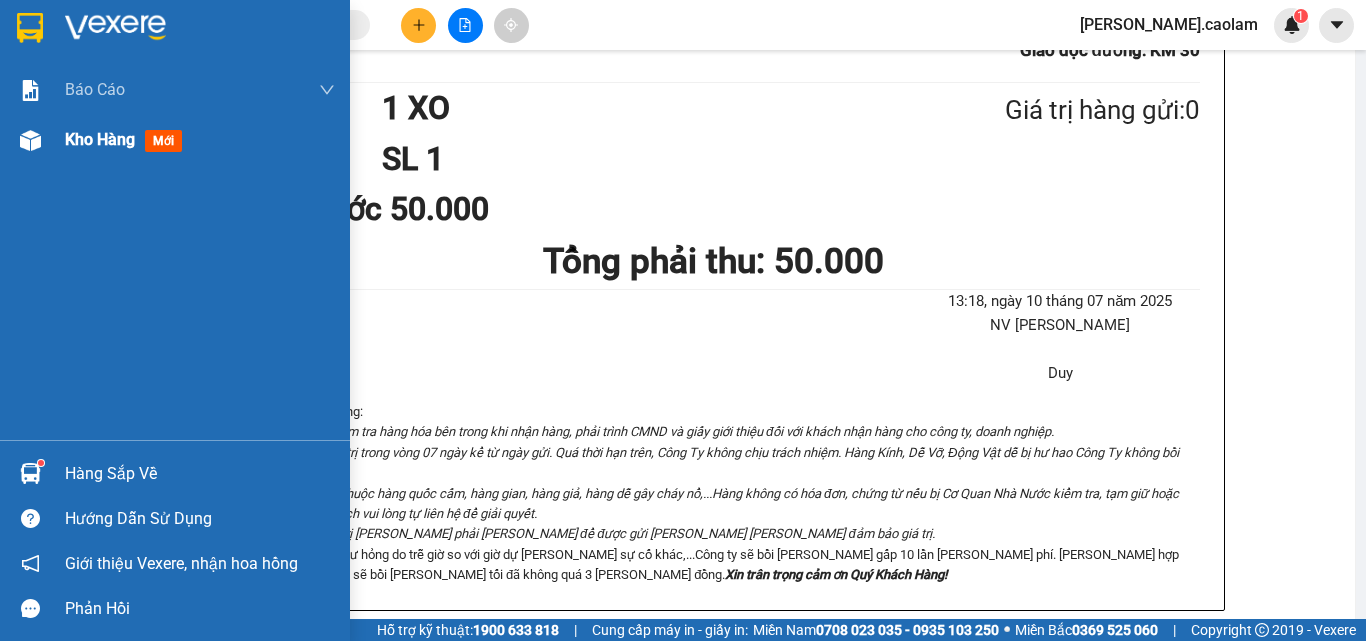 click on "Kho hàng mới" at bounding box center (175, 140) 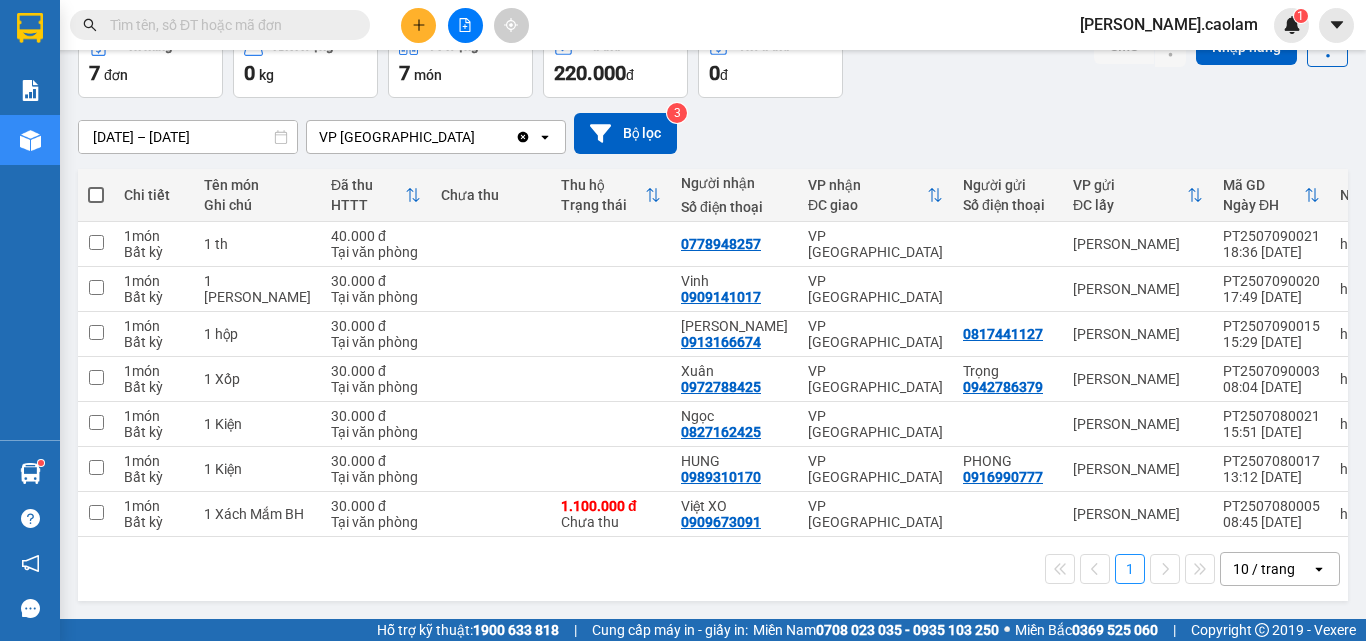 click on "1" at bounding box center (1130, 569) 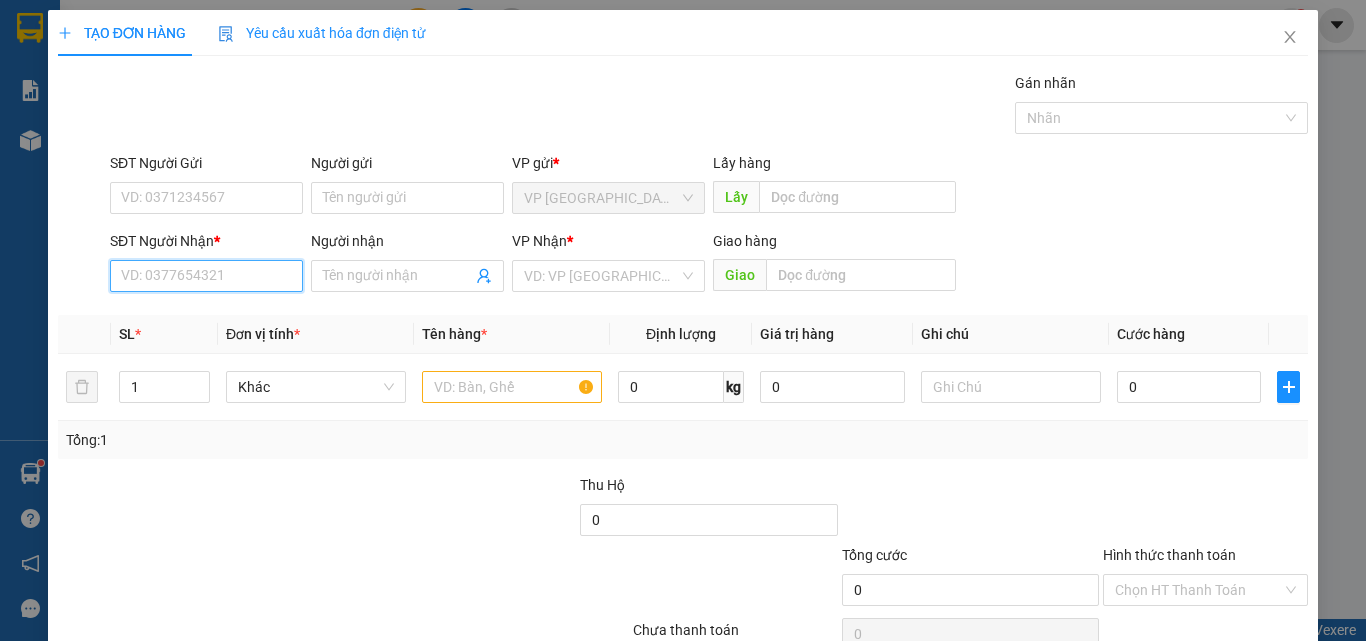 click on "SĐT Người Nhận  *" at bounding box center [206, 276] 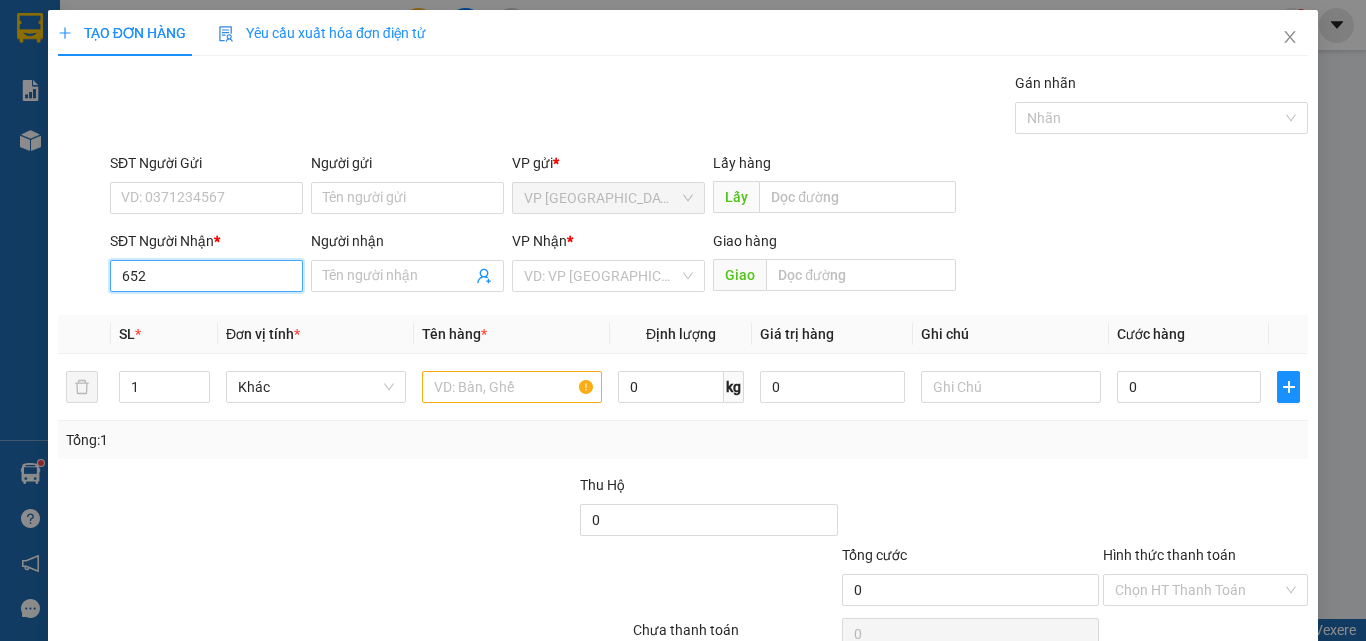 drag, startPoint x: 173, startPoint y: 277, endPoint x: 190, endPoint y: 273, distance: 17.464249 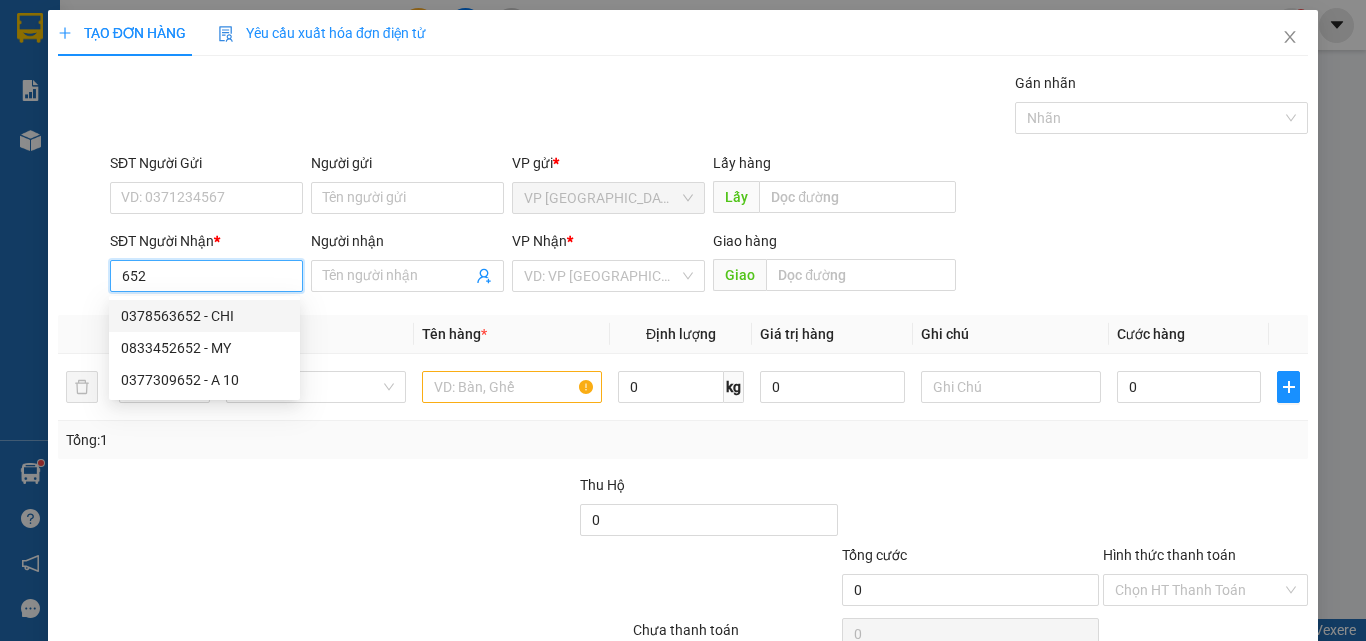 click on "652" at bounding box center (206, 276) 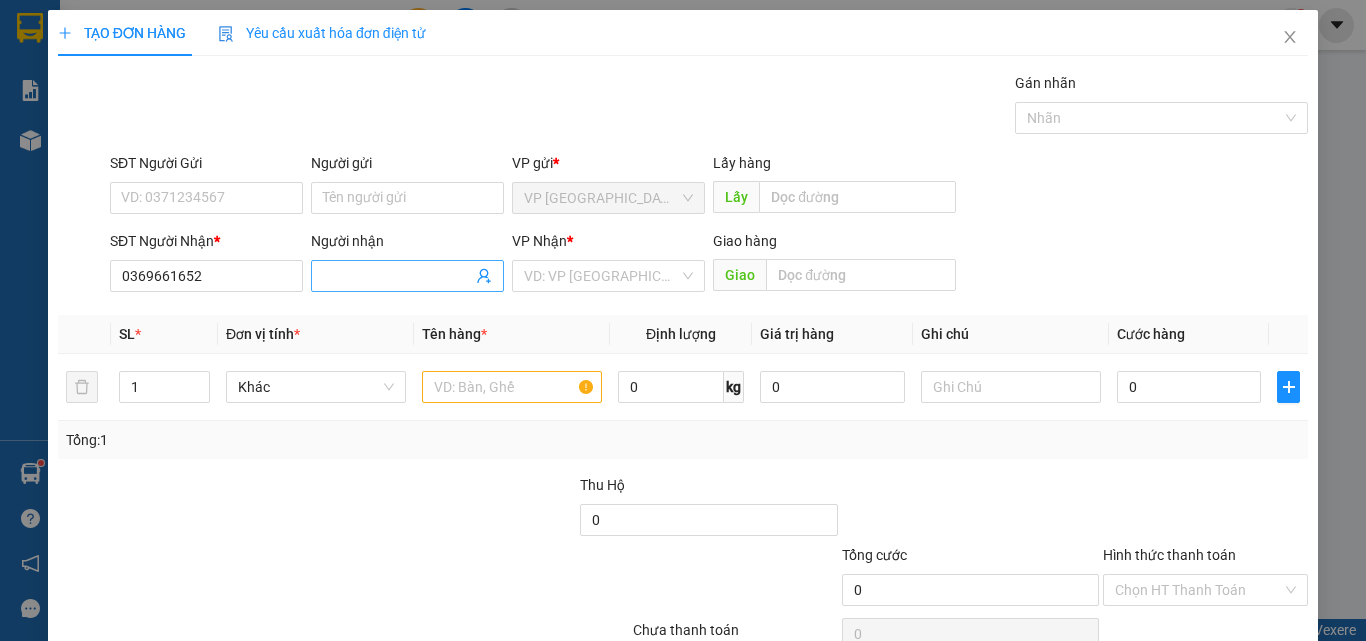 click on "Người nhận" at bounding box center (397, 276) 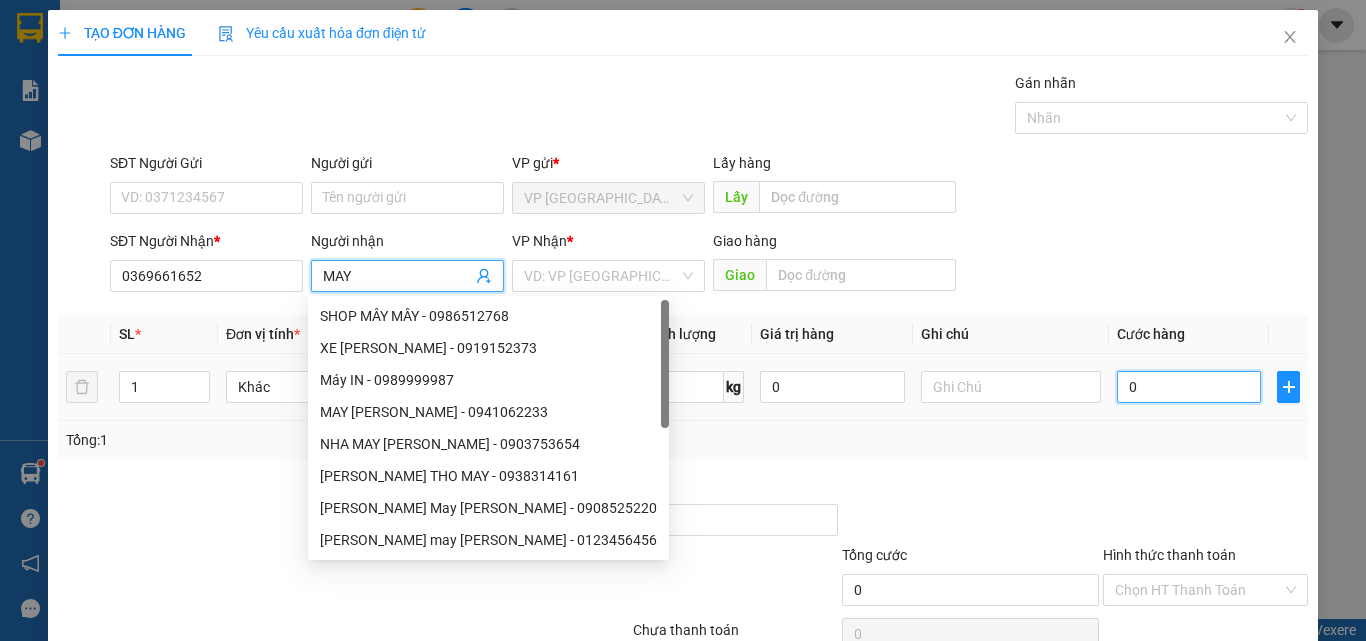 click on "0" at bounding box center [1189, 387] 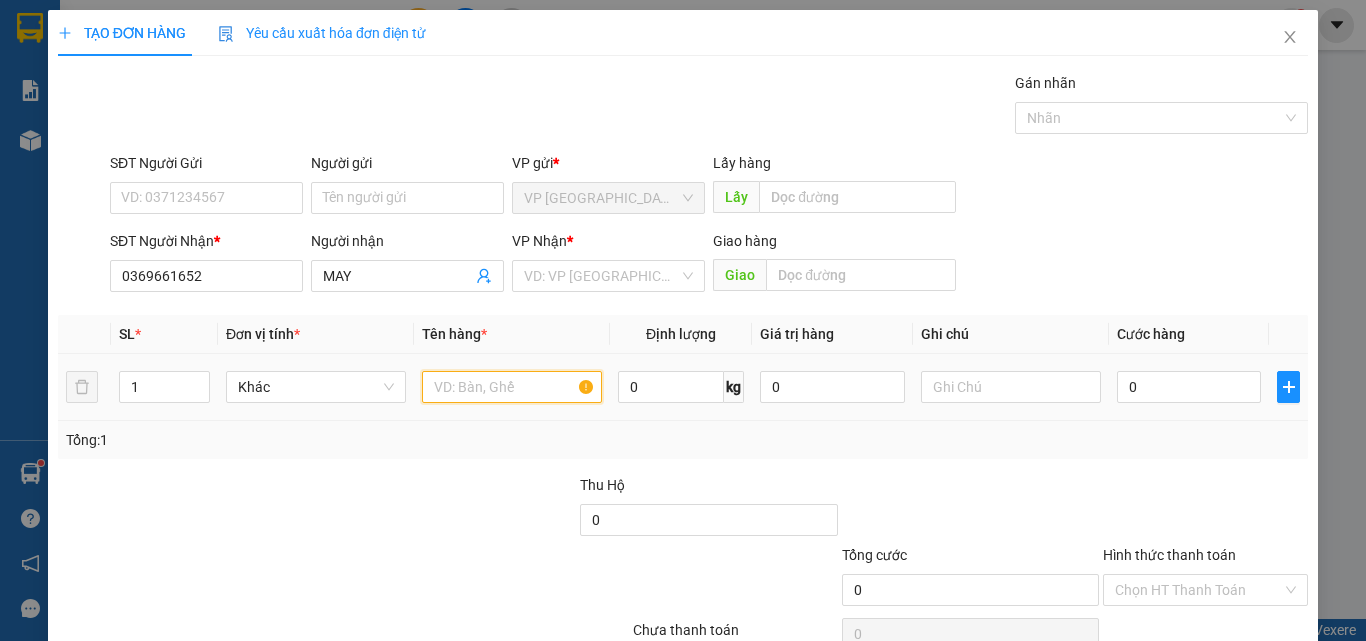 click at bounding box center [512, 387] 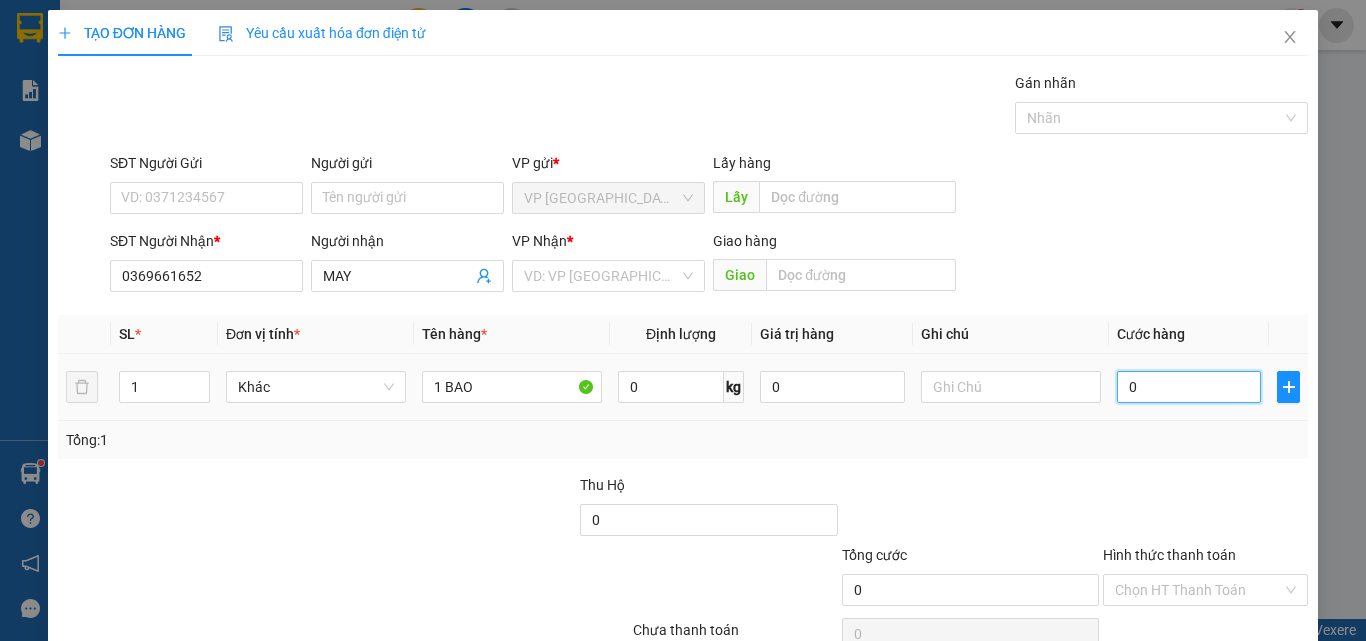 click on "0" at bounding box center (1189, 387) 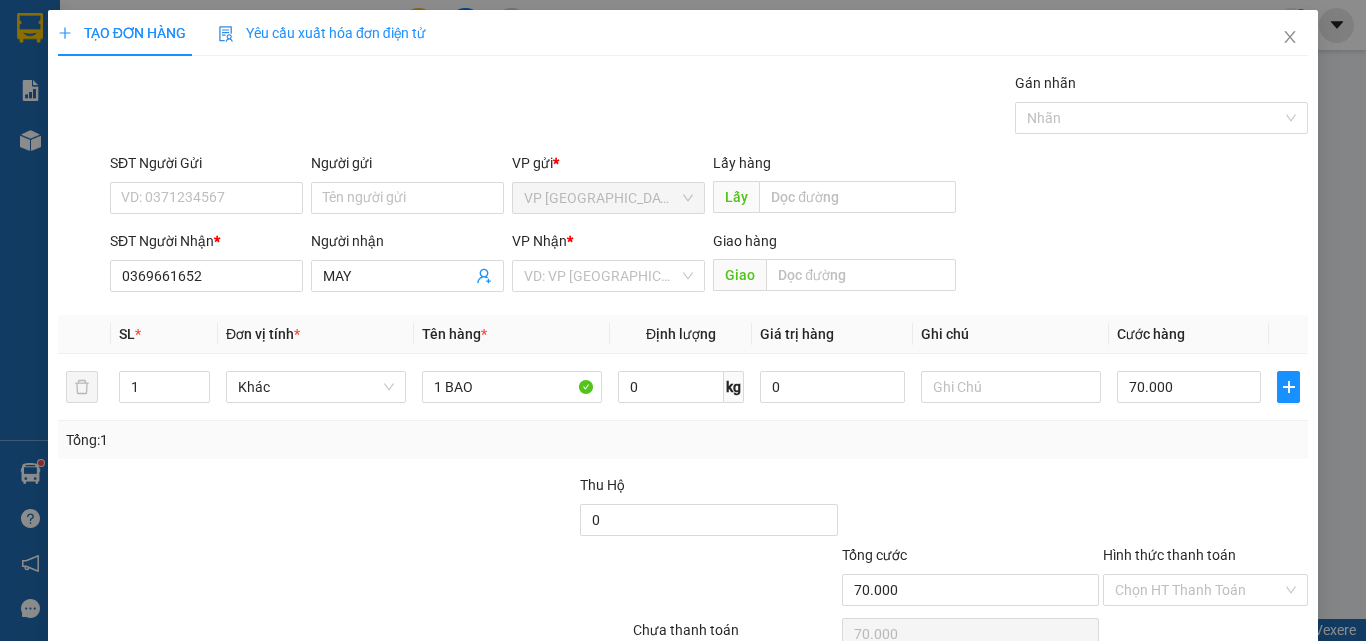 click on "[PERSON_NAME] và In" at bounding box center [1231, 685] 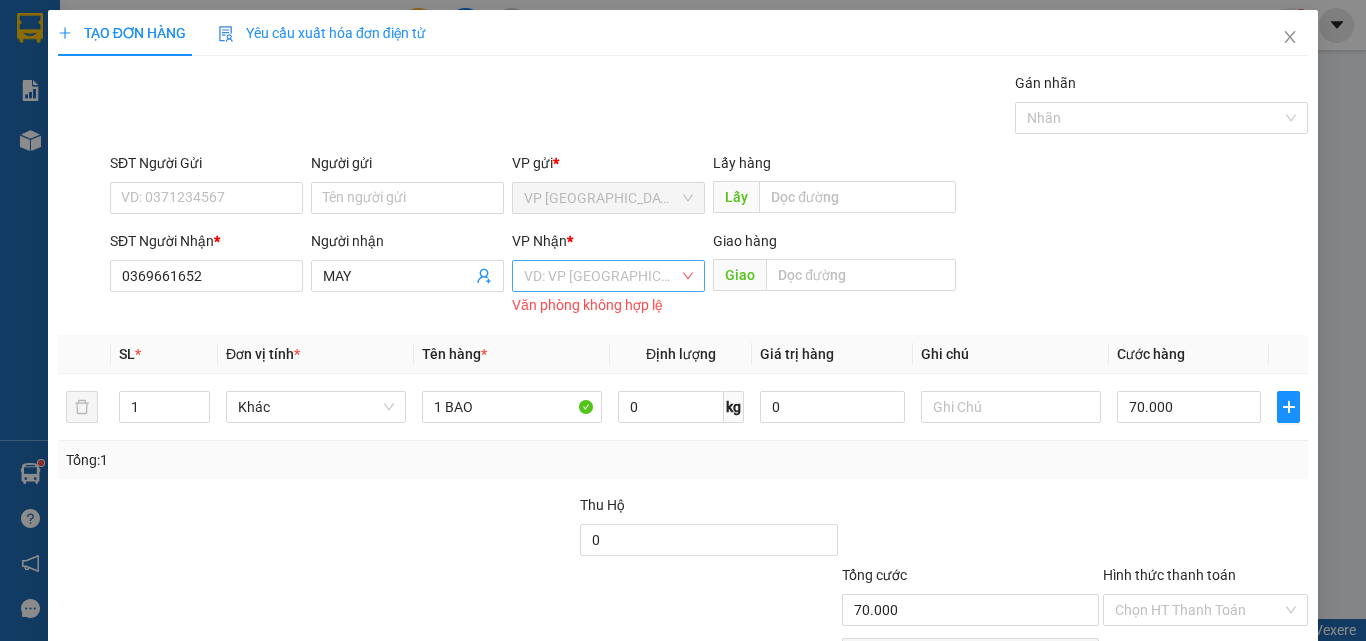 click at bounding box center [601, 276] 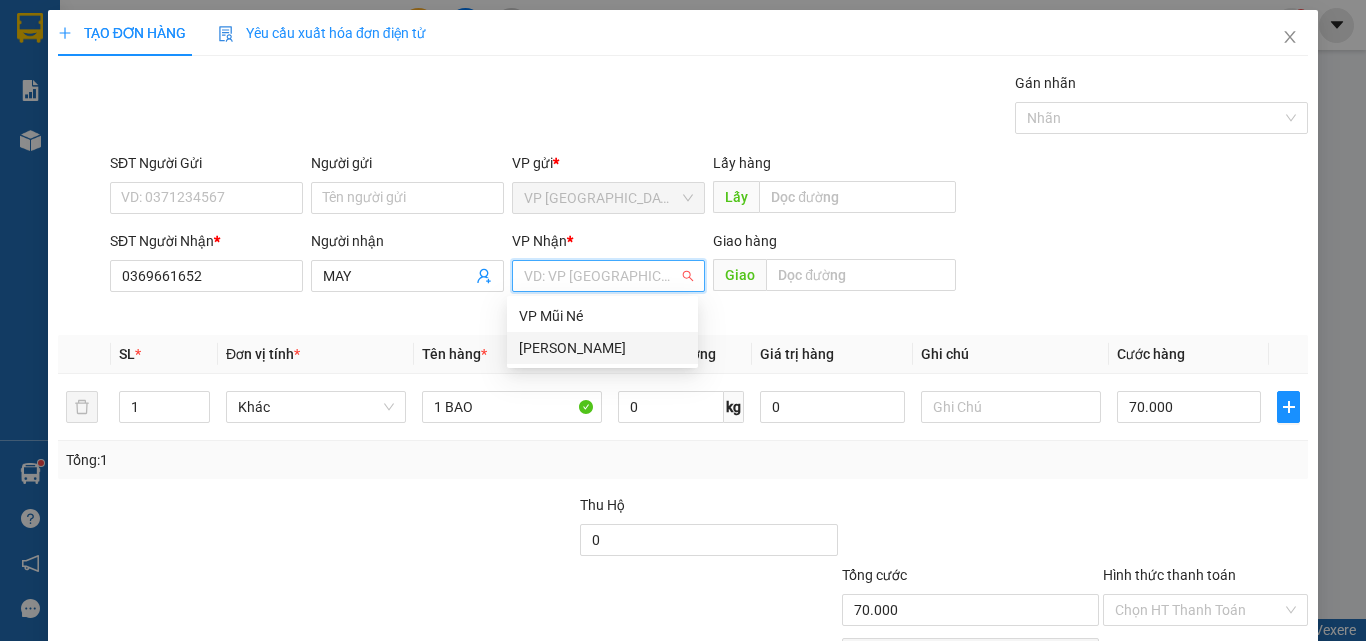 click on "[PERSON_NAME]" at bounding box center (602, 348) 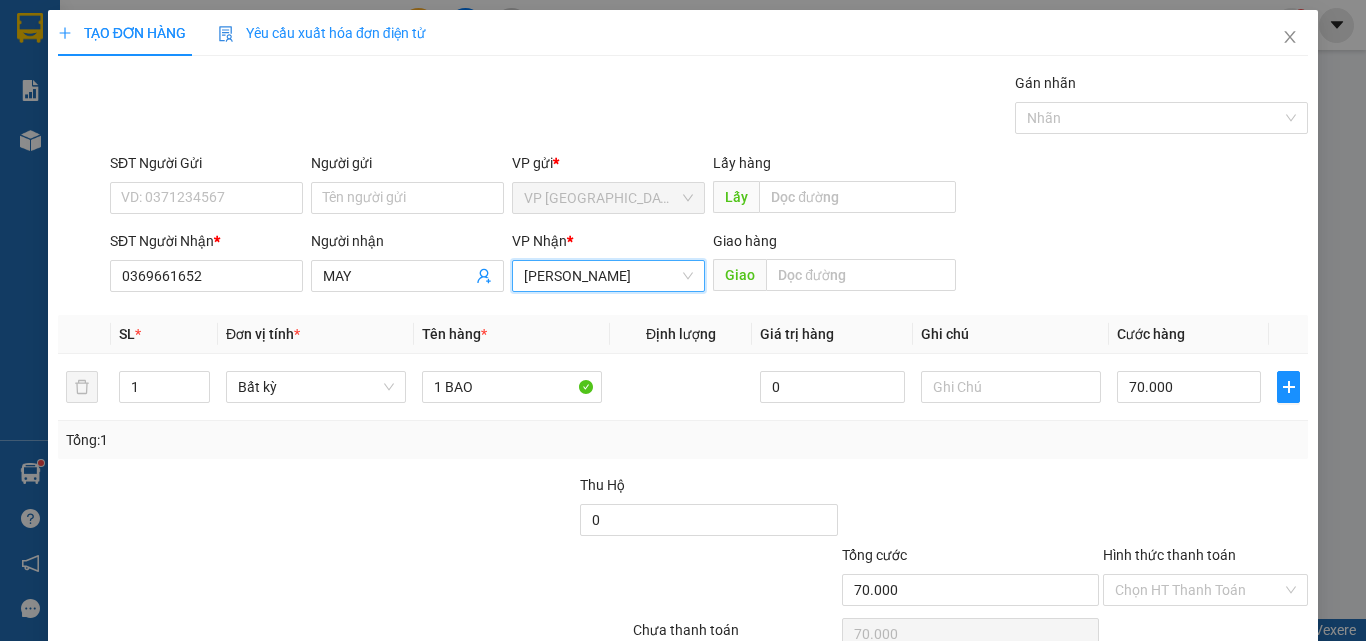 click on "[PERSON_NAME] và In" at bounding box center (1231, 685) 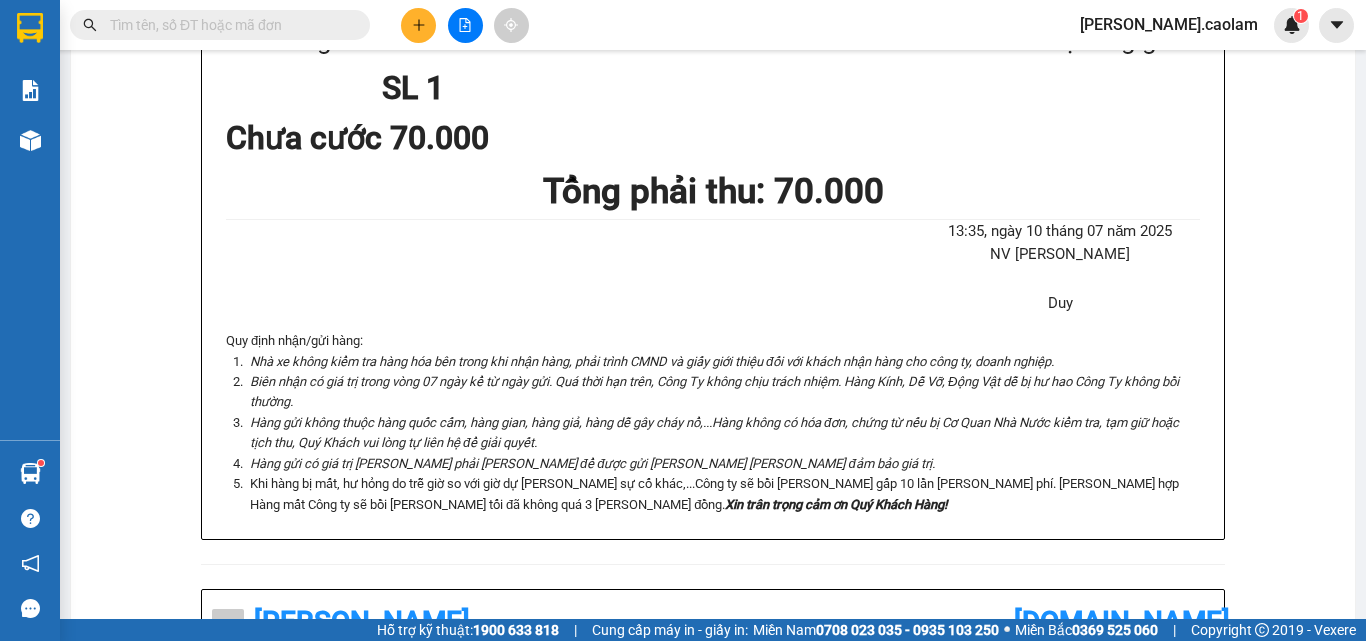 click on "In mẫu A5" at bounding box center (725, -372) 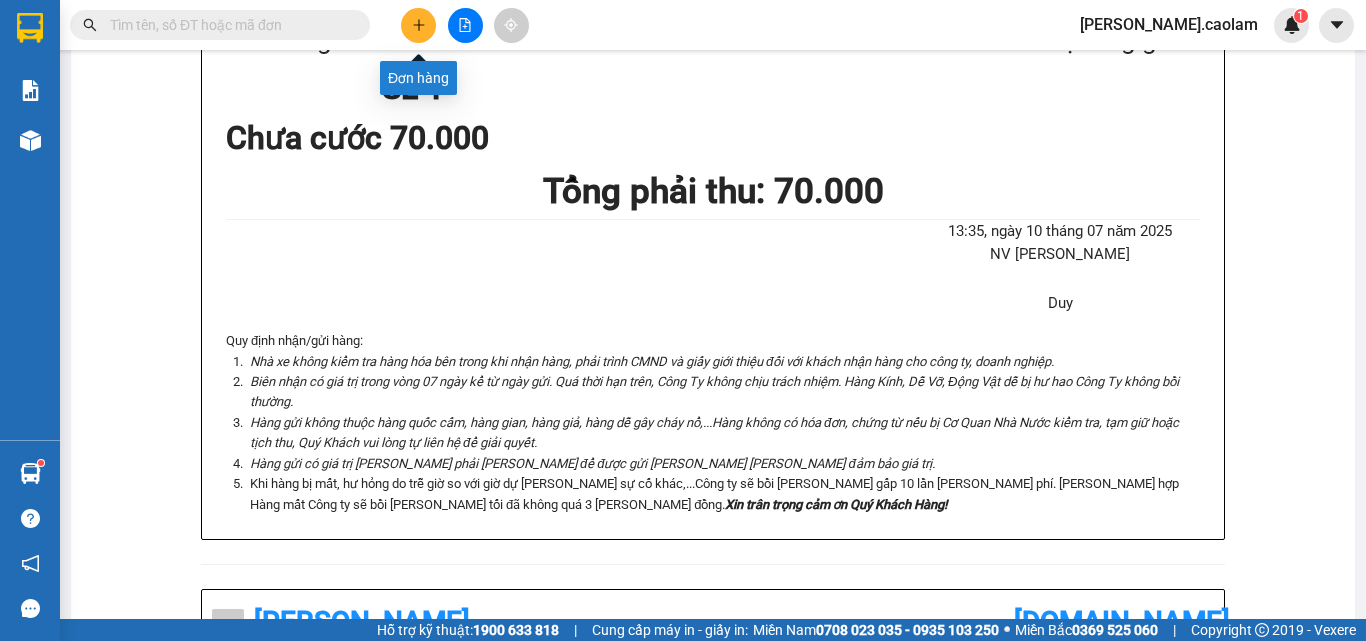 click 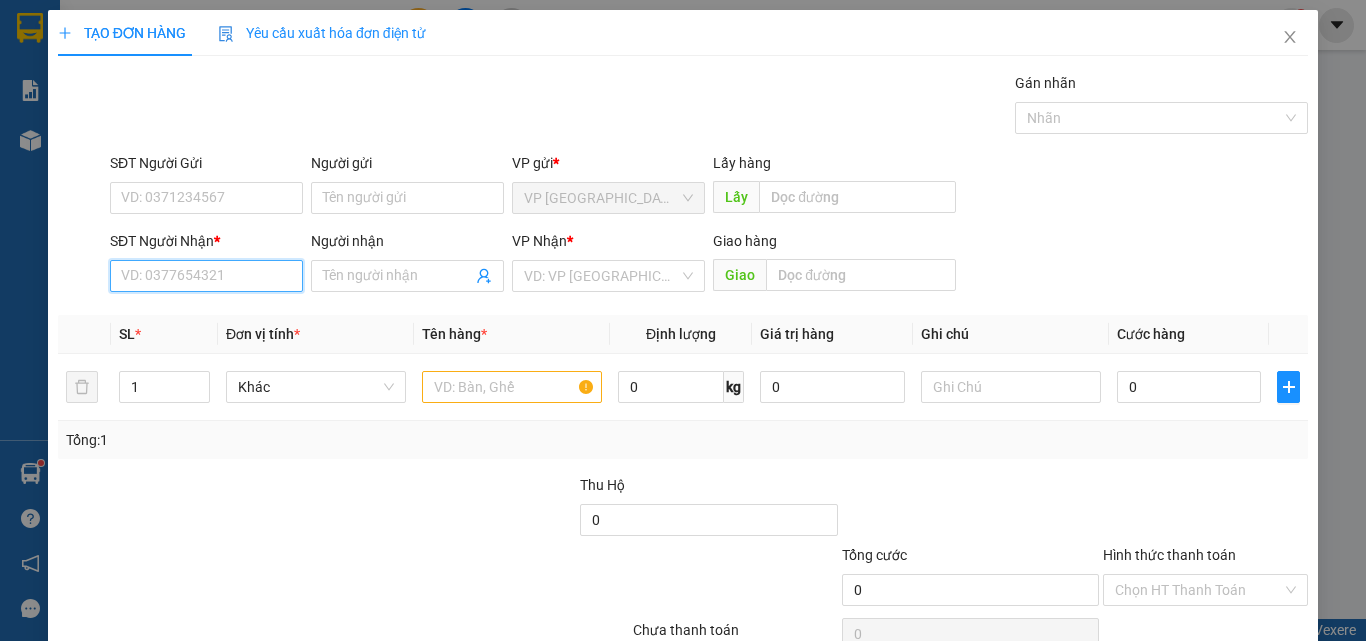 click on "SĐT Người Nhận  *" at bounding box center (206, 276) 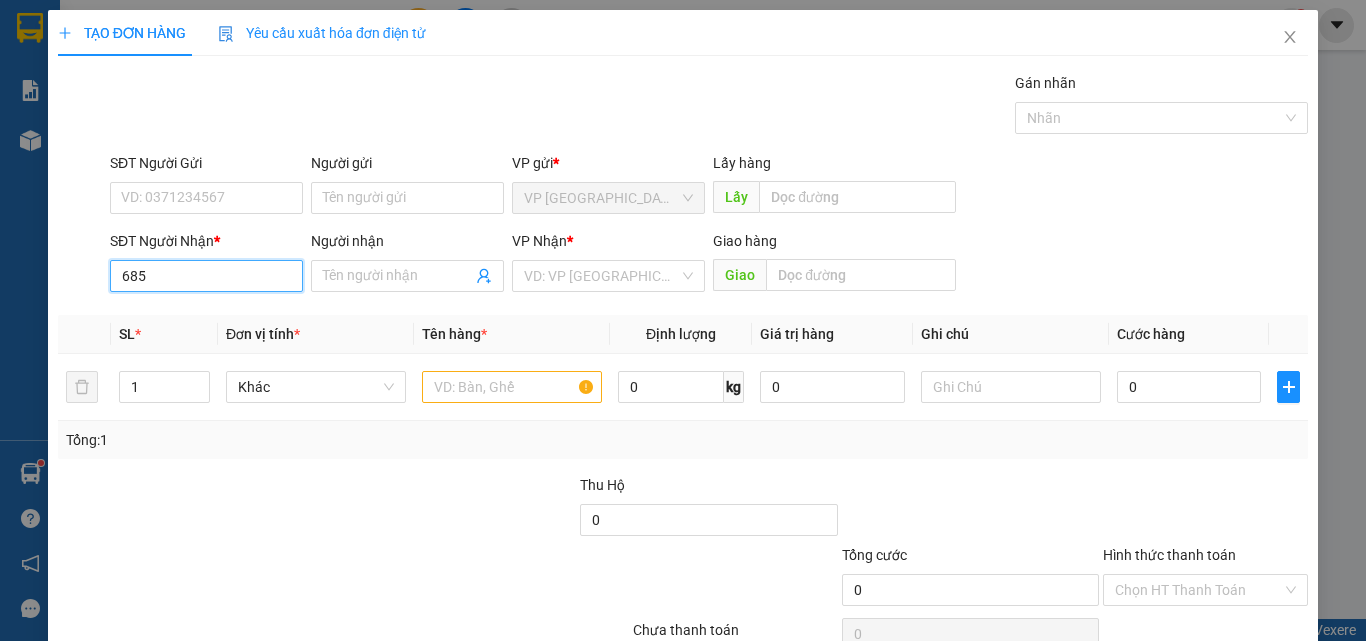 click on "685" at bounding box center [206, 276] 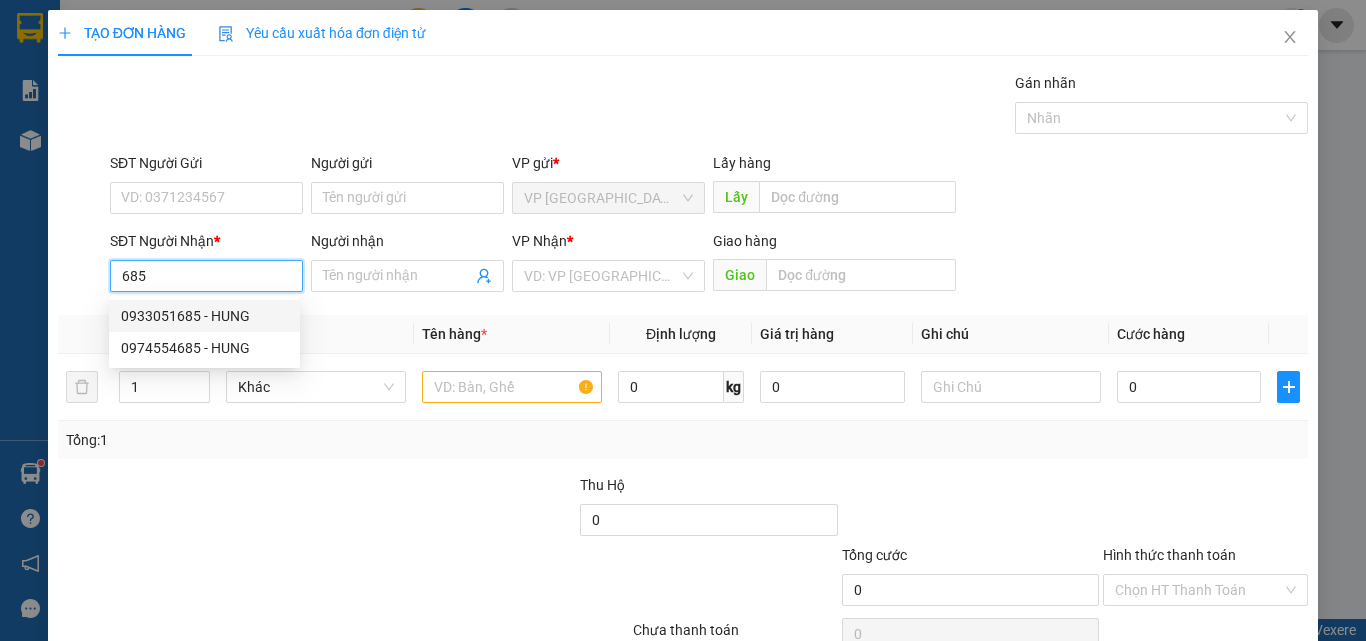 click on "685" at bounding box center [206, 276] 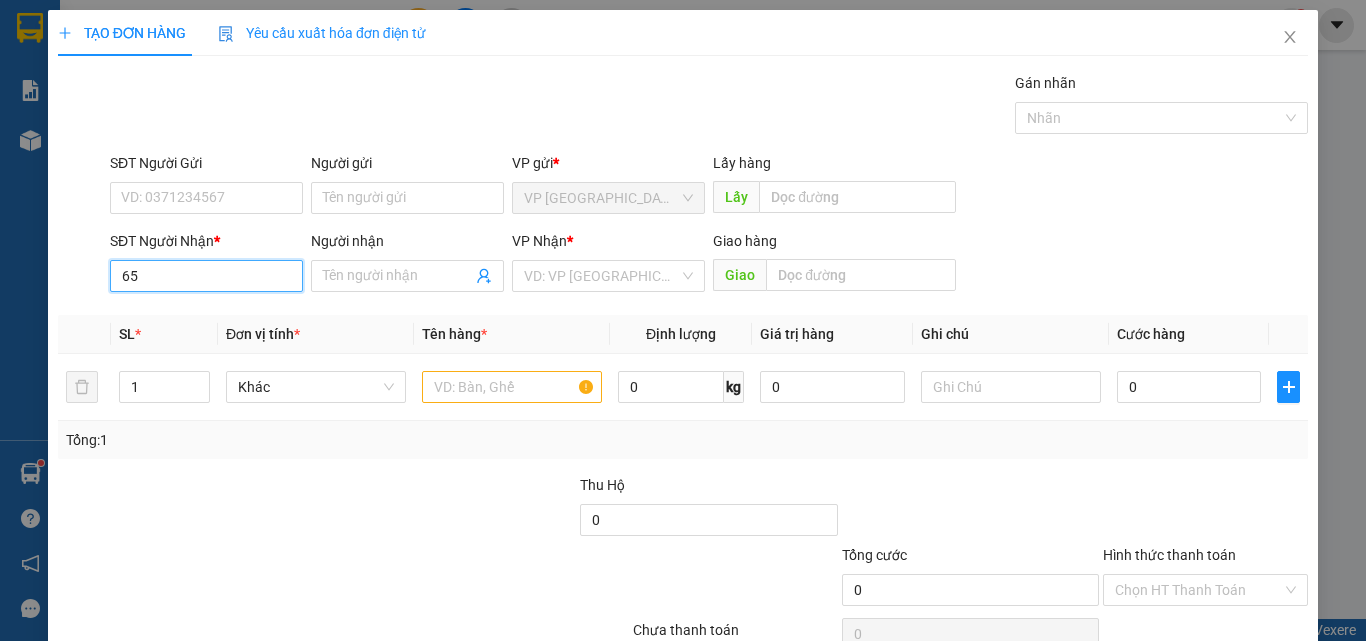 click on "65" at bounding box center [206, 276] 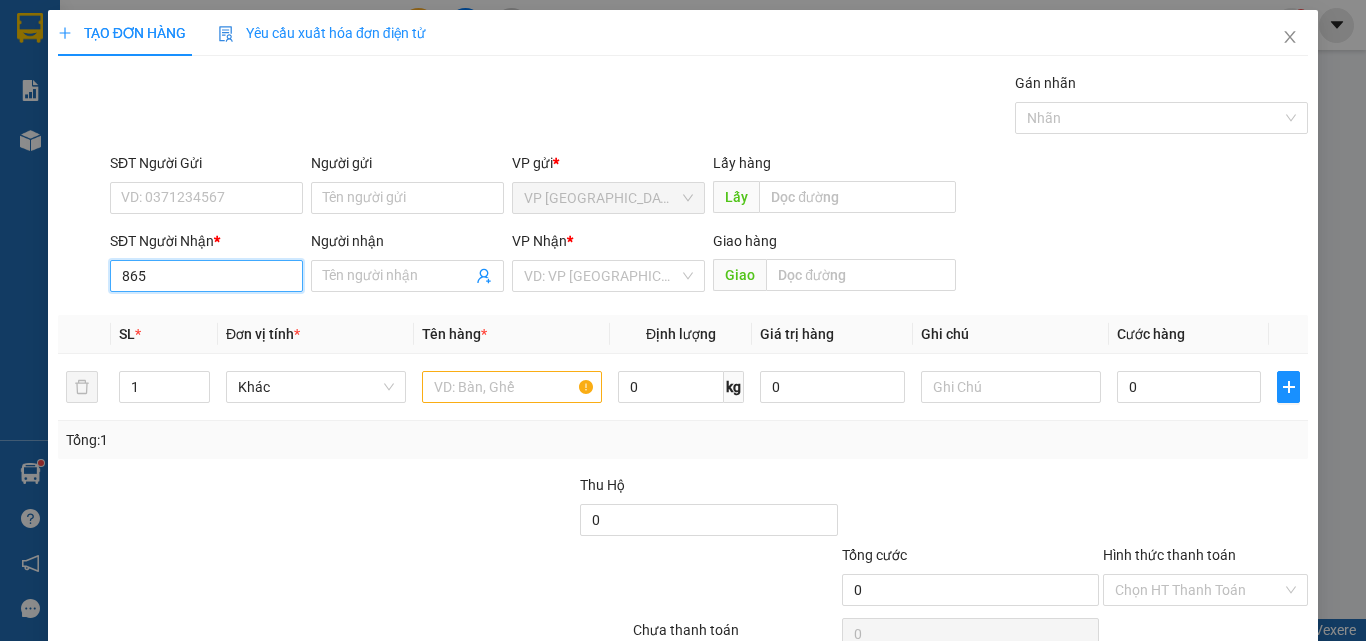 click on "865" at bounding box center [206, 276] 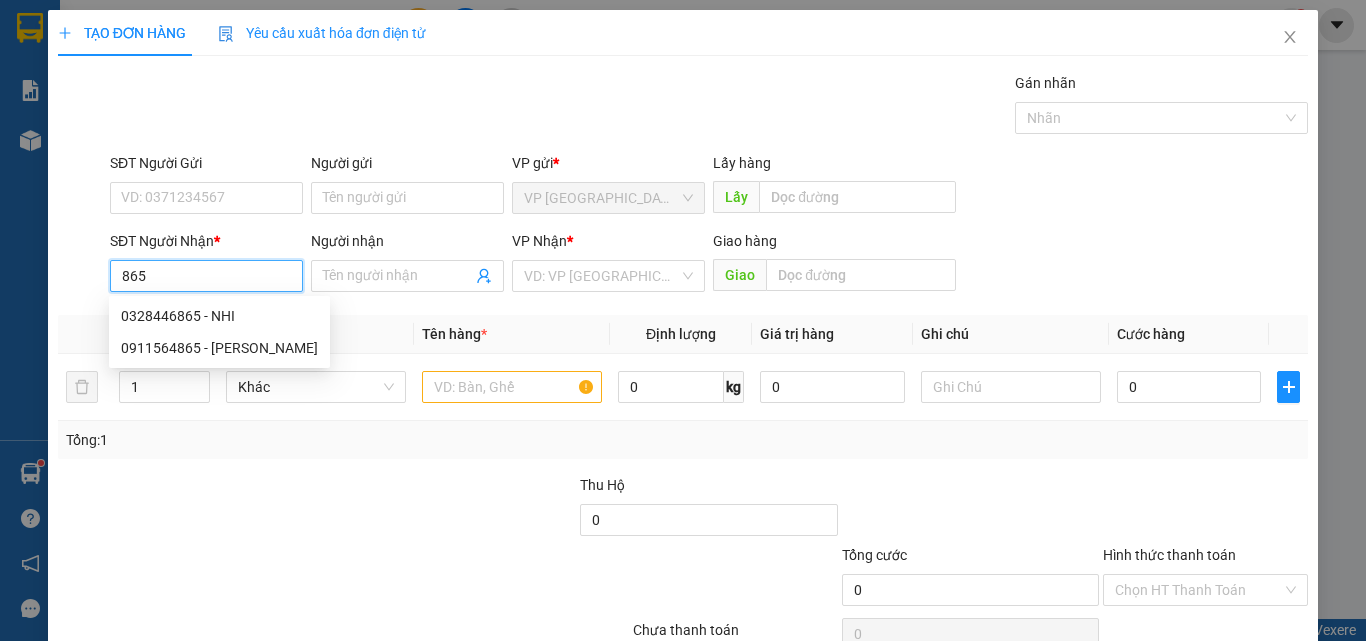 drag, startPoint x: 198, startPoint y: 273, endPoint x: 196, endPoint y: 286, distance: 13.152946 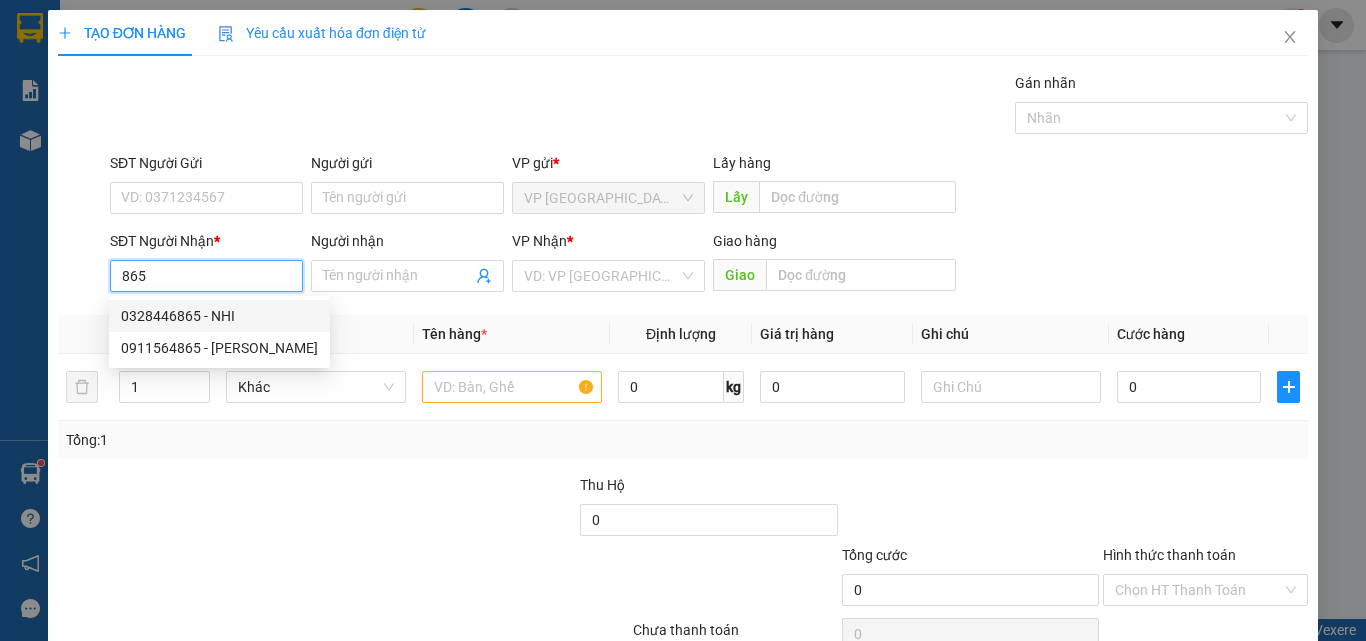 click on "0328446865 - NHI" at bounding box center [219, 316] 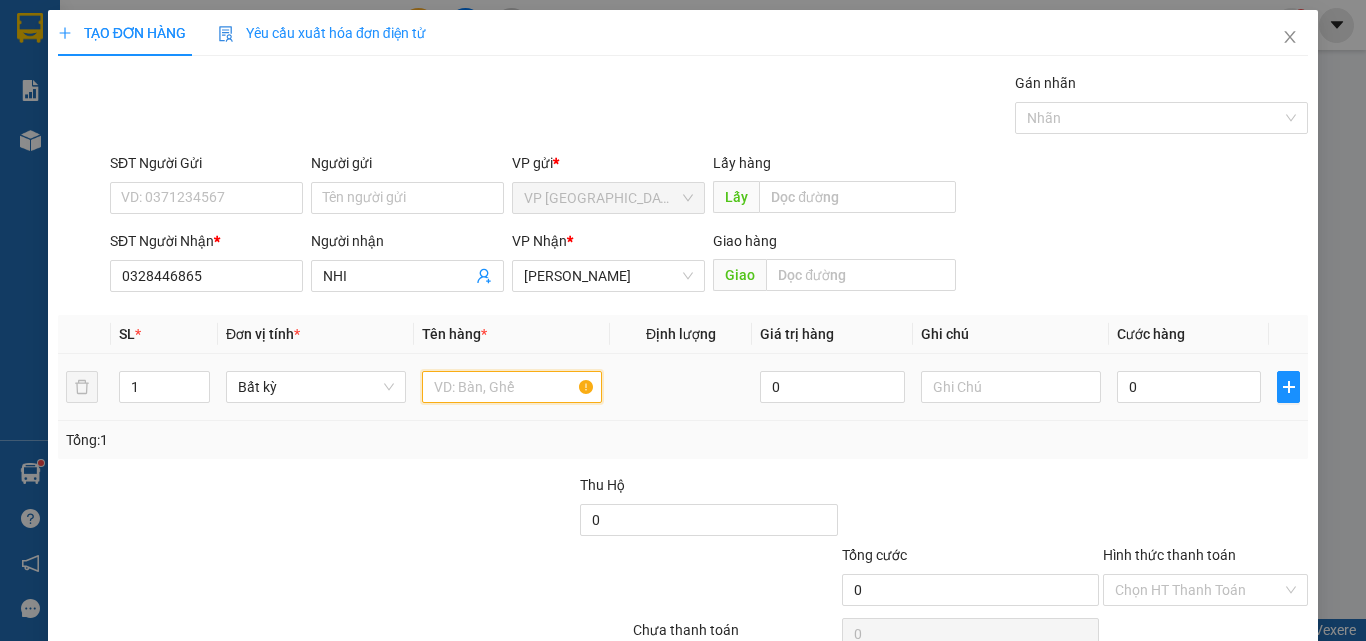 click at bounding box center [512, 387] 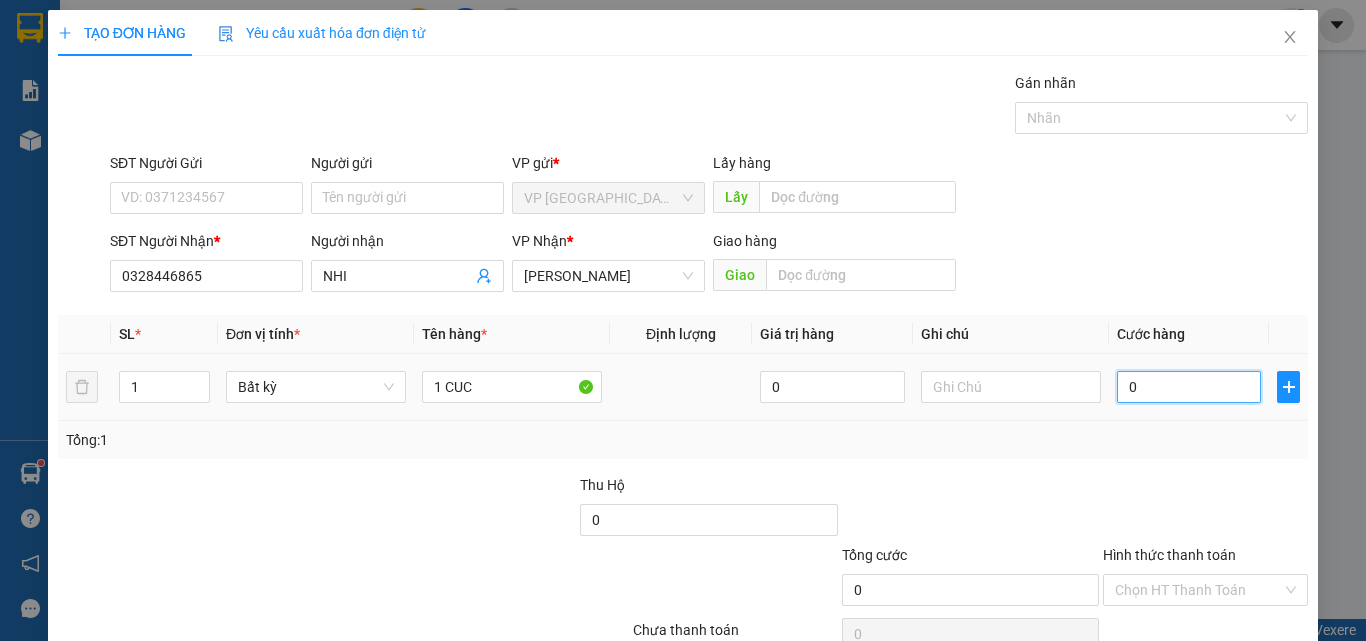 click on "0" at bounding box center [1189, 387] 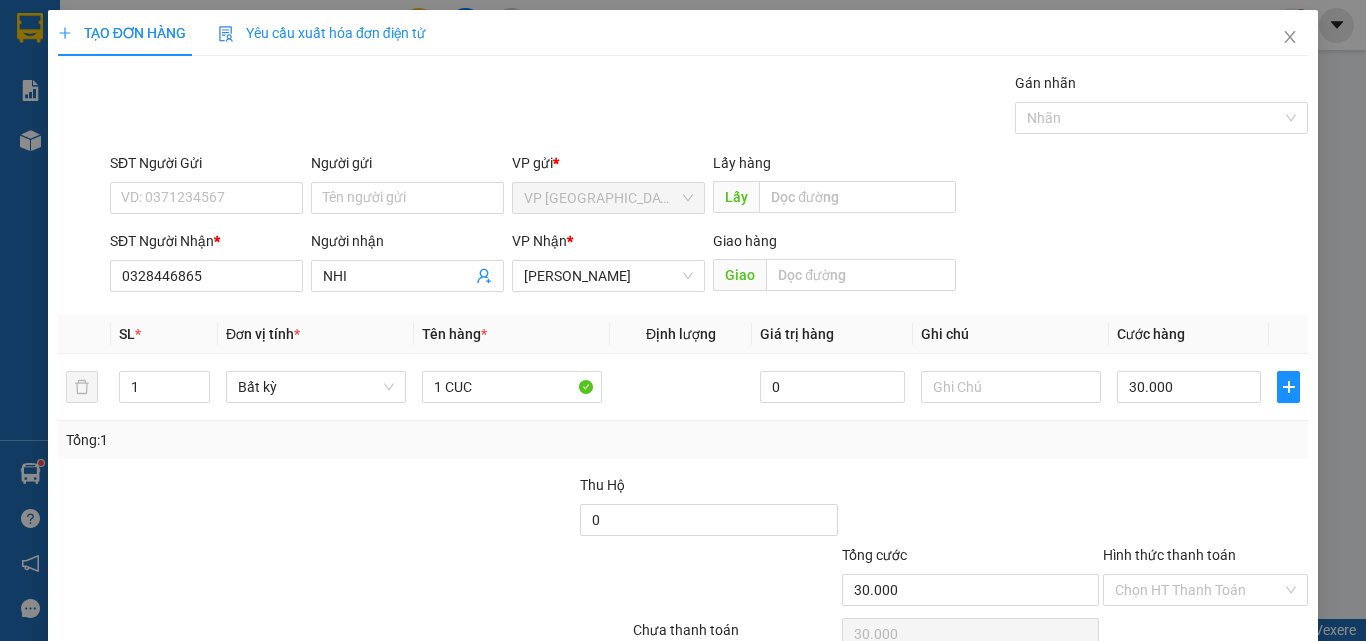 click on "[PERSON_NAME] và In" at bounding box center (1263, 685) 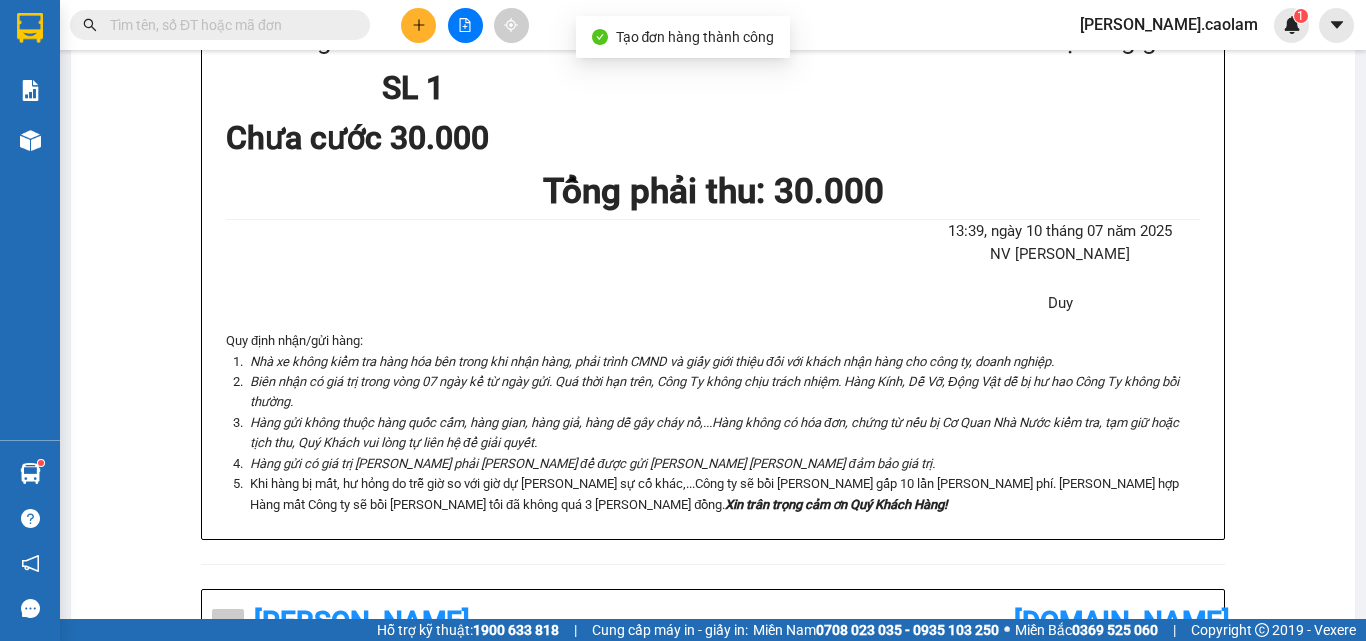drag, startPoint x: 693, startPoint y: 96, endPoint x: 726, endPoint y: 125, distance: 43.931767 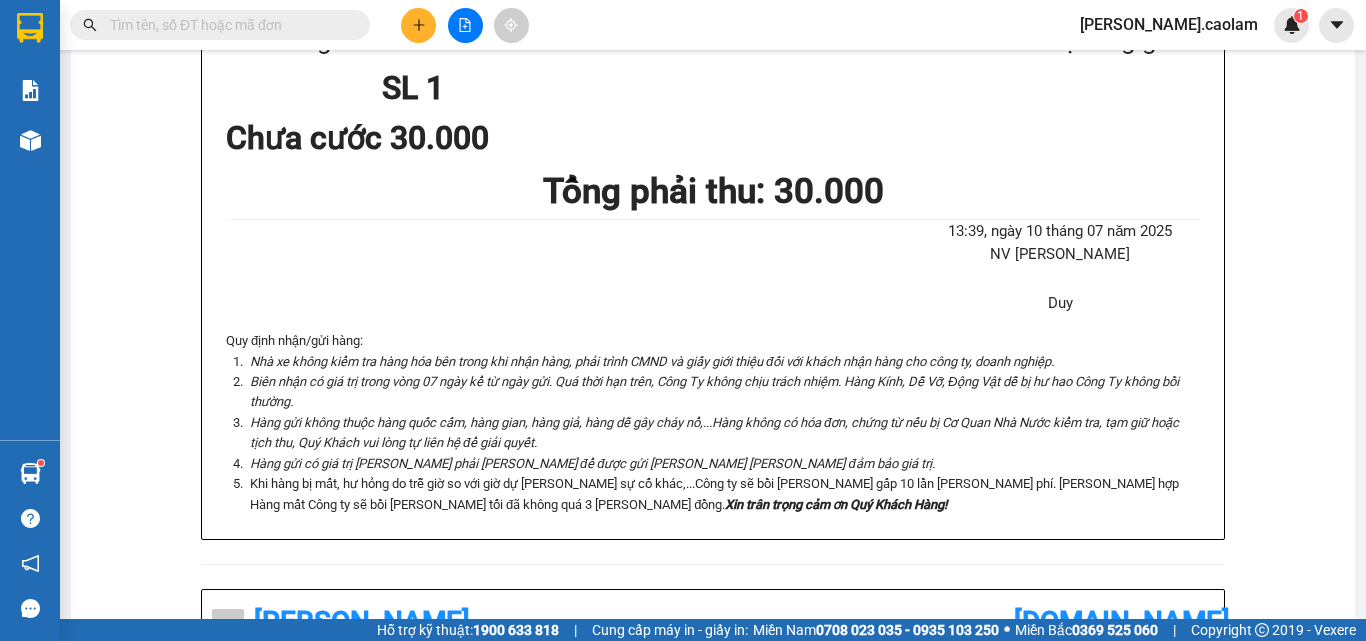 click at bounding box center [418, 25] 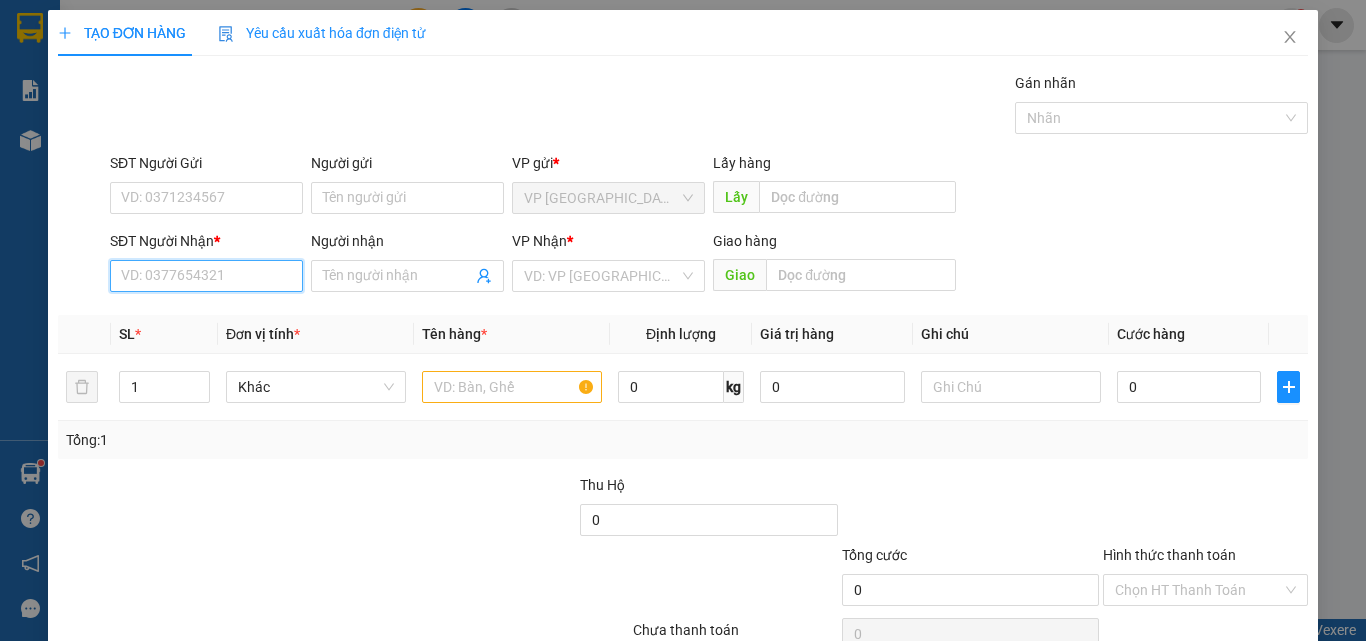 click on "SĐT Người Nhận  *" at bounding box center (206, 276) 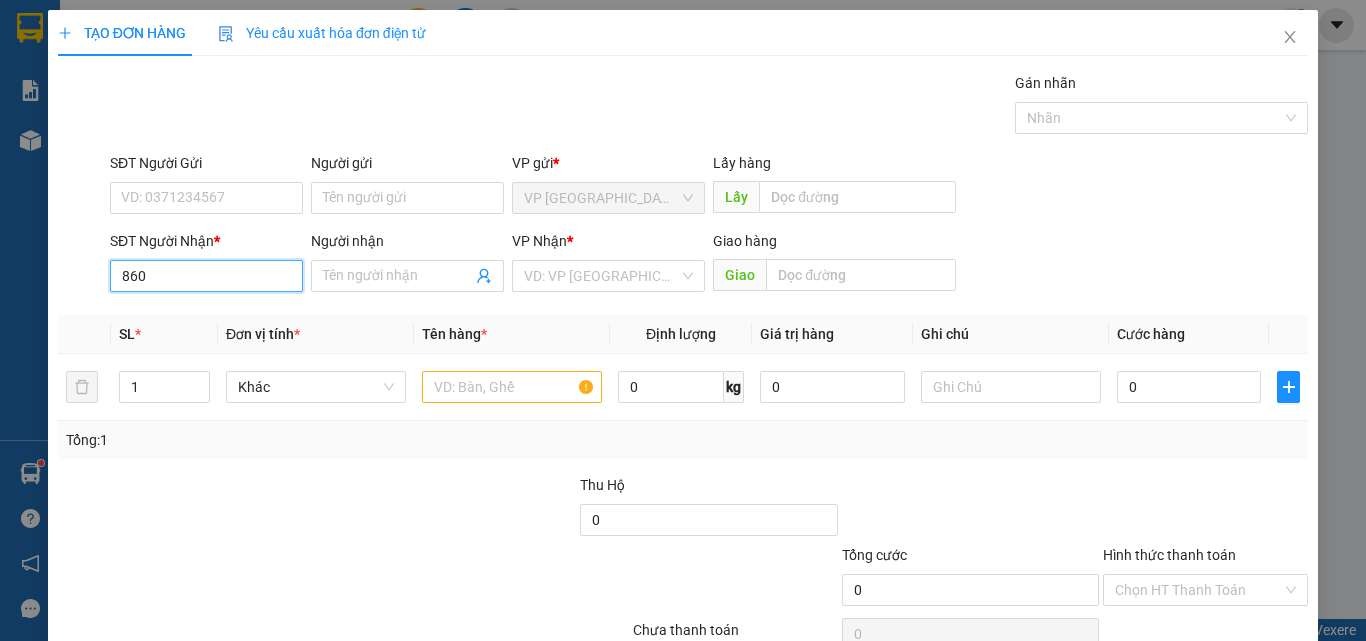 click on "860" at bounding box center (206, 276) 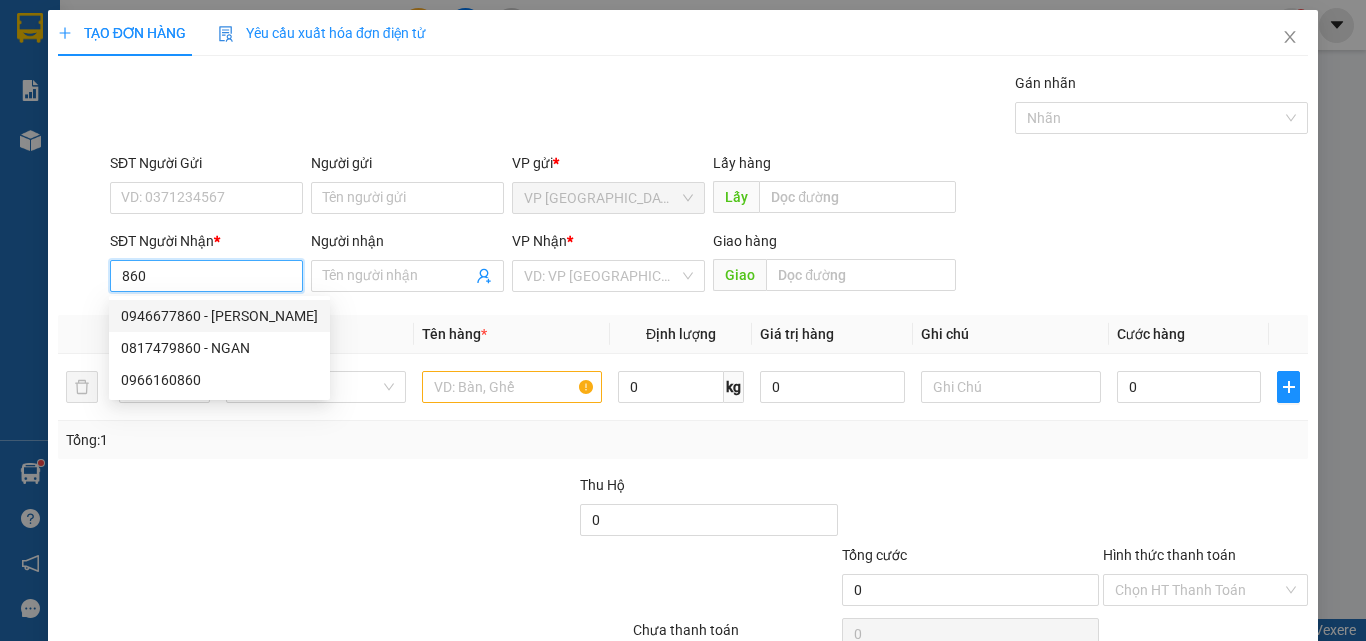 drag, startPoint x: 244, startPoint y: 313, endPoint x: 389, endPoint y: 348, distance: 149.16434 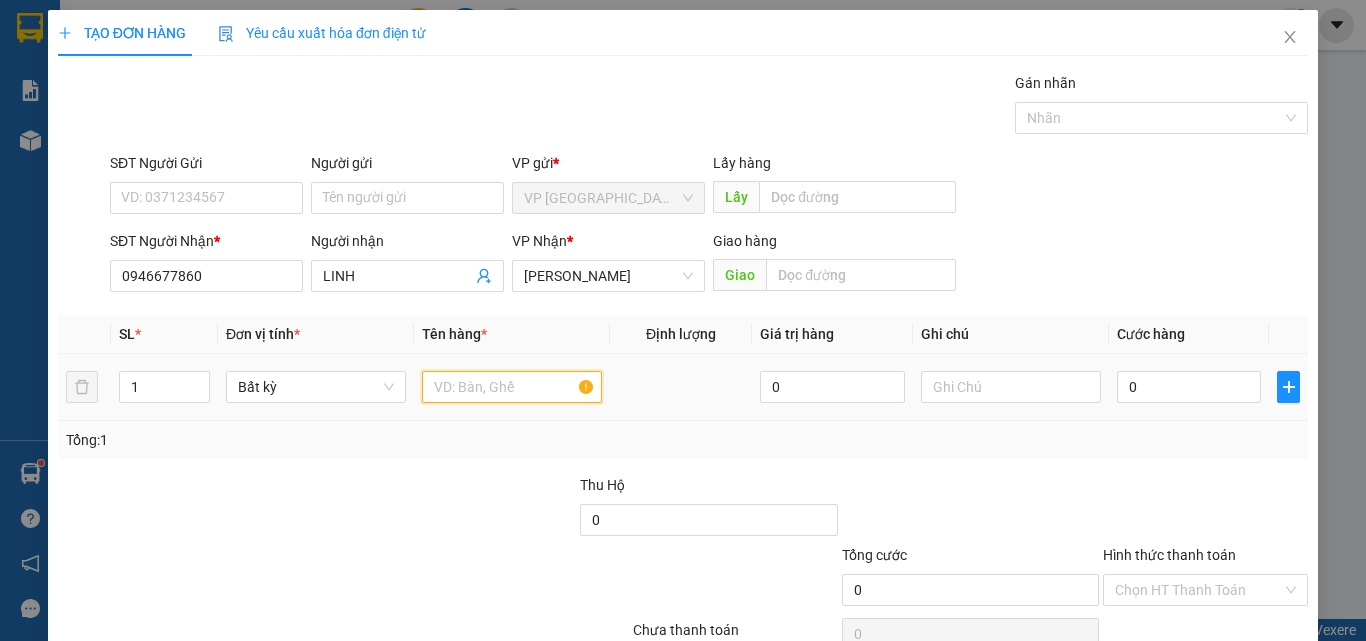 click at bounding box center [512, 387] 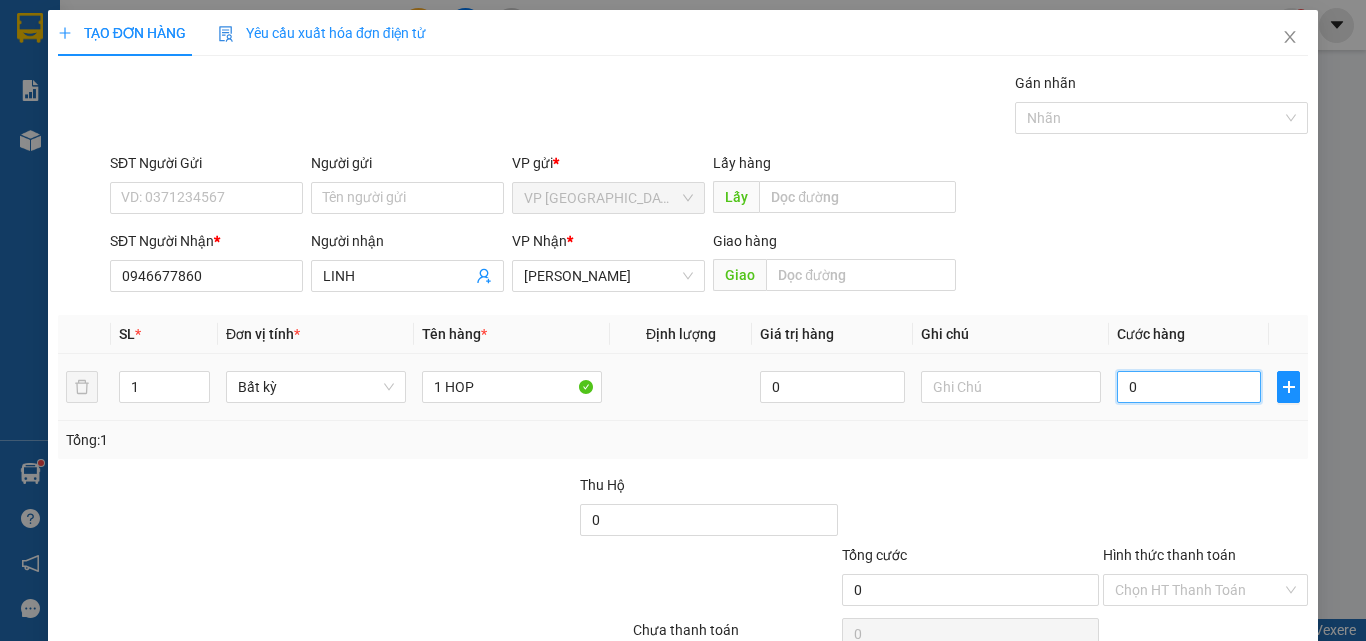 click on "0" at bounding box center [1189, 387] 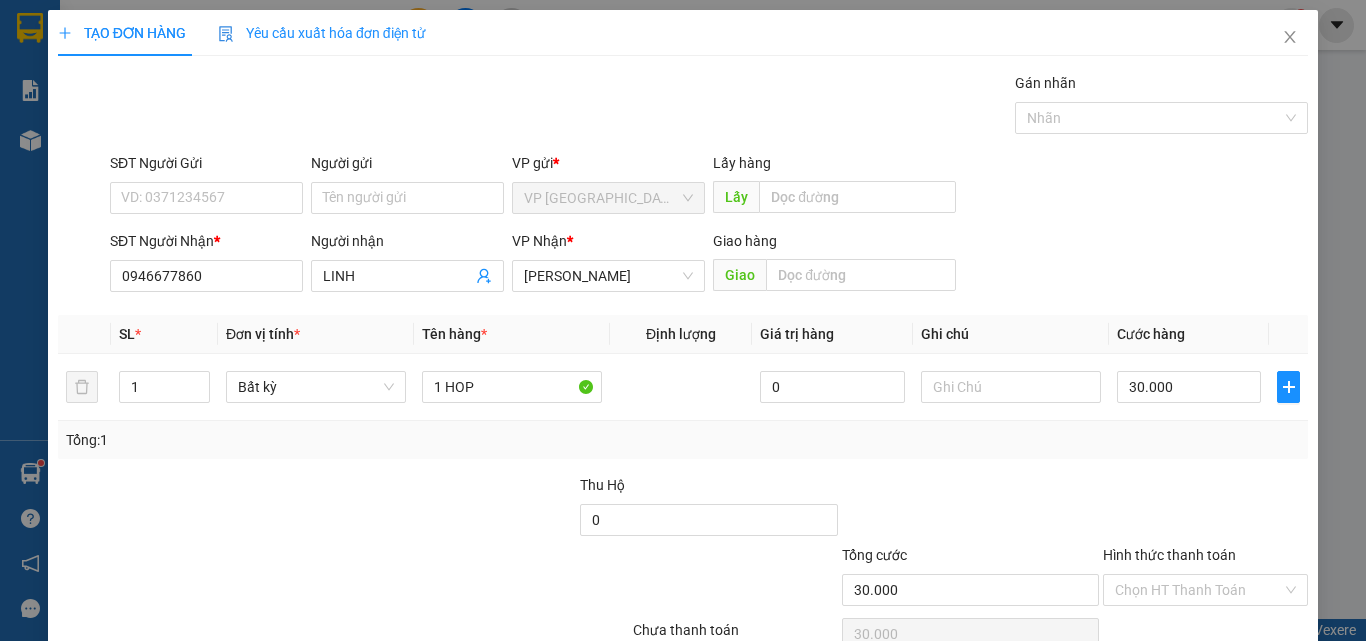click on "[PERSON_NAME] và In" at bounding box center (1263, 685) 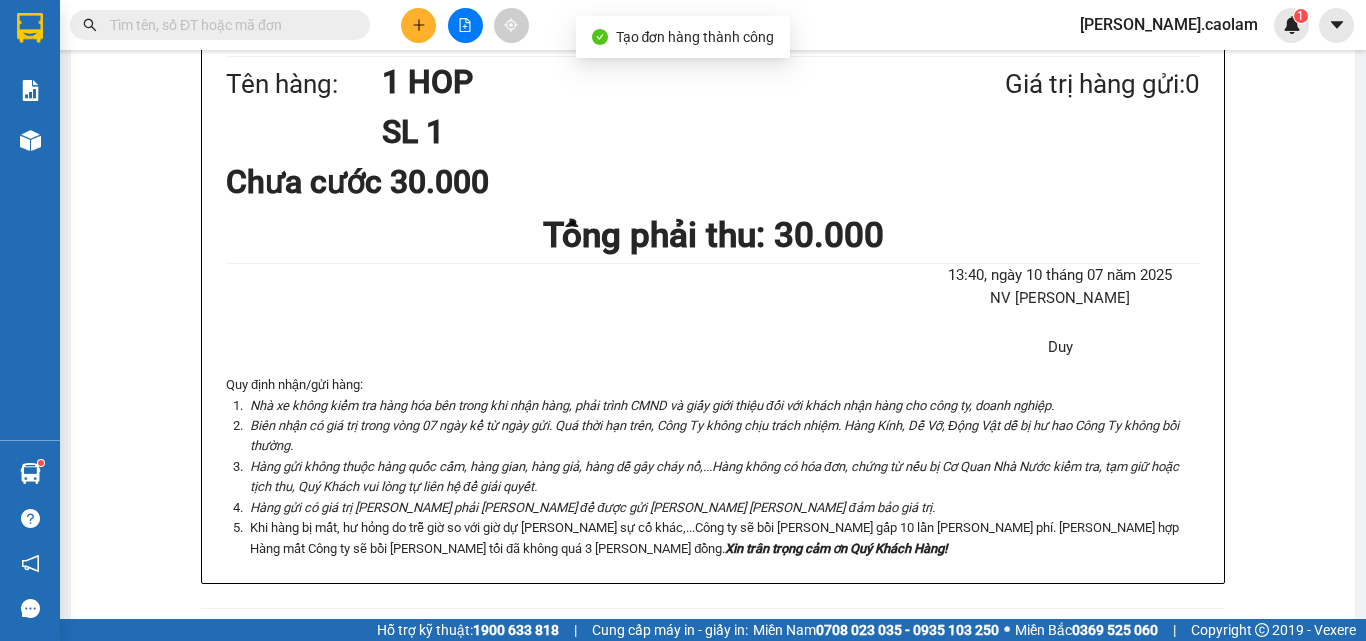 click on "In mẫu A5" at bounding box center (725, -372) 